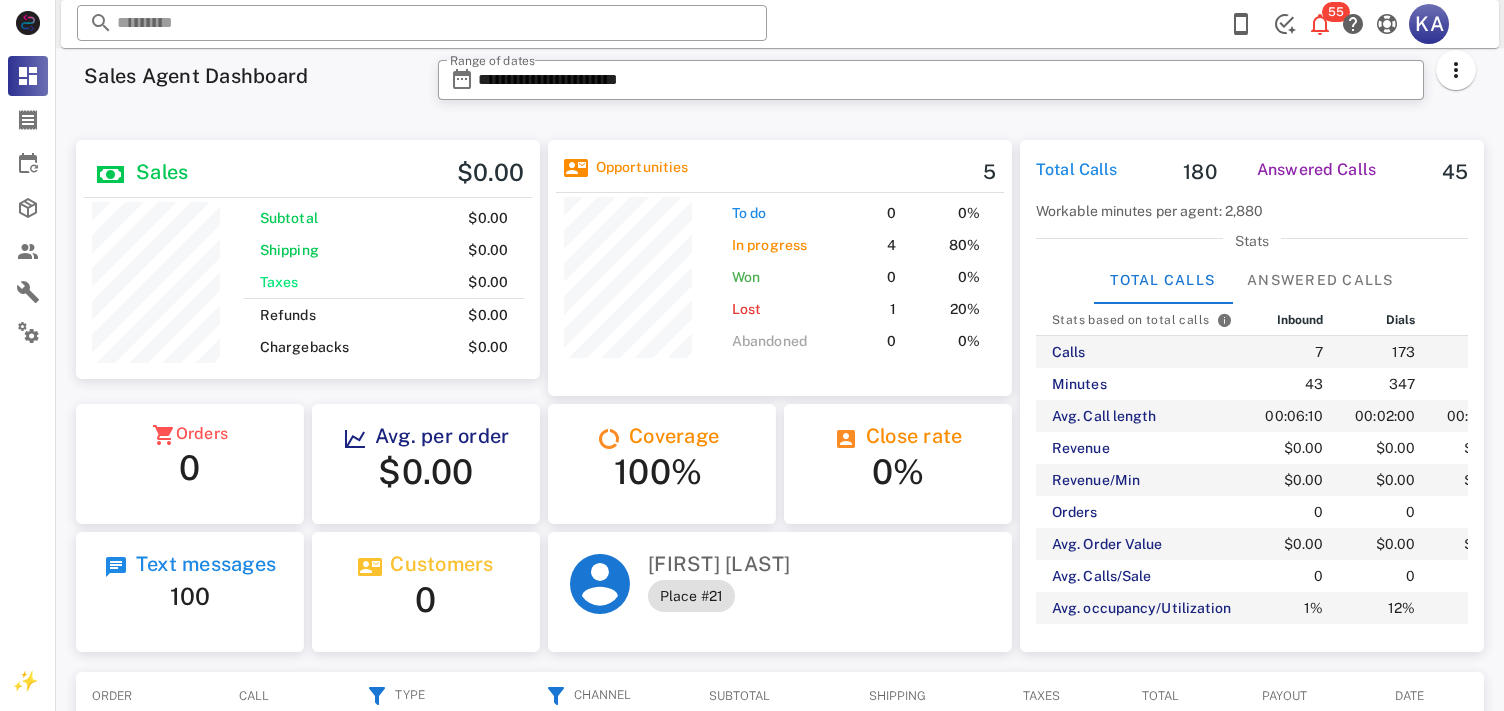scroll, scrollTop: 0, scrollLeft: 0, axis: both 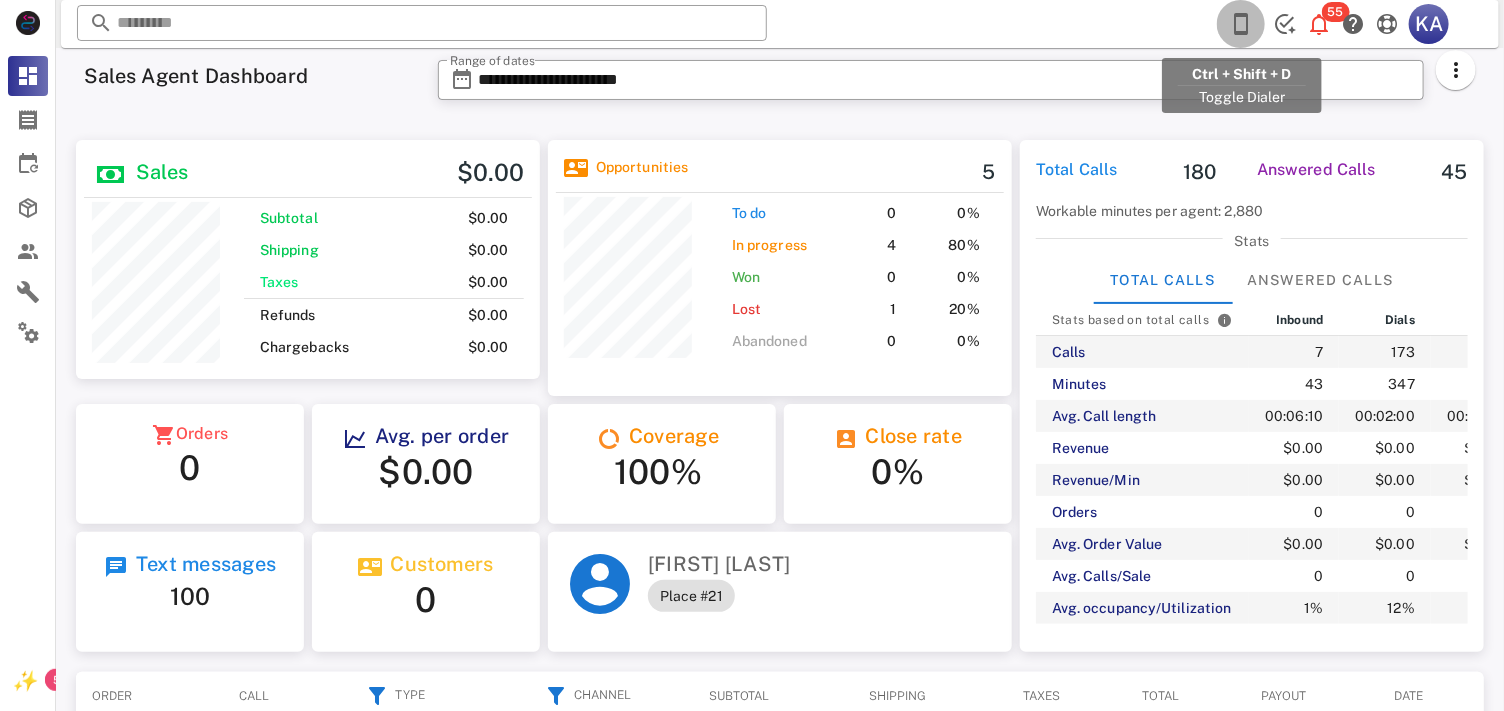 click at bounding box center (1241, 24) 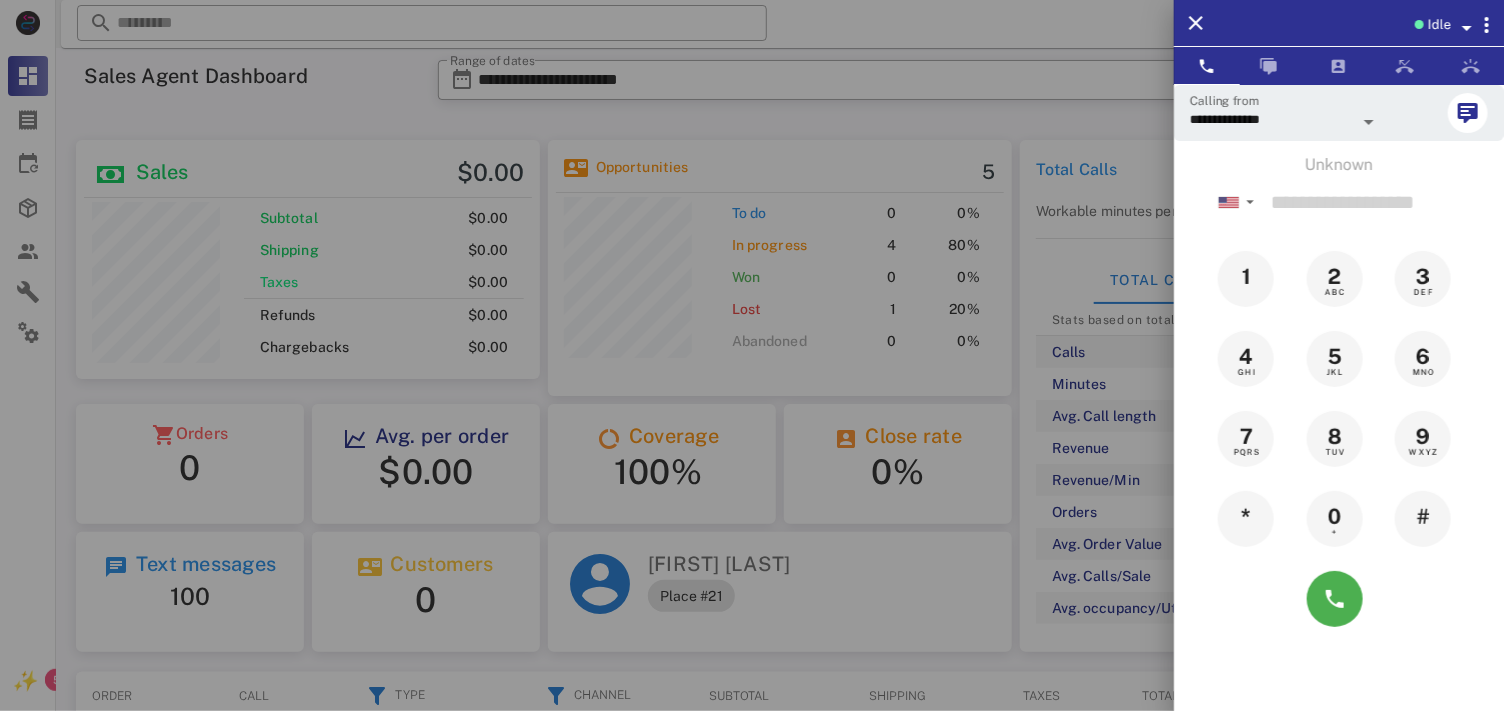 click at bounding box center (752, 355) 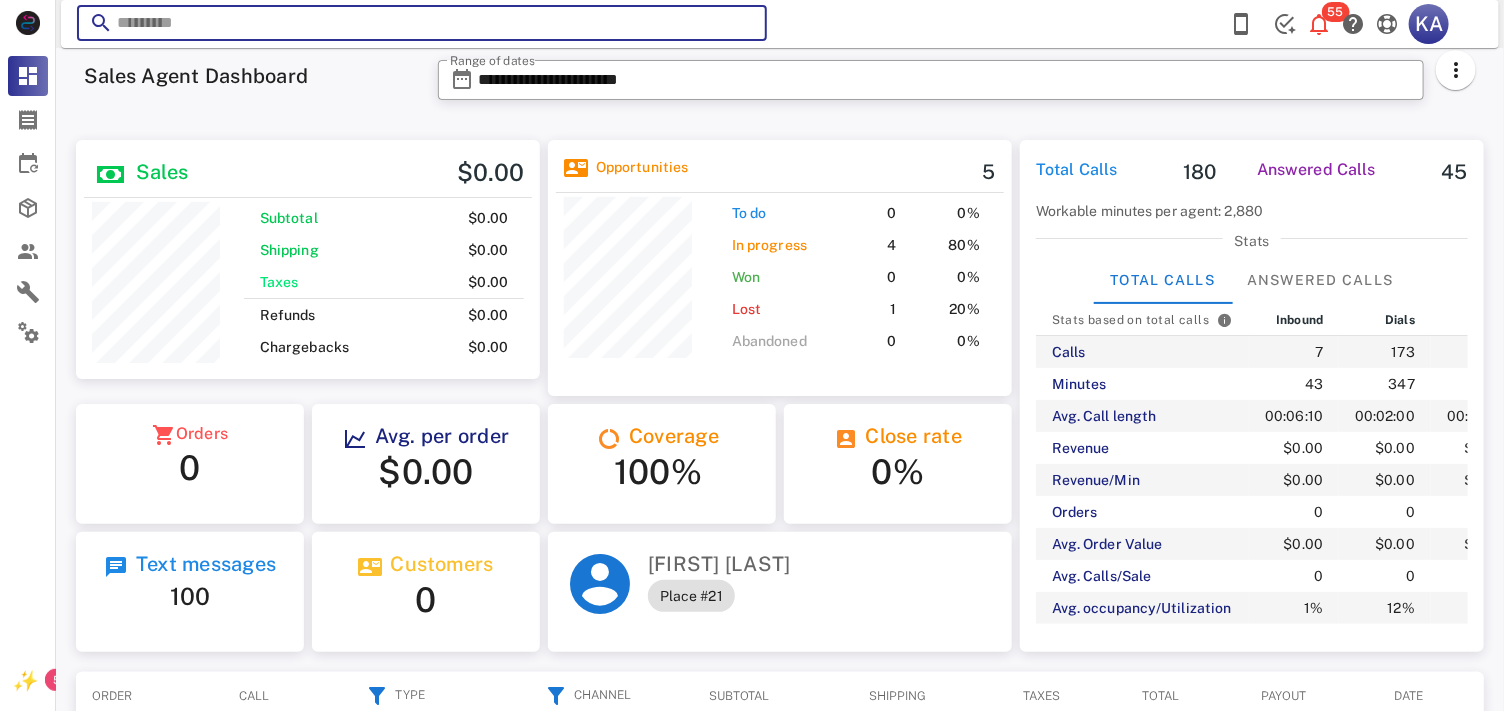click at bounding box center (422, 23) 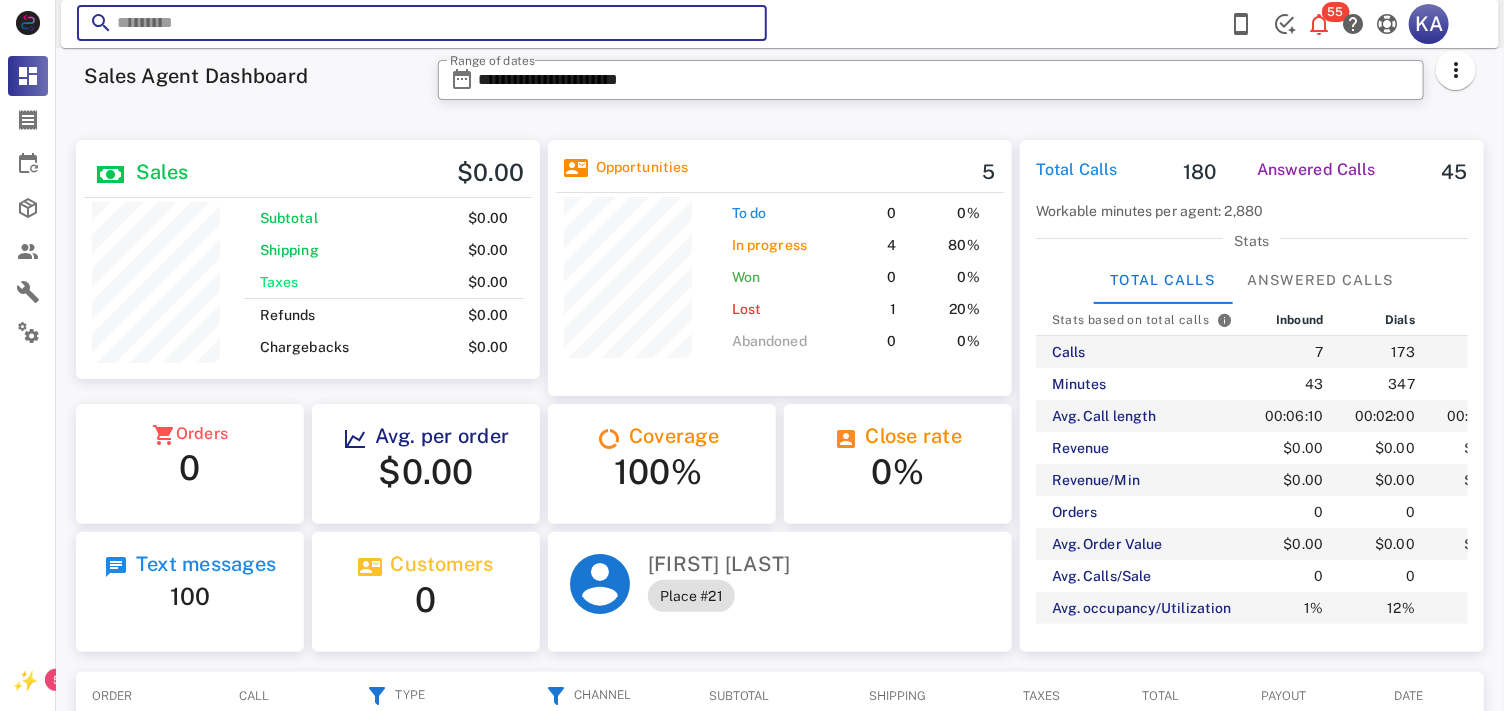 paste on "**********" 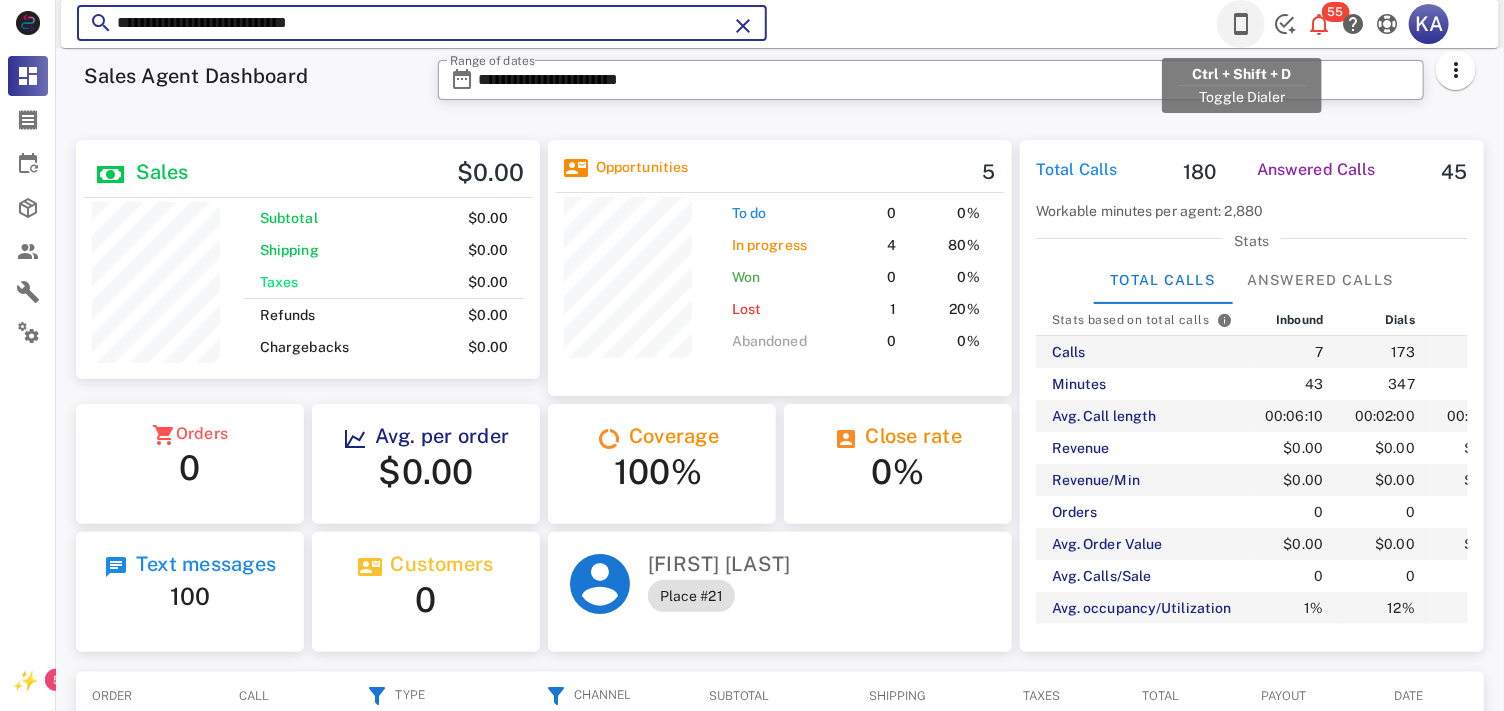 type on "**********" 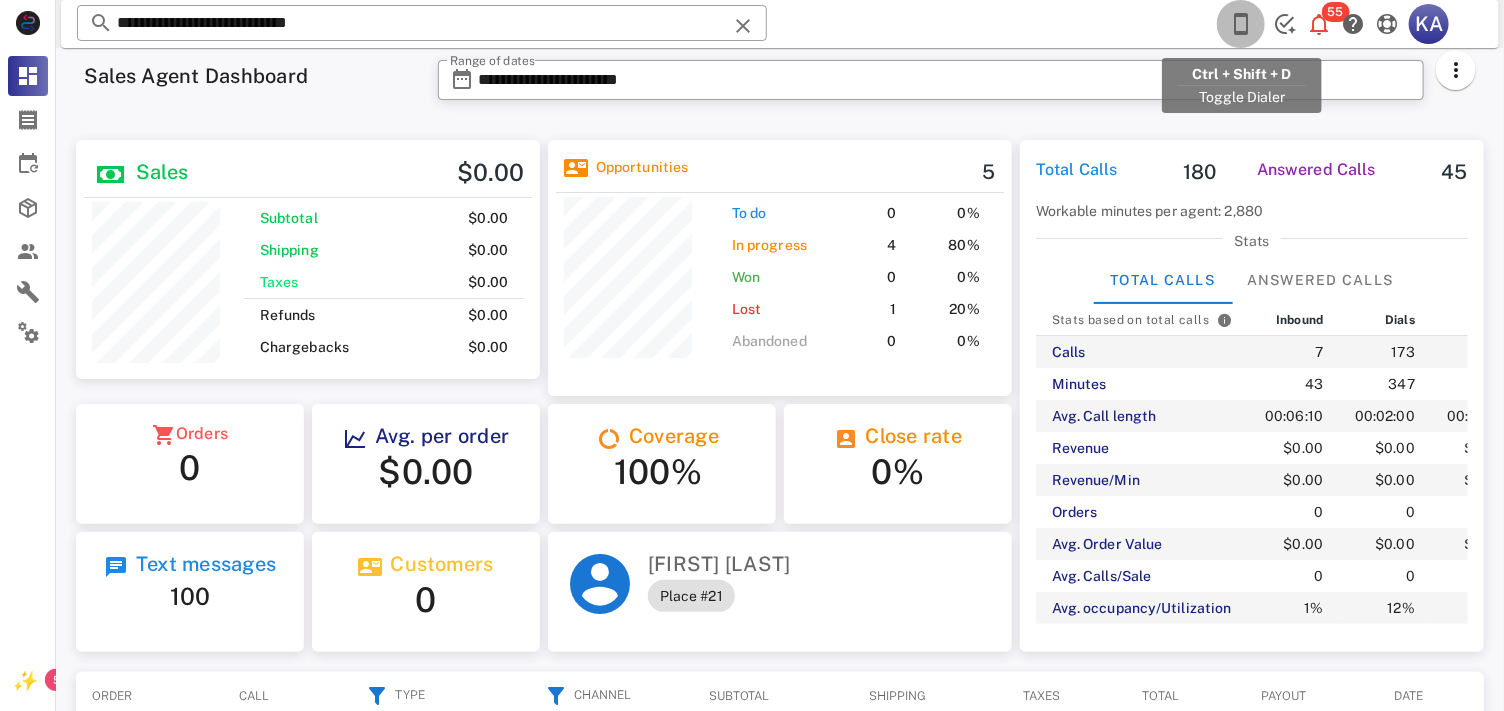click at bounding box center [1241, 24] 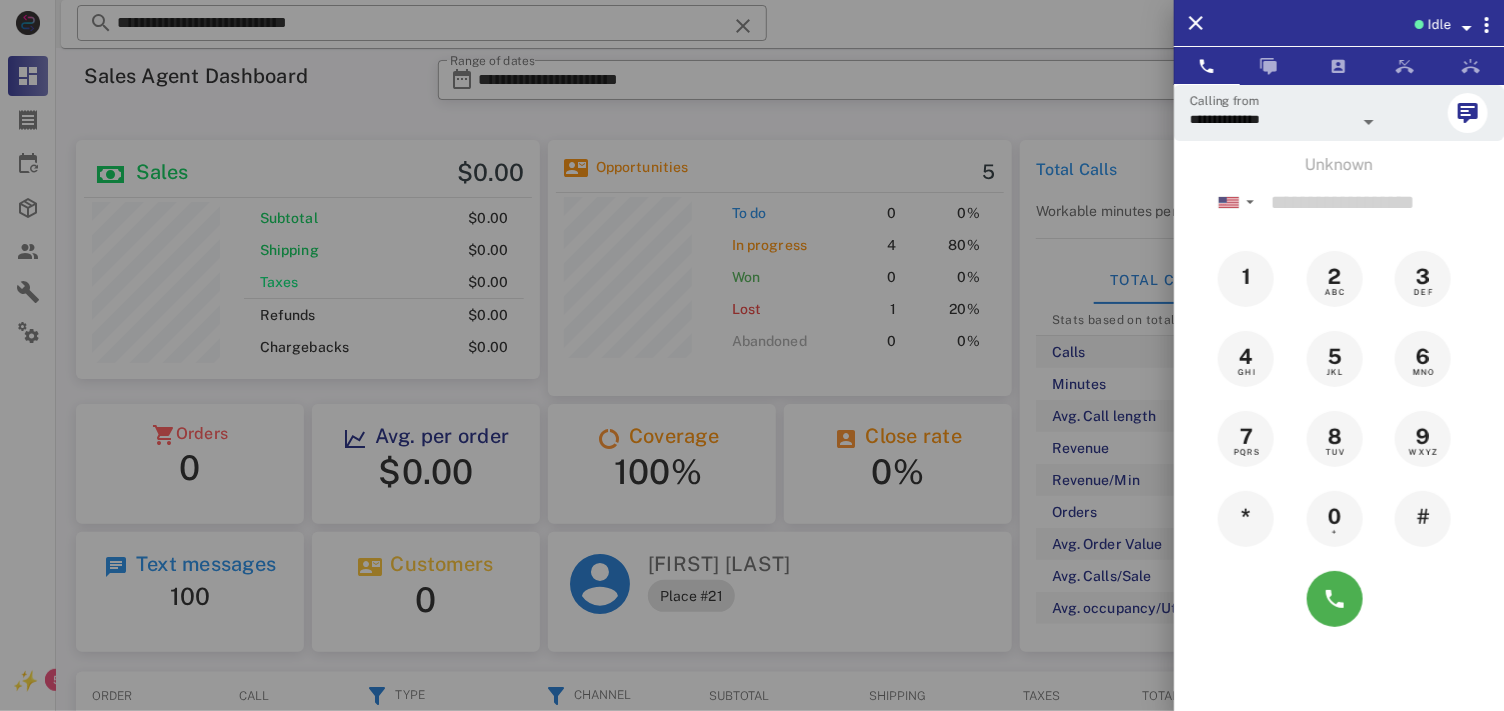 click at bounding box center [752, 355] 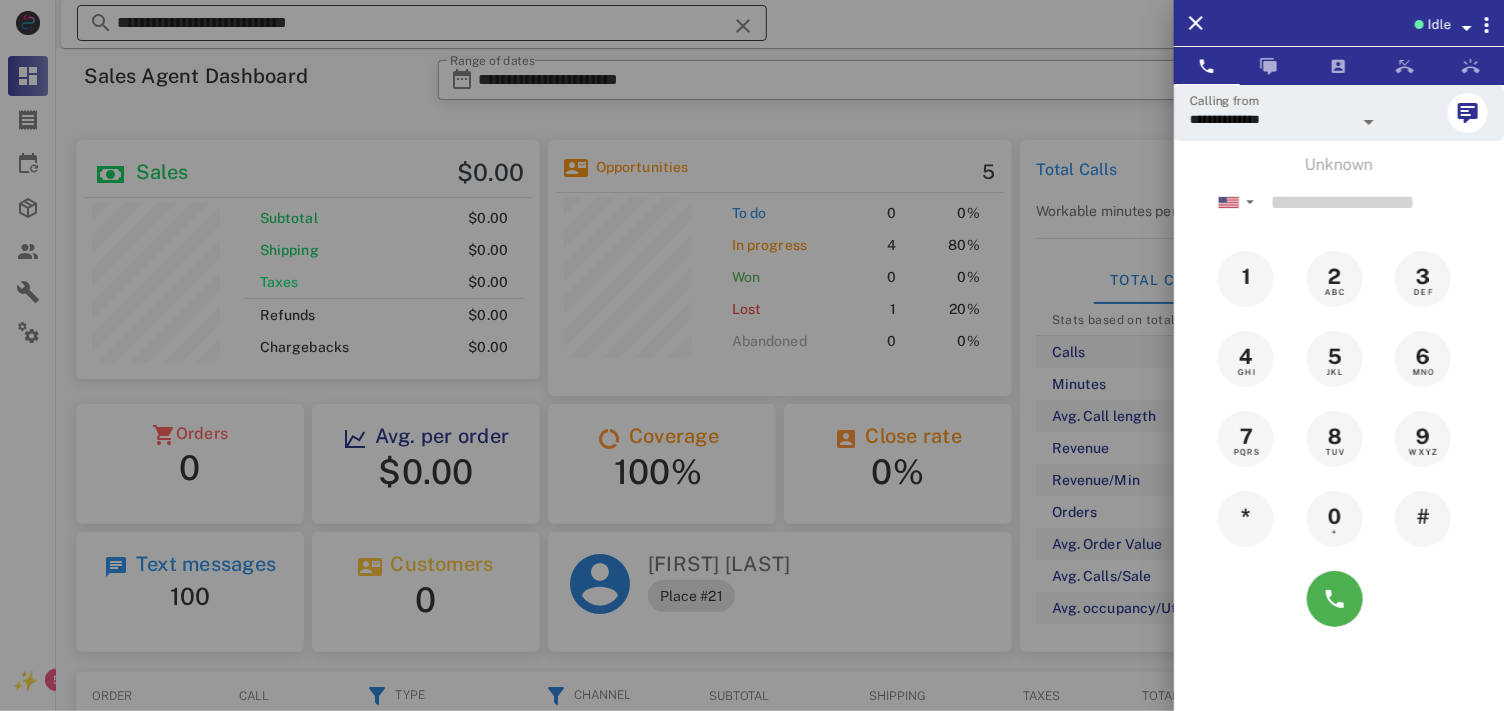 click on "**********" at bounding box center (422, 23) 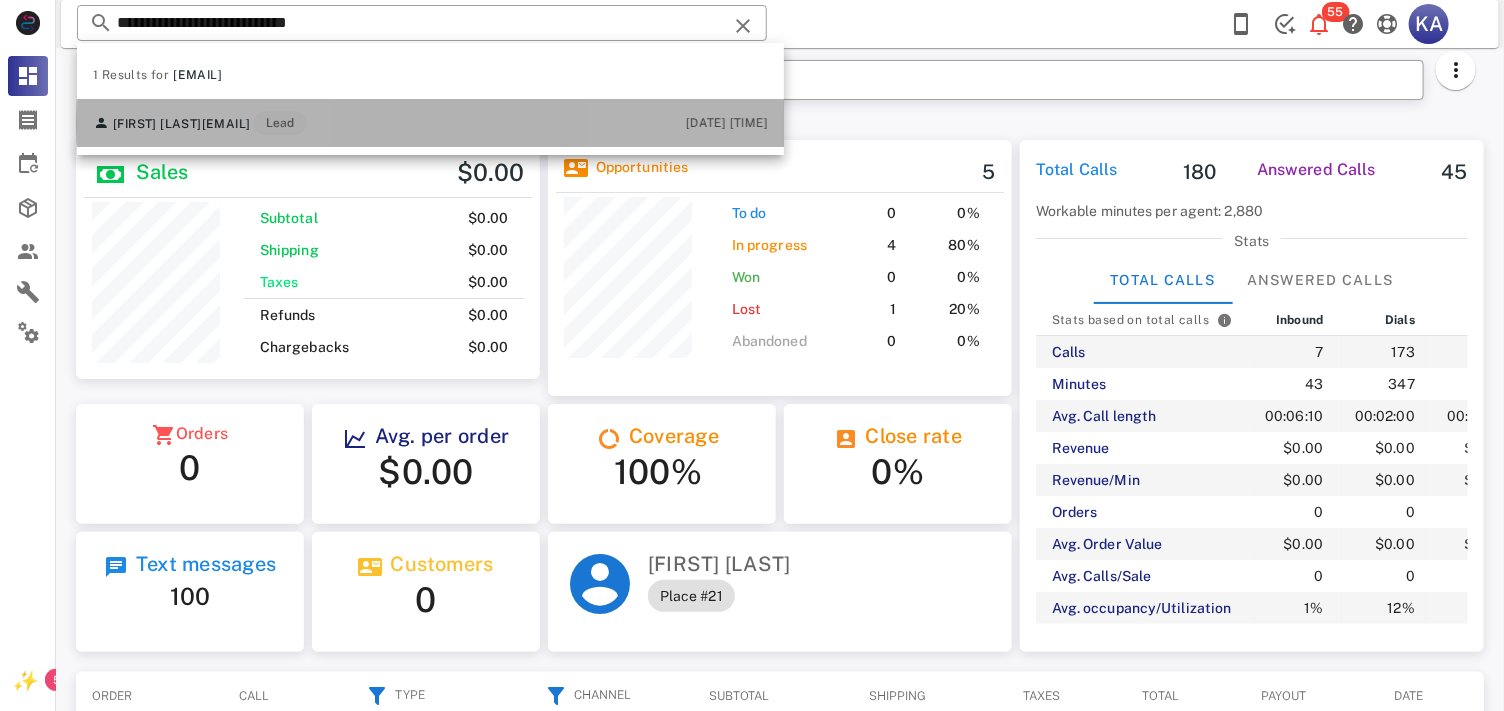 click on "[FIRST] [LAST] [EMAIL] [DATE] [TIME]" at bounding box center (430, 123) 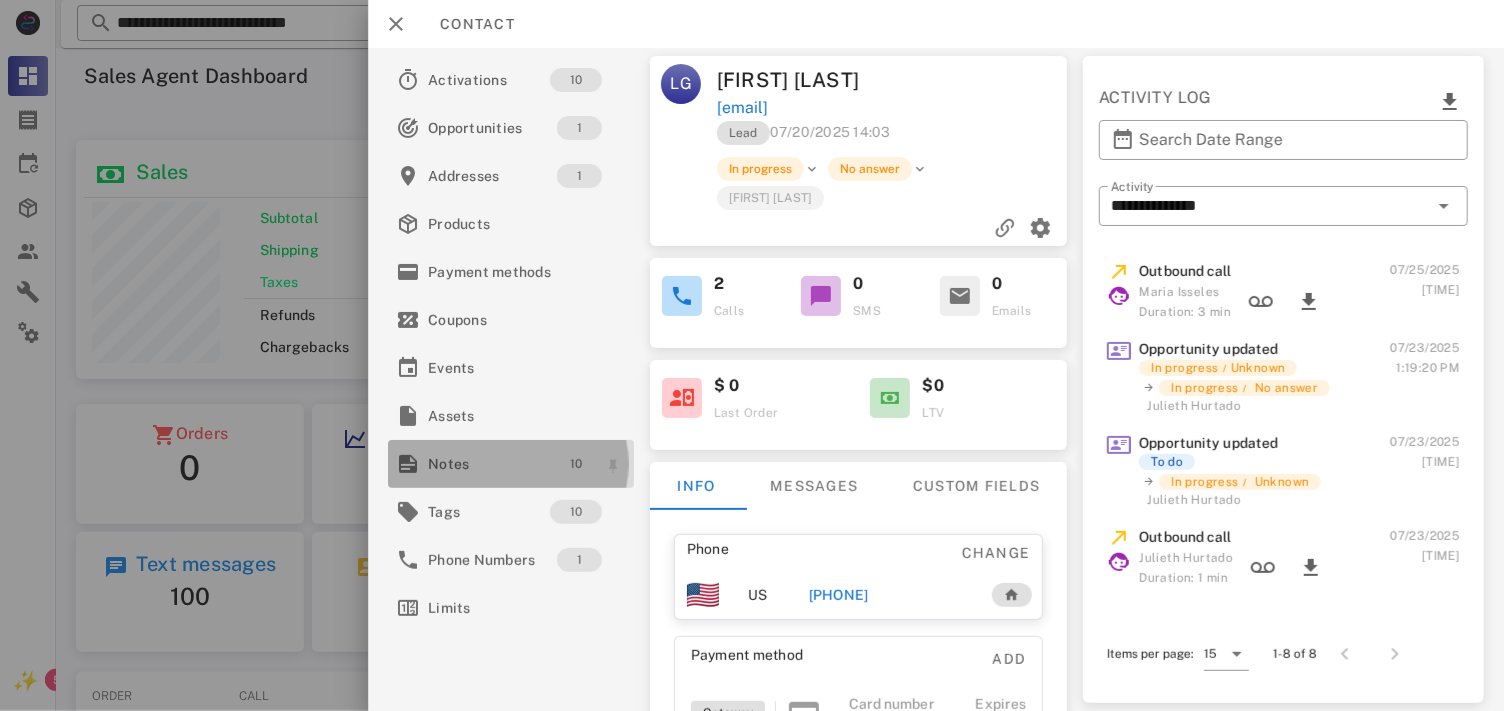 click on "10" at bounding box center (575, 464) 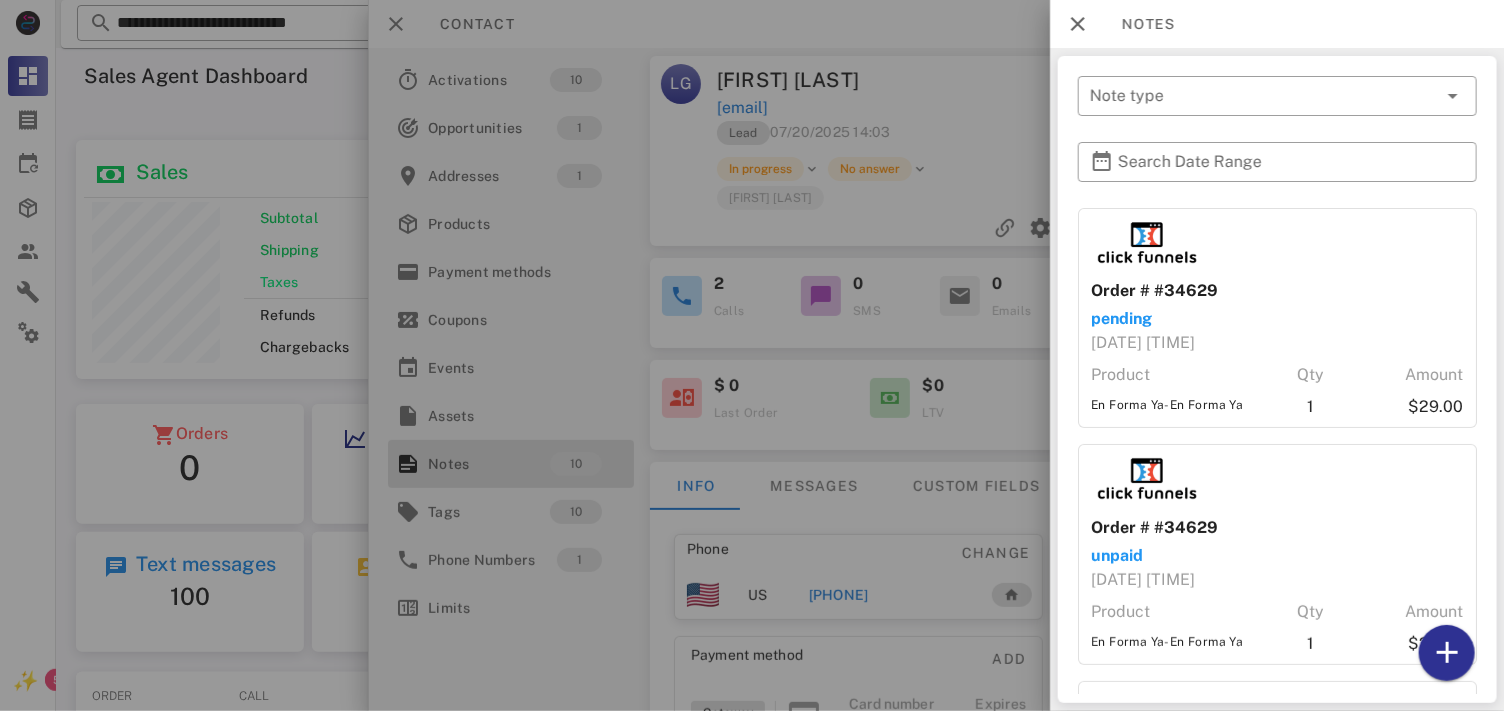 click on "Order # #34629 [DATE] [TIME] [DATE] [TIME] [DATE] [TIME] [DATE] [TIME] Order # #34629 [DATE] [TIME] [DATE] [TIME] Order # #34643 [DATE] [TIME] [DATE] [TIME] Order # #34645 [DATE] [TIME] [DATE] [TIME]" at bounding box center (1277, 379) 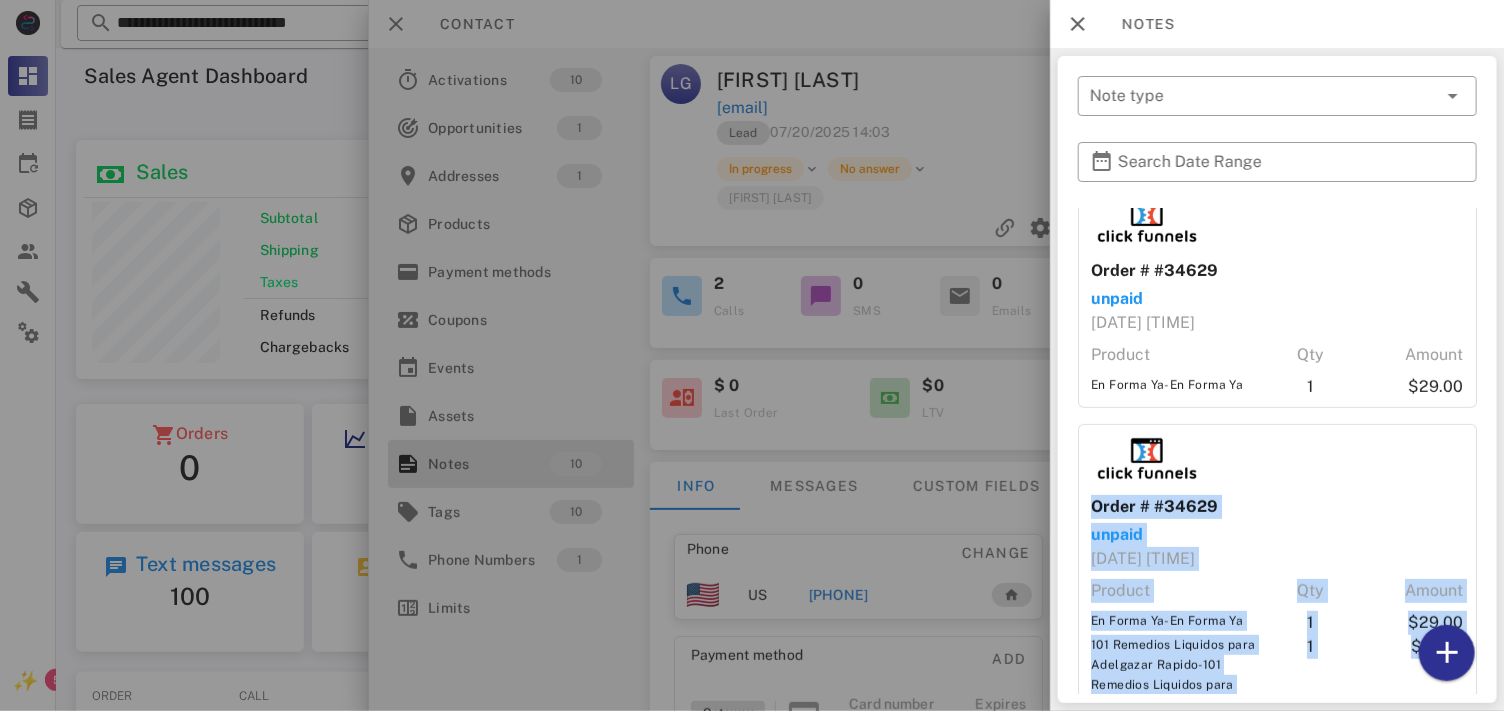 scroll, scrollTop: 351, scrollLeft: 0, axis: vertical 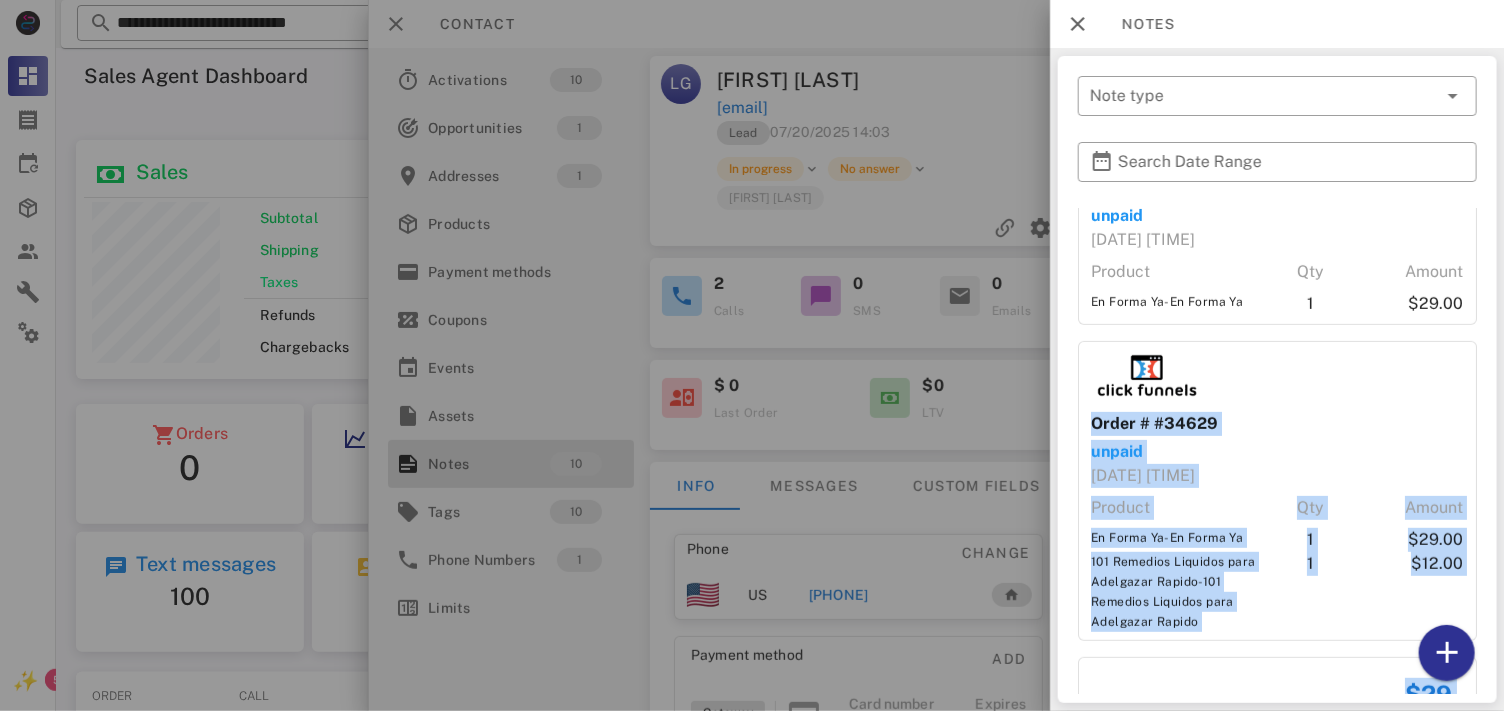 drag, startPoint x: 1488, startPoint y: 674, endPoint x: 1485, endPoint y: 684, distance: 10.440307 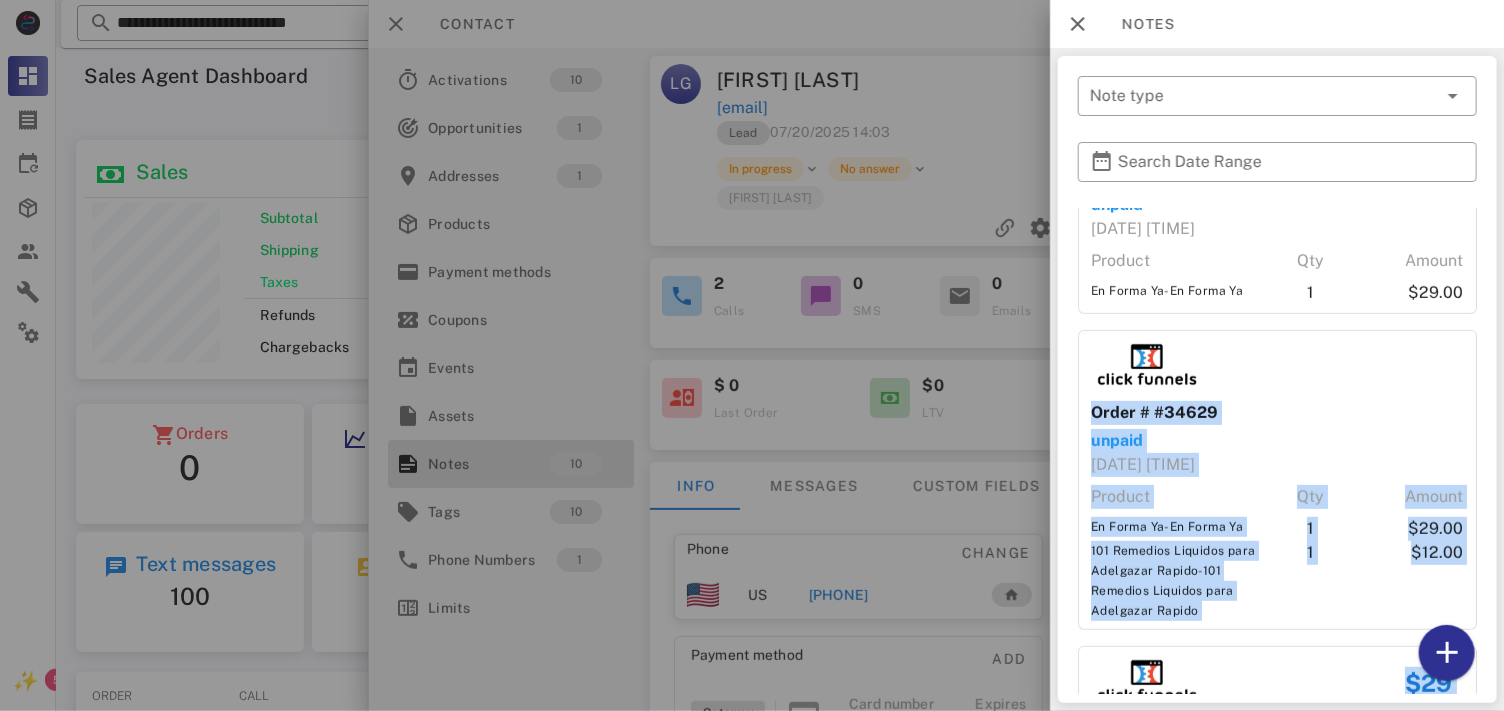 click on "$12.00" at bounding box center (1409, 581) 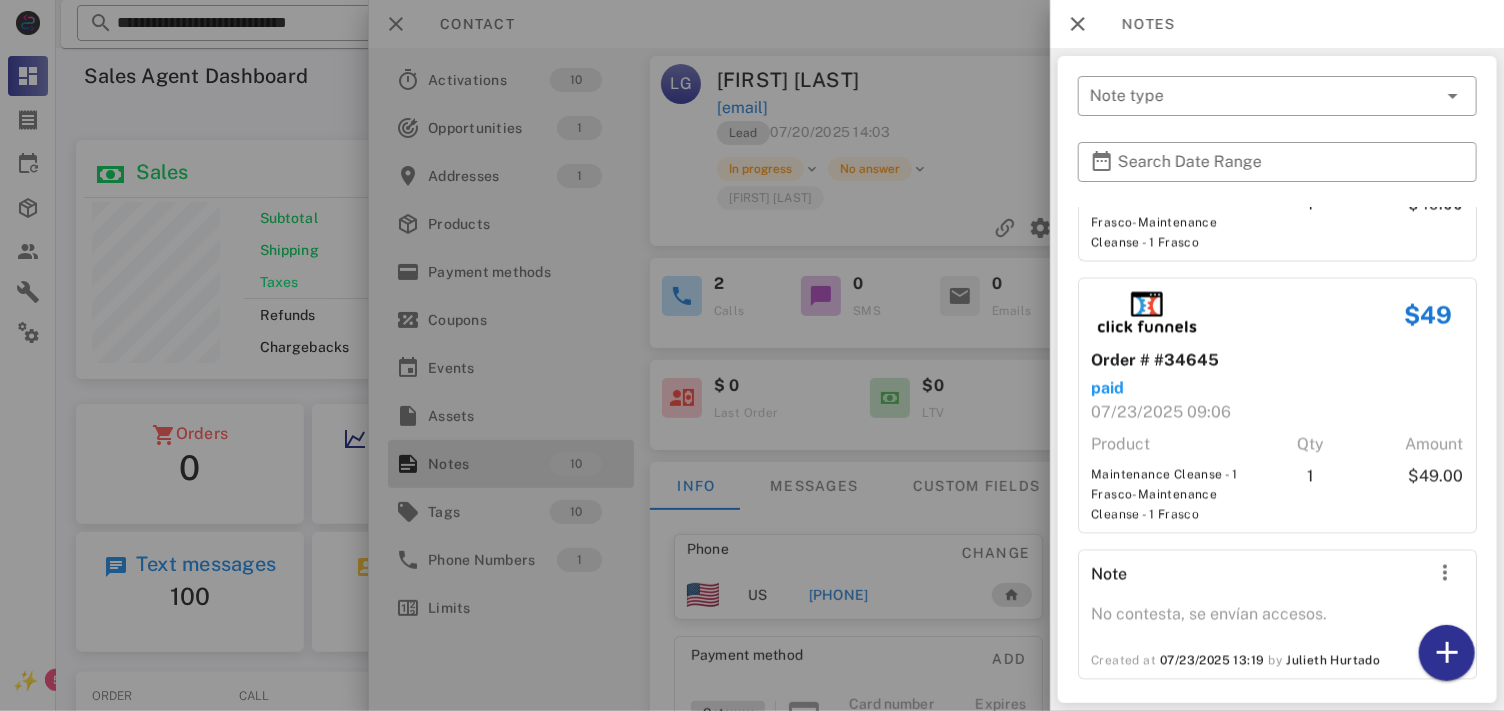 scroll, scrollTop: 1905, scrollLeft: 0, axis: vertical 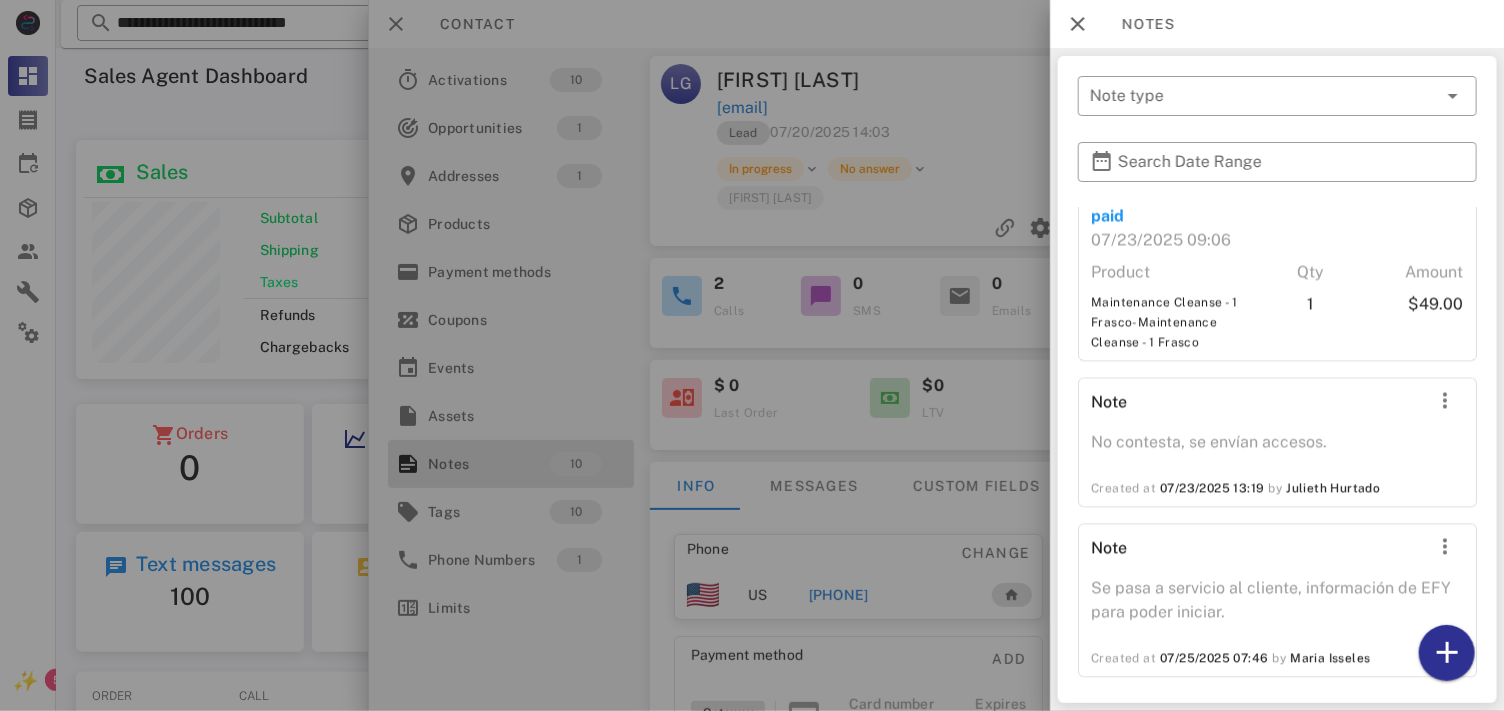 click at bounding box center [752, 355] 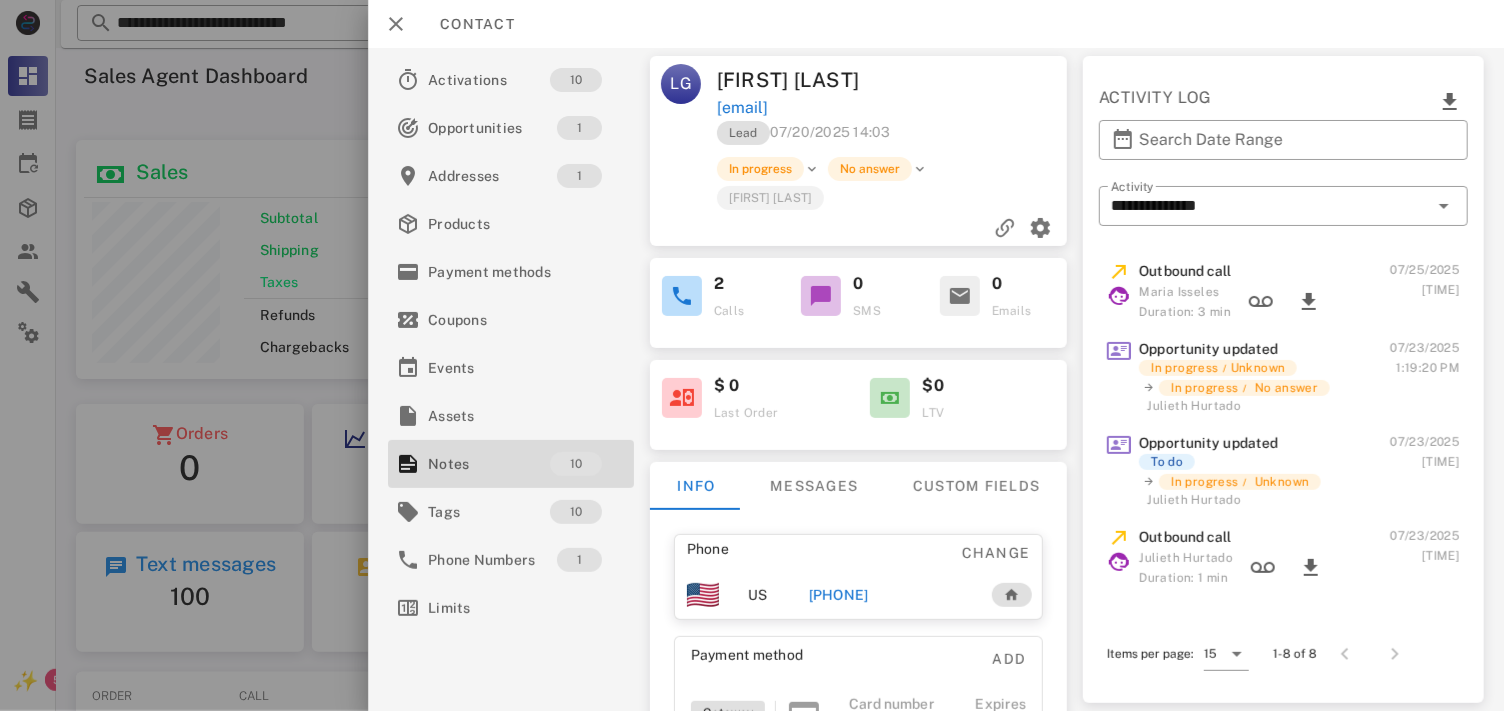 click on "[PHONE]" at bounding box center [838, 595] 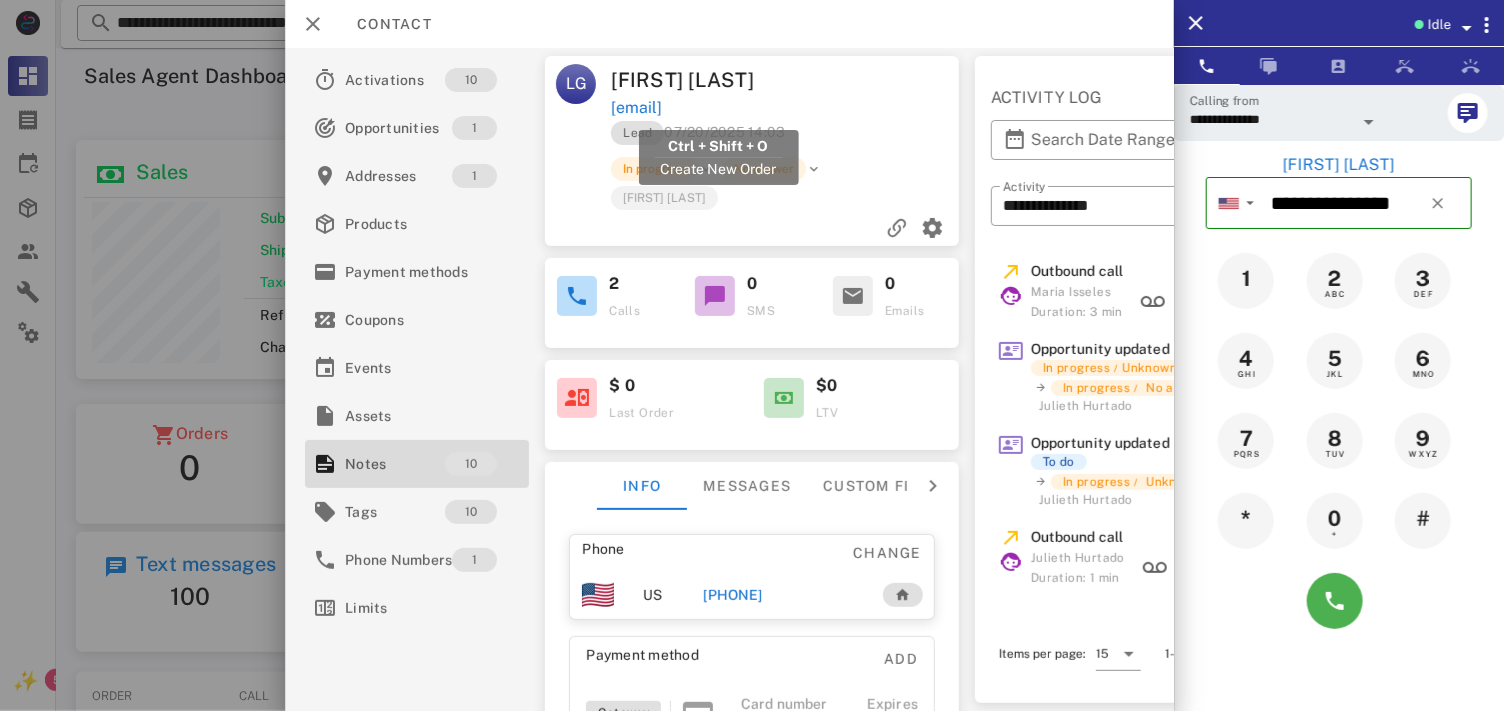 drag, startPoint x: 841, startPoint y: 118, endPoint x: 811, endPoint y: 102, distance: 34 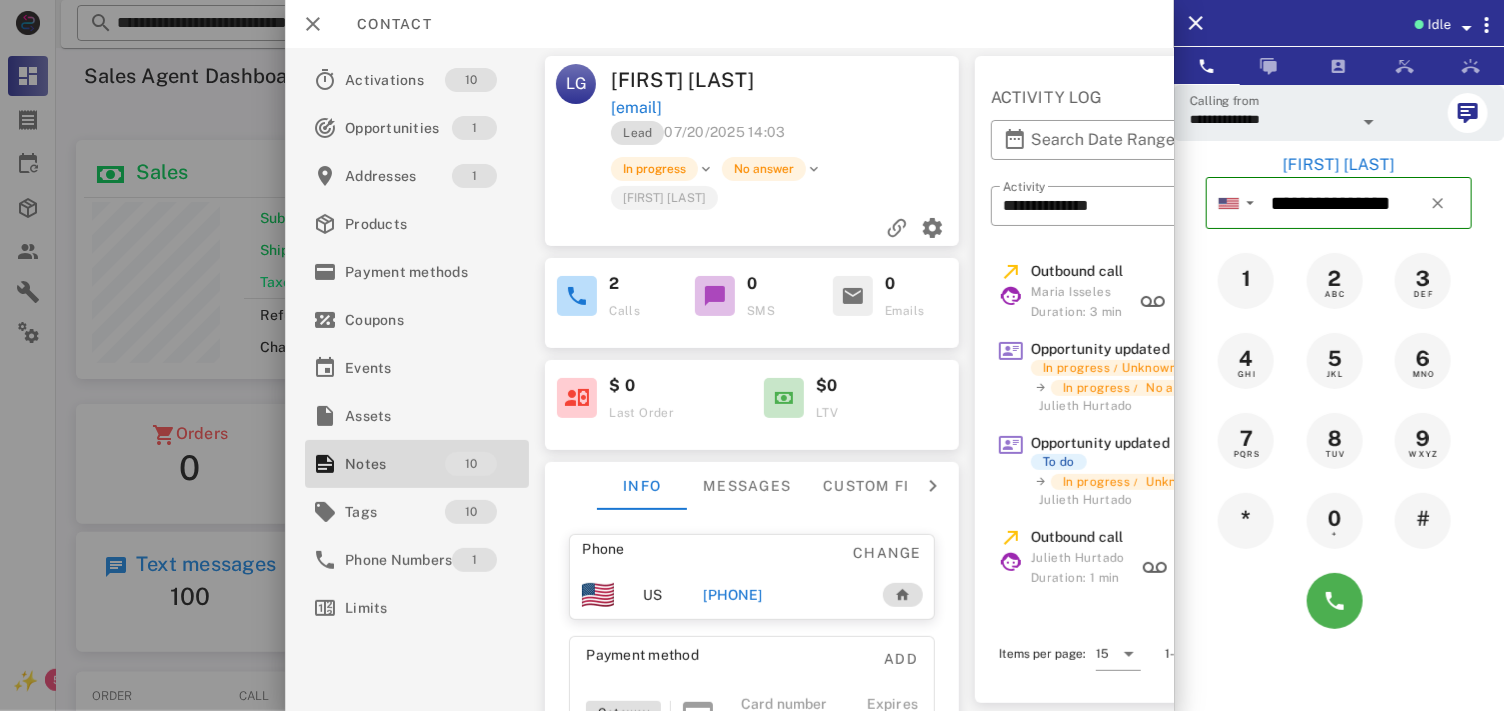 click on "[EMAIL]" at bounding box center (787, 108) 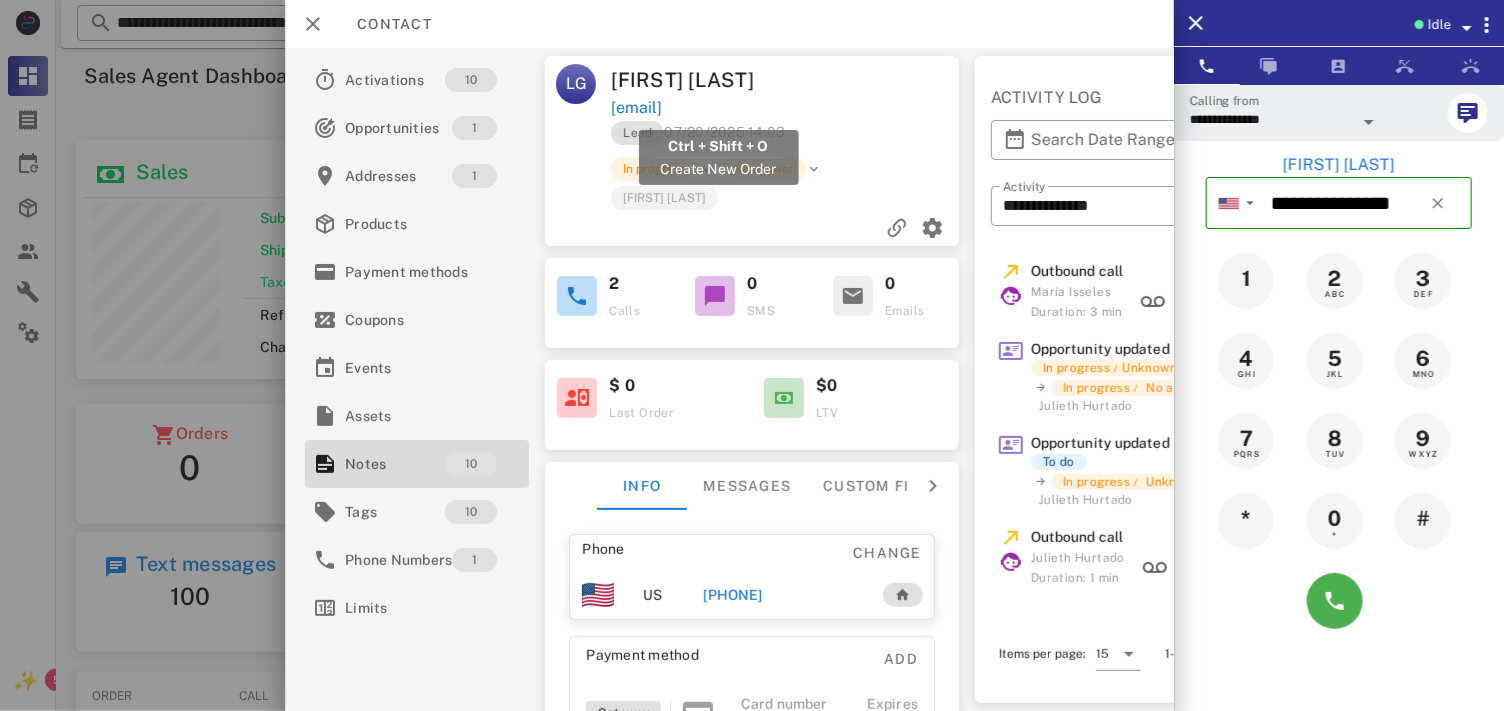 drag, startPoint x: 842, startPoint y: 115, endPoint x: 613, endPoint y: 113, distance: 229.00873 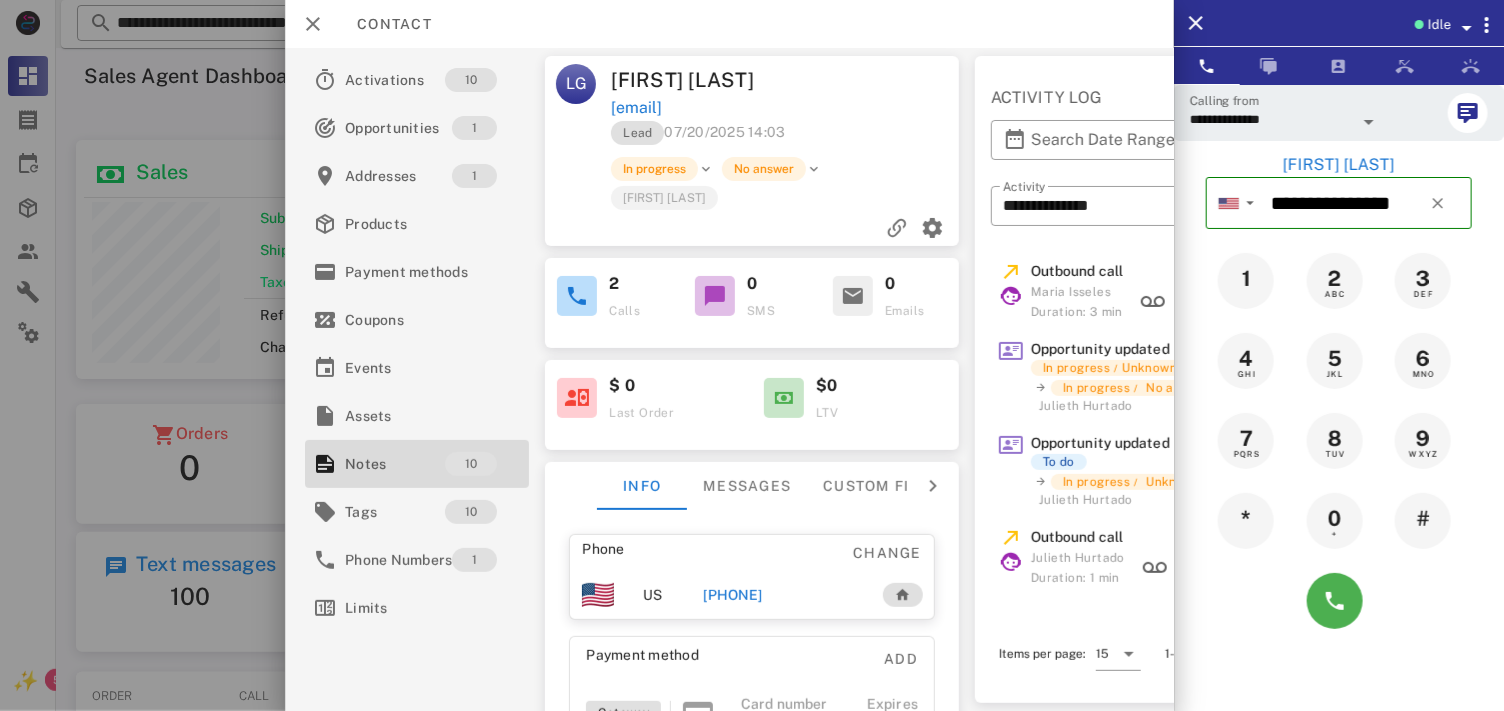 copy on "[EMAIL]" 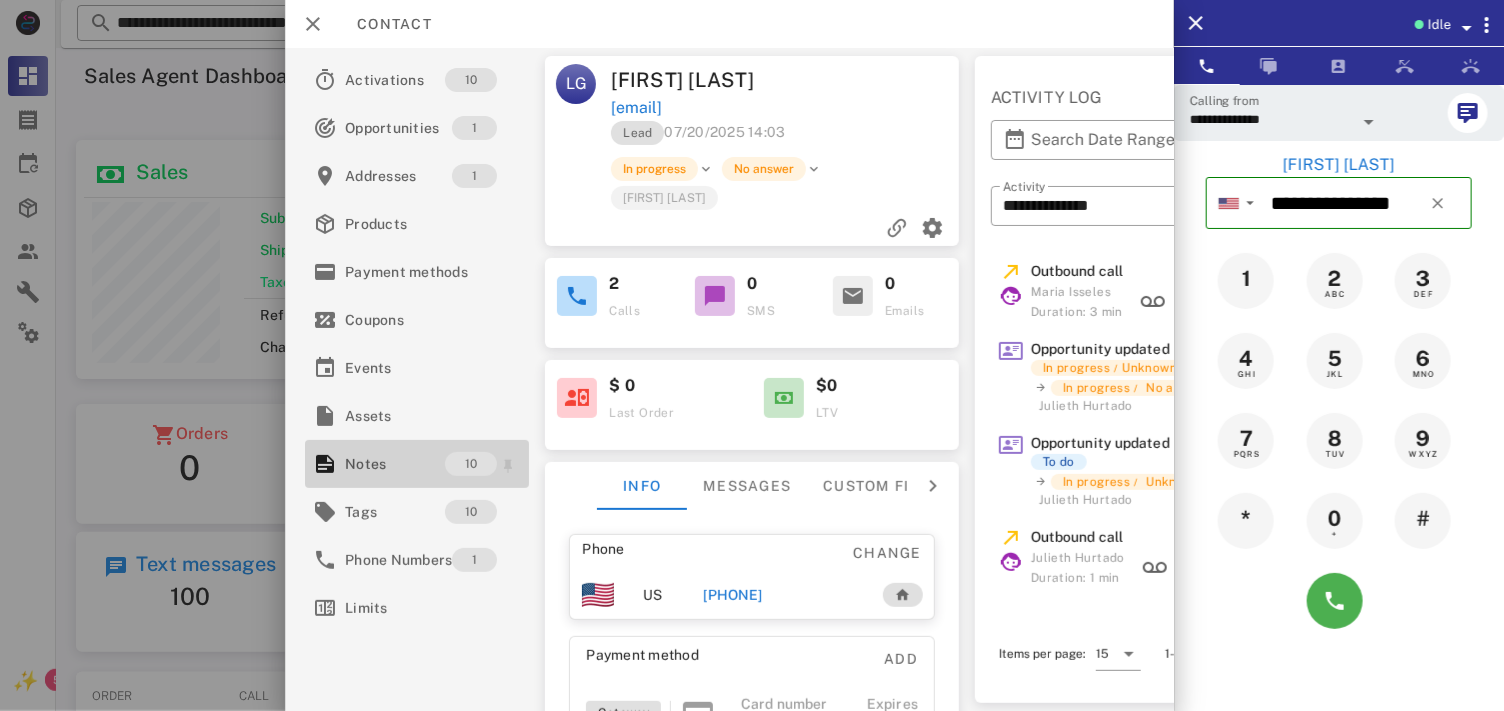 click on "Notes  10" at bounding box center (417, 464) 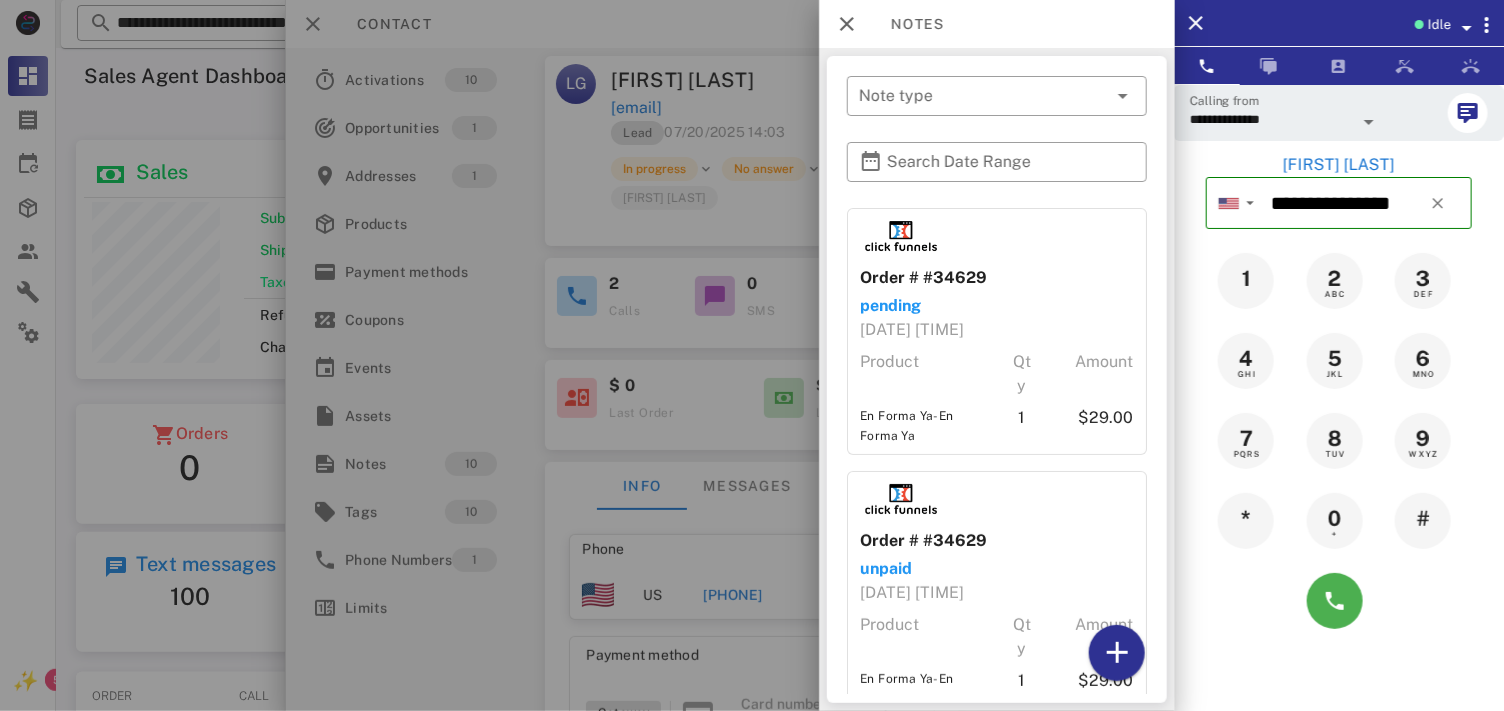 click at bounding box center [752, 355] 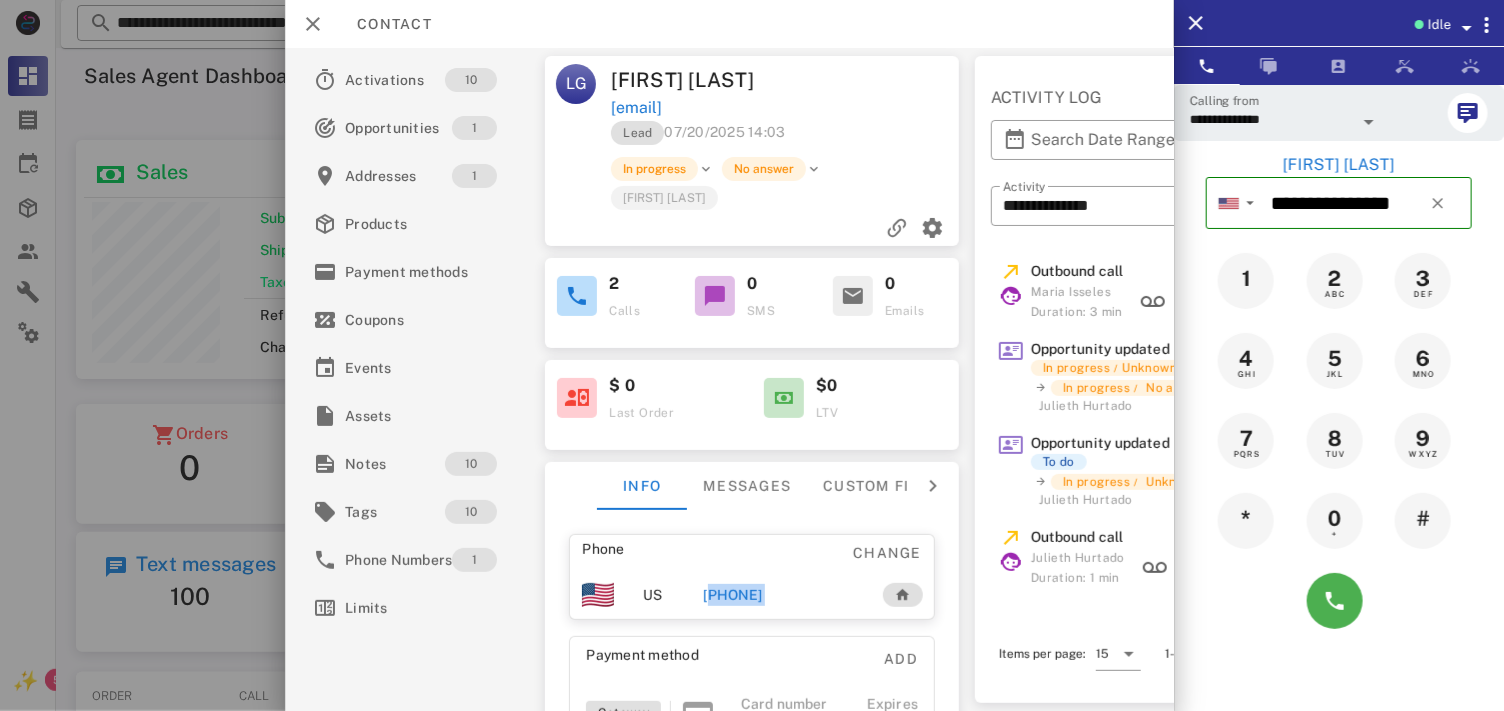 click on "[PHONE]" at bounding box center [783, 595] 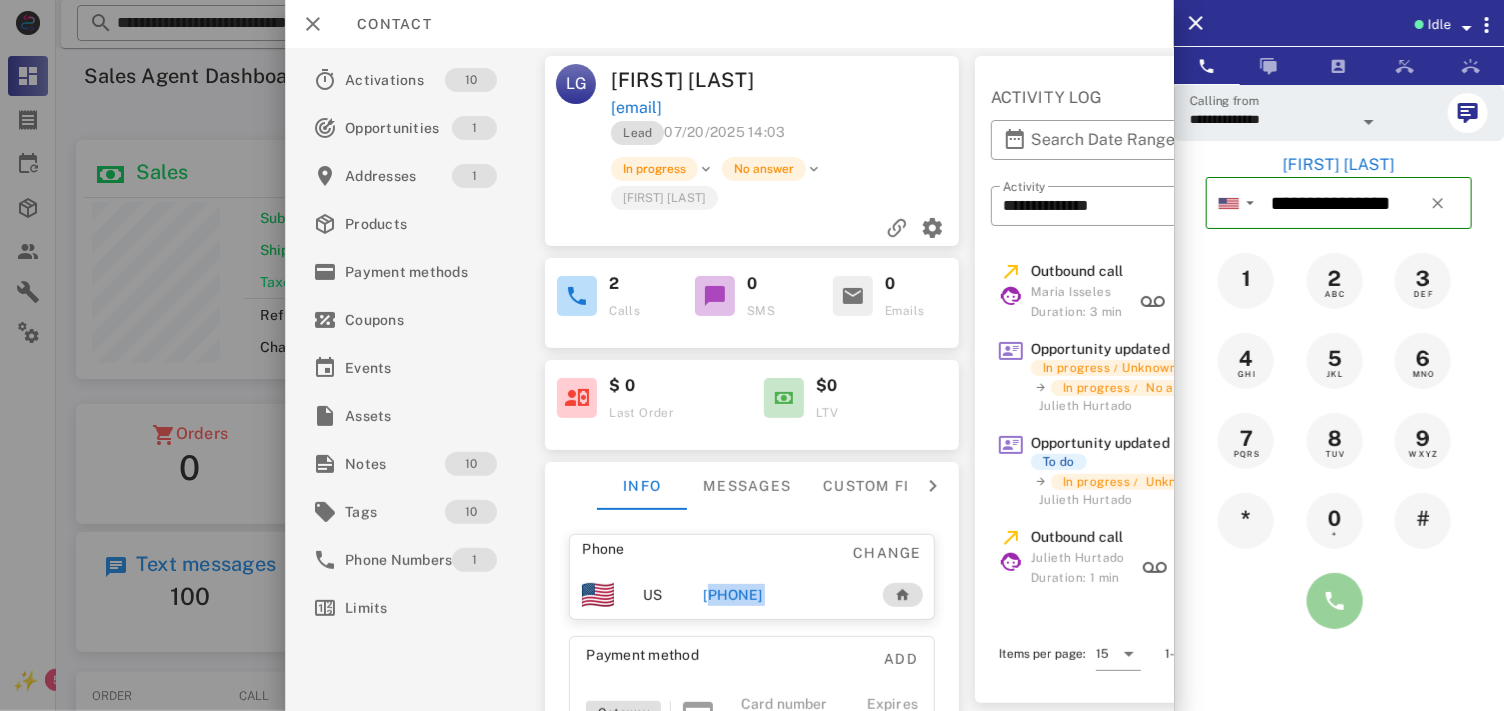 click at bounding box center [1335, 601] 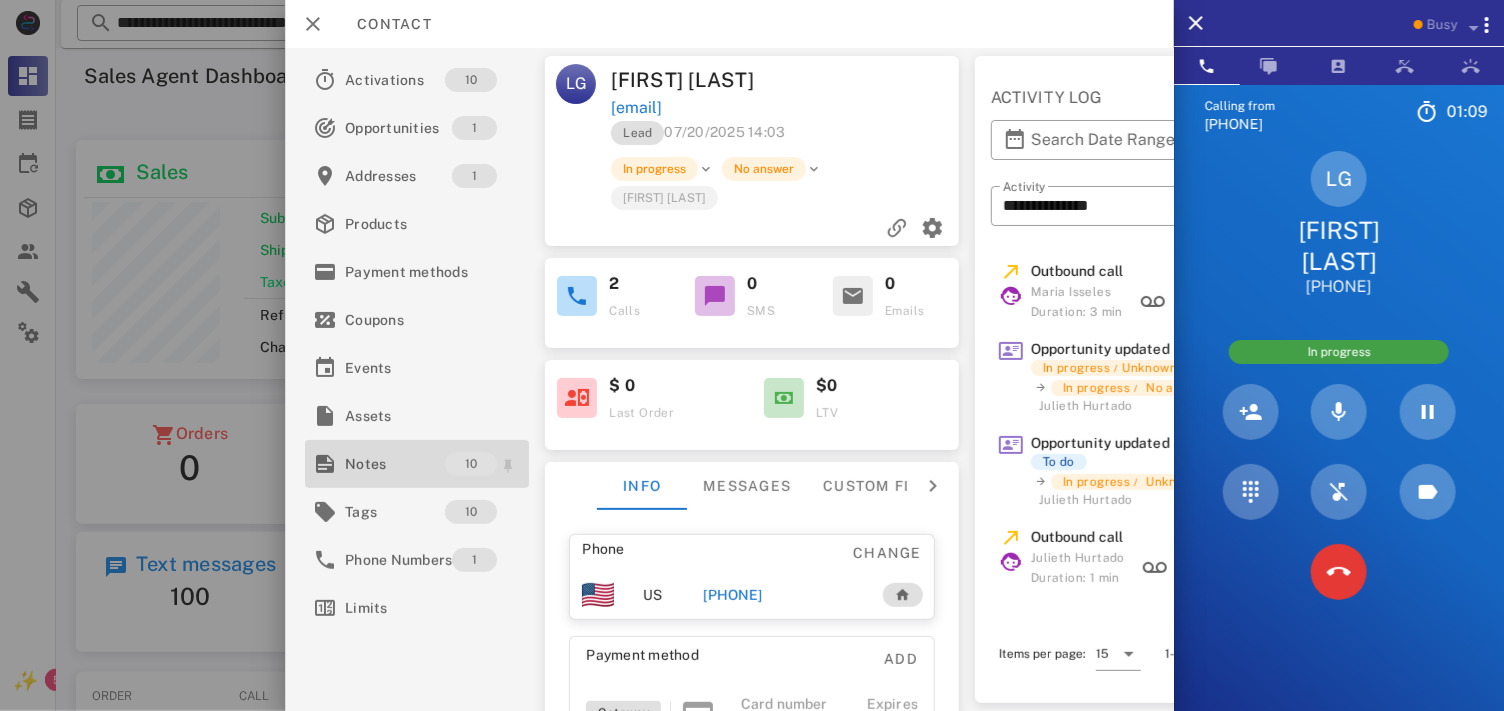 click on "Notes" at bounding box center [395, 464] 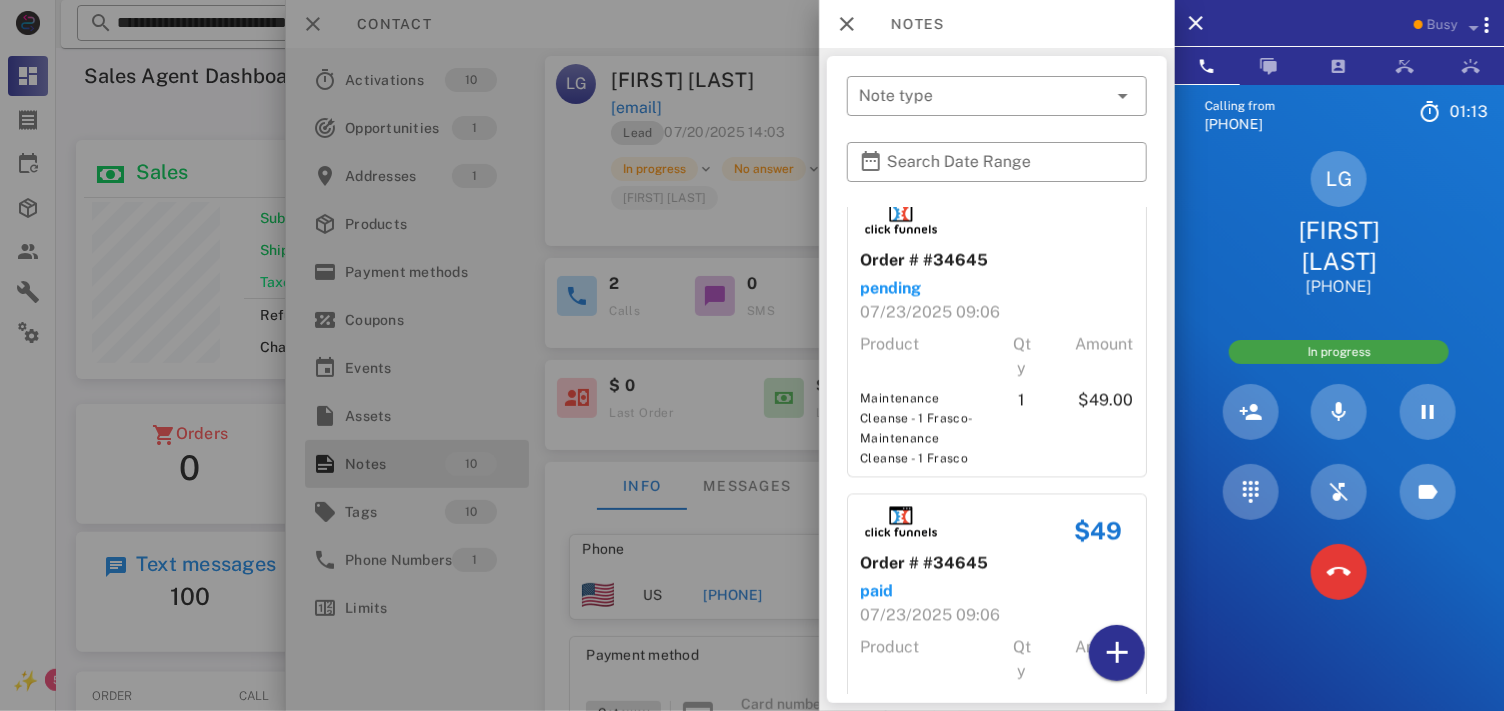 scroll, scrollTop: 2240, scrollLeft: 0, axis: vertical 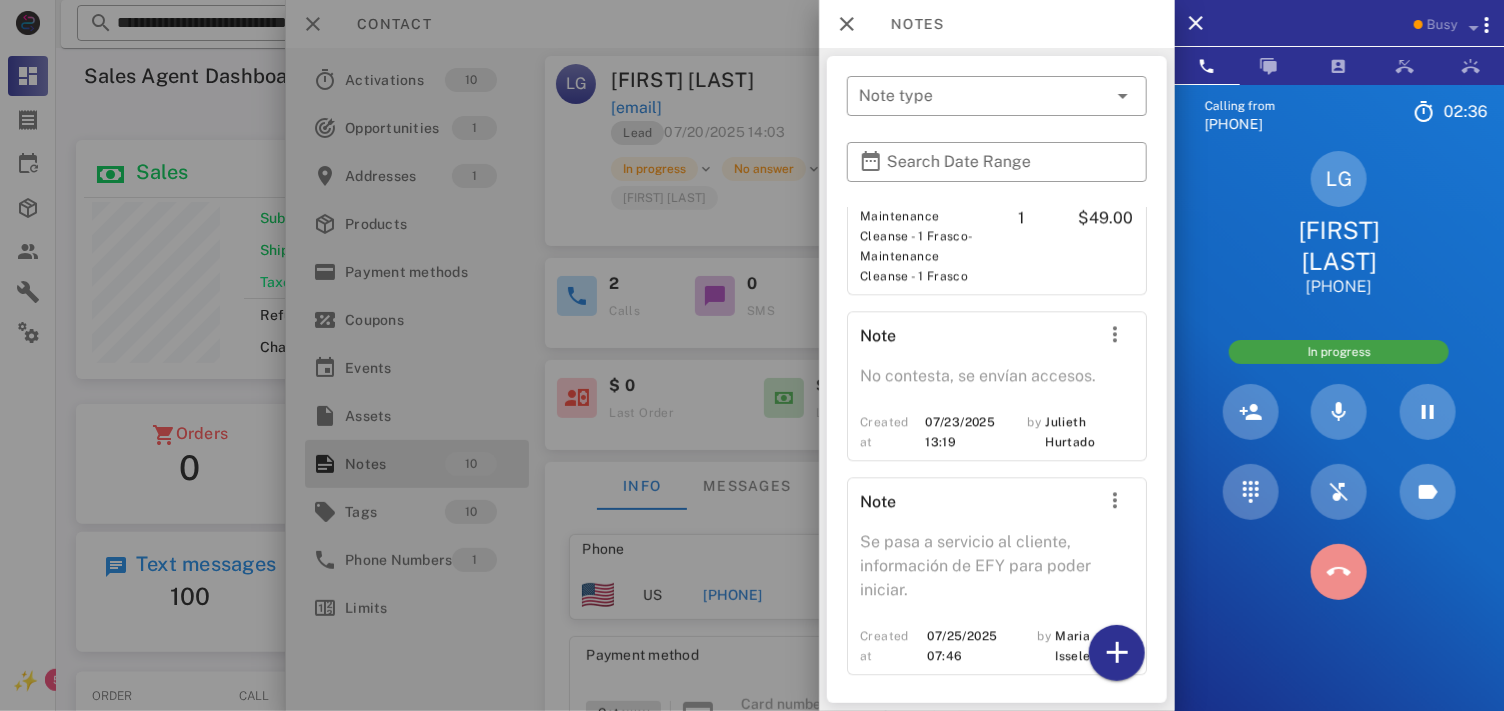 click at bounding box center (1339, 572) 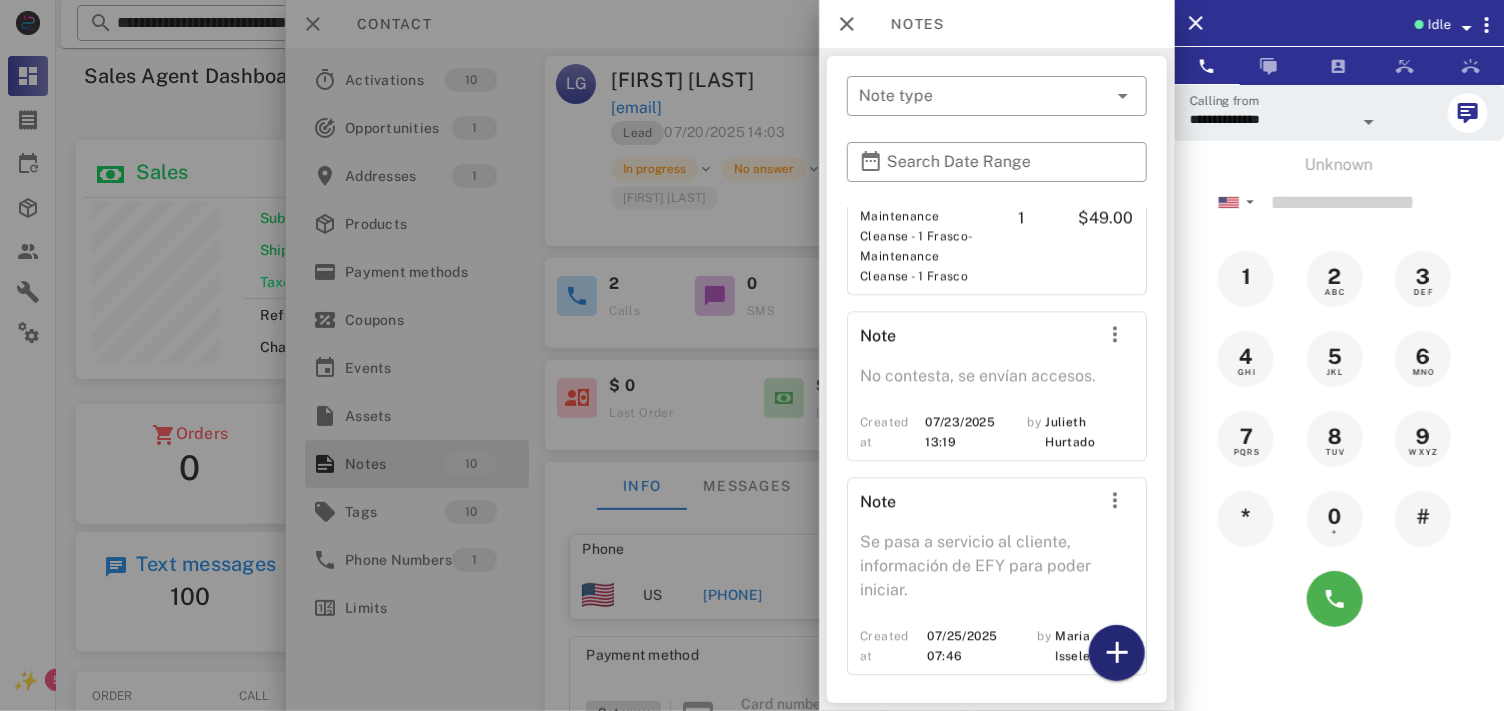 drag, startPoint x: 1106, startPoint y: 638, endPoint x: 1055, endPoint y: 412, distance: 231.68297 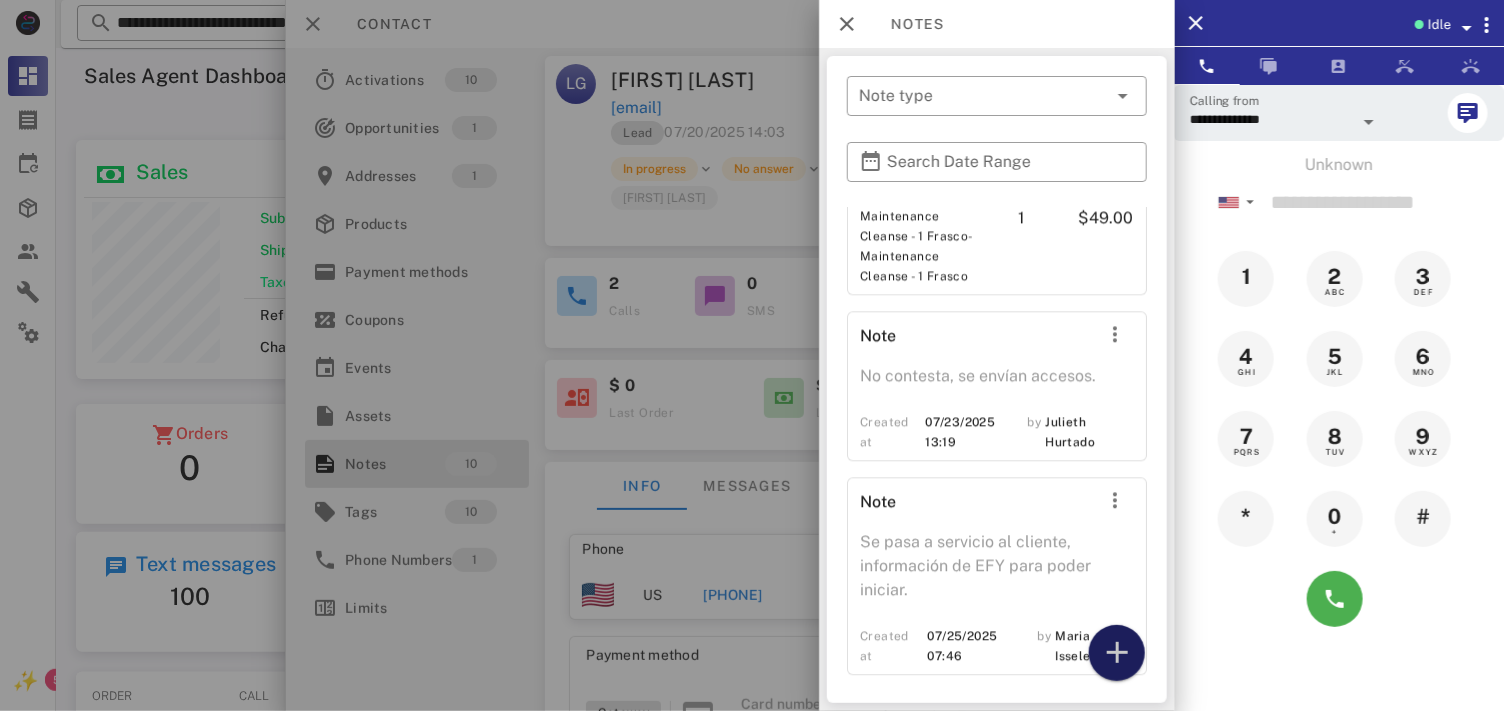 click at bounding box center (1116, 653) 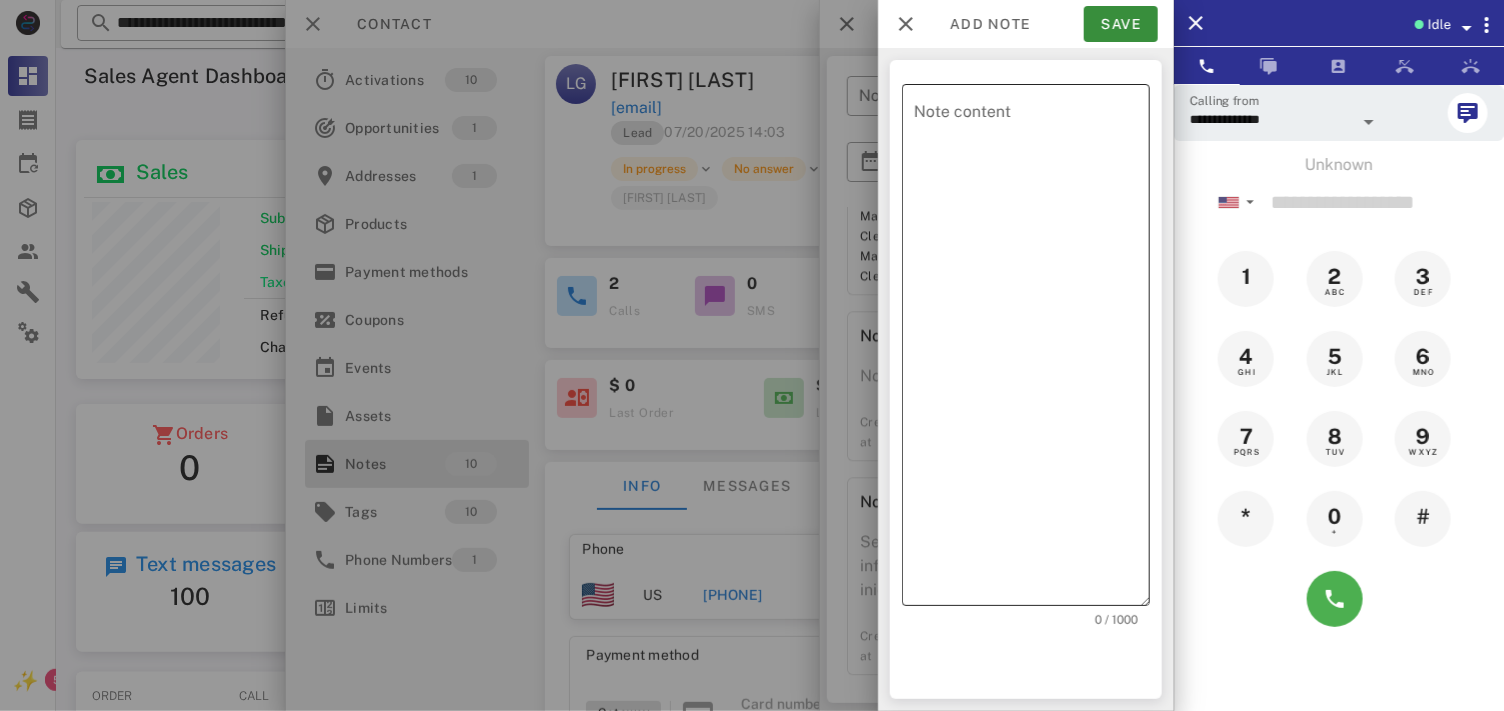 click on "Note content" at bounding box center [1032, 350] 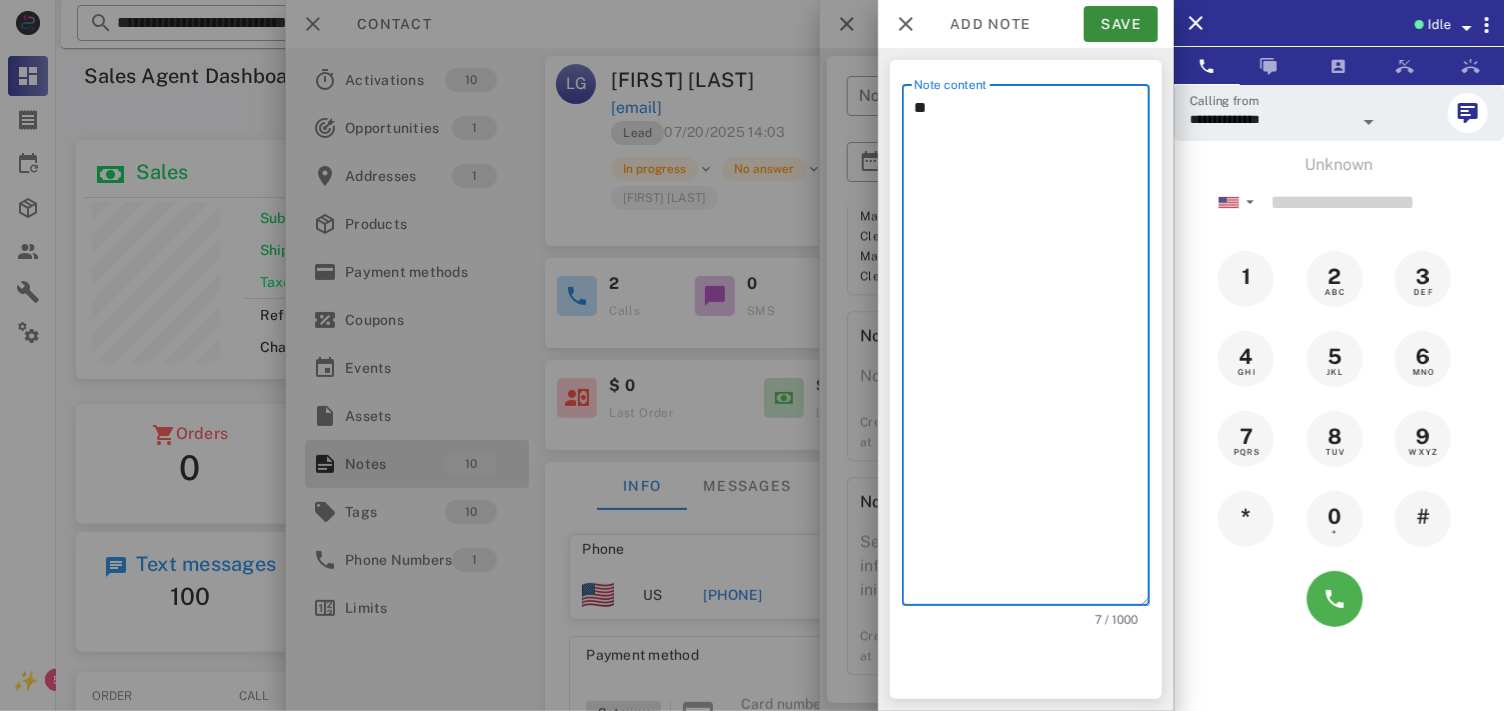 type on "*" 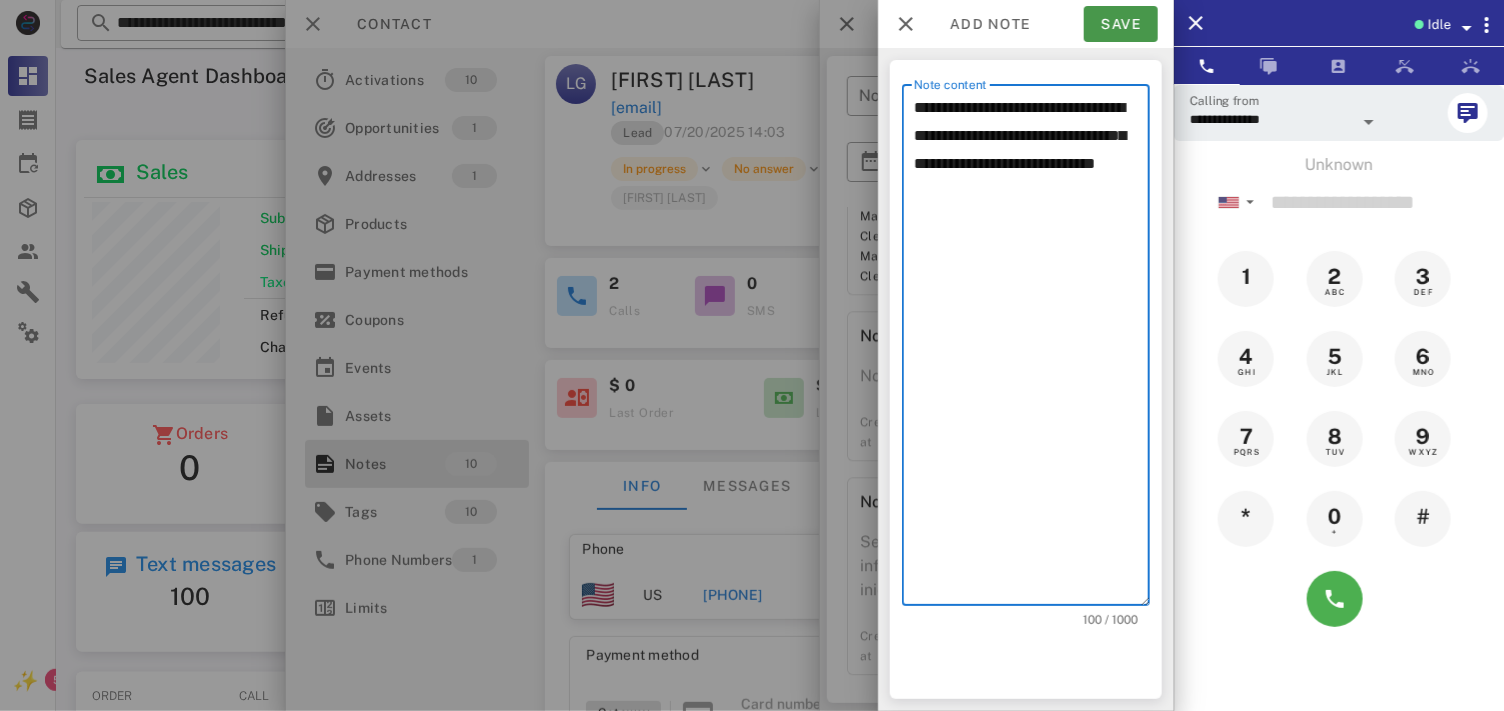 type on "**********" 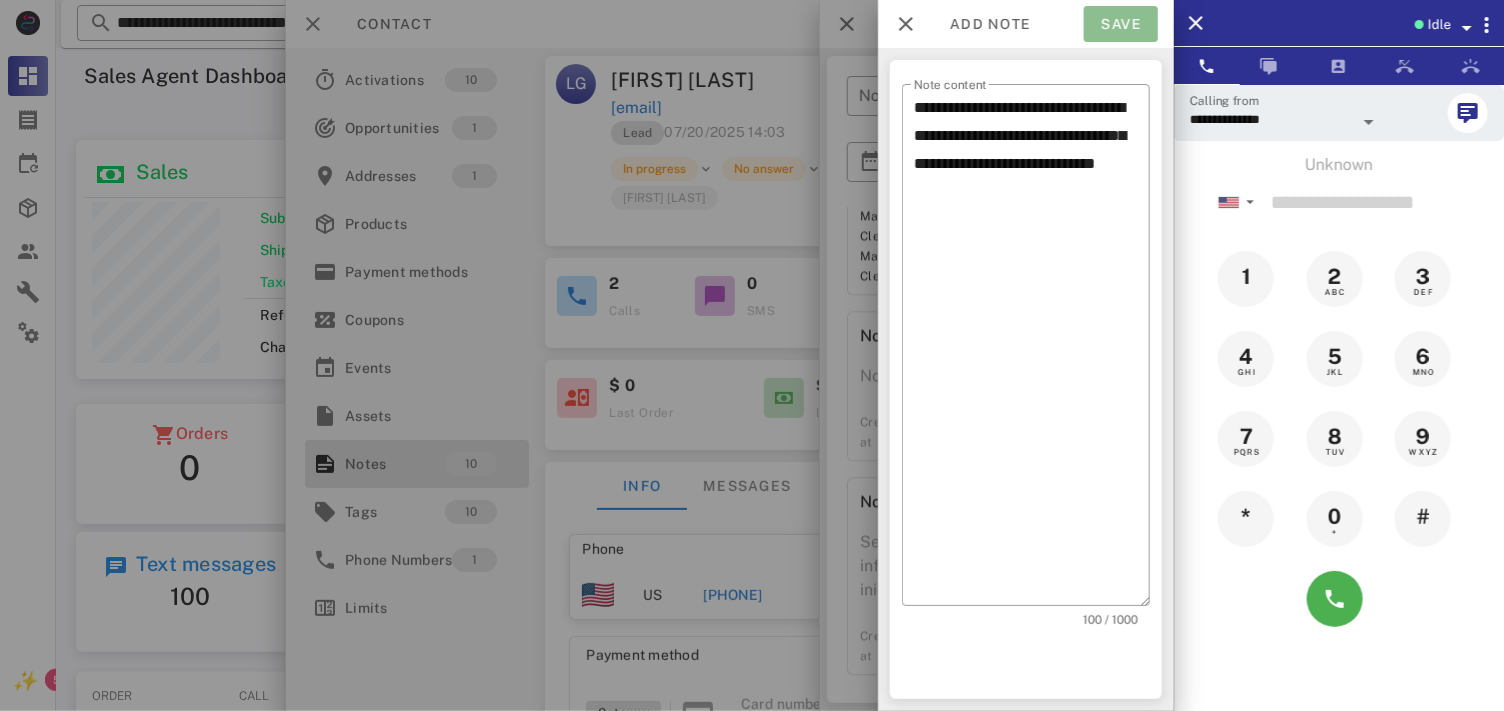 click on "Save" at bounding box center (1121, 24) 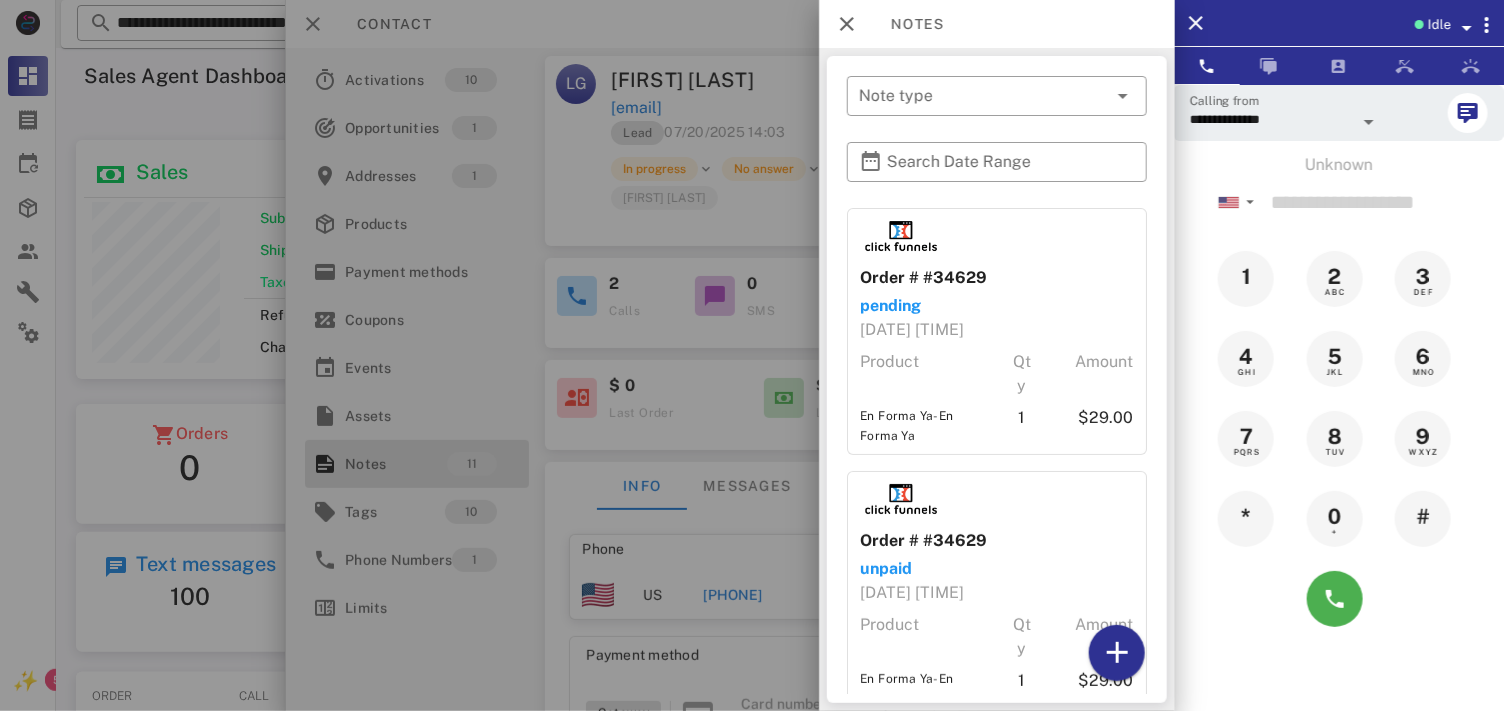 click at bounding box center (752, 355) 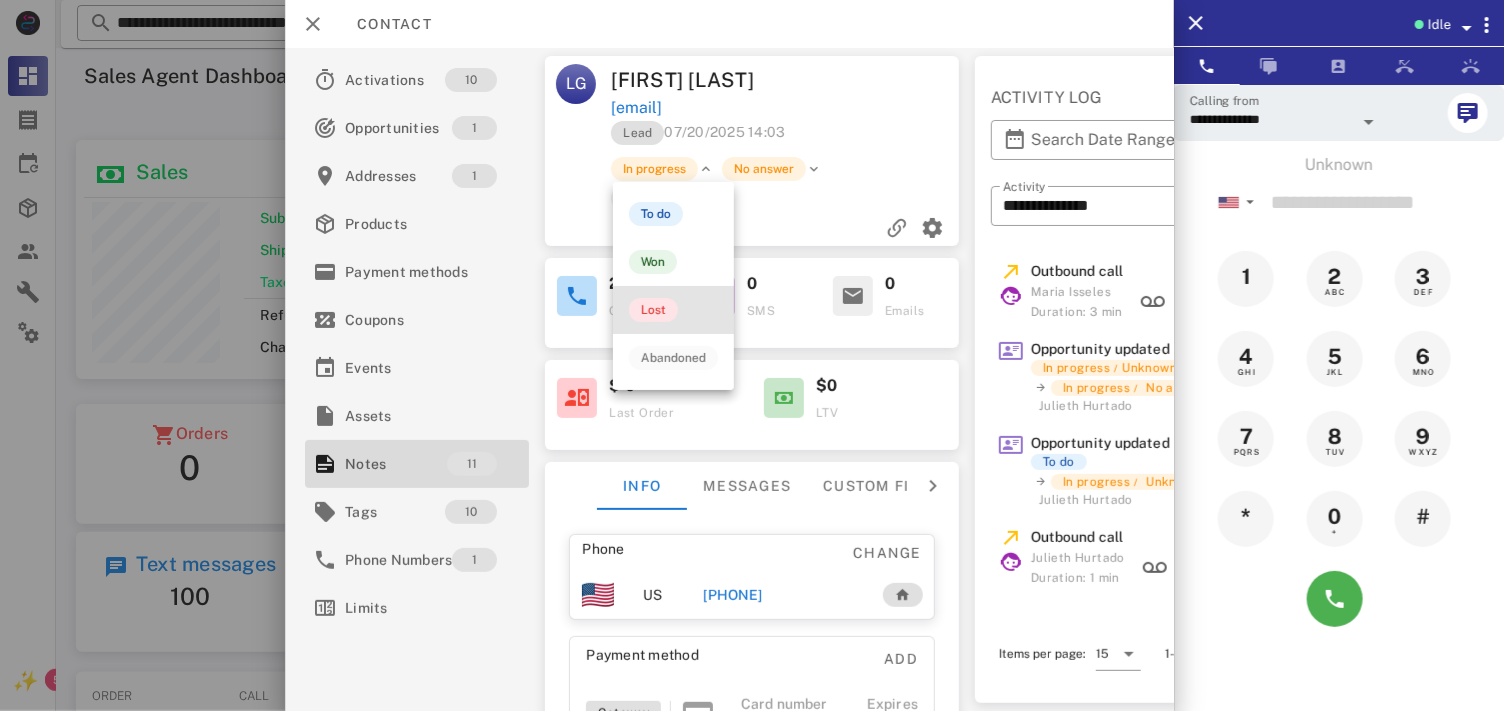 click on "Lost" at bounding box center (653, 310) 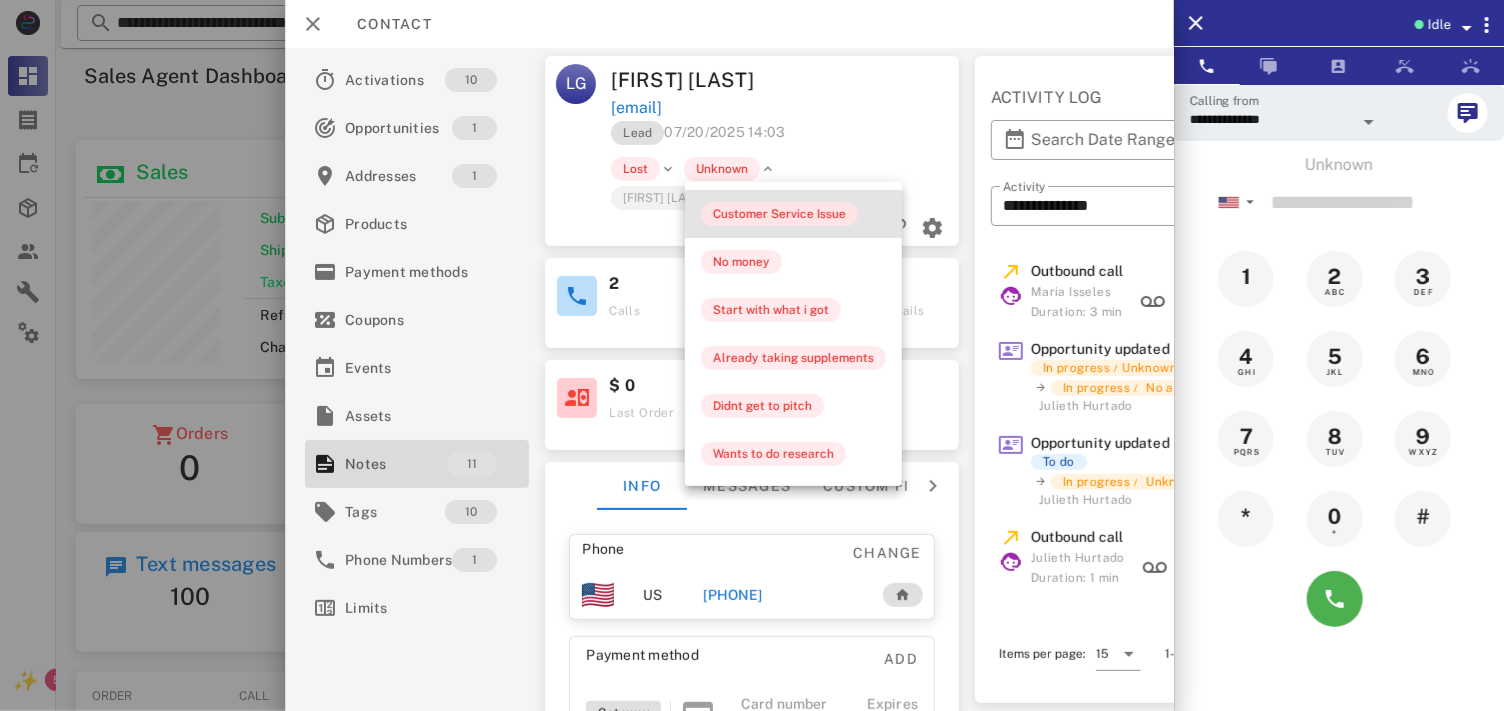 click on "Customer Service Issue" at bounding box center (779, 214) 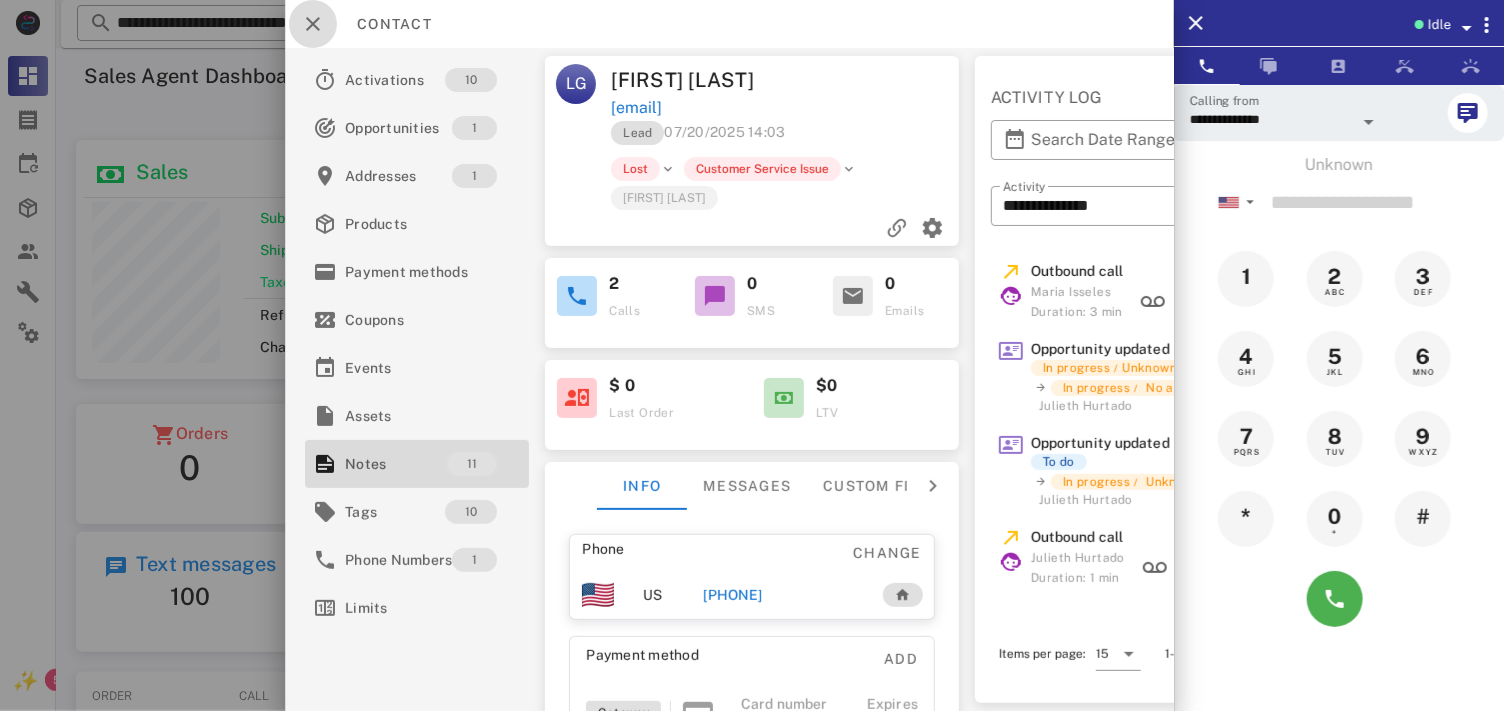 click at bounding box center (313, 24) 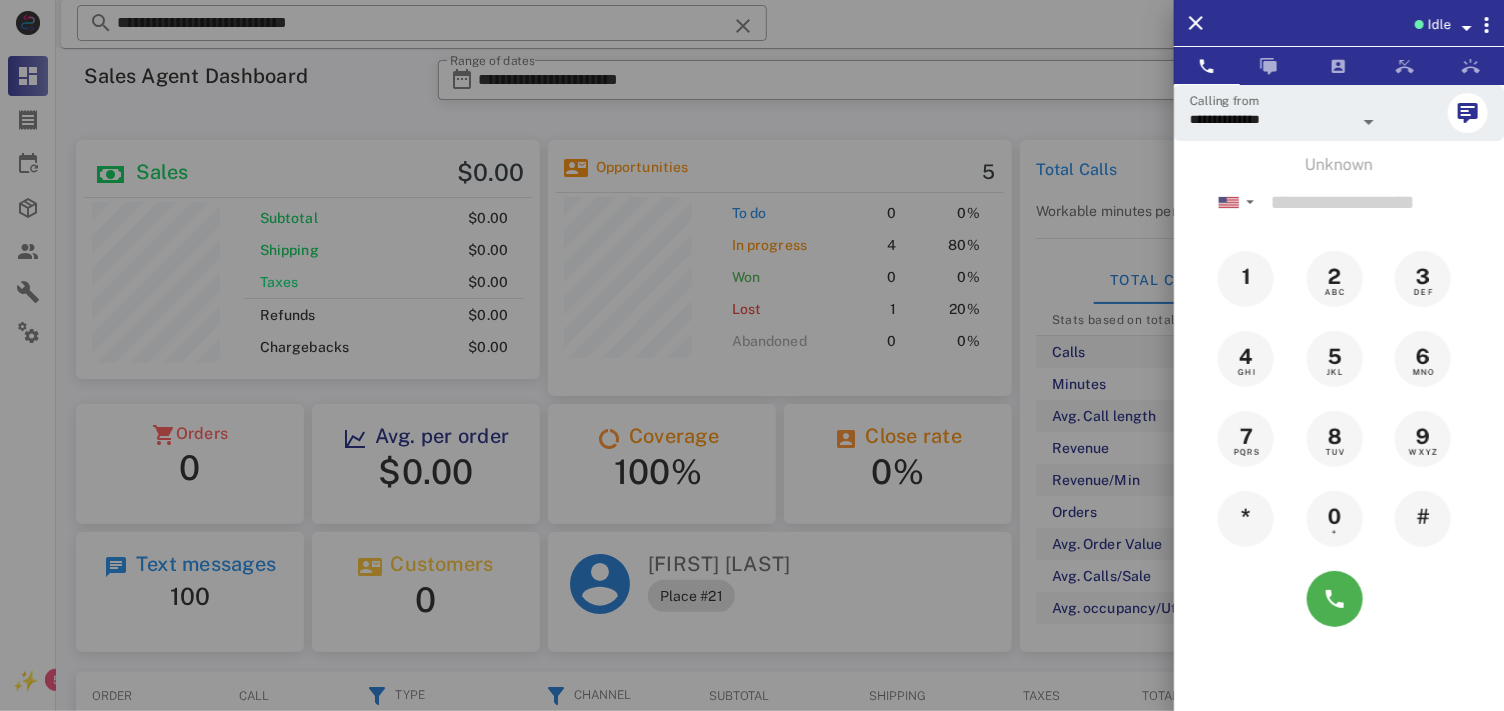 click at bounding box center (752, 355) 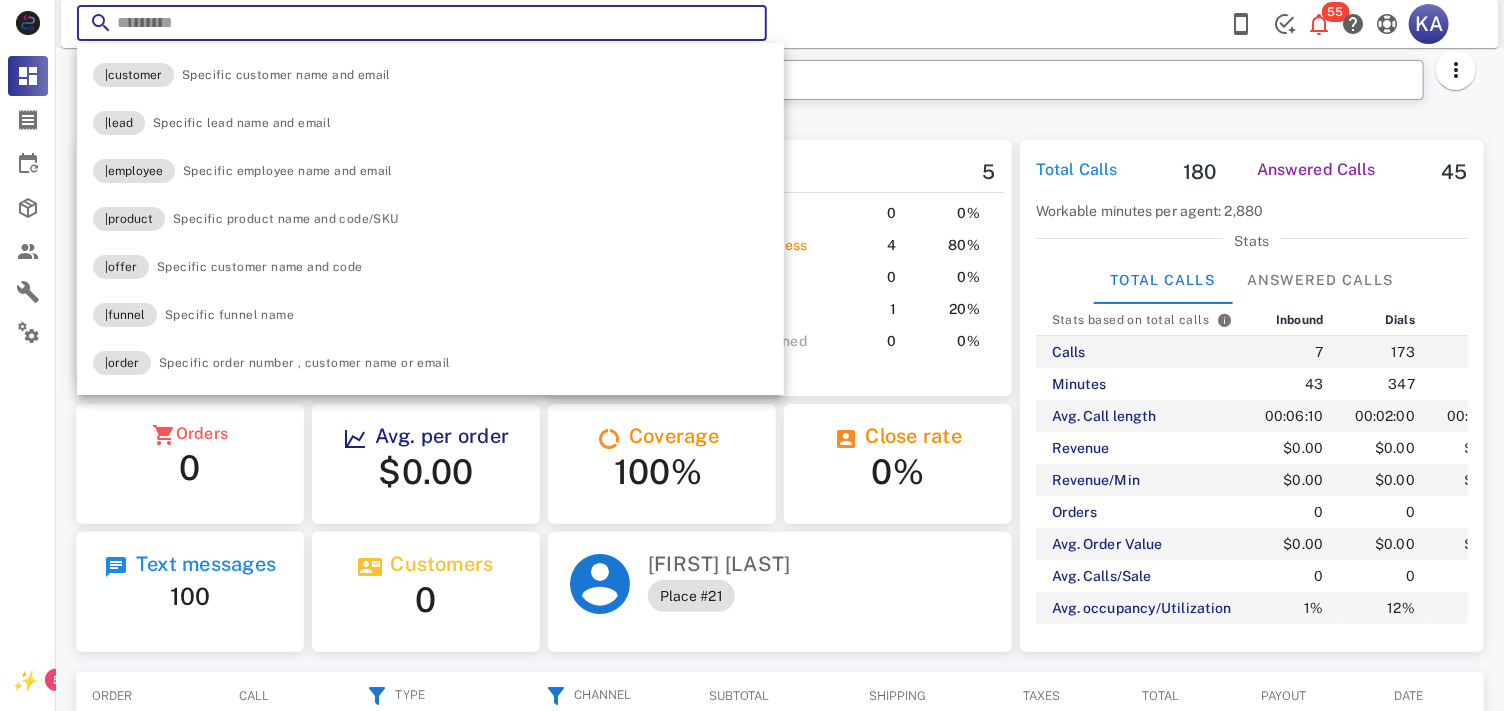 click at bounding box center (743, 26) 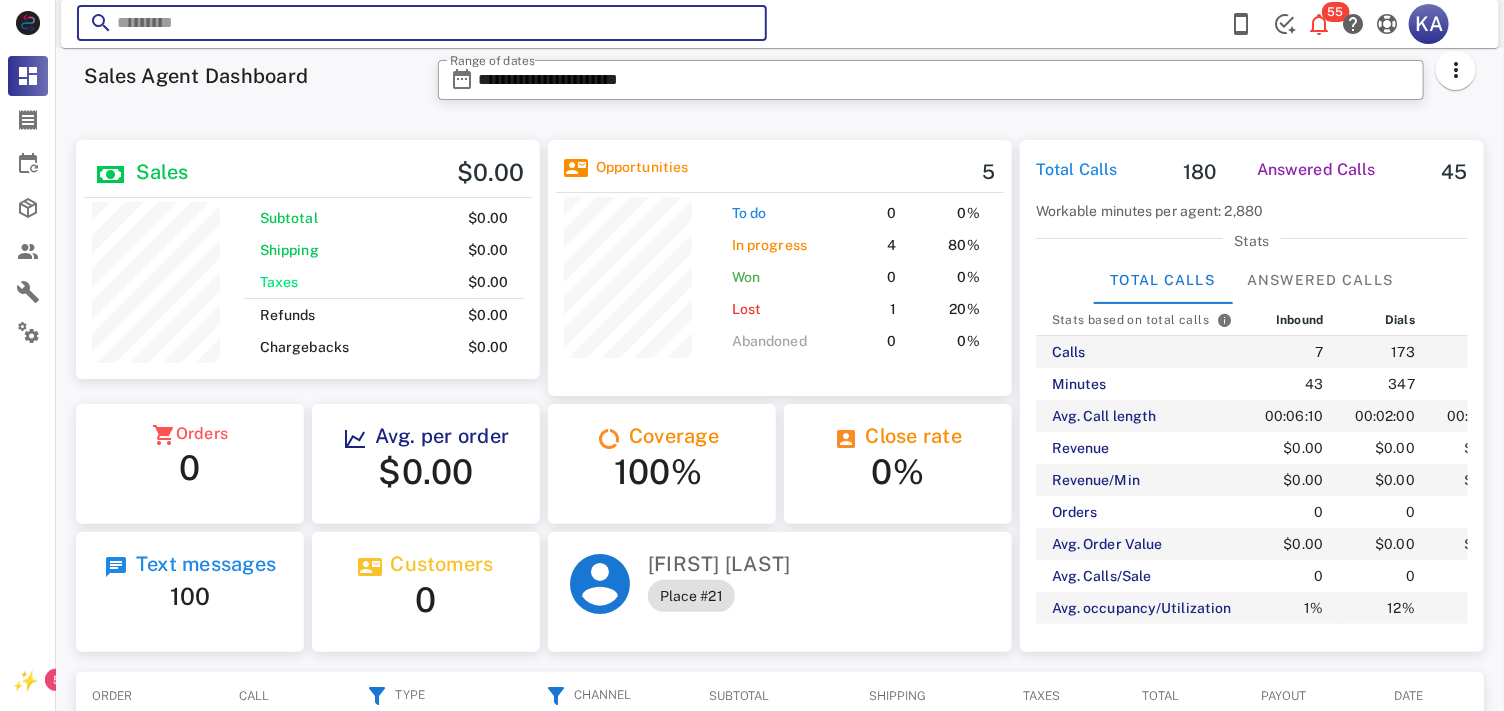 click at bounding box center [743, 26] 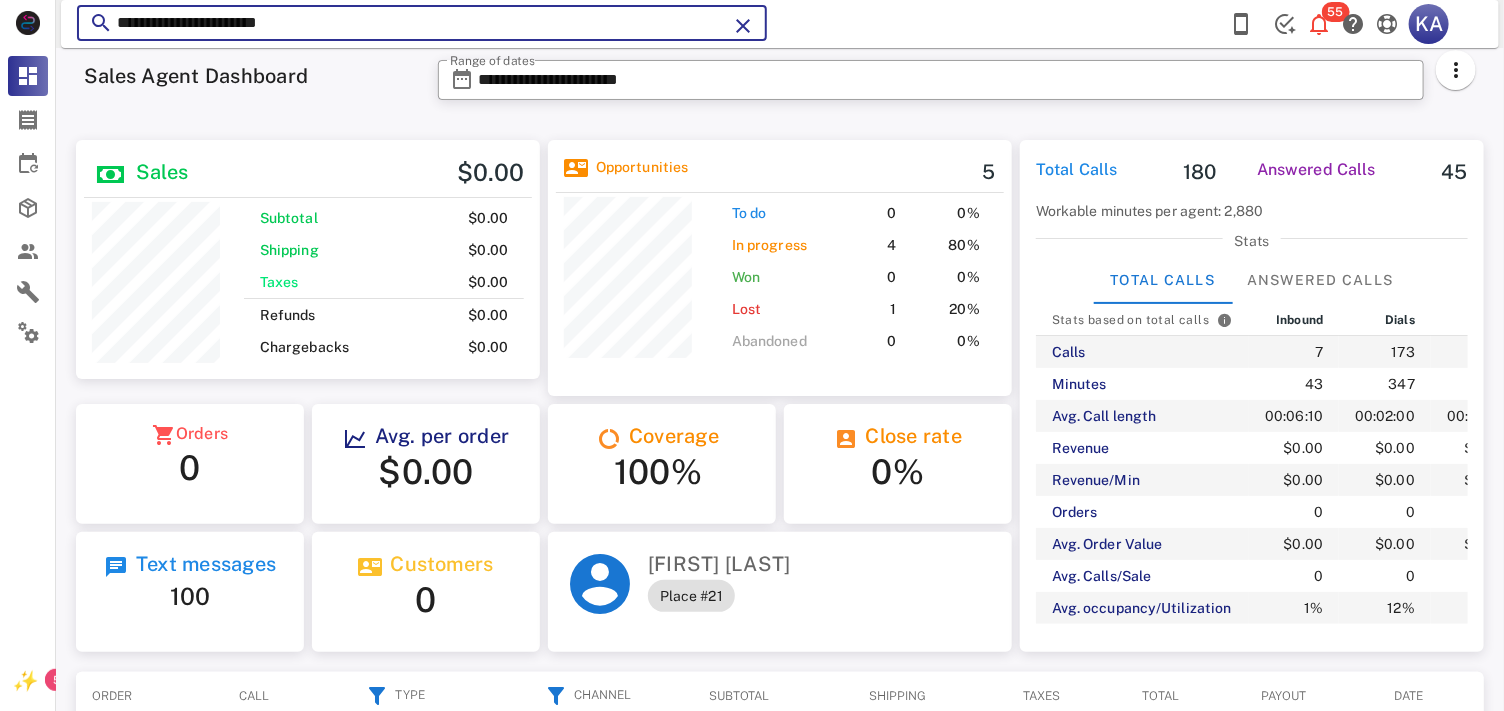 type on "**********" 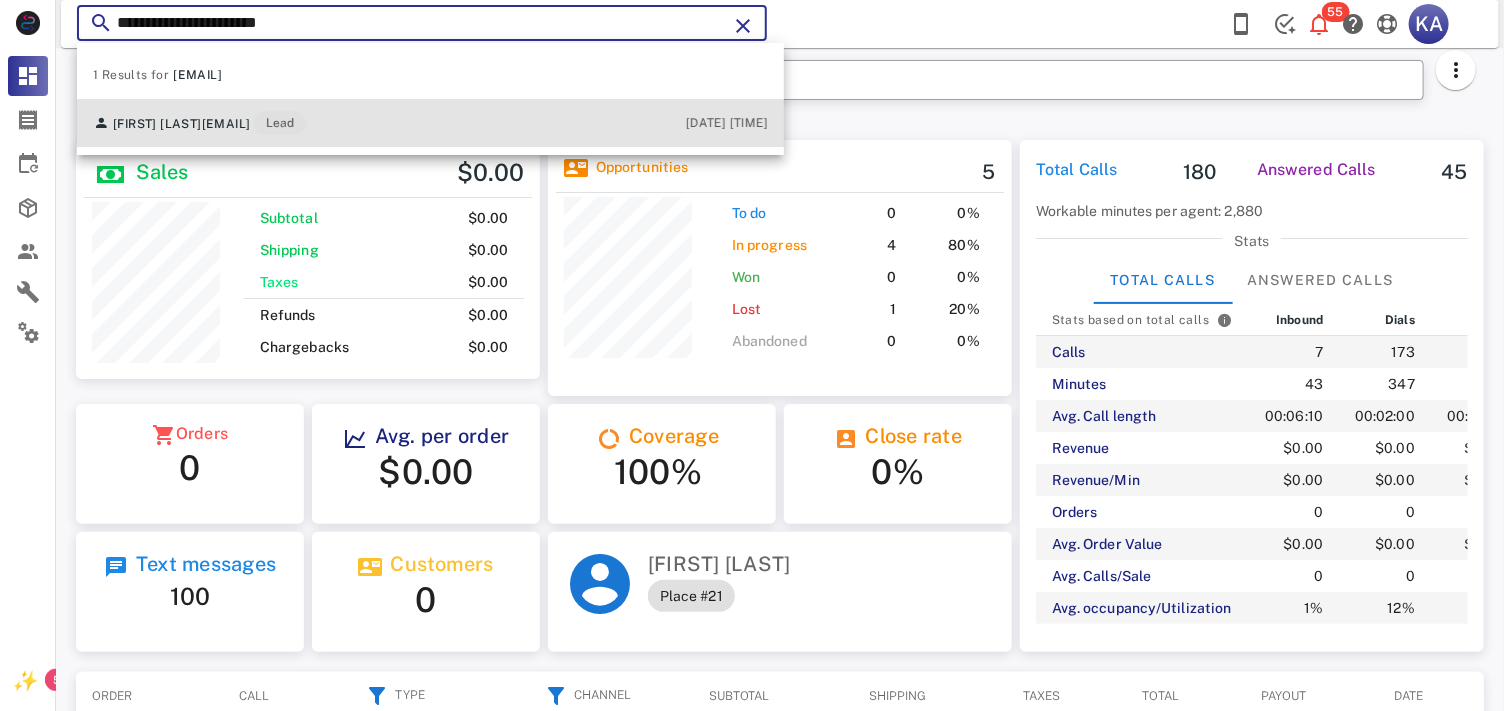 click on "[FIRST] [LAST] [EMAIL] [DATE] [TIME]" at bounding box center [430, 123] 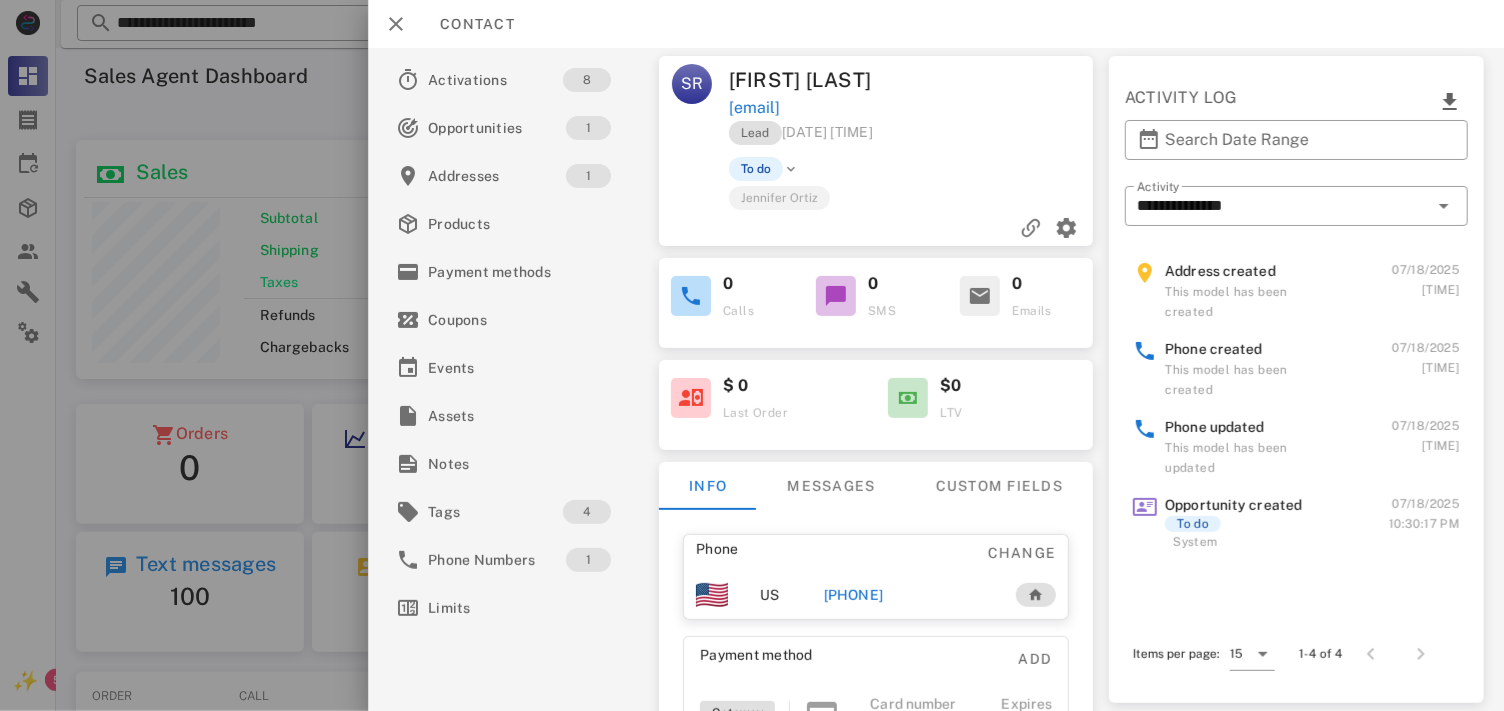 drag, startPoint x: 940, startPoint y: 603, endPoint x: 812, endPoint y: 586, distance: 129.12398 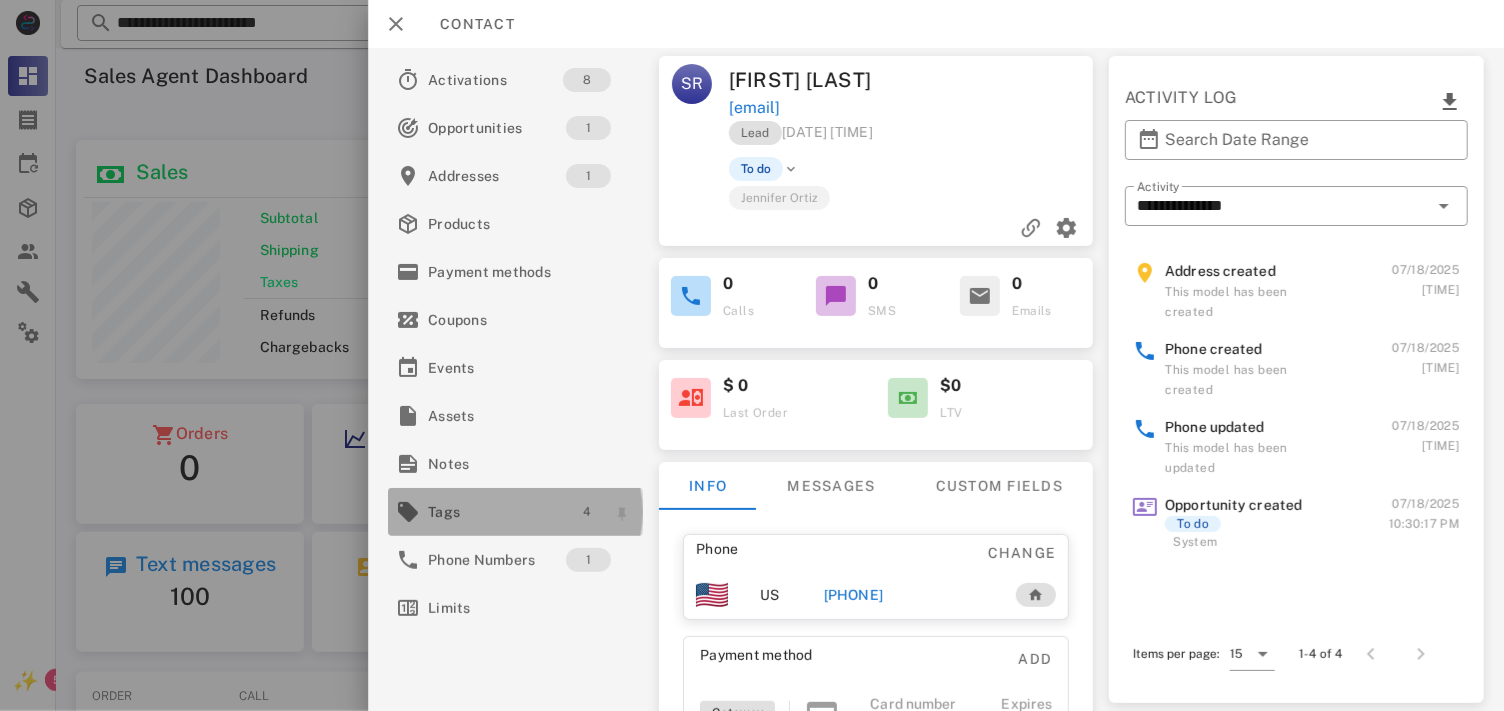 click on "4" at bounding box center [587, 512] 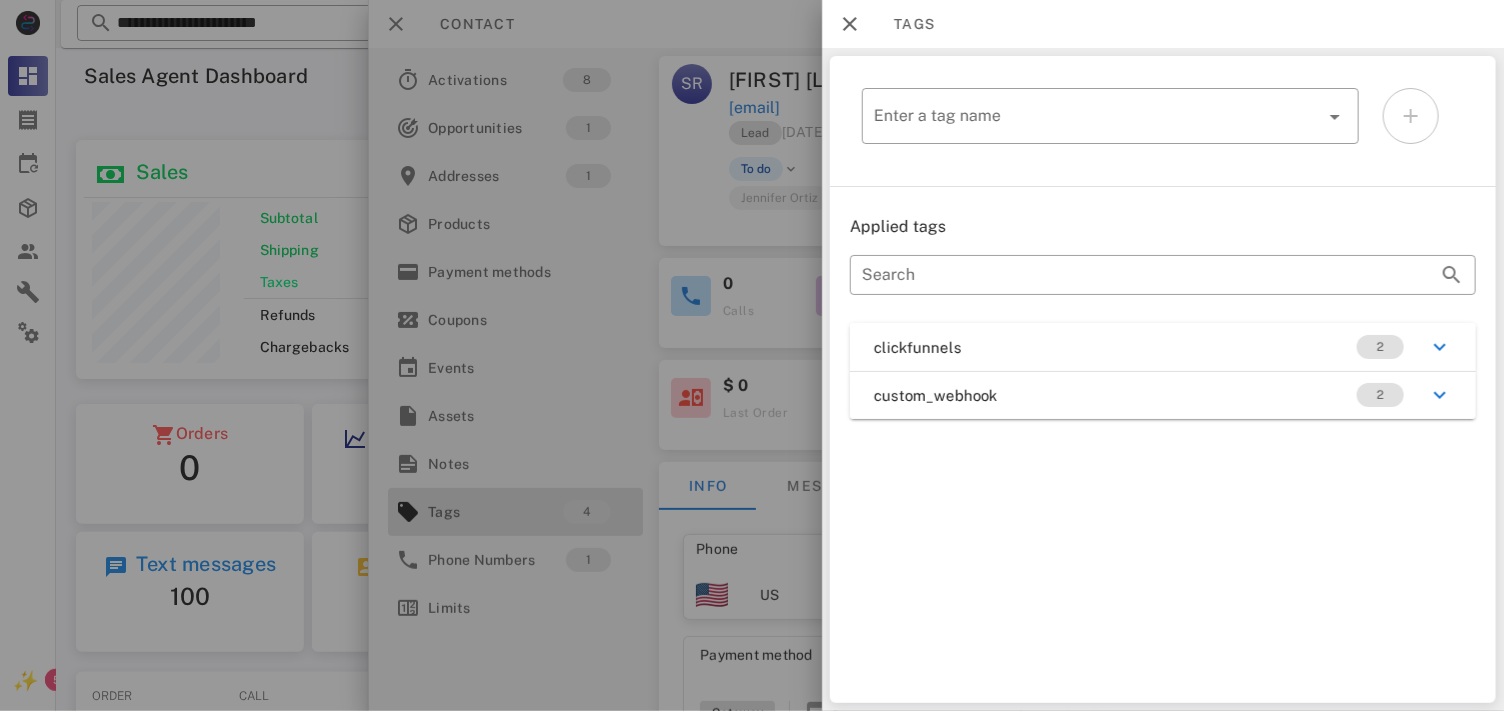 click at bounding box center (752, 355) 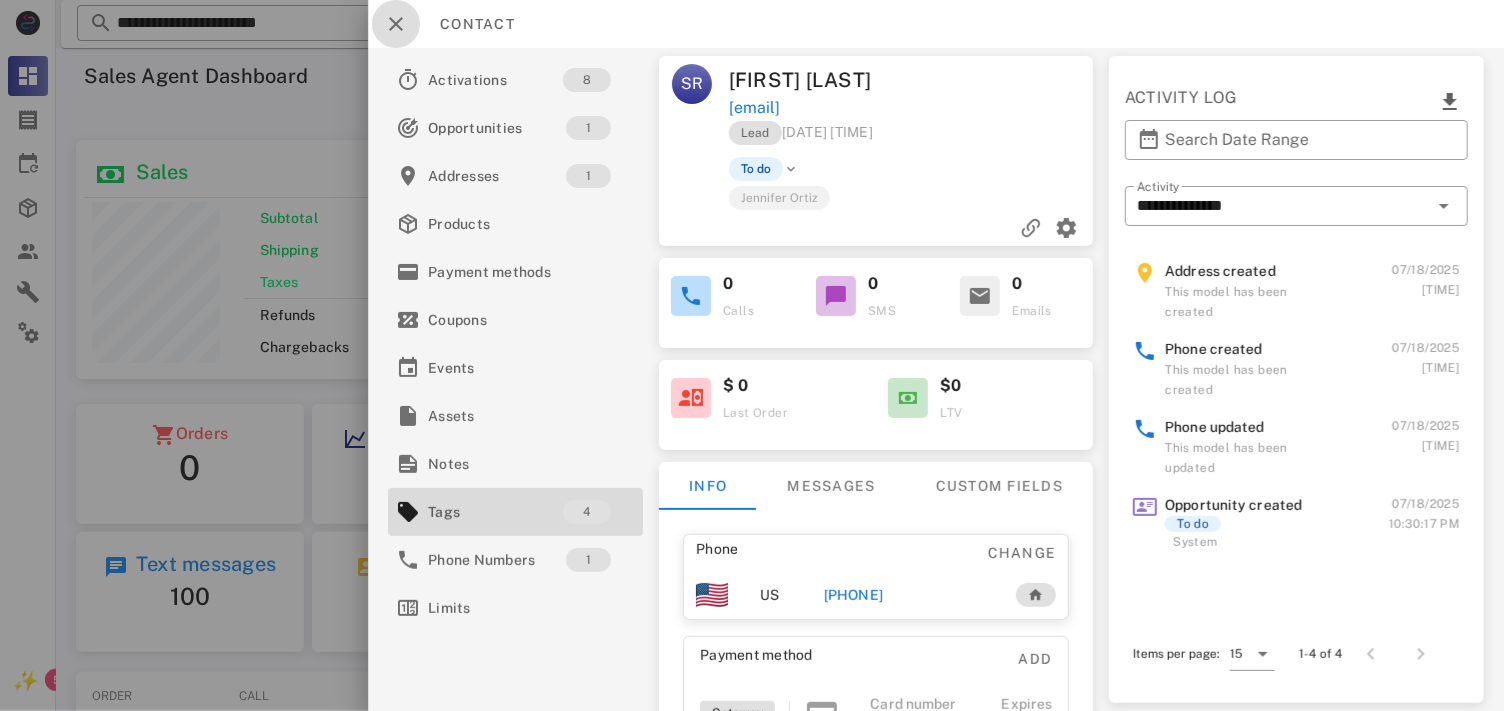 click at bounding box center [396, 24] 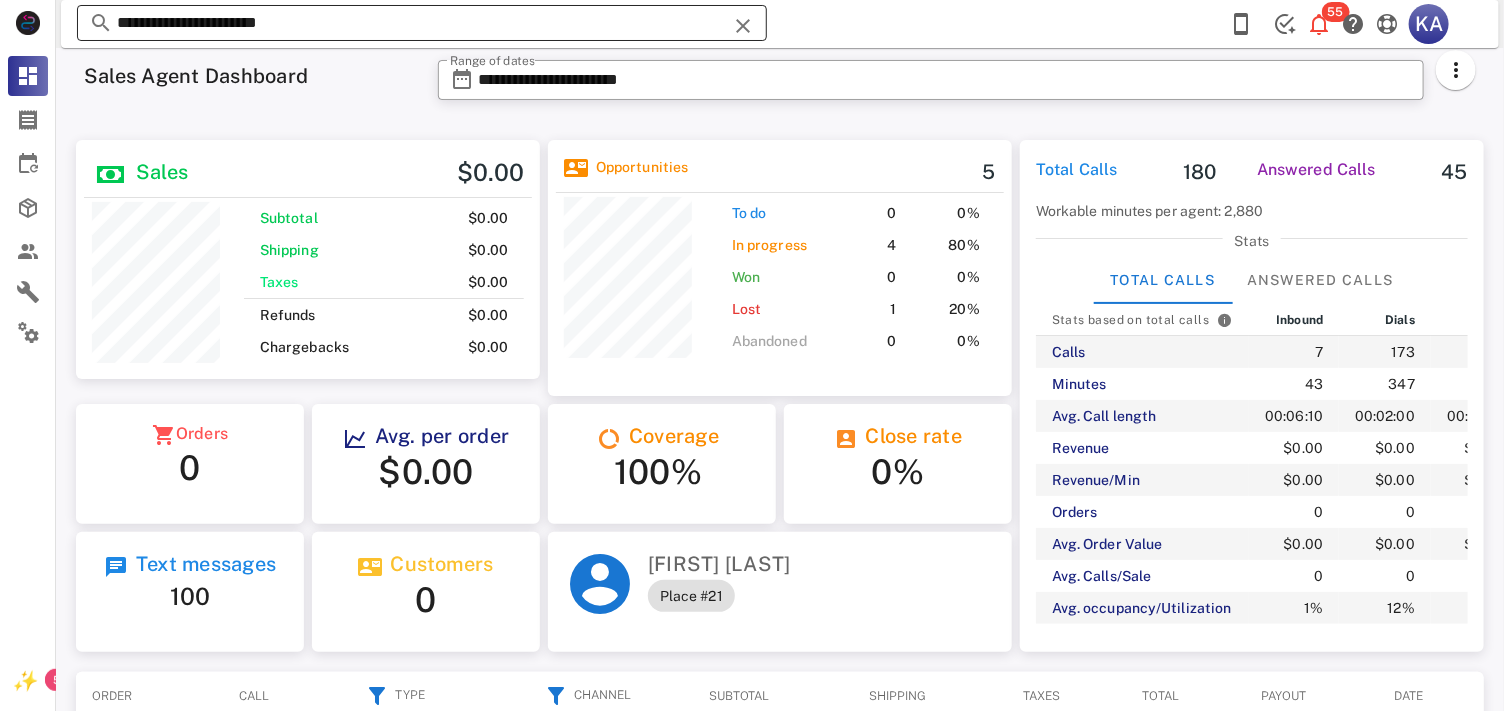 click at bounding box center [743, 26] 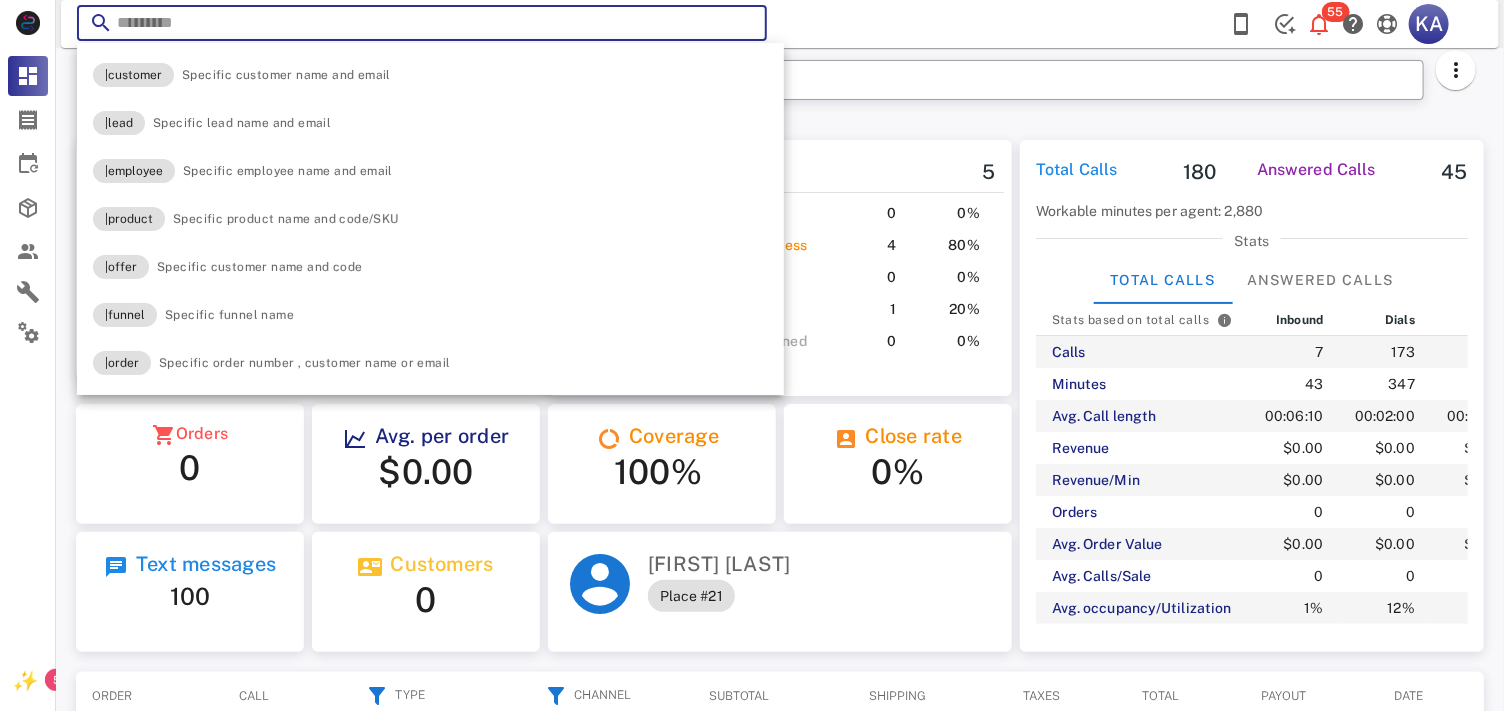 paste on "**********" 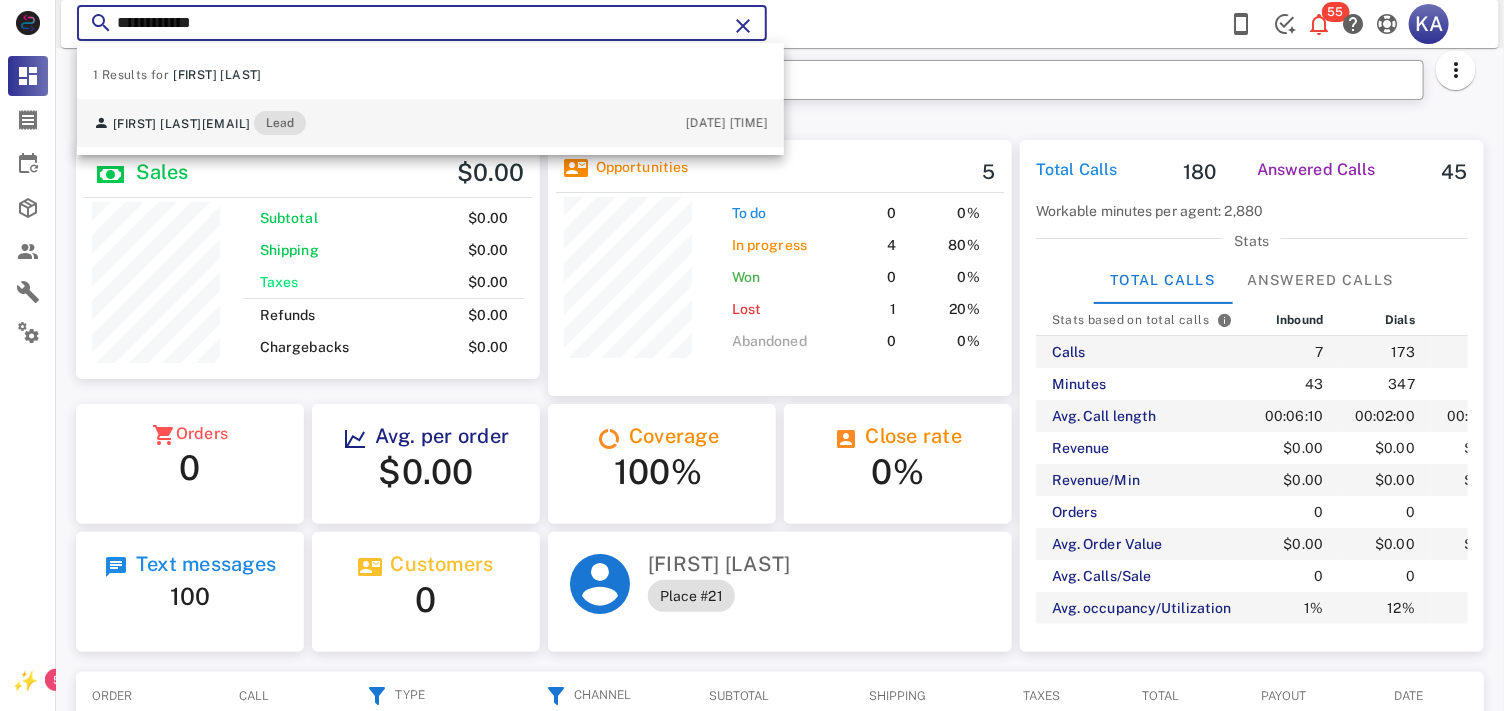 type on "**********" 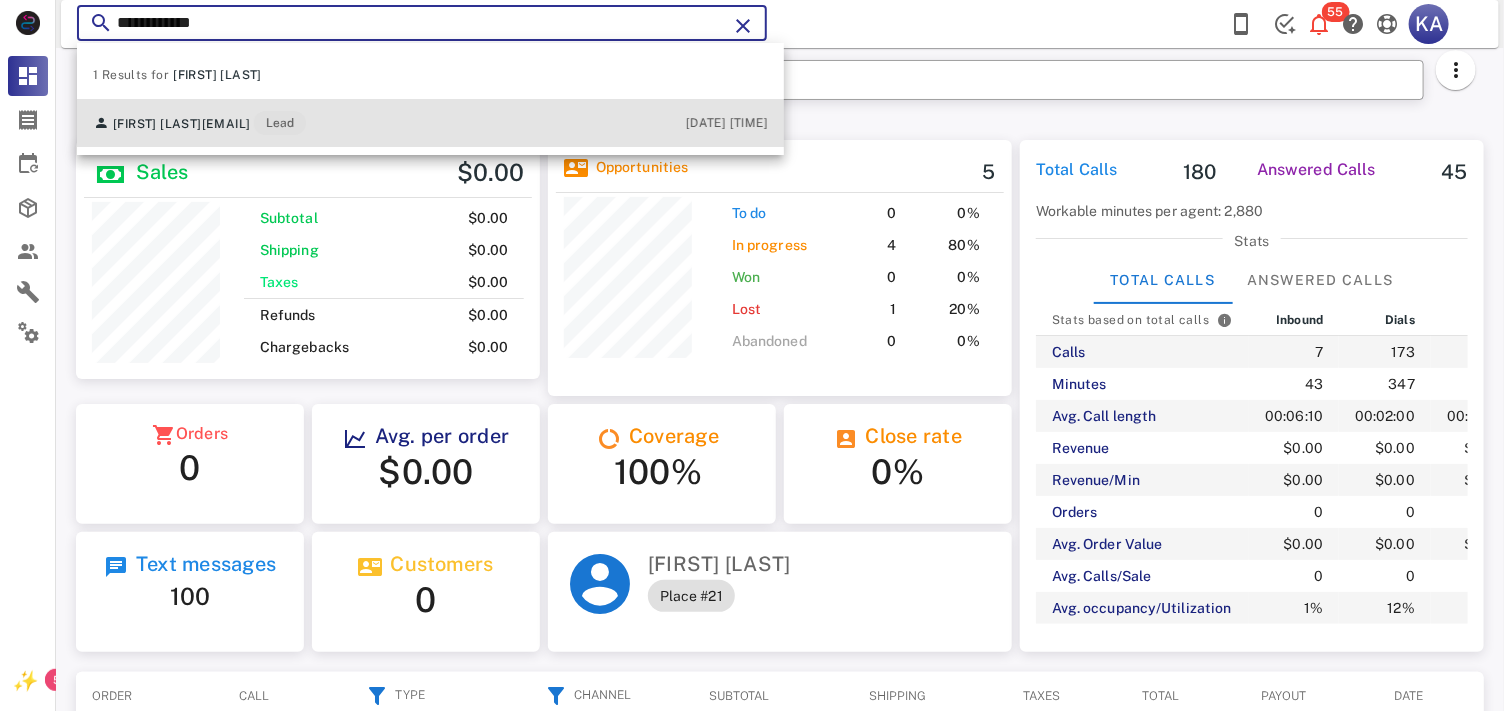 click on "[FIRST] [LAST] [EMAIL] [DATE] [TIME]" at bounding box center [430, 123] 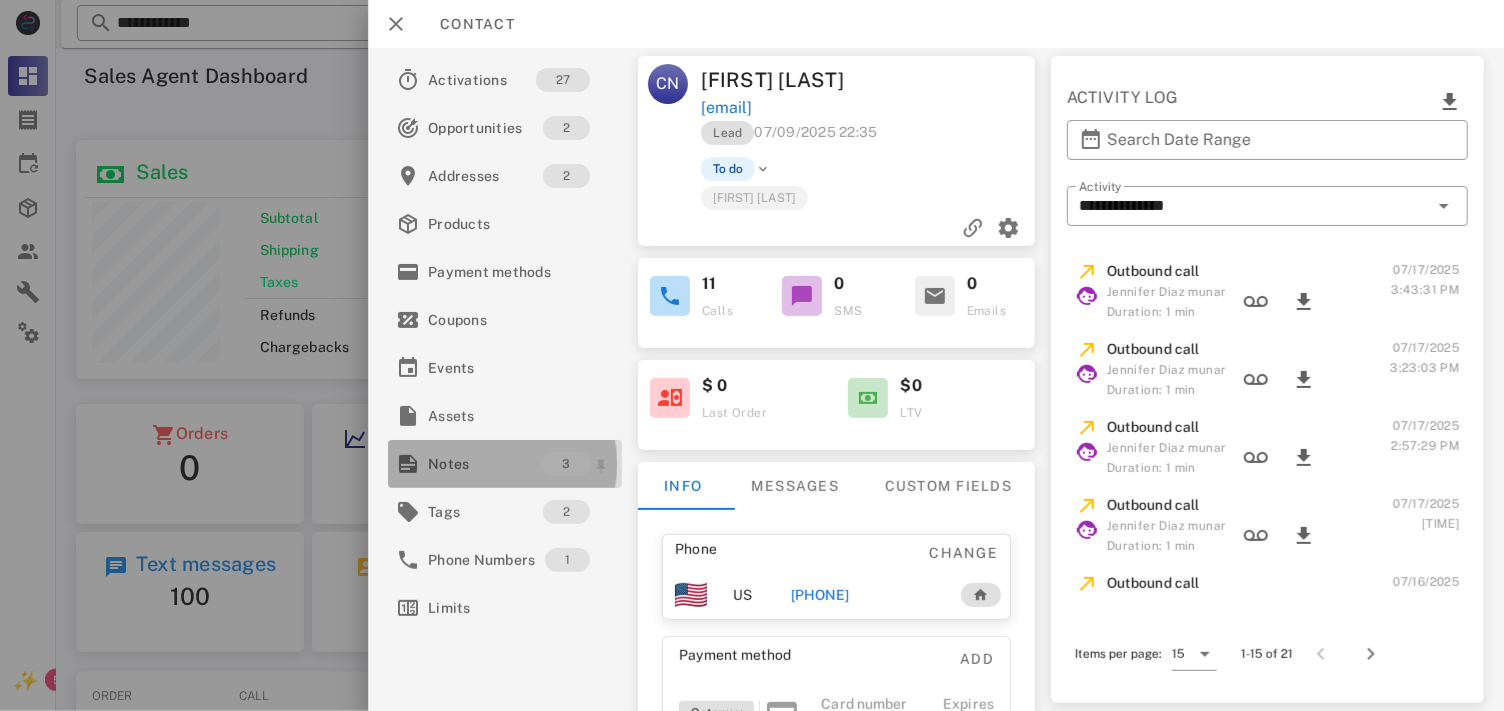 click on "Notes" at bounding box center (485, 464) 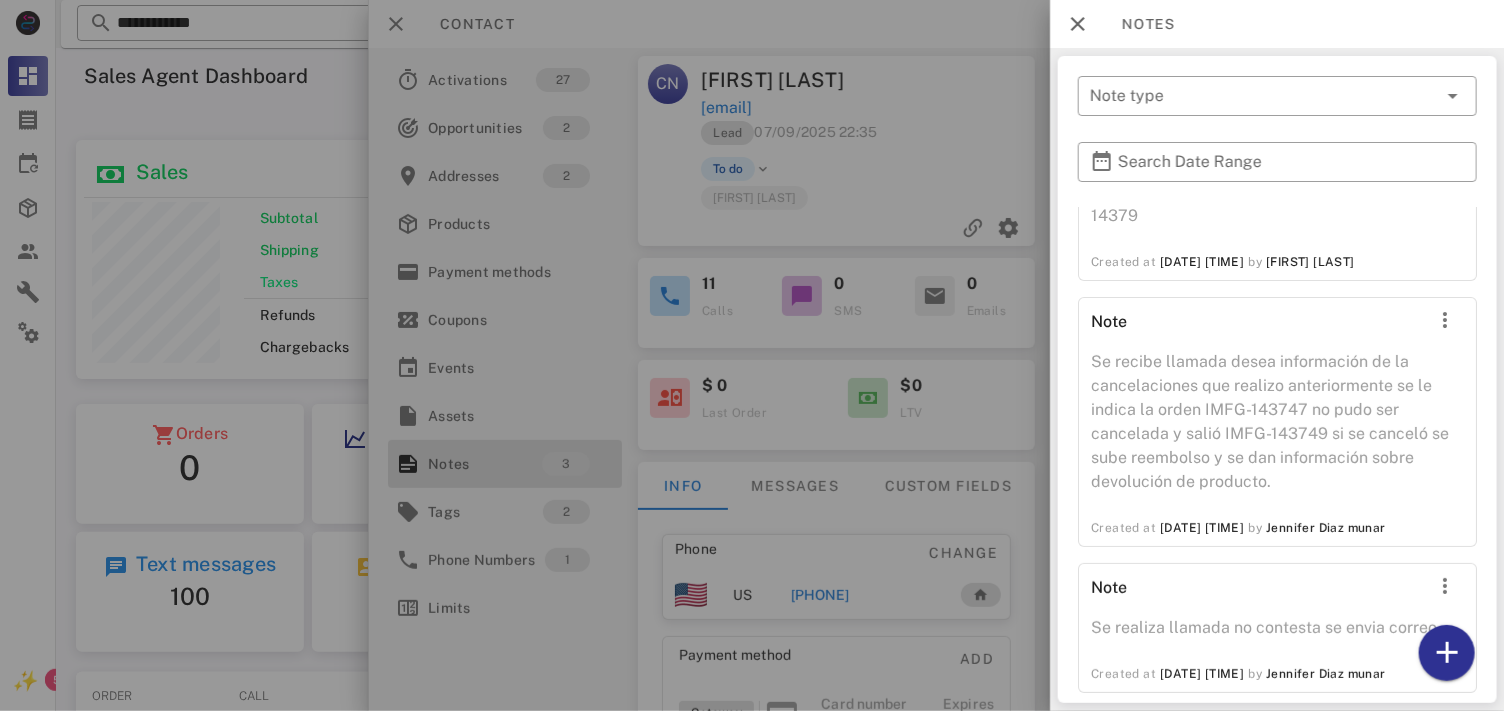 scroll, scrollTop: 155, scrollLeft: 0, axis: vertical 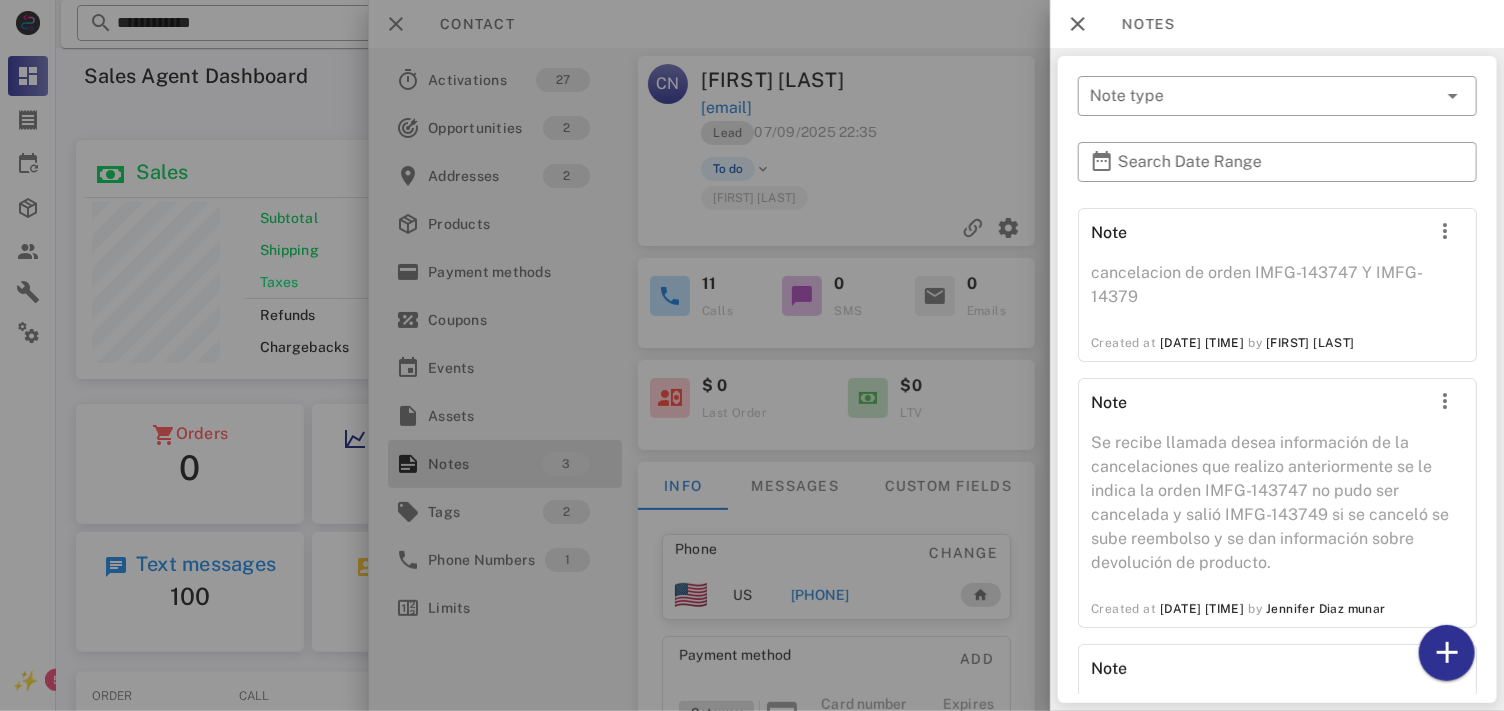 click at bounding box center [752, 355] 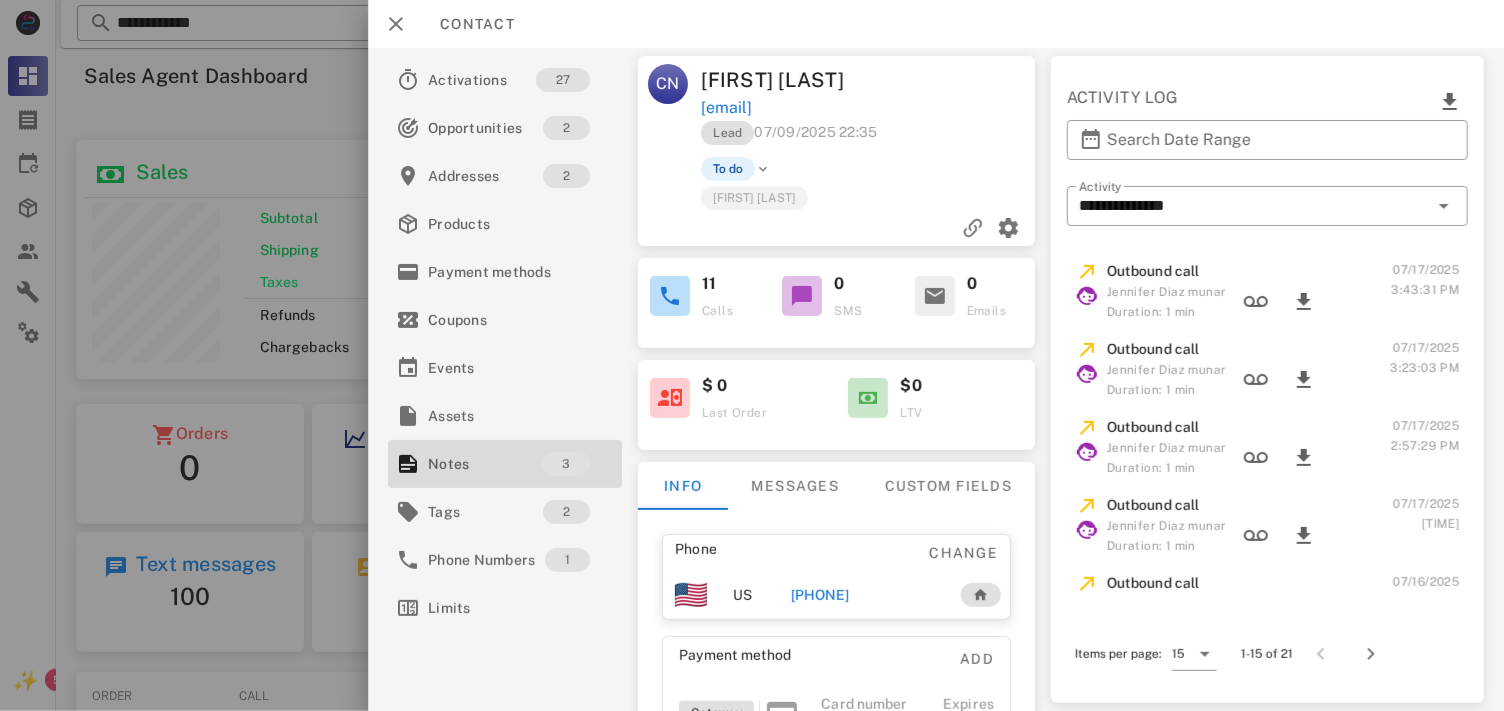 click on "[EMAIL]" at bounding box center [869, 108] 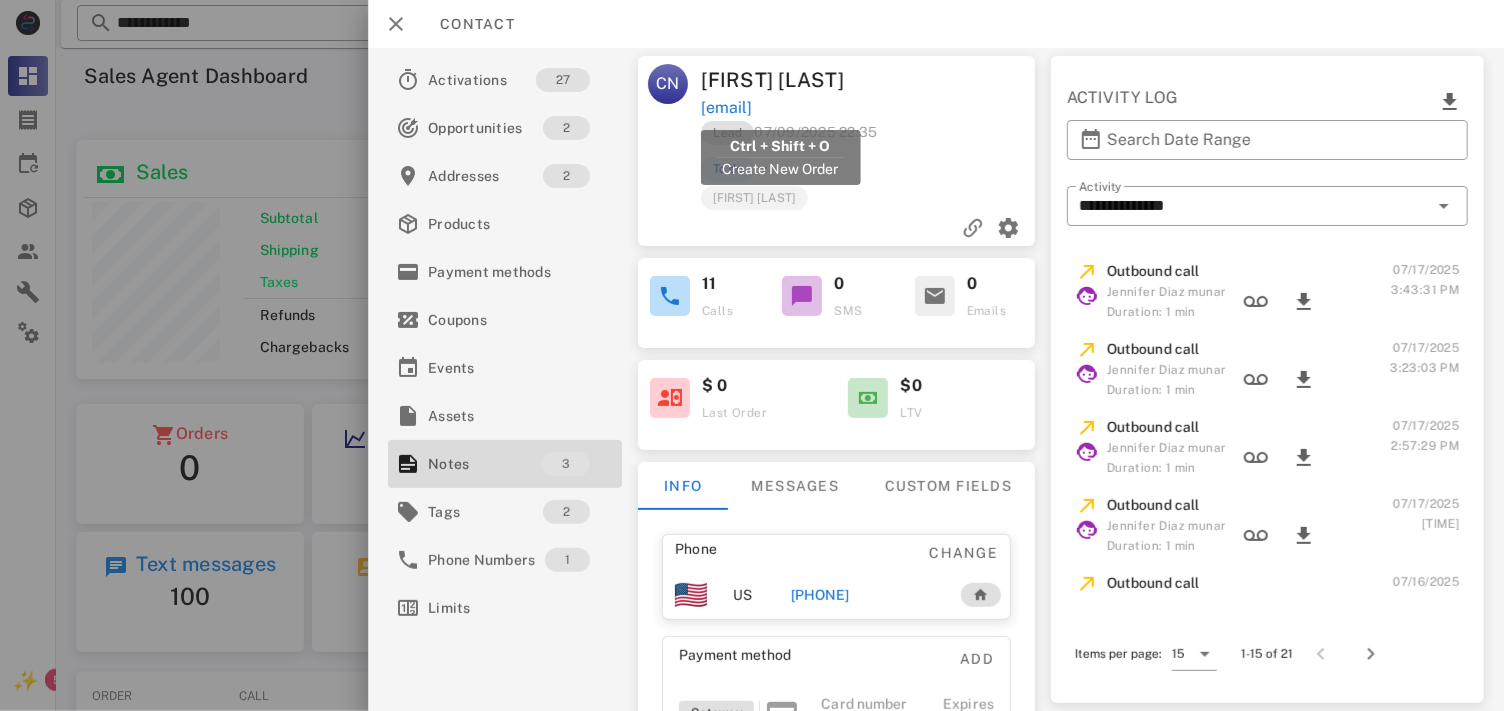 drag, startPoint x: 881, startPoint y: 108, endPoint x: 693, endPoint y: 113, distance: 188.06648 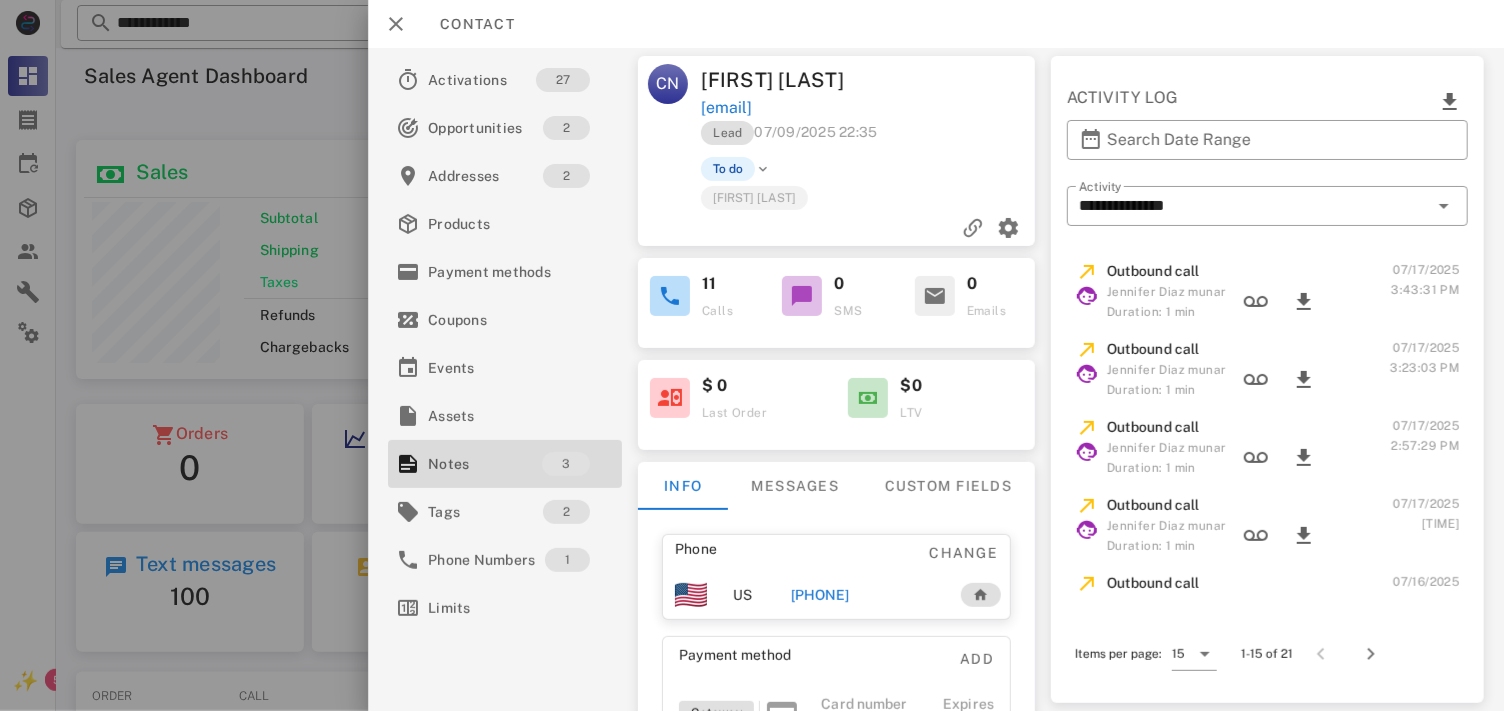 copy on "[EMAIL]" 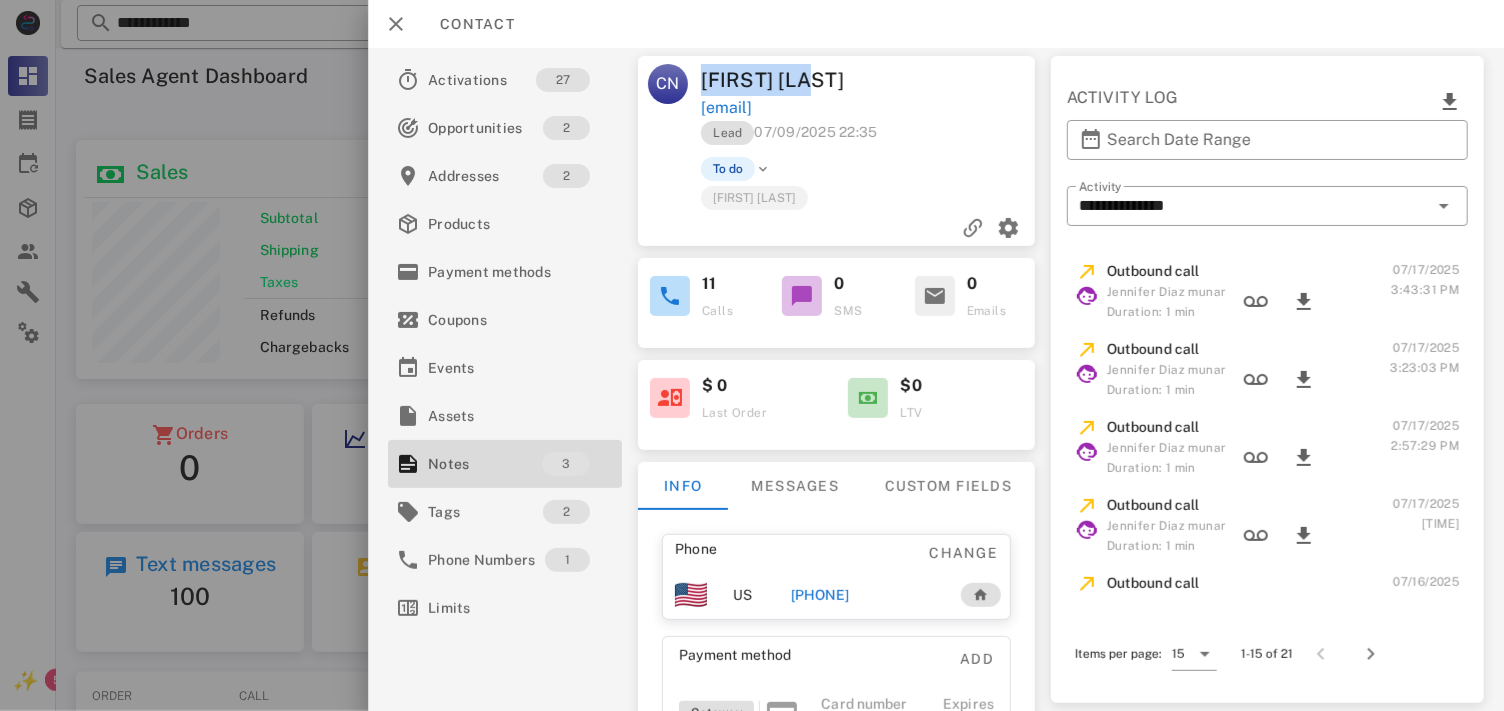 drag, startPoint x: 816, startPoint y: 81, endPoint x: 687, endPoint y: 73, distance: 129.24782 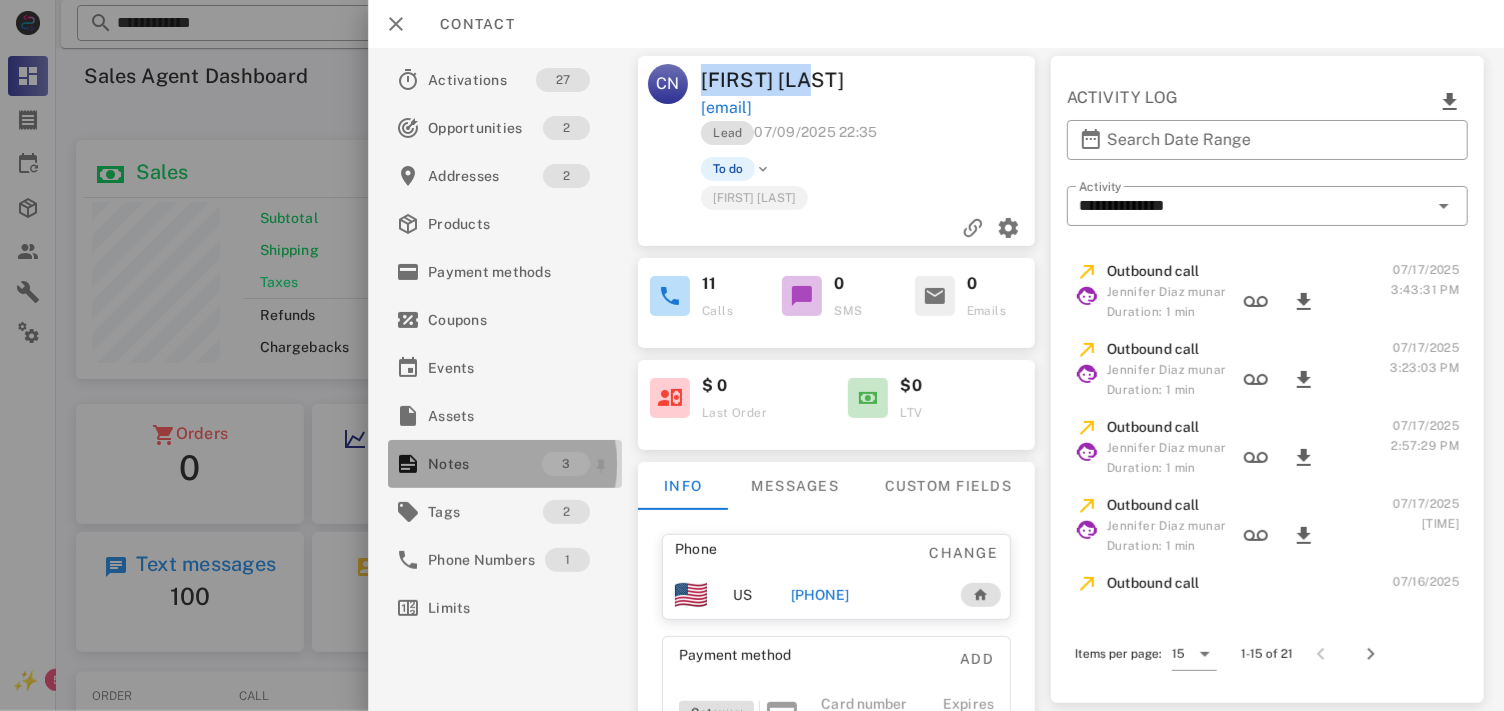 click on "Notes" at bounding box center [485, 464] 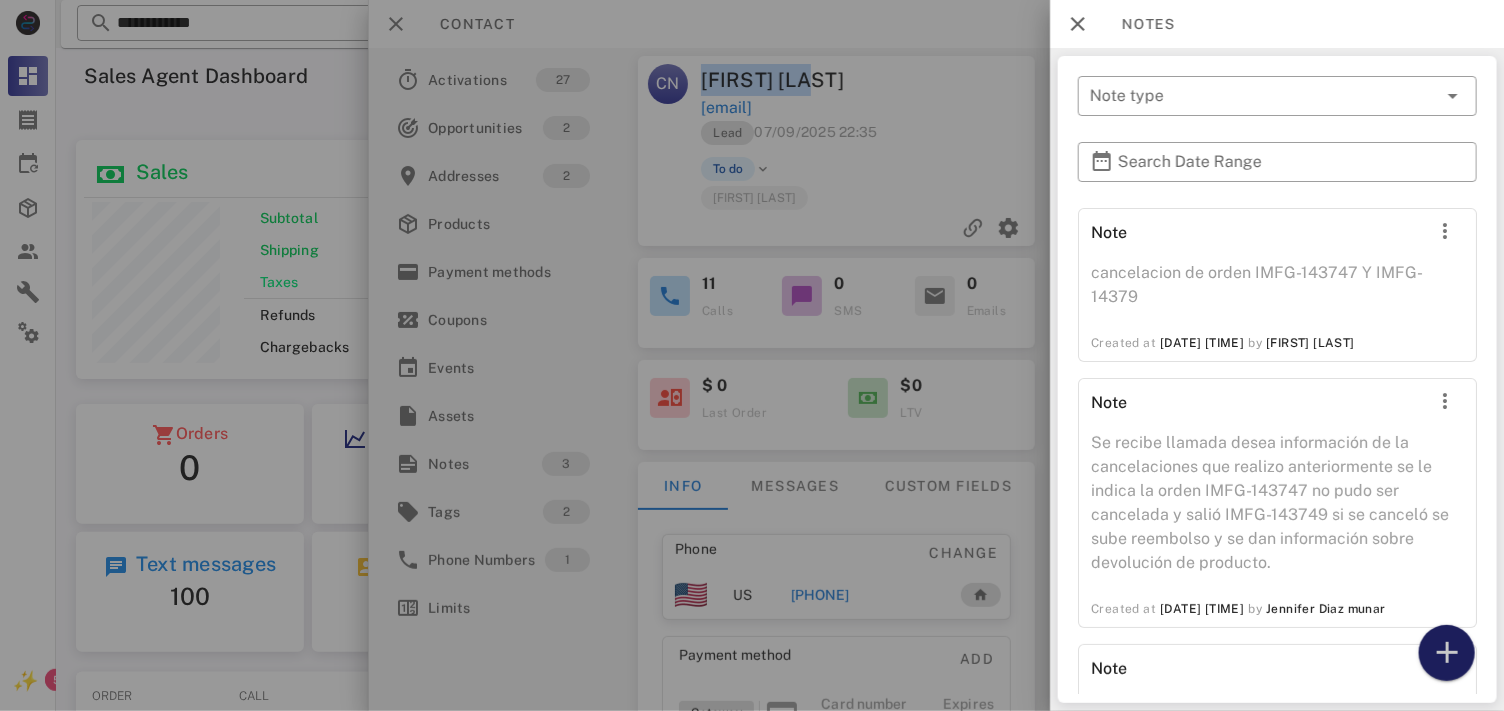click at bounding box center (1446, 653) 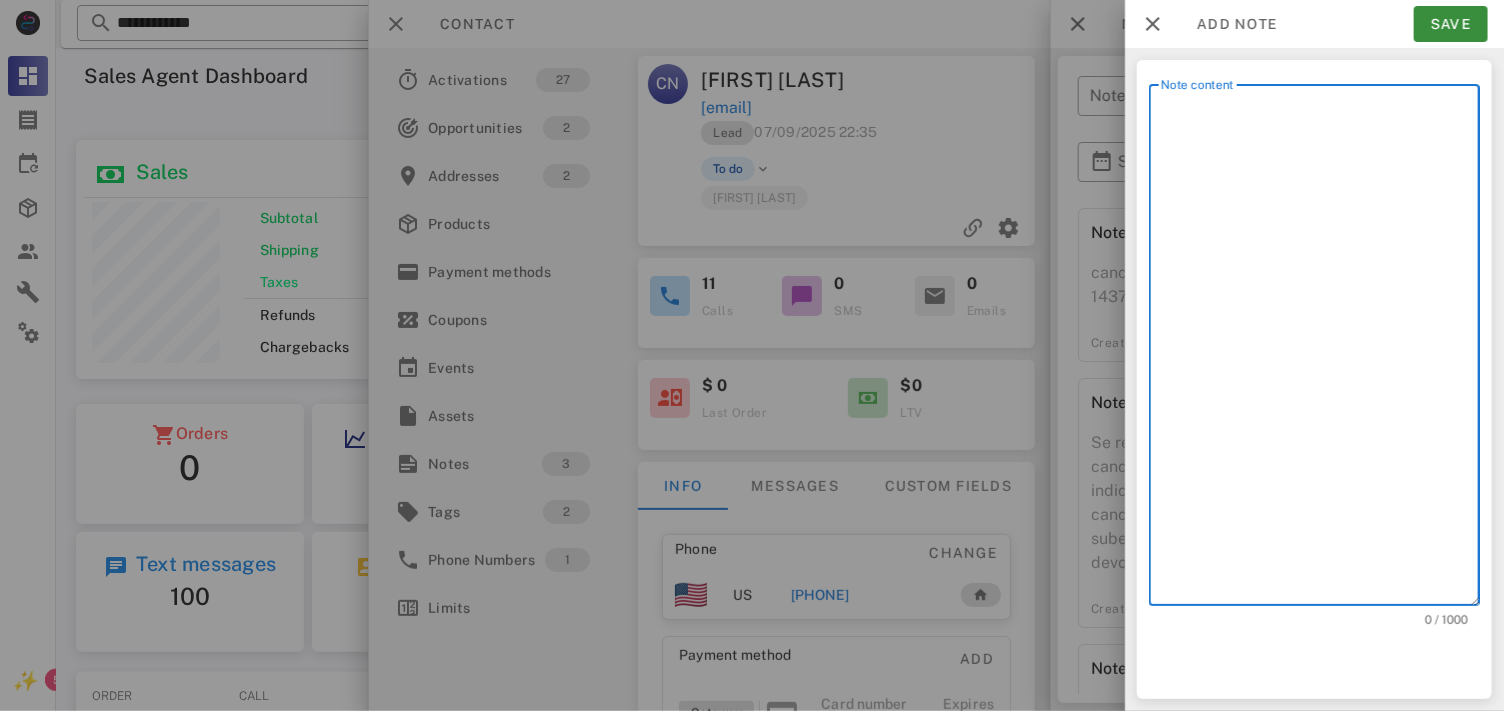 click on "Note content" at bounding box center (1320, 350) 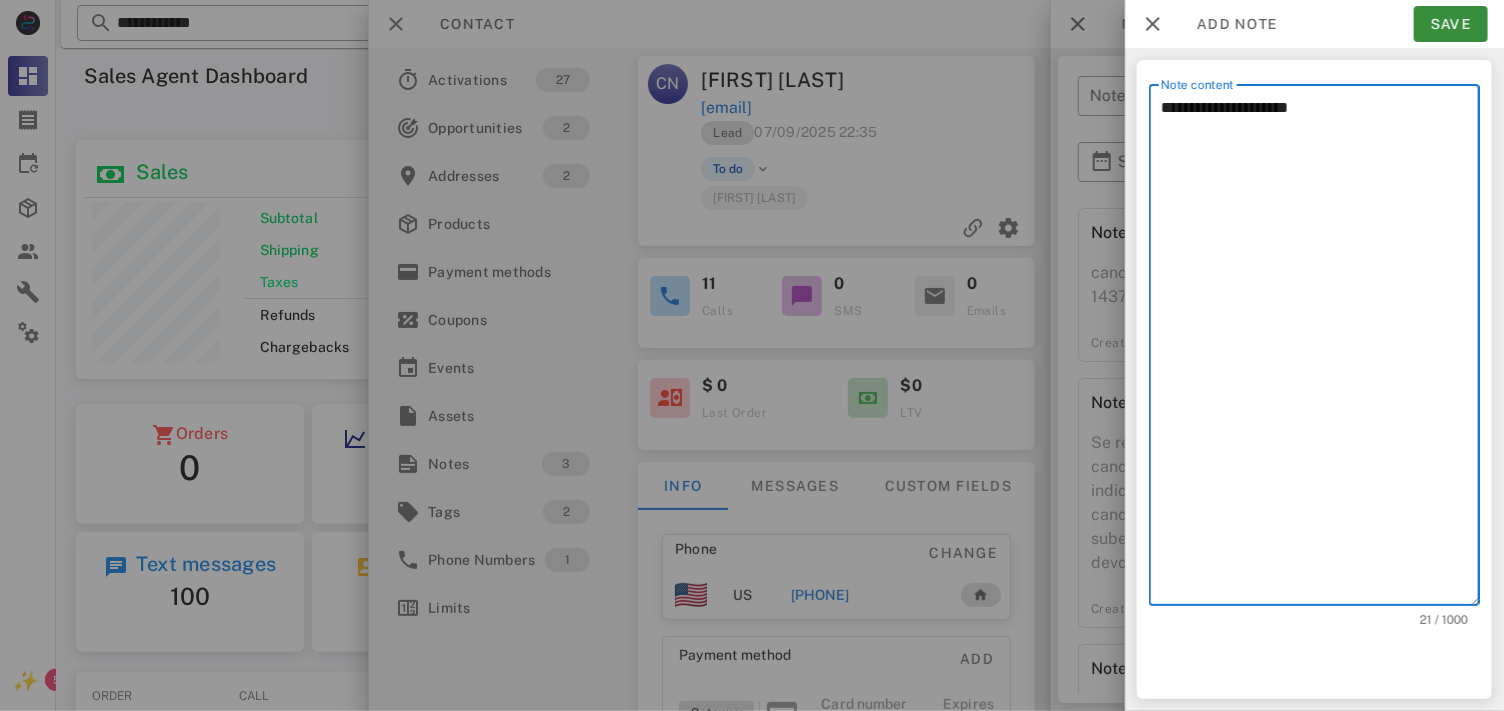 paste on "**********" 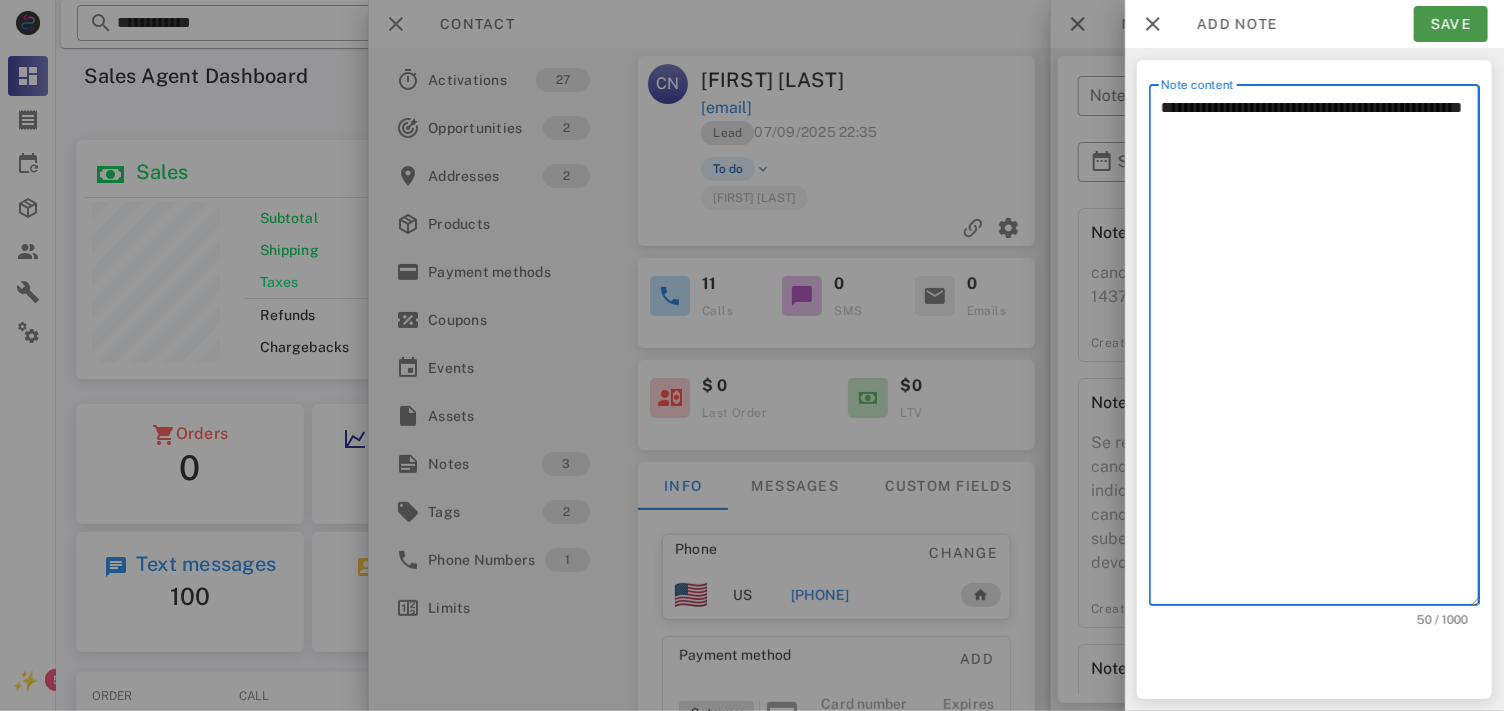 type on "**********" 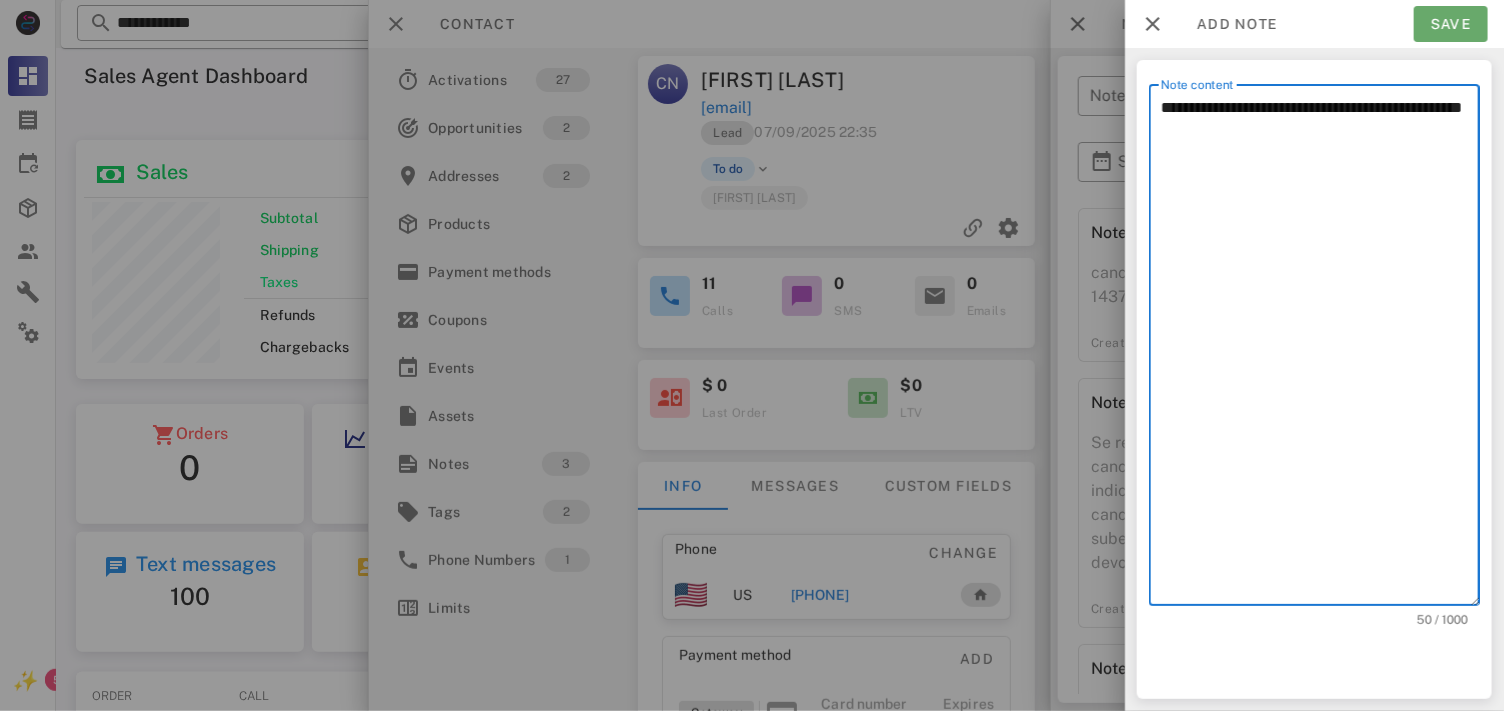 click on "Save" at bounding box center (1451, 24) 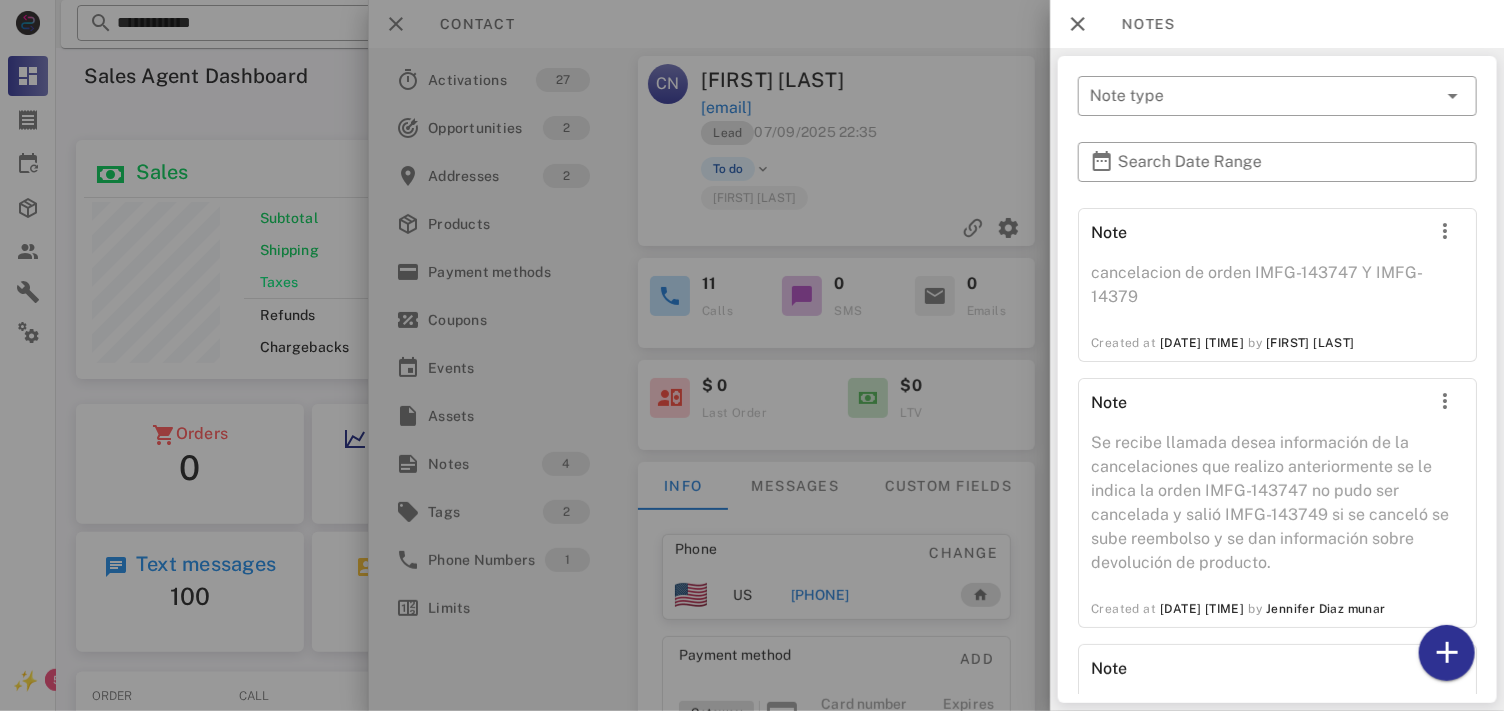 click at bounding box center (752, 355) 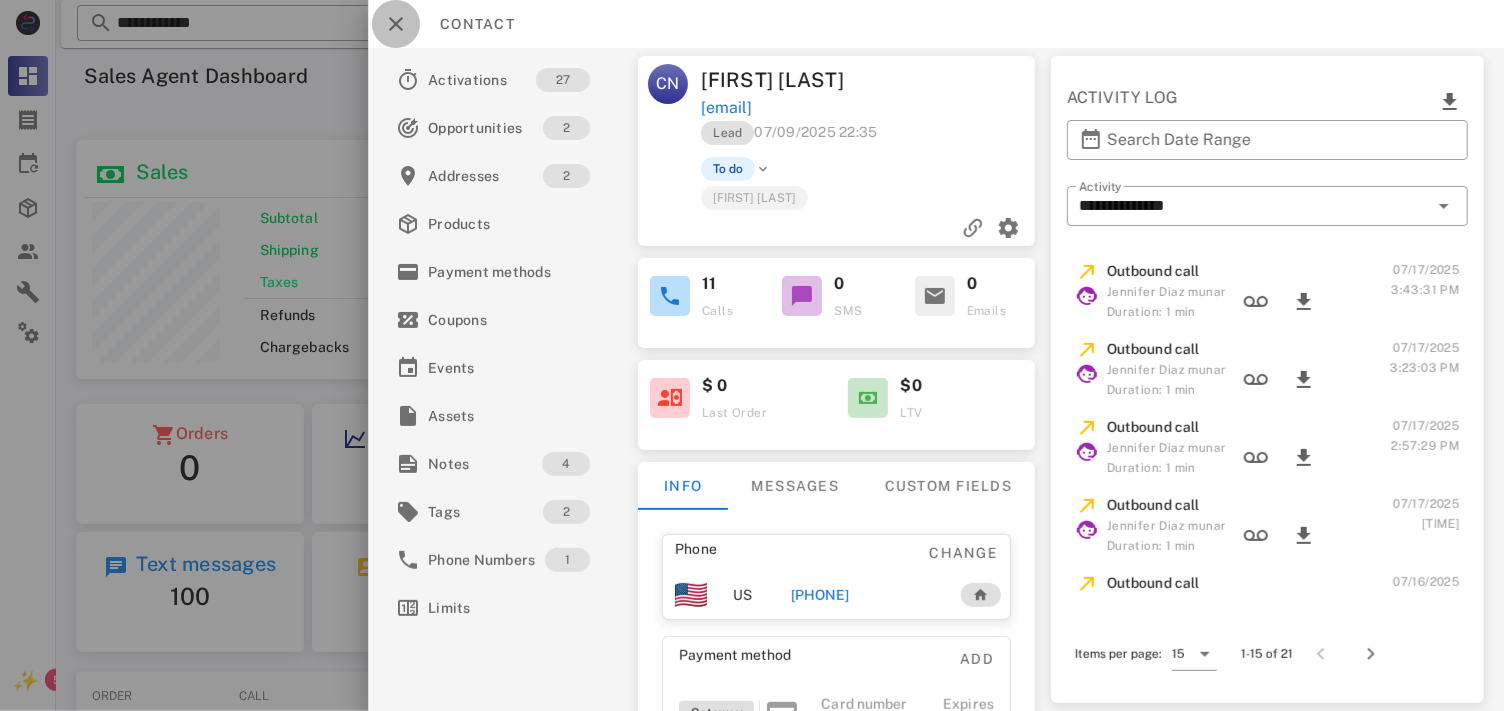 click at bounding box center [396, 24] 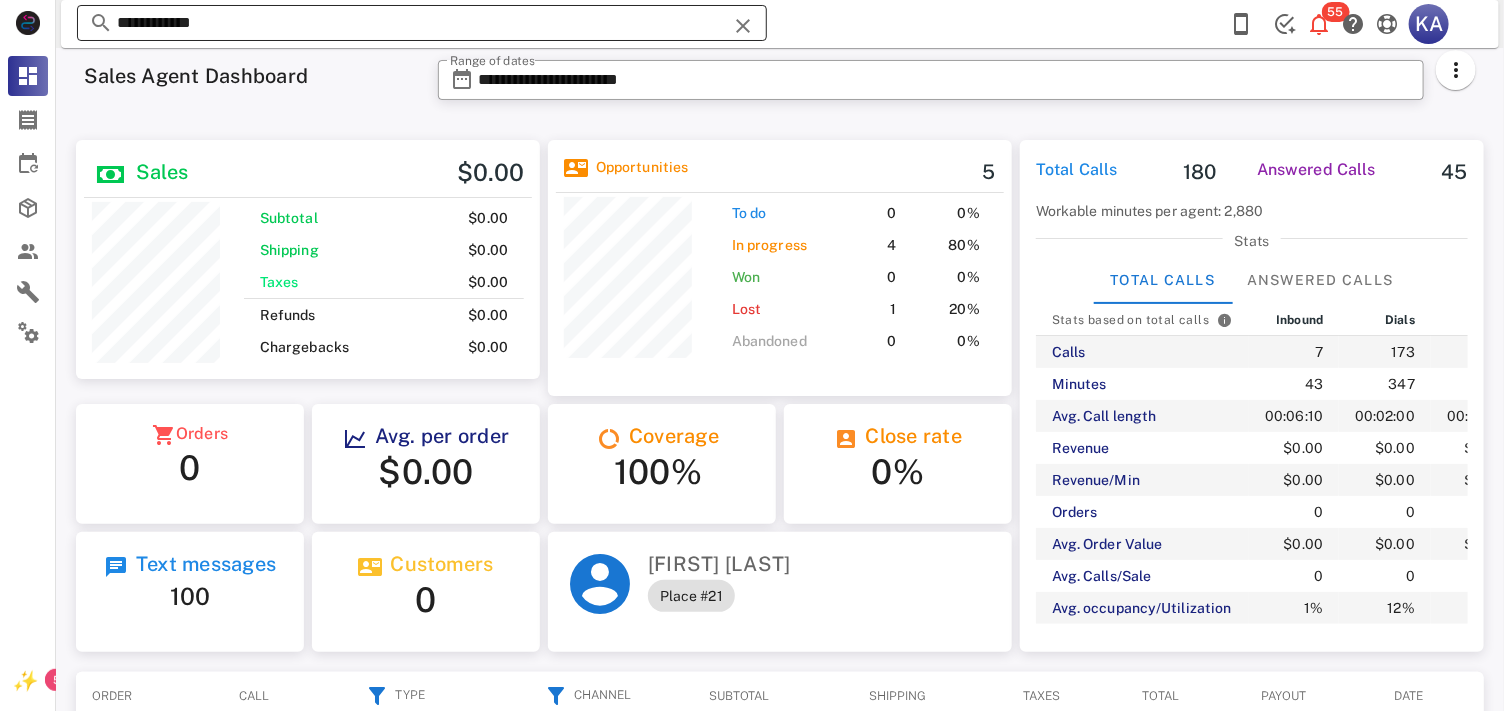 click at bounding box center (743, 26) 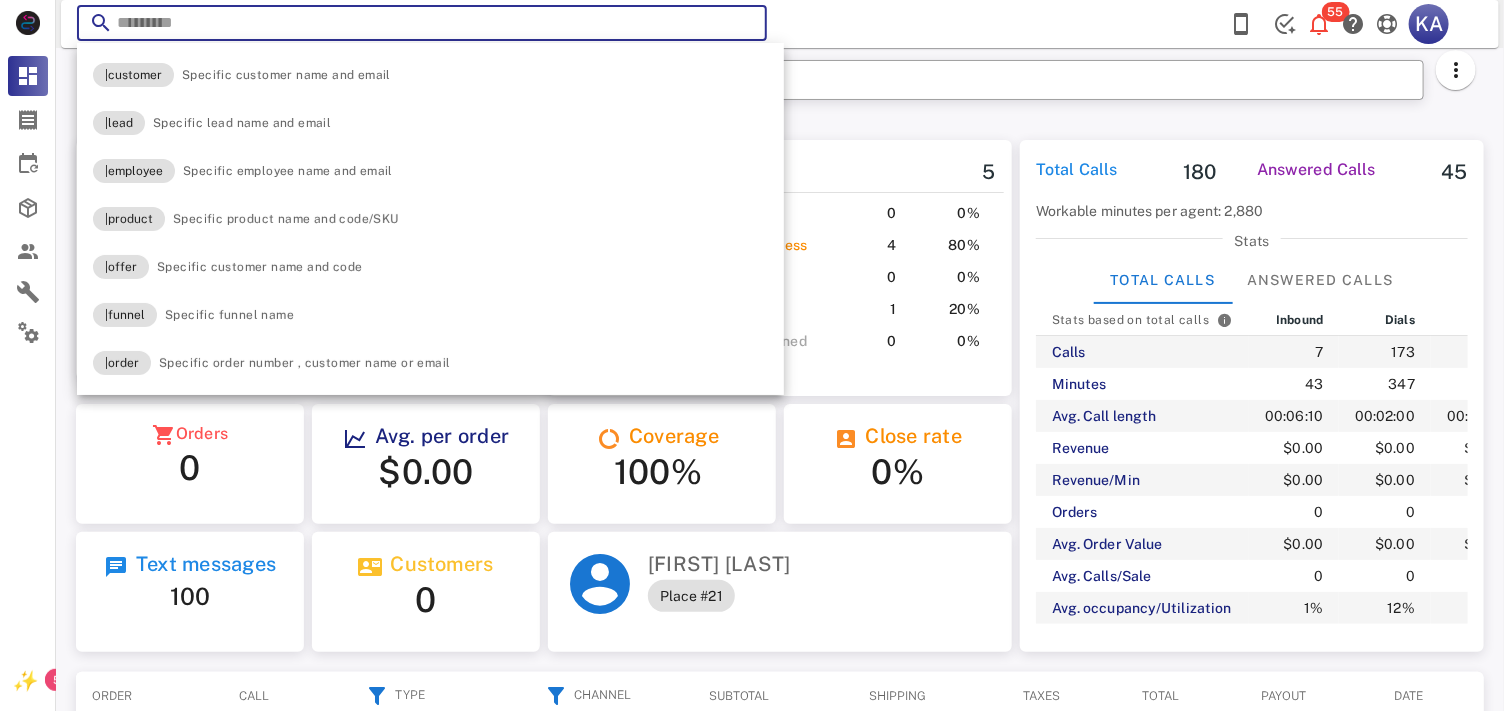 paste on "**********" 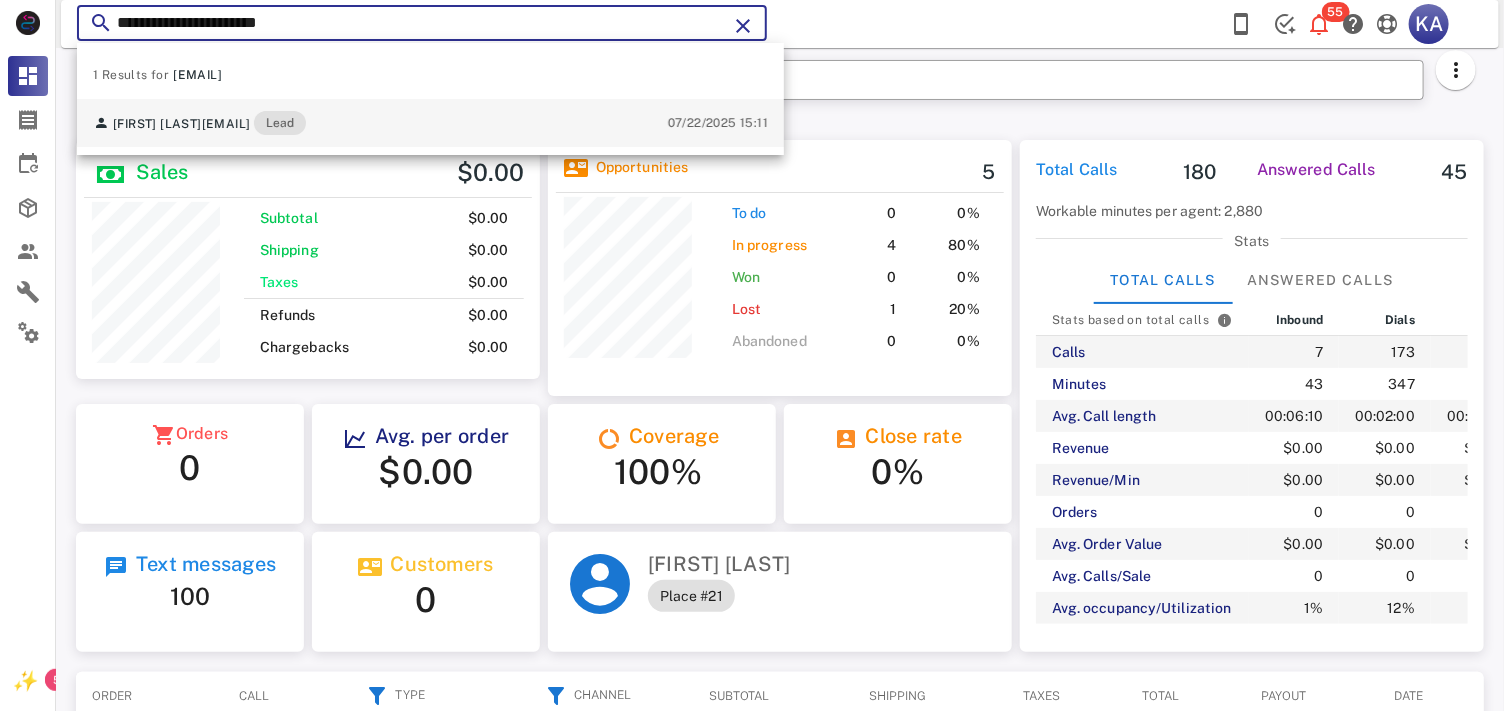 type on "**********" 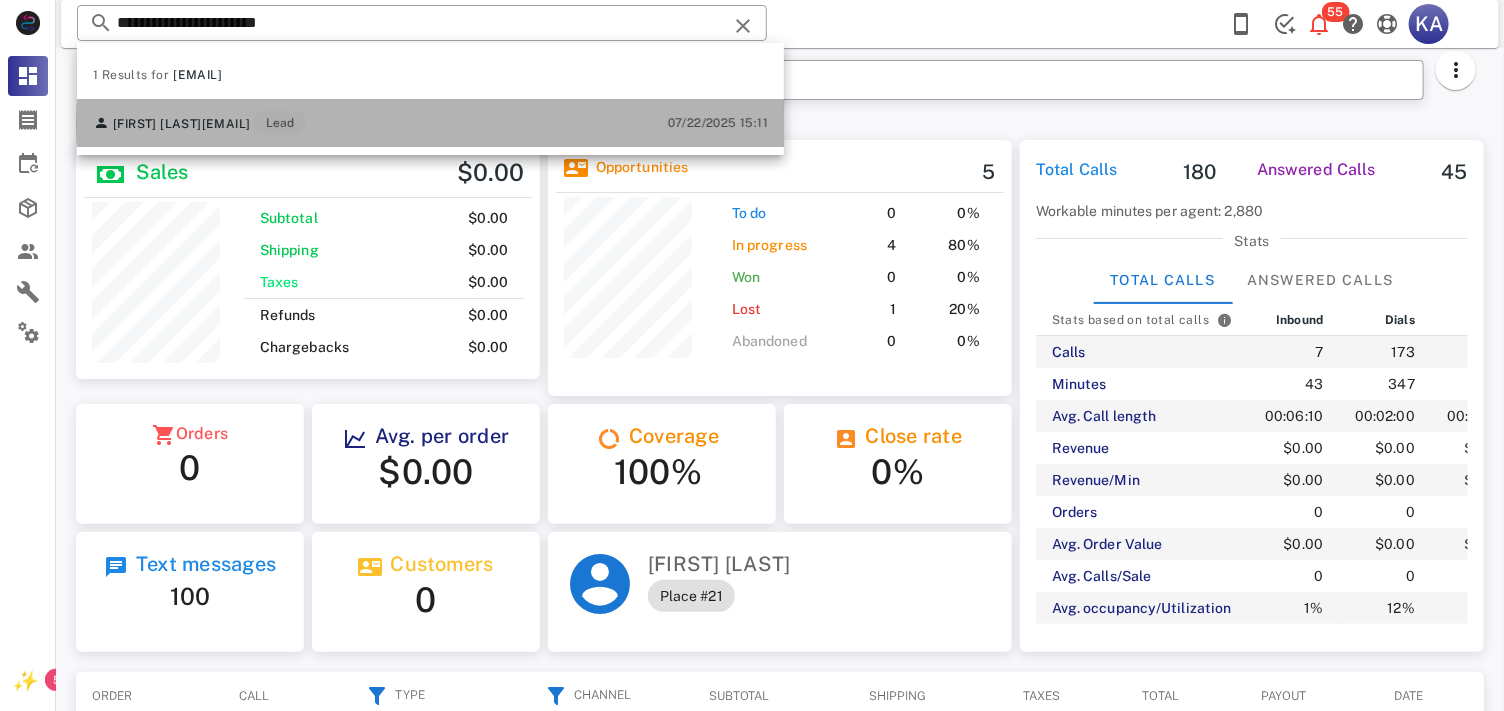 click on "[FIRST] [LAST] [EMAIL] [DATE] [TIME]" at bounding box center [430, 123] 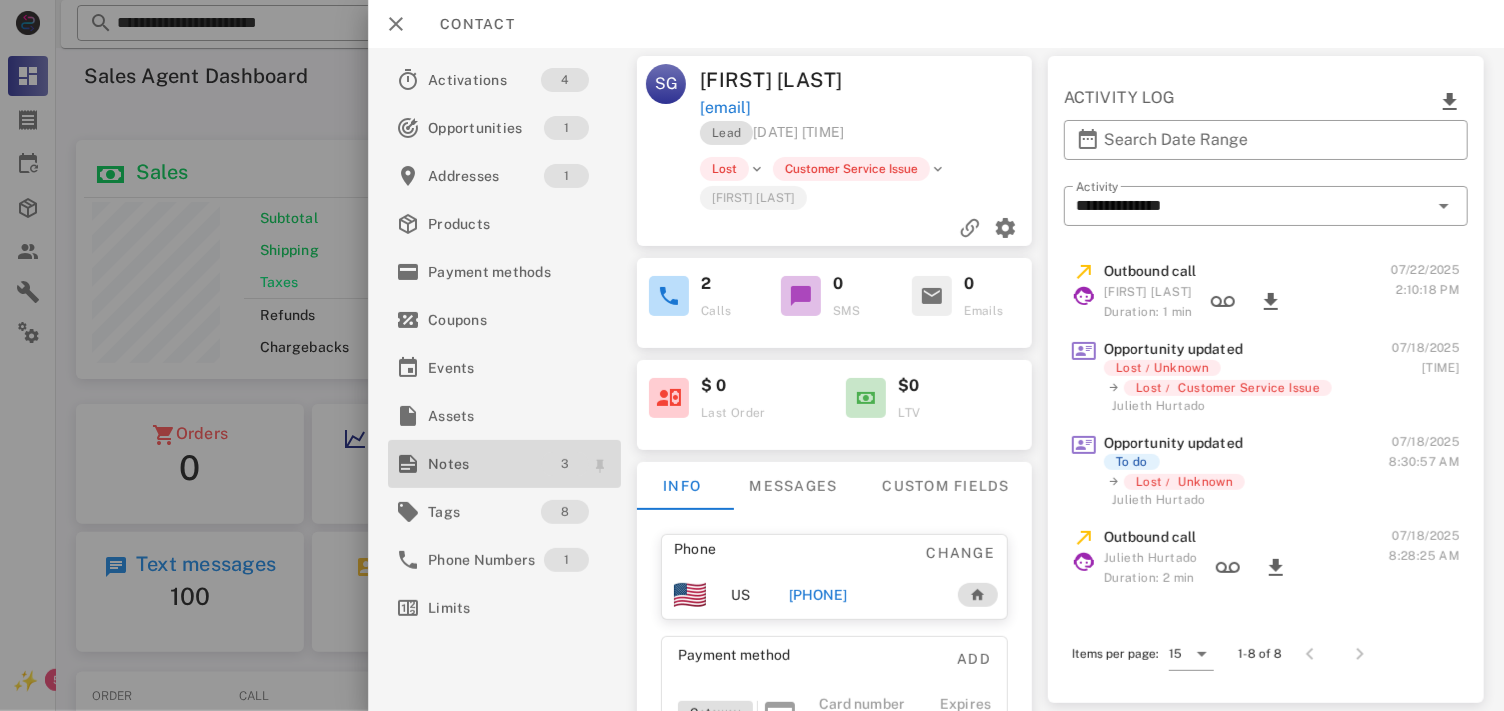 click on "3" at bounding box center (565, 464) 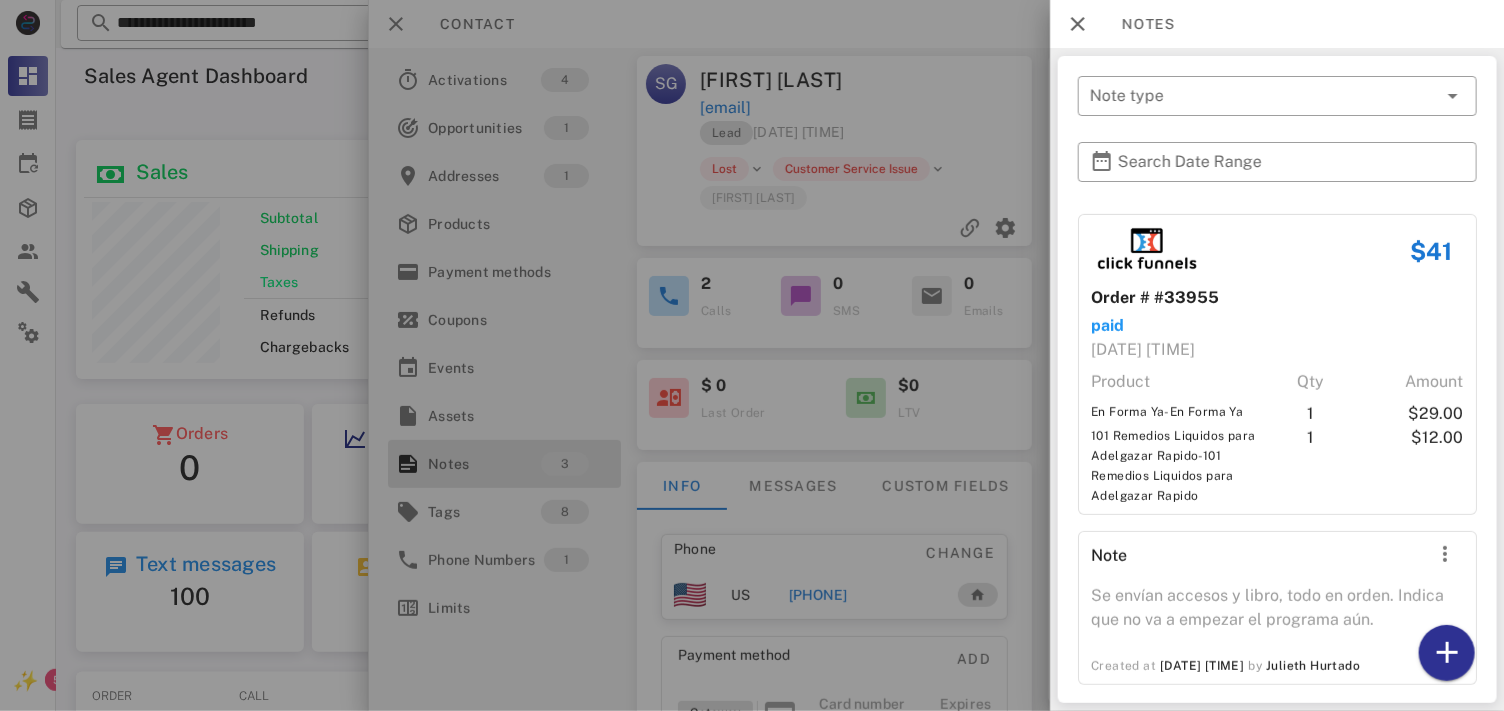 scroll, scrollTop: 325, scrollLeft: 0, axis: vertical 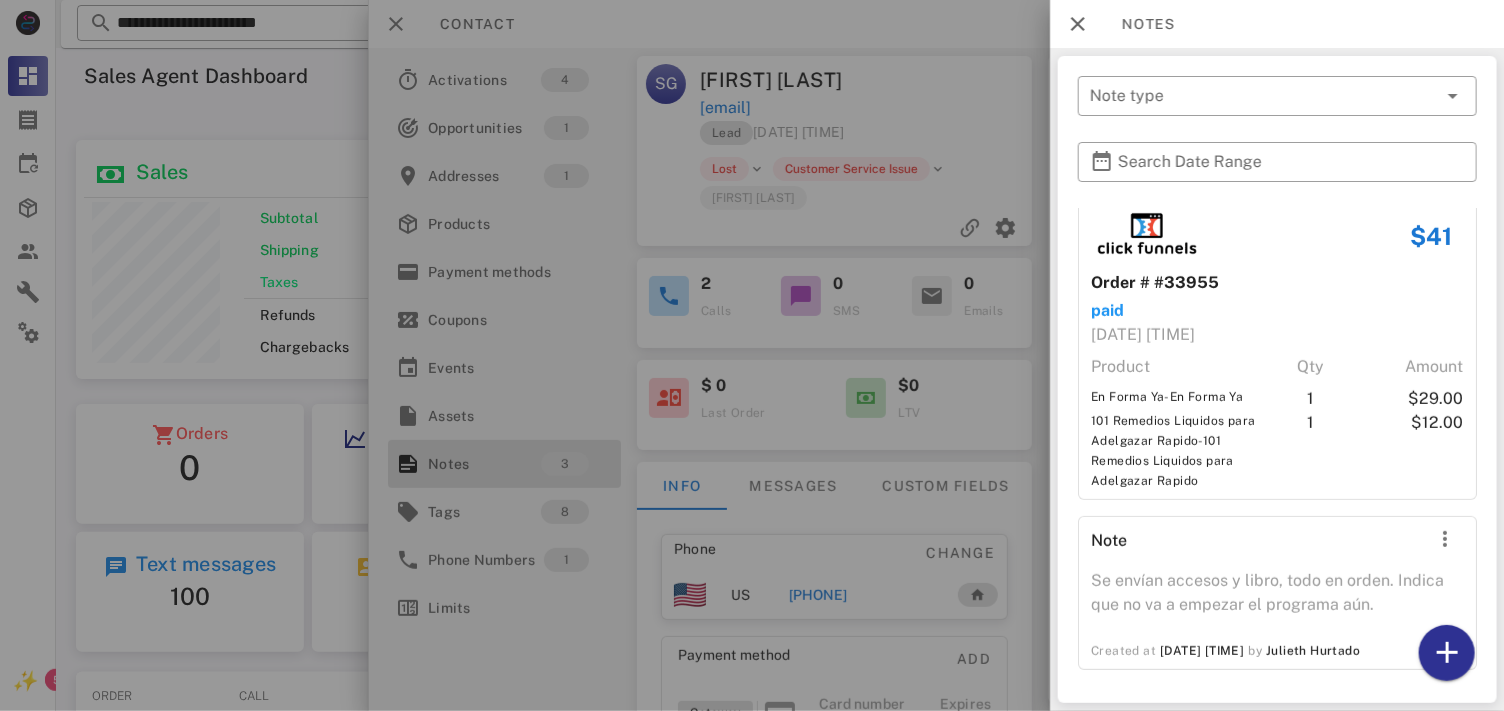 click at bounding box center (752, 355) 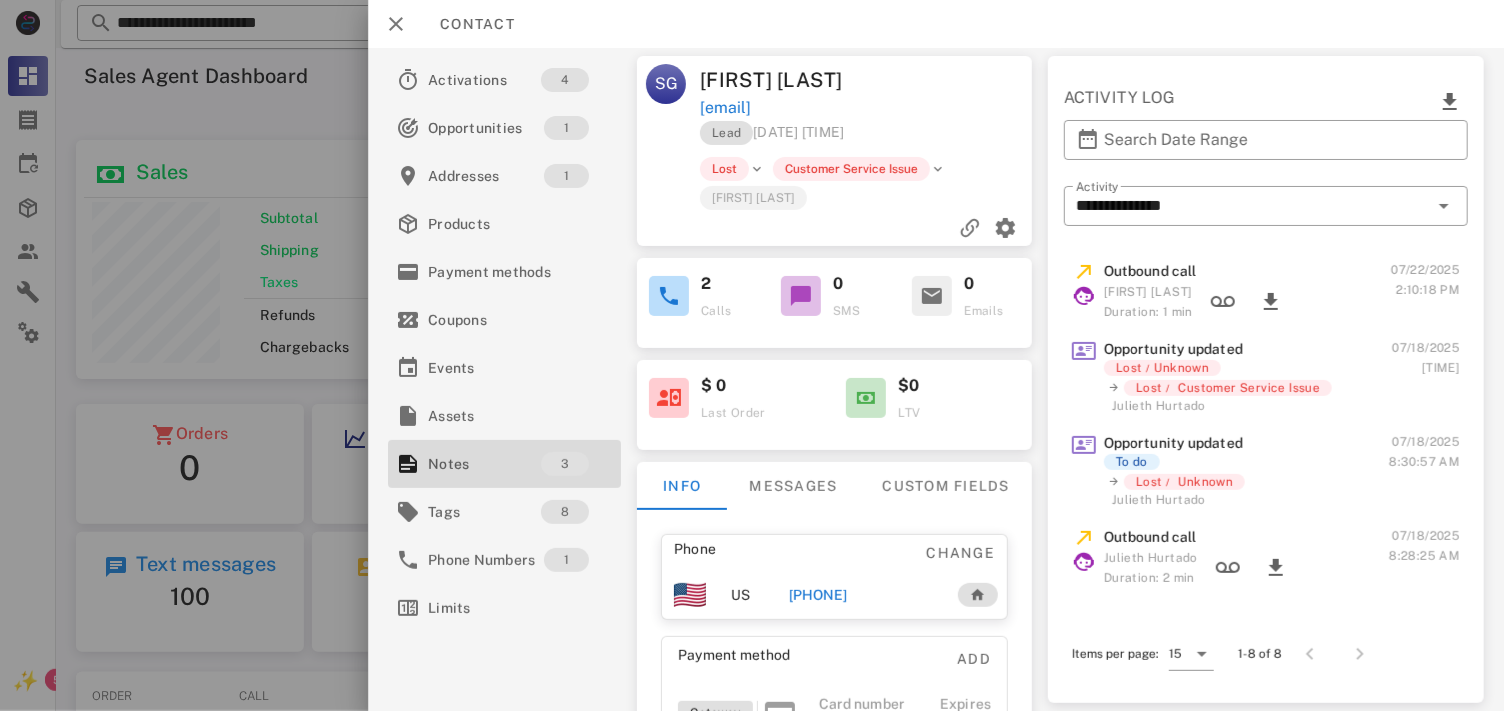 click on "[PHONE]" at bounding box center (818, 595) 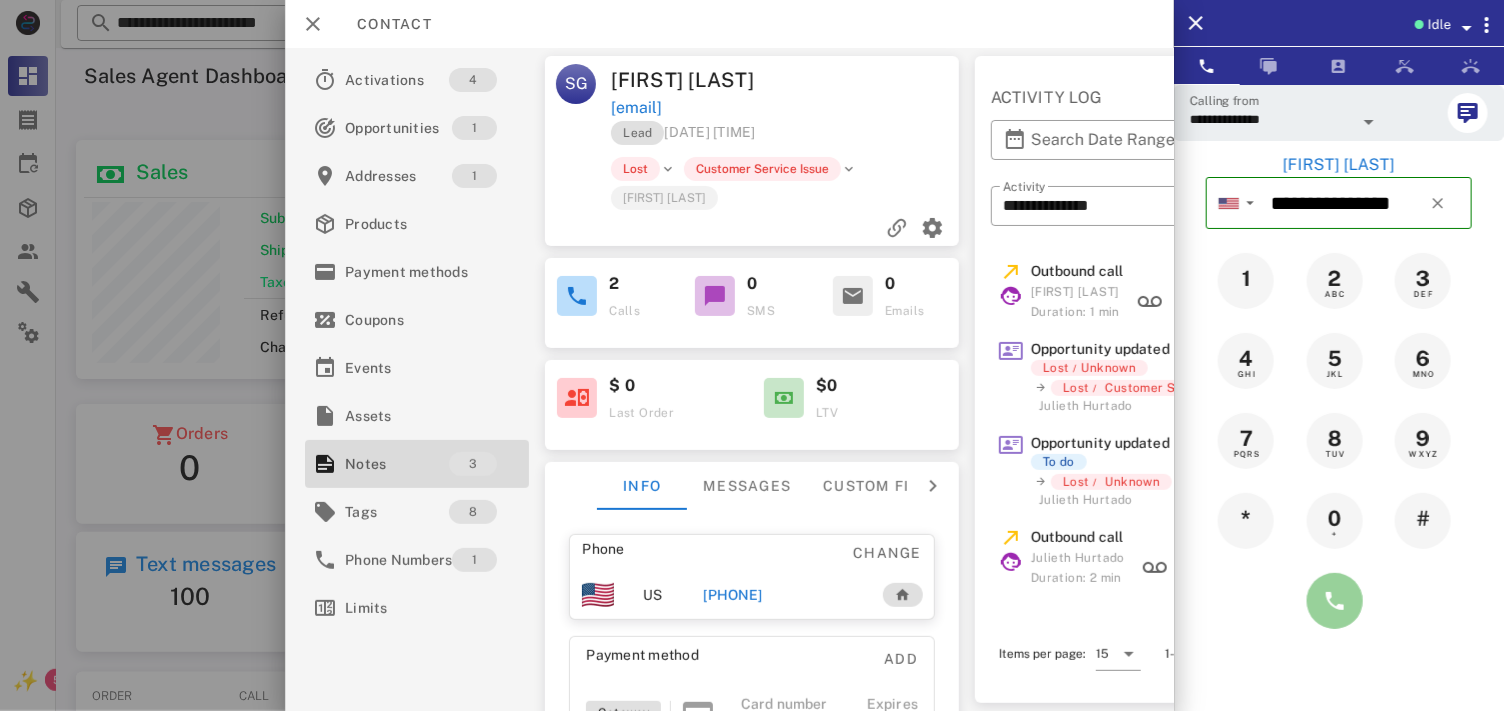 click at bounding box center (1335, 601) 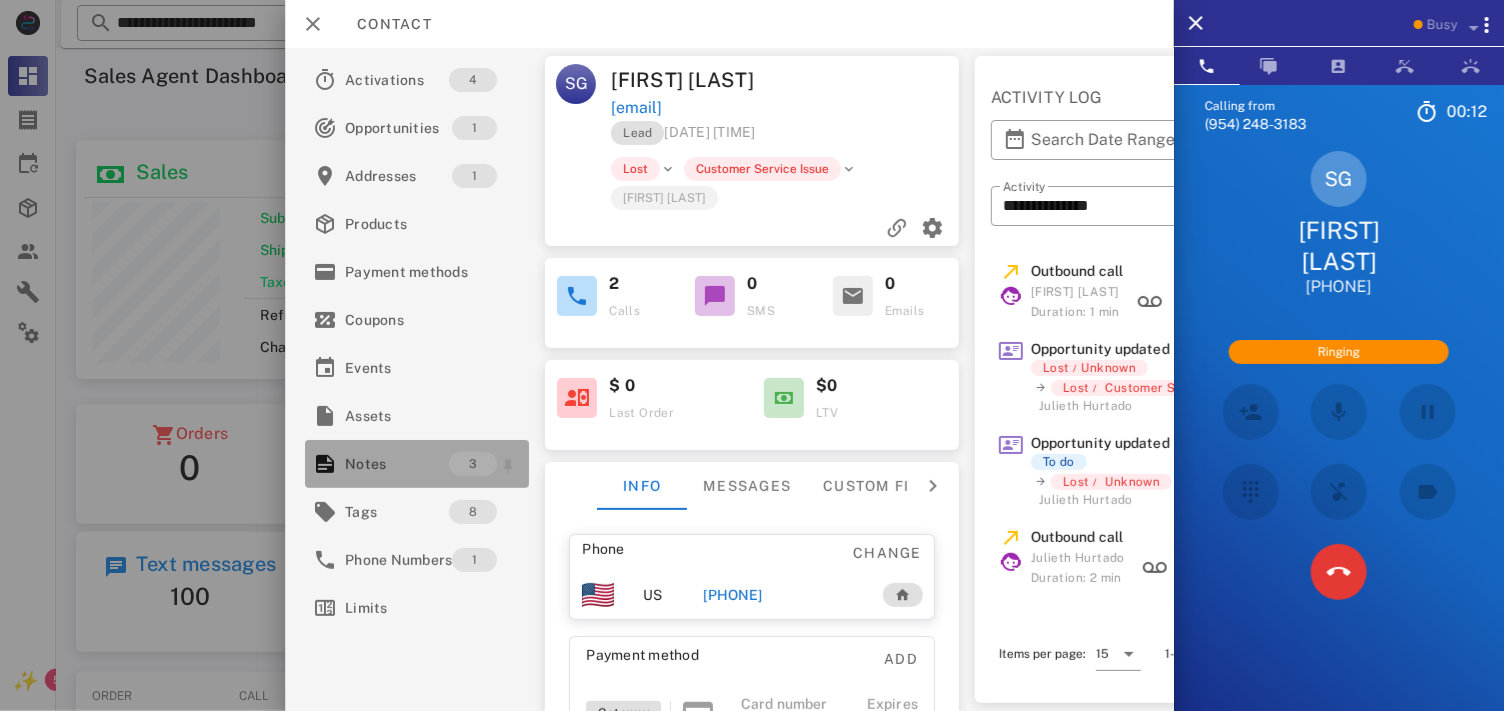click on "Notes" at bounding box center (397, 464) 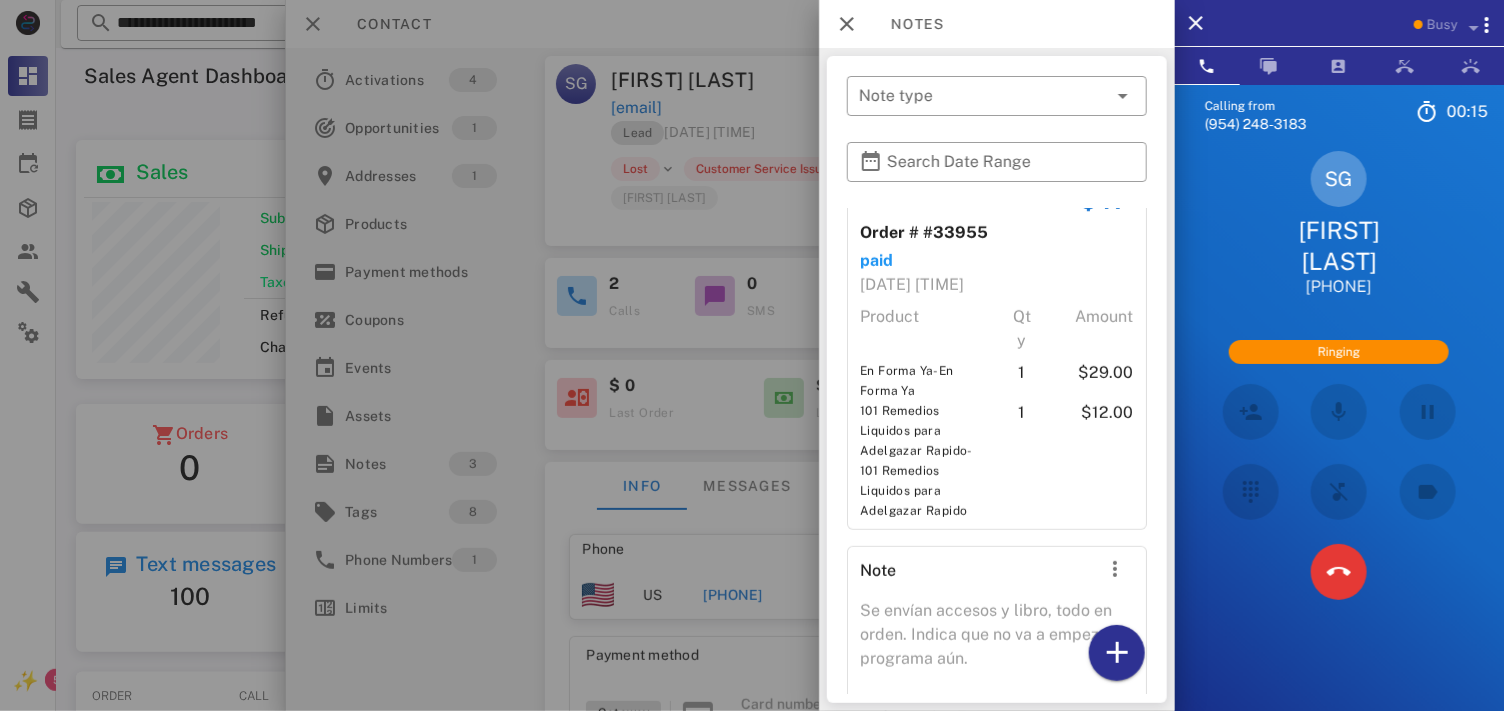 scroll, scrollTop: 503, scrollLeft: 0, axis: vertical 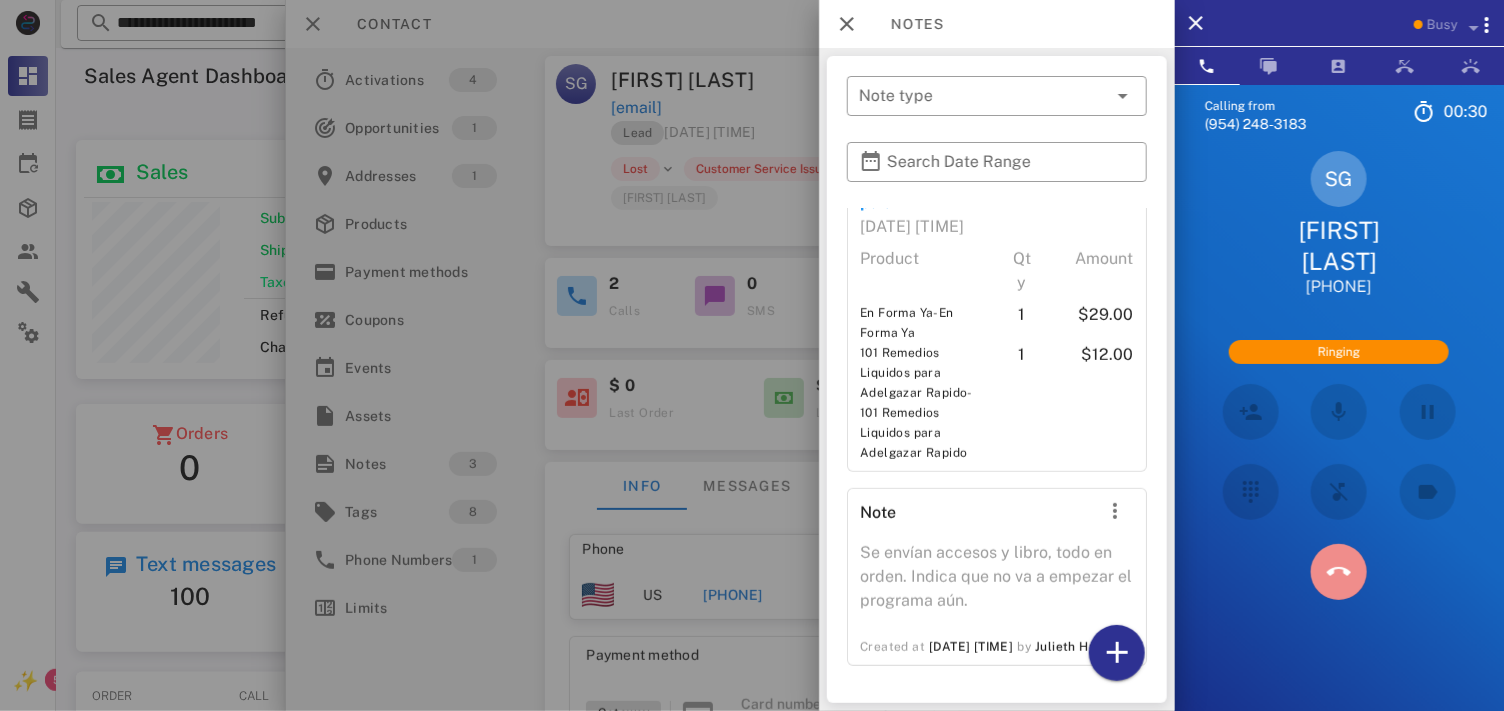 click at bounding box center (1339, 572) 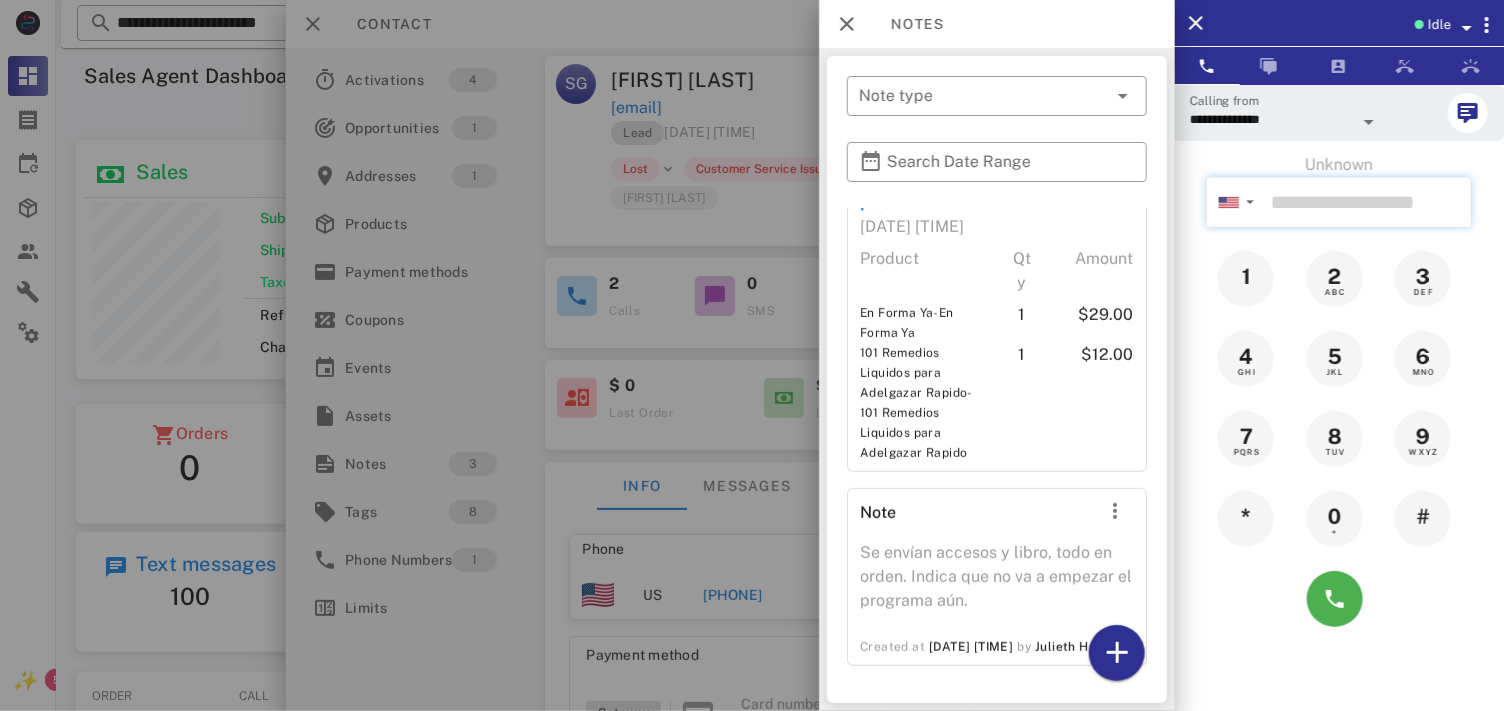 click at bounding box center (1367, 202) 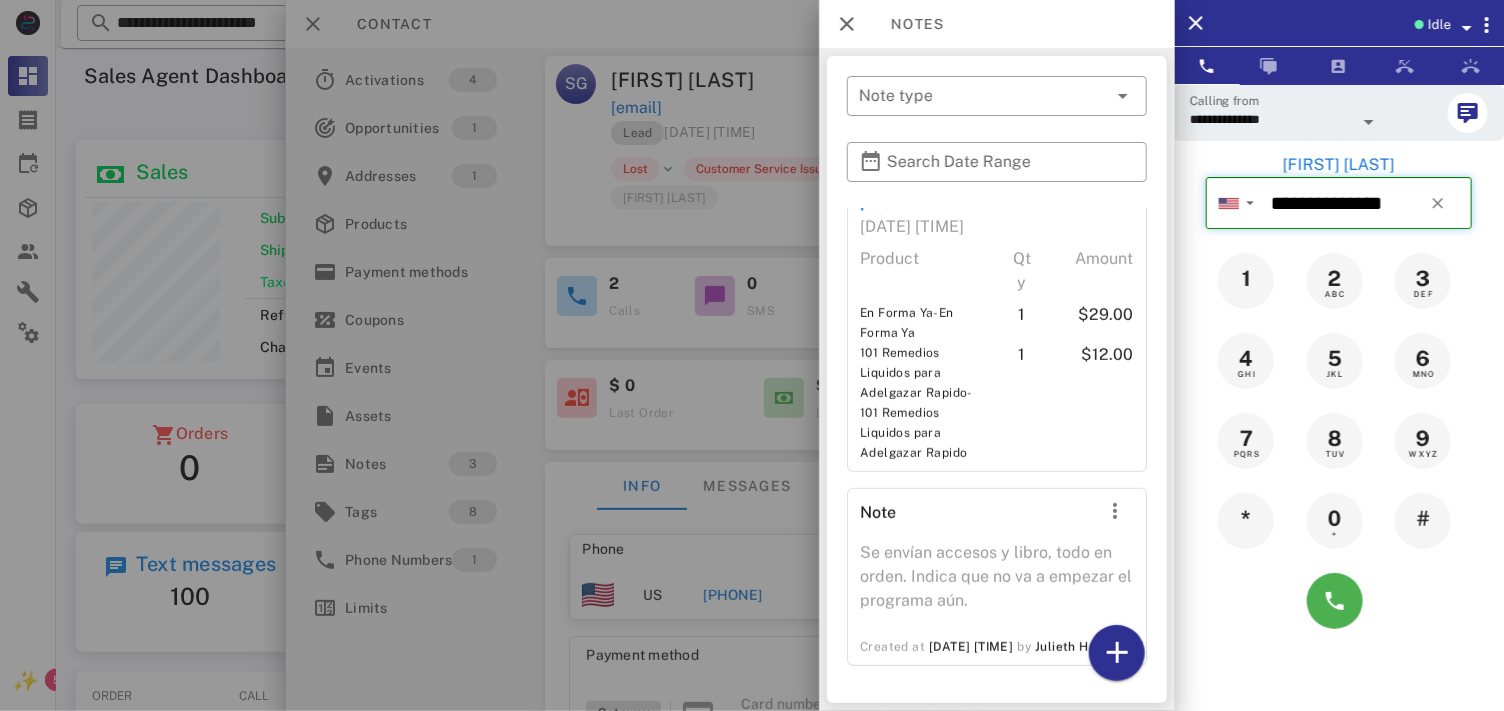 type on "**********" 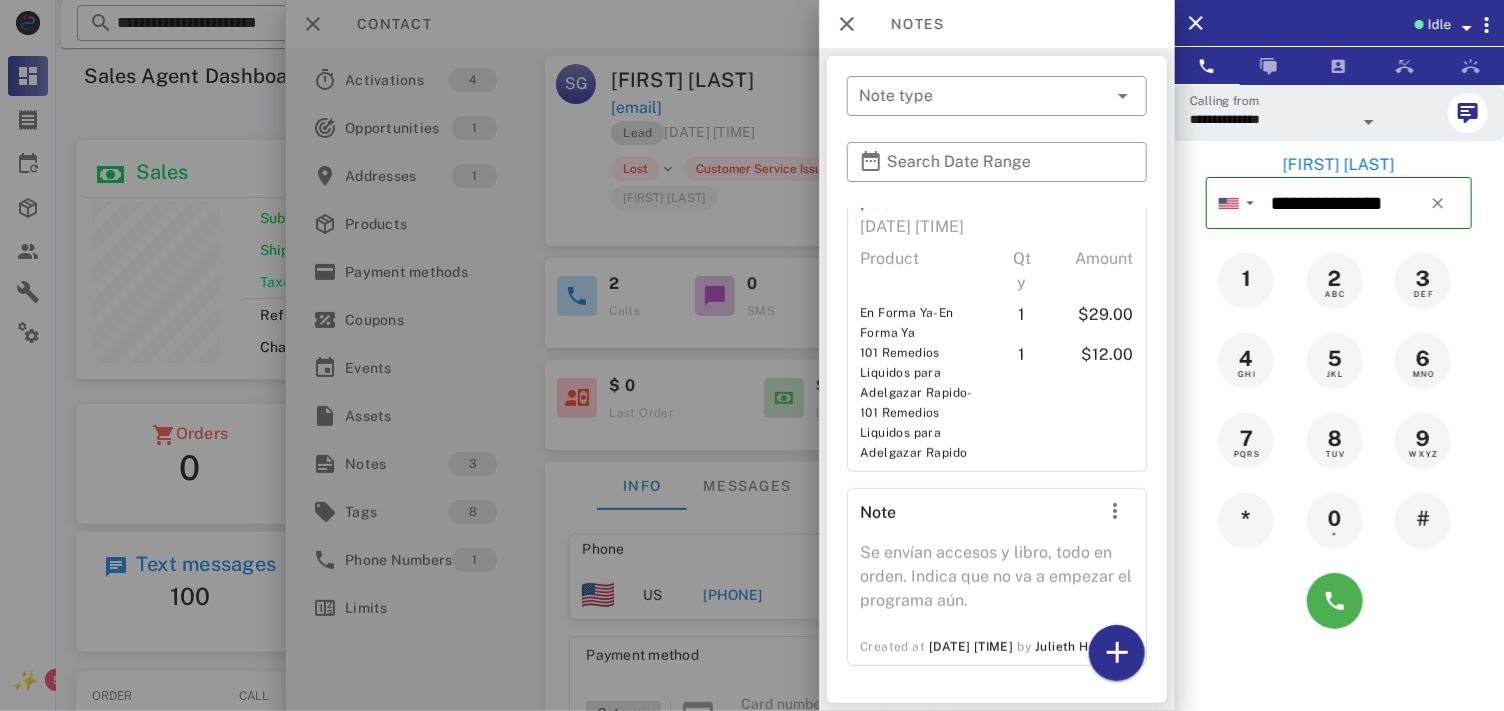click on "[FIRST] [LAST]" at bounding box center (1339, 165) 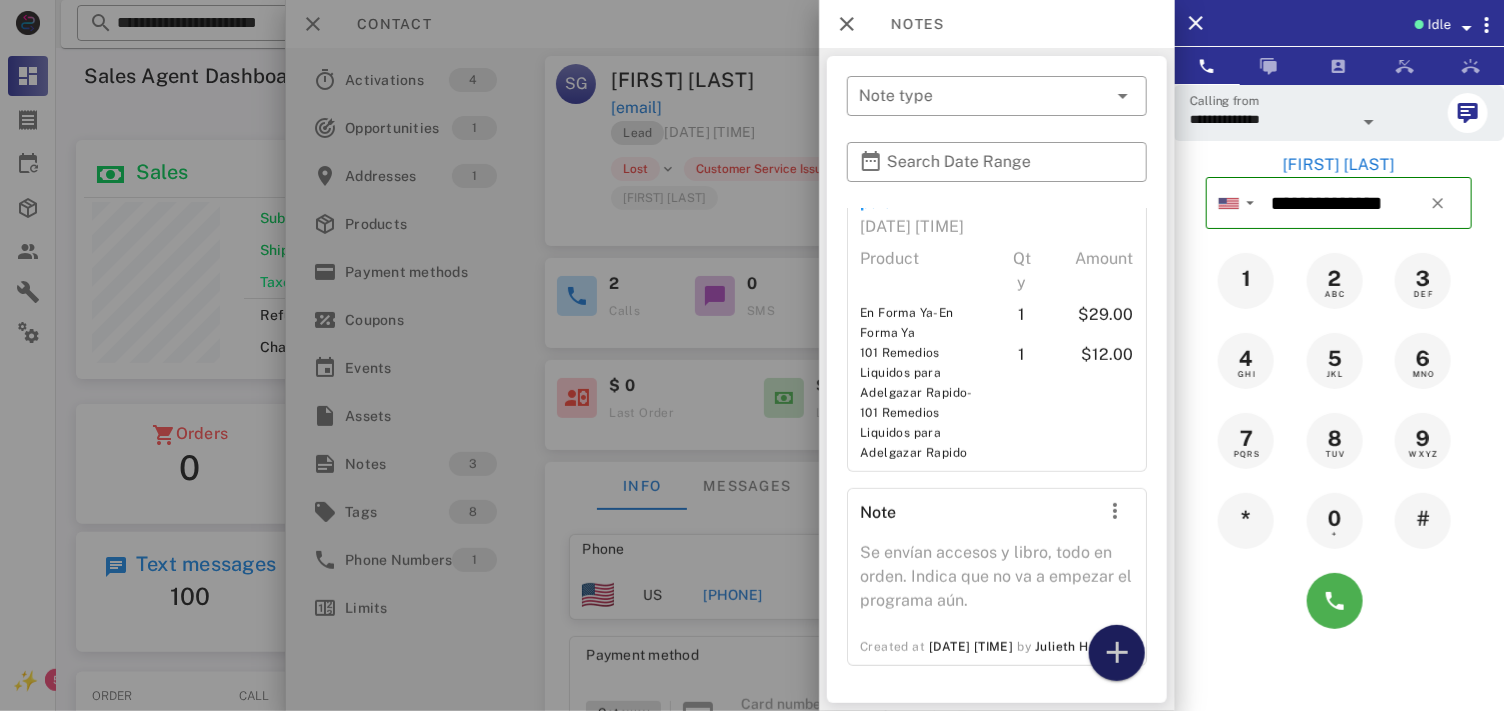 click at bounding box center (1116, 653) 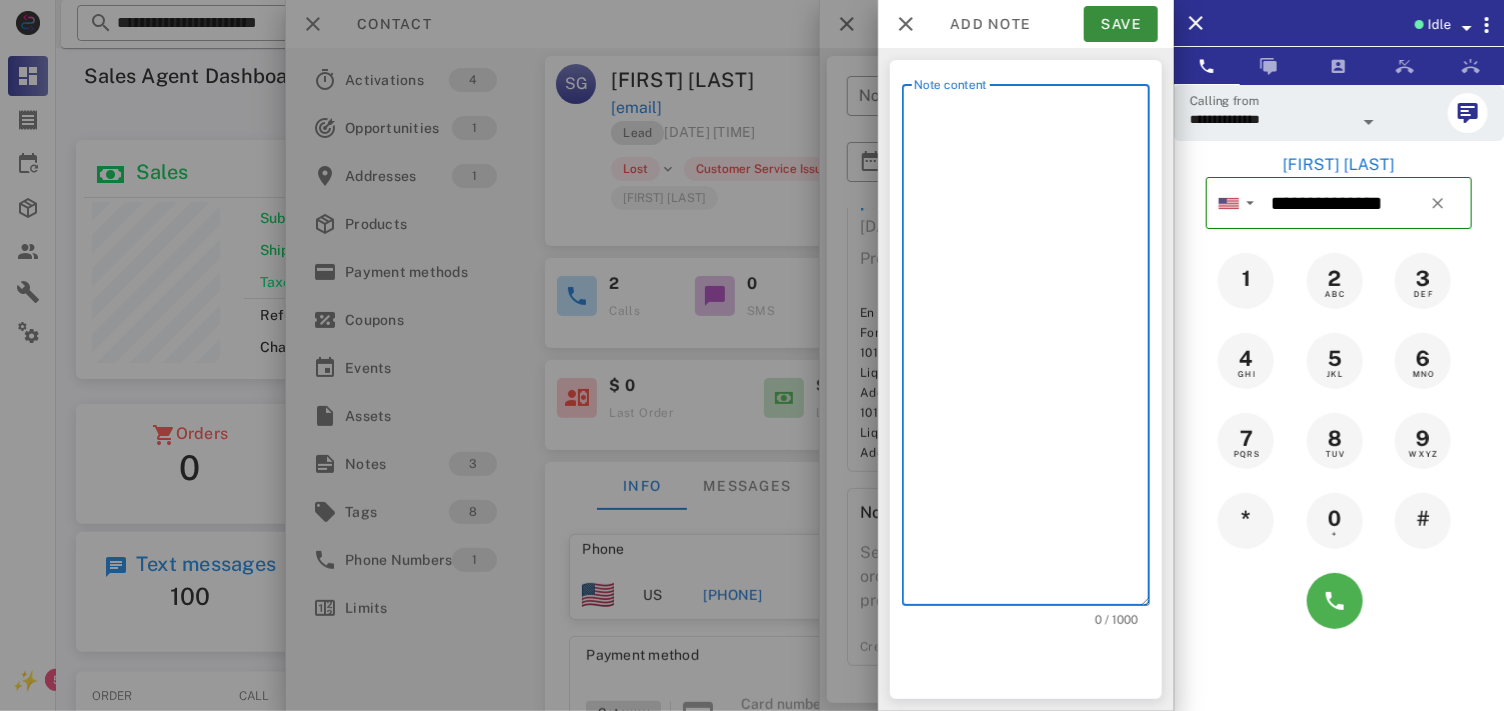 click on "Note content" at bounding box center [1032, 350] 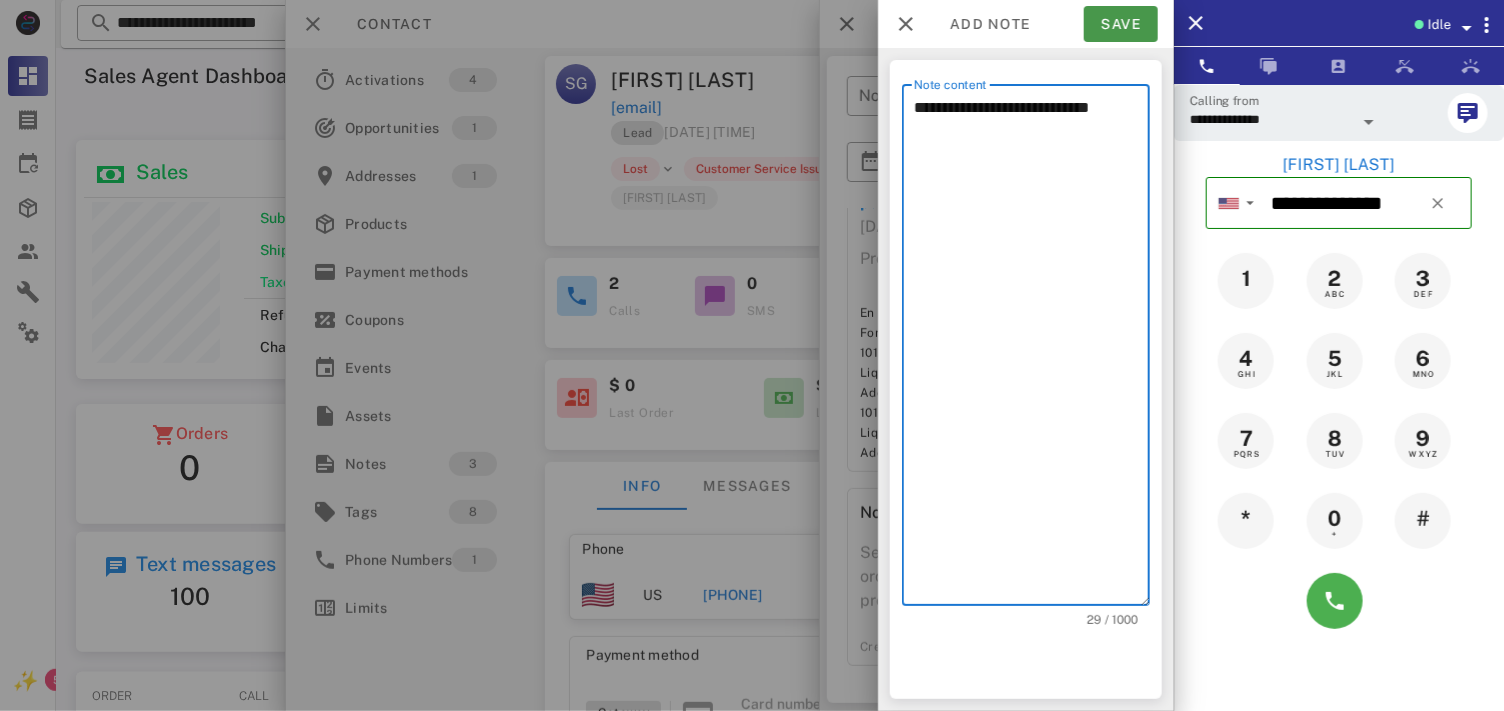 type on "**********" 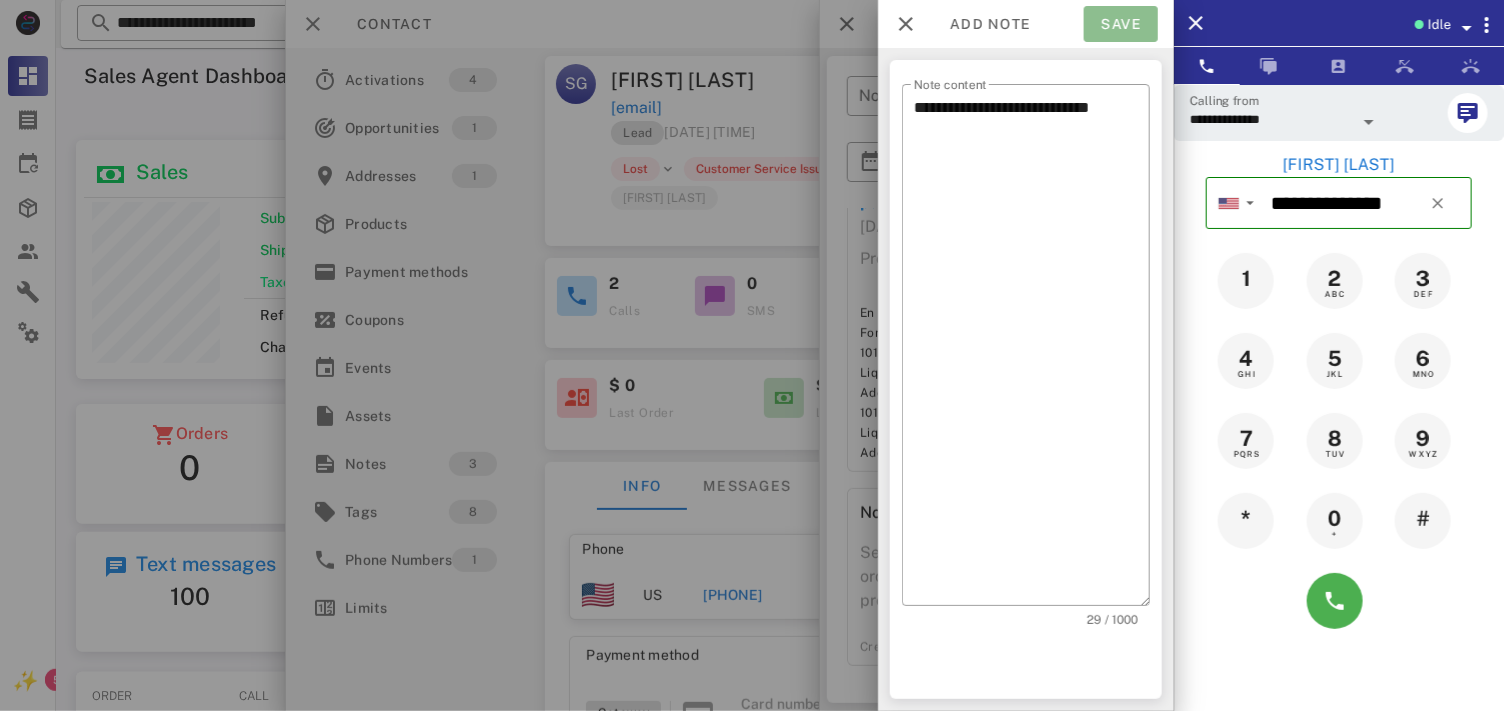 click on "Save" at bounding box center [1121, 24] 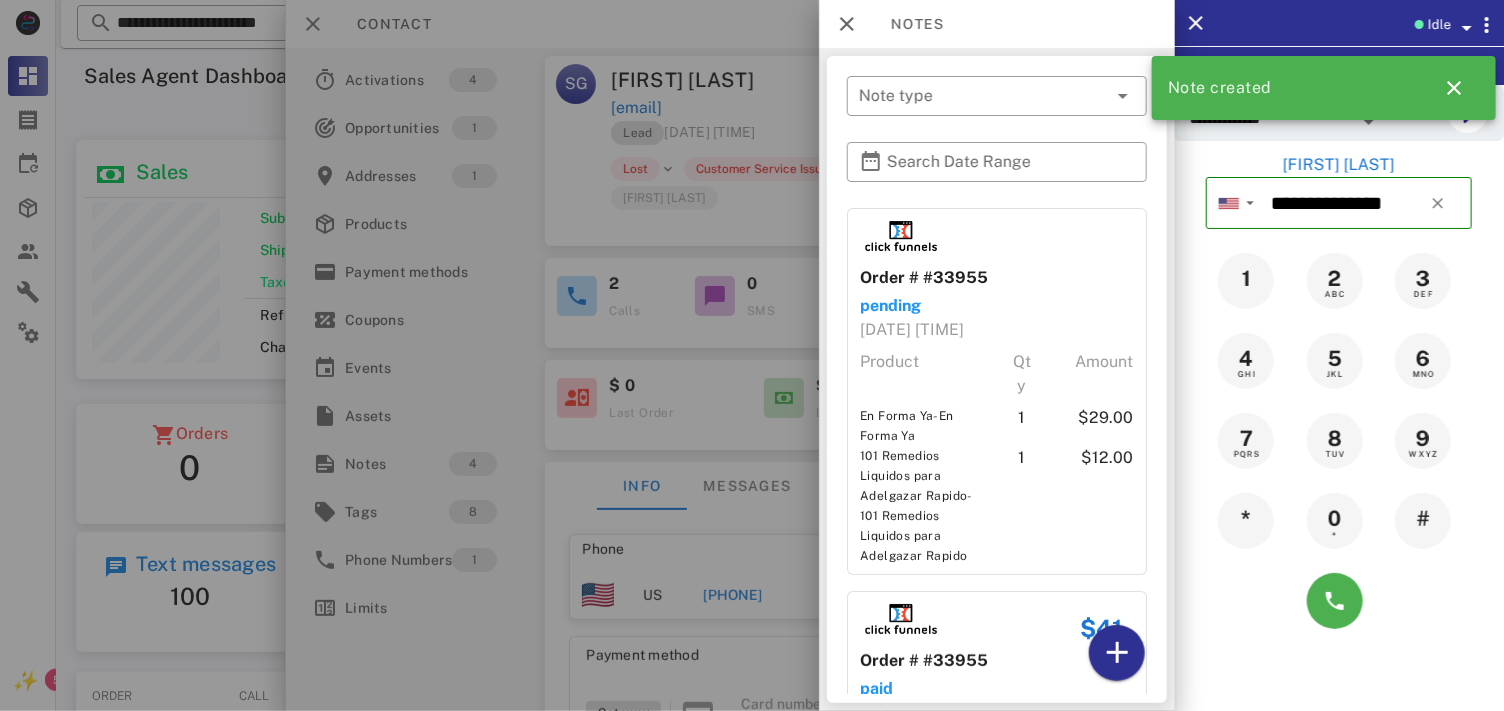 click at bounding box center [752, 355] 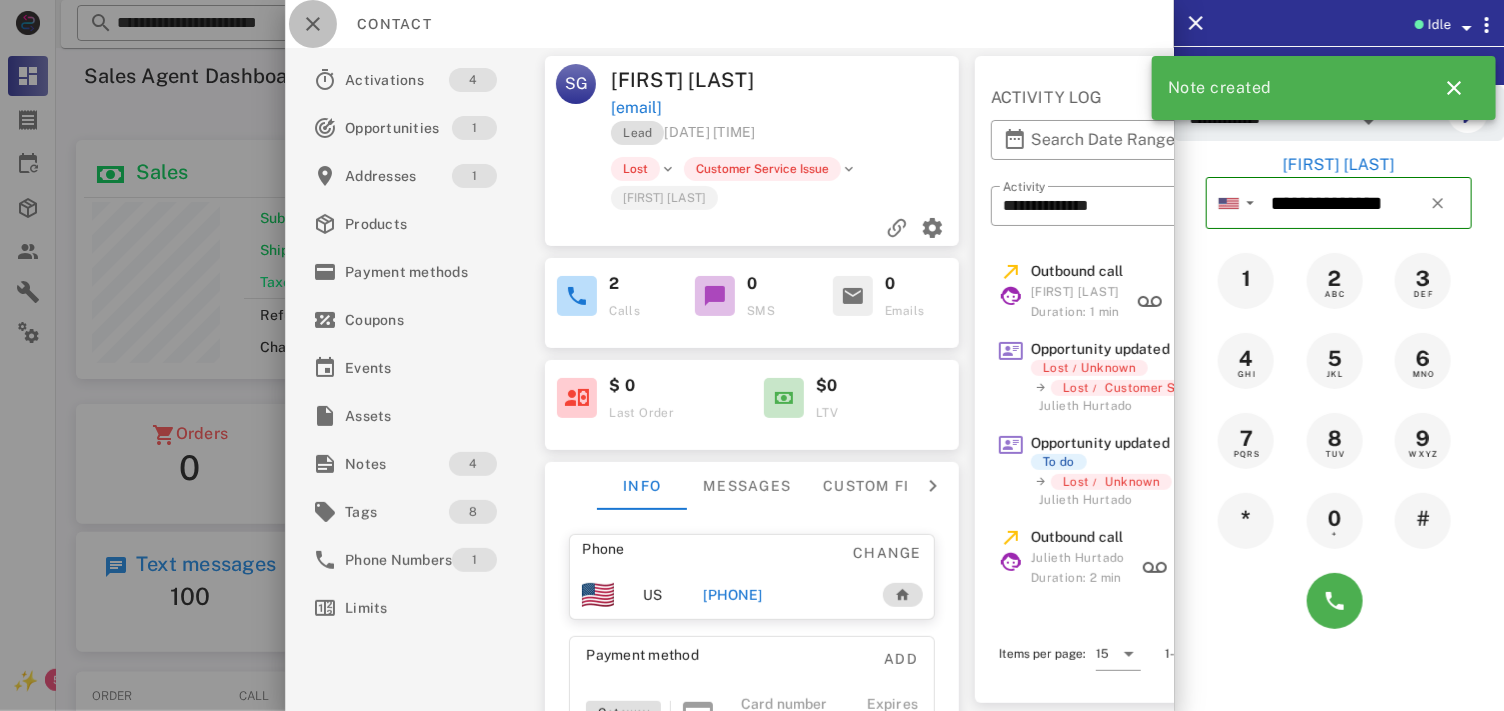 click at bounding box center [313, 24] 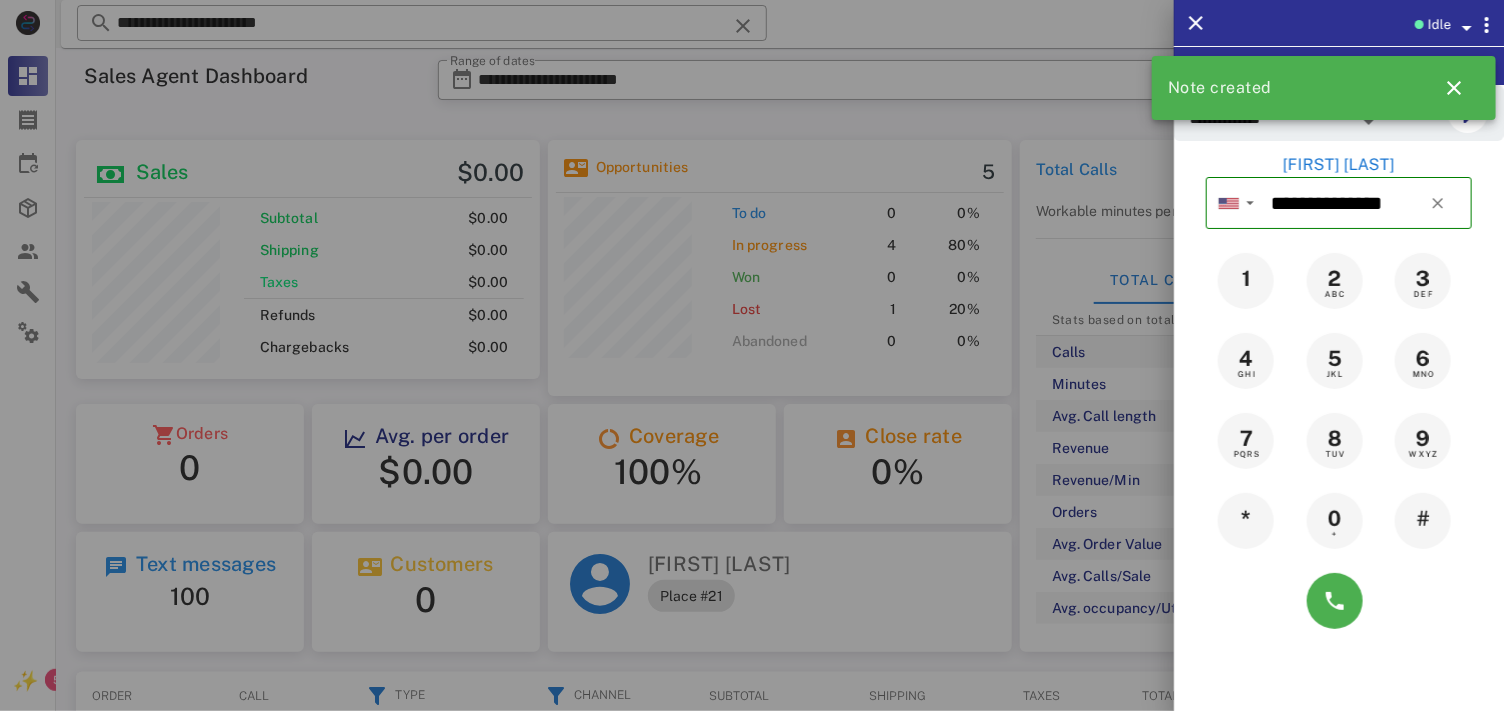 click on "[FIRST] [LAST]" at bounding box center [1339, 165] 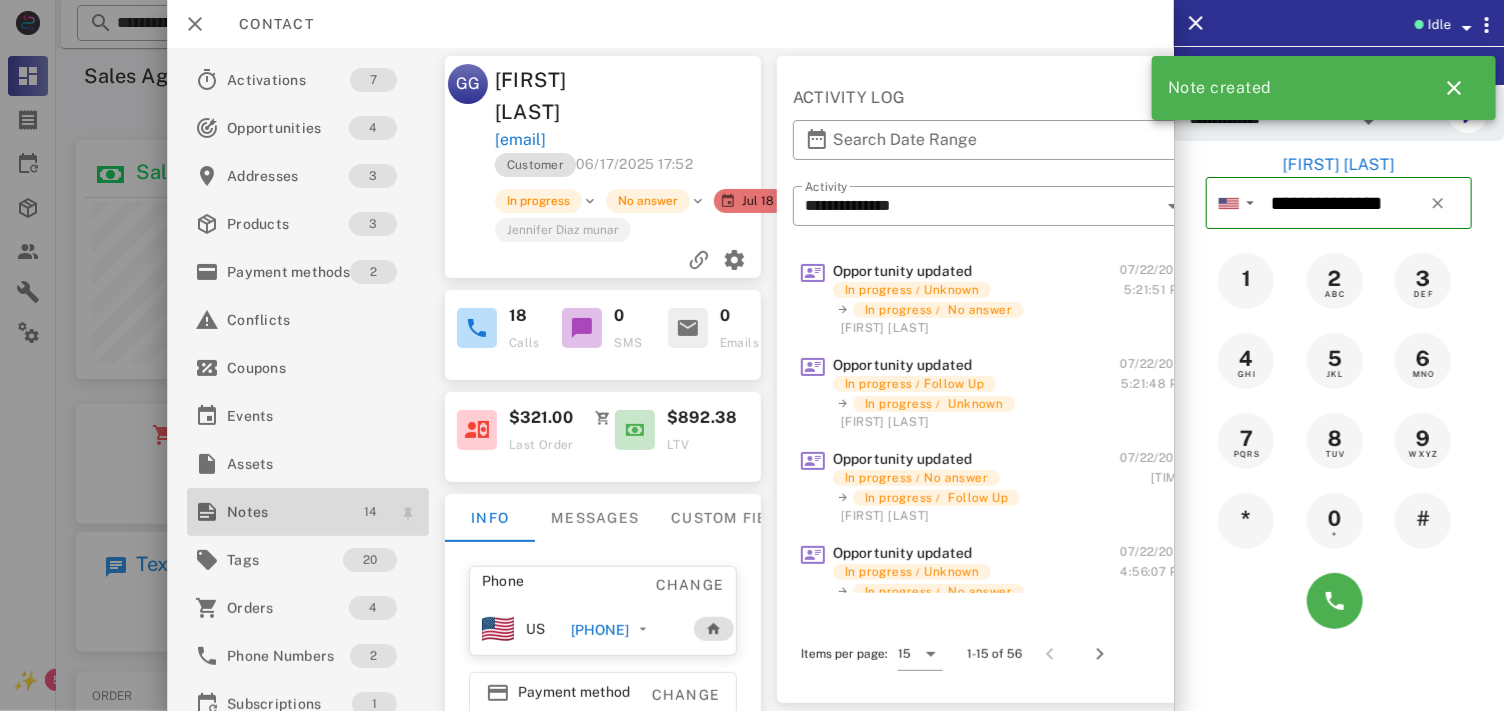 click on "14" at bounding box center (370, 512) 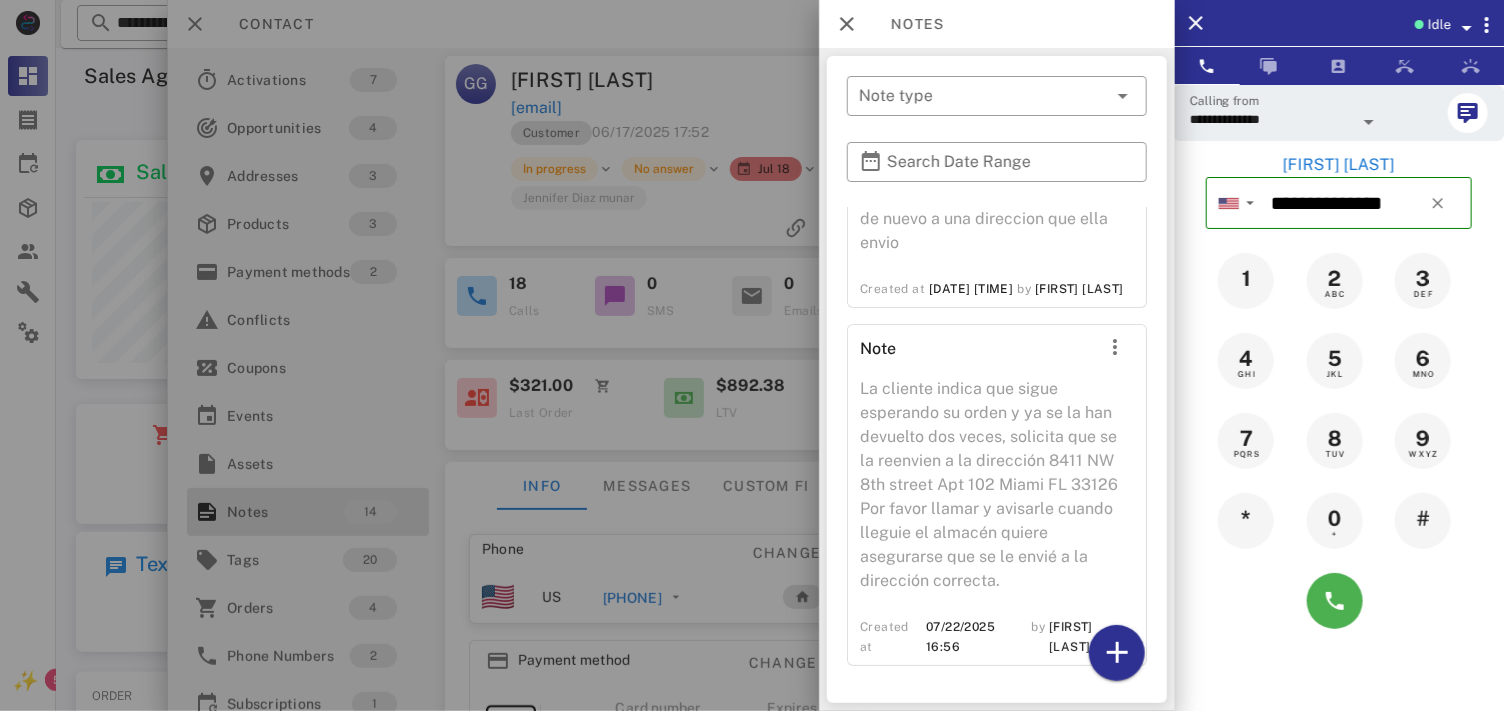 scroll, scrollTop: 3375, scrollLeft: 0, axis: vertical 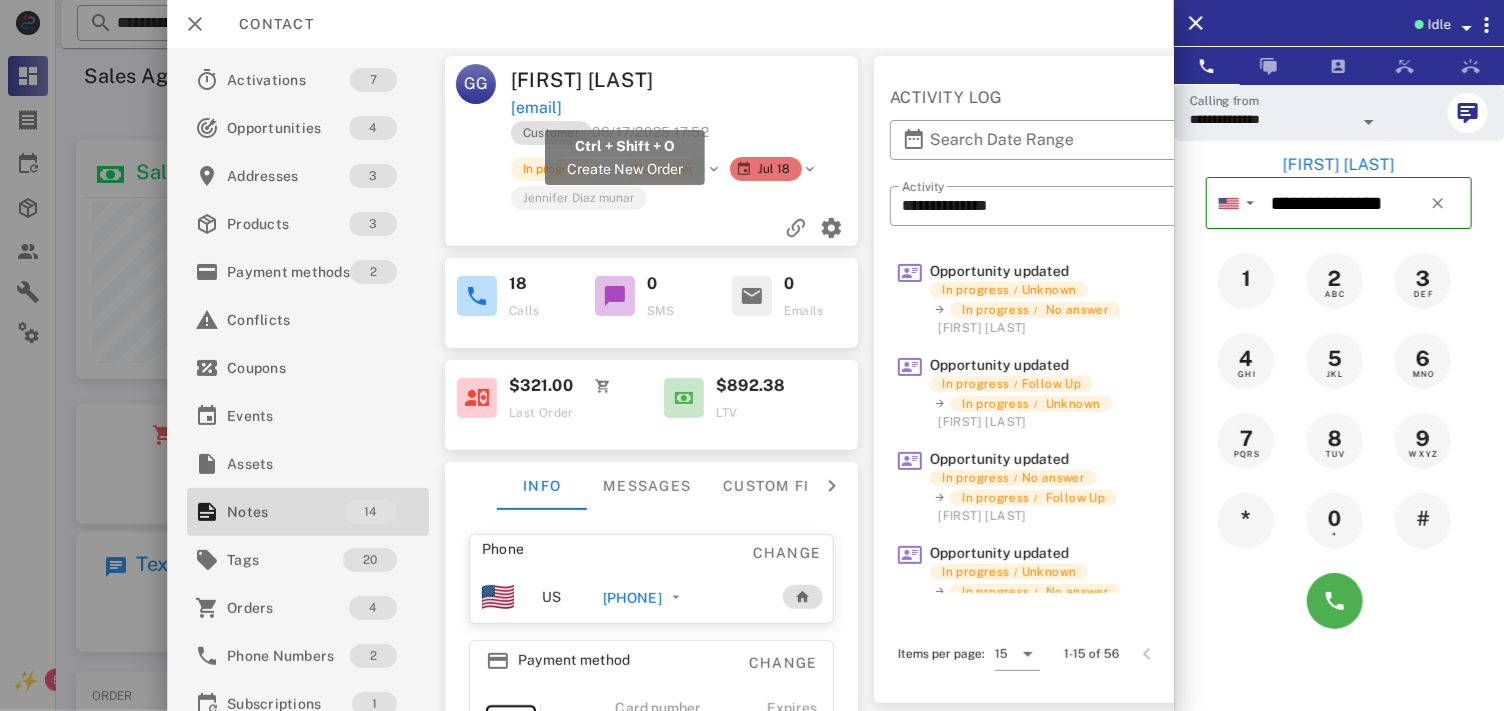 drag, startPoint x: 748, startPoint y: 101, endPoint x: 510, endPoint y: 97, distance: 238.03362 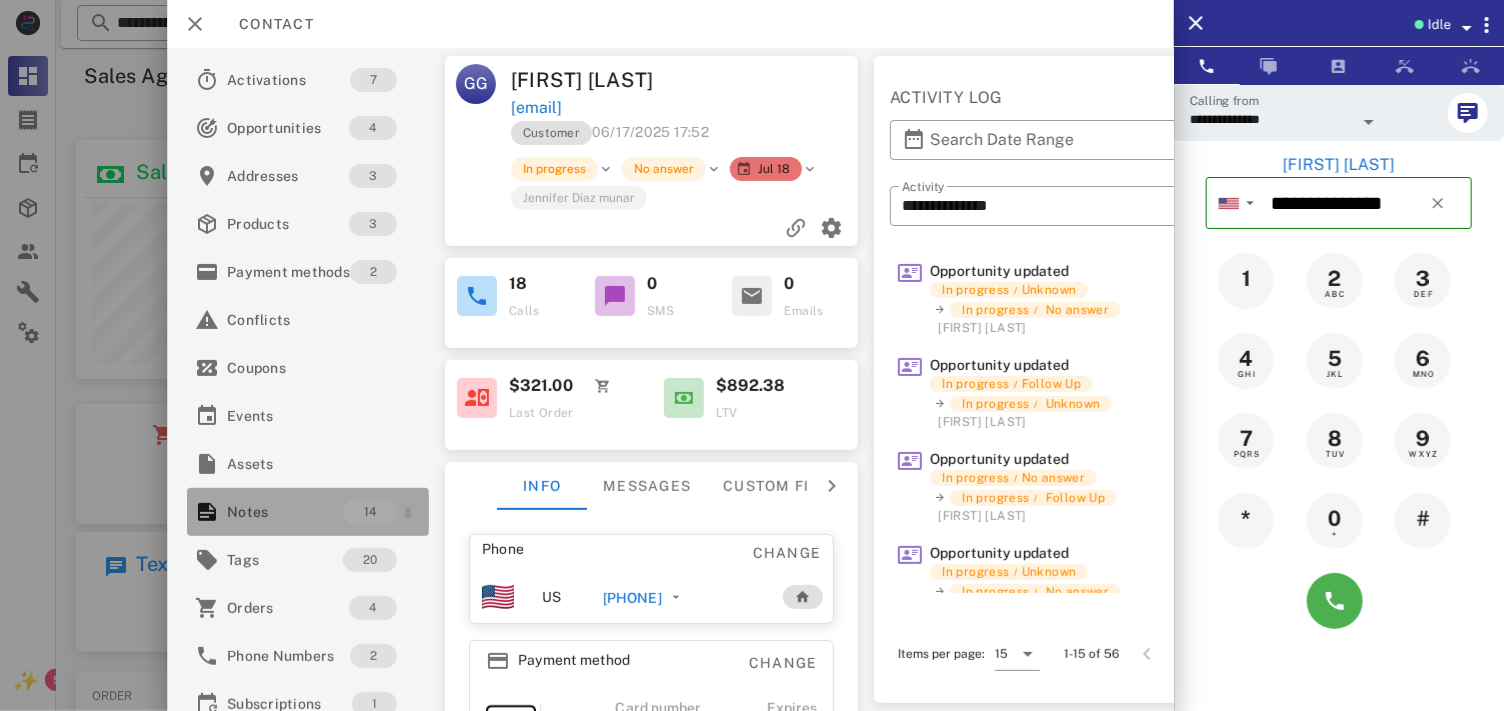click on "14" at bounding box center (370, 512) 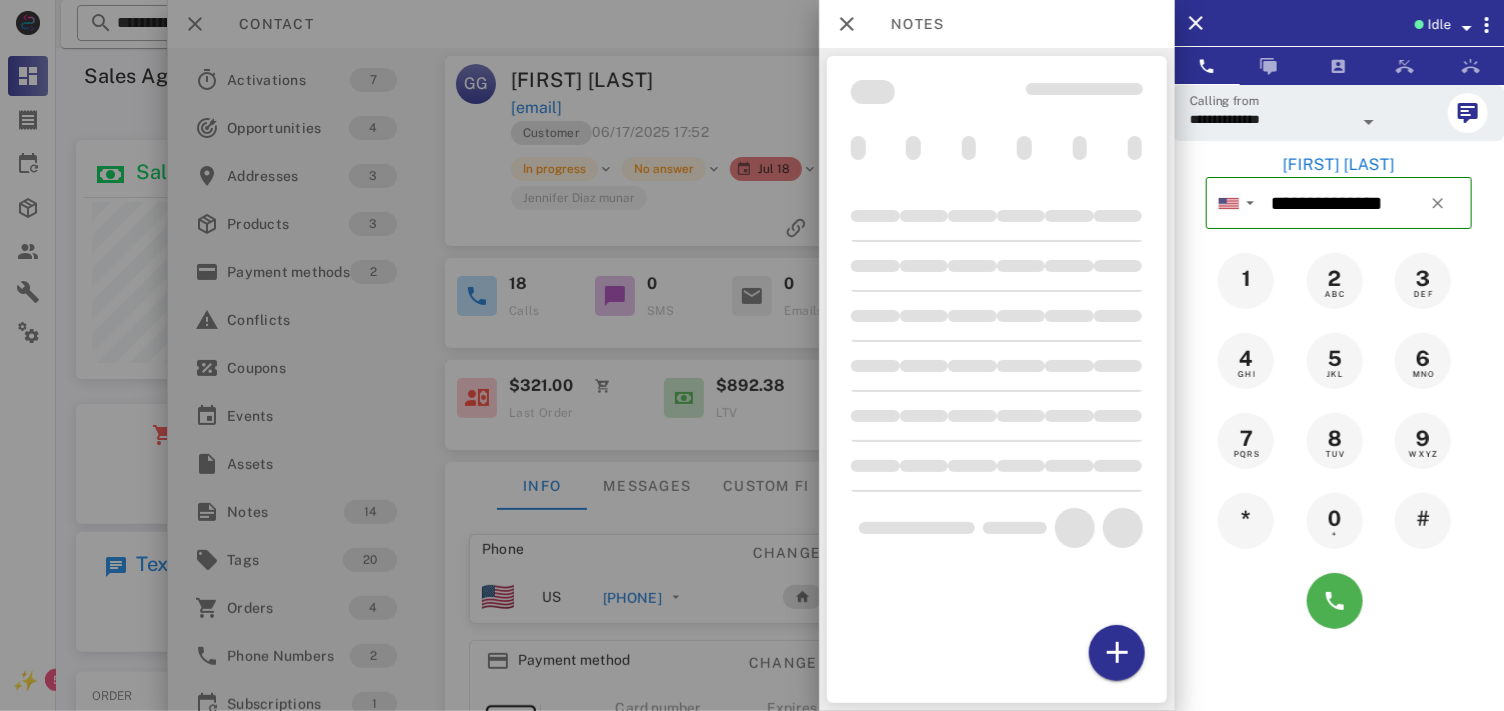 click at bounding box center [752, 355] 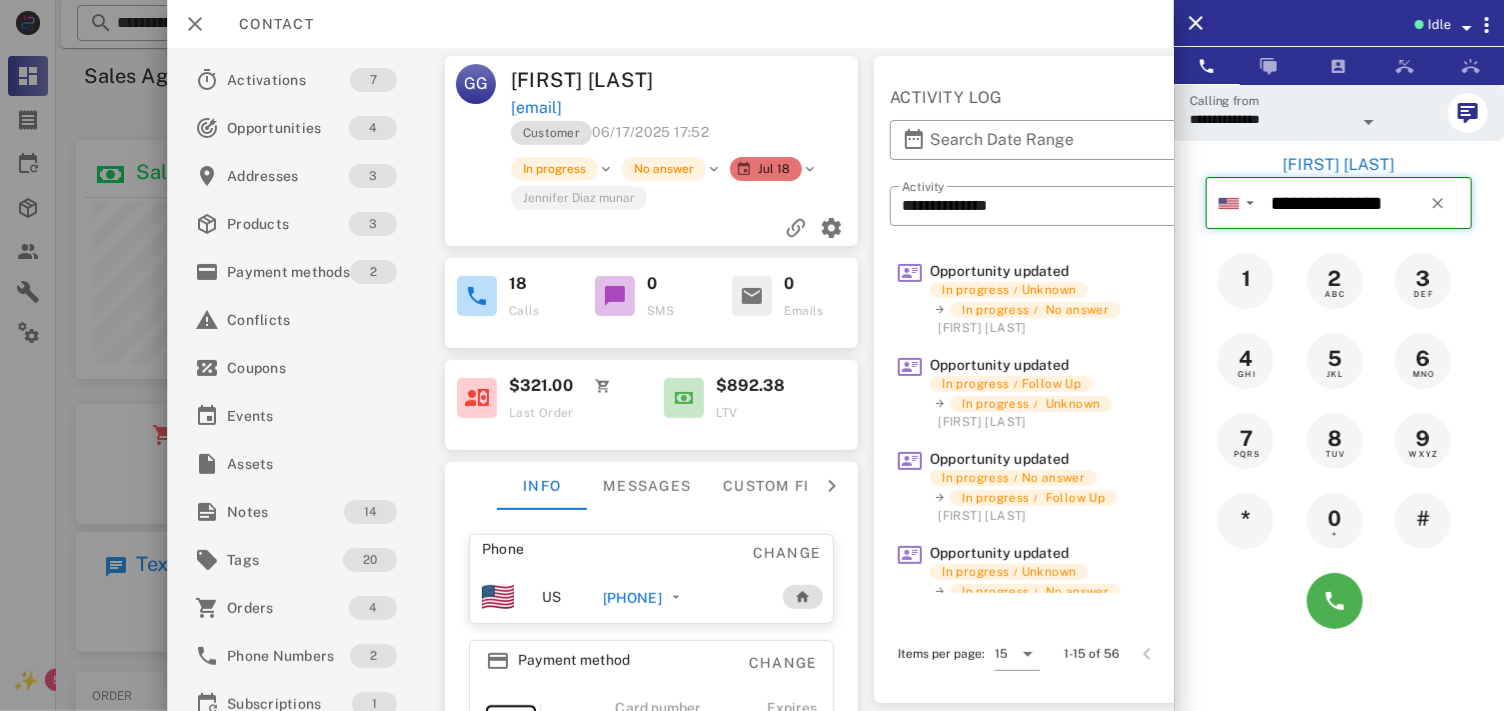 type on "**********" 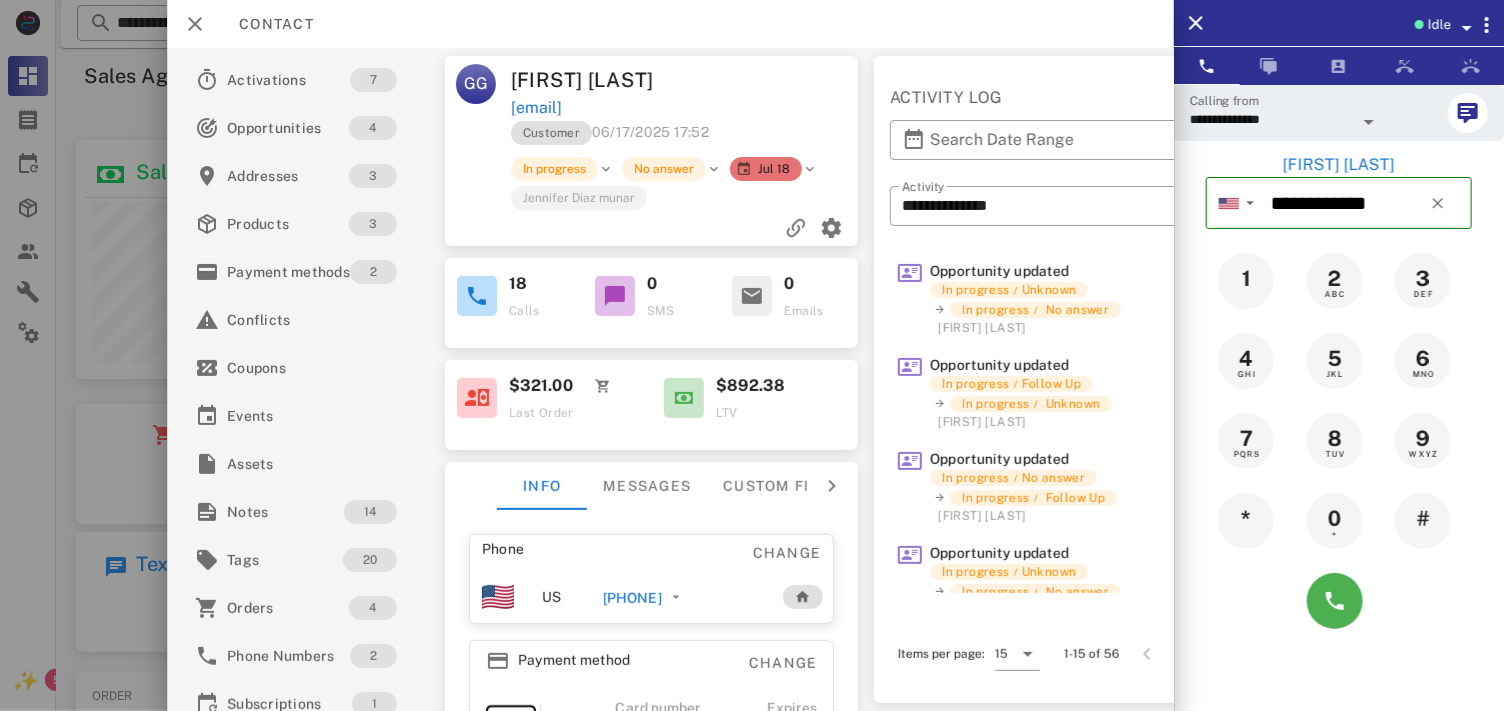 click on "[PHONE]" at bounding box center (632, 598) 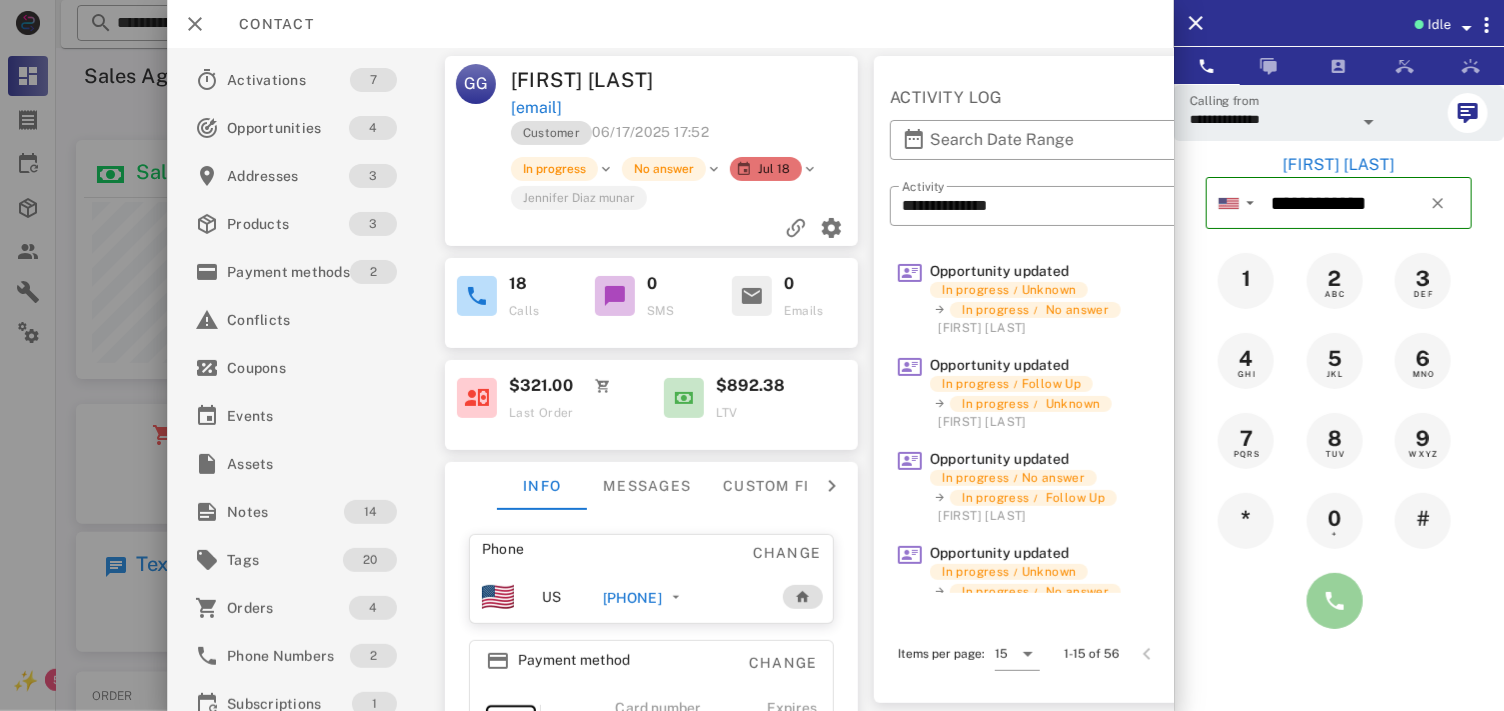click at bounding box center [1335, 601] 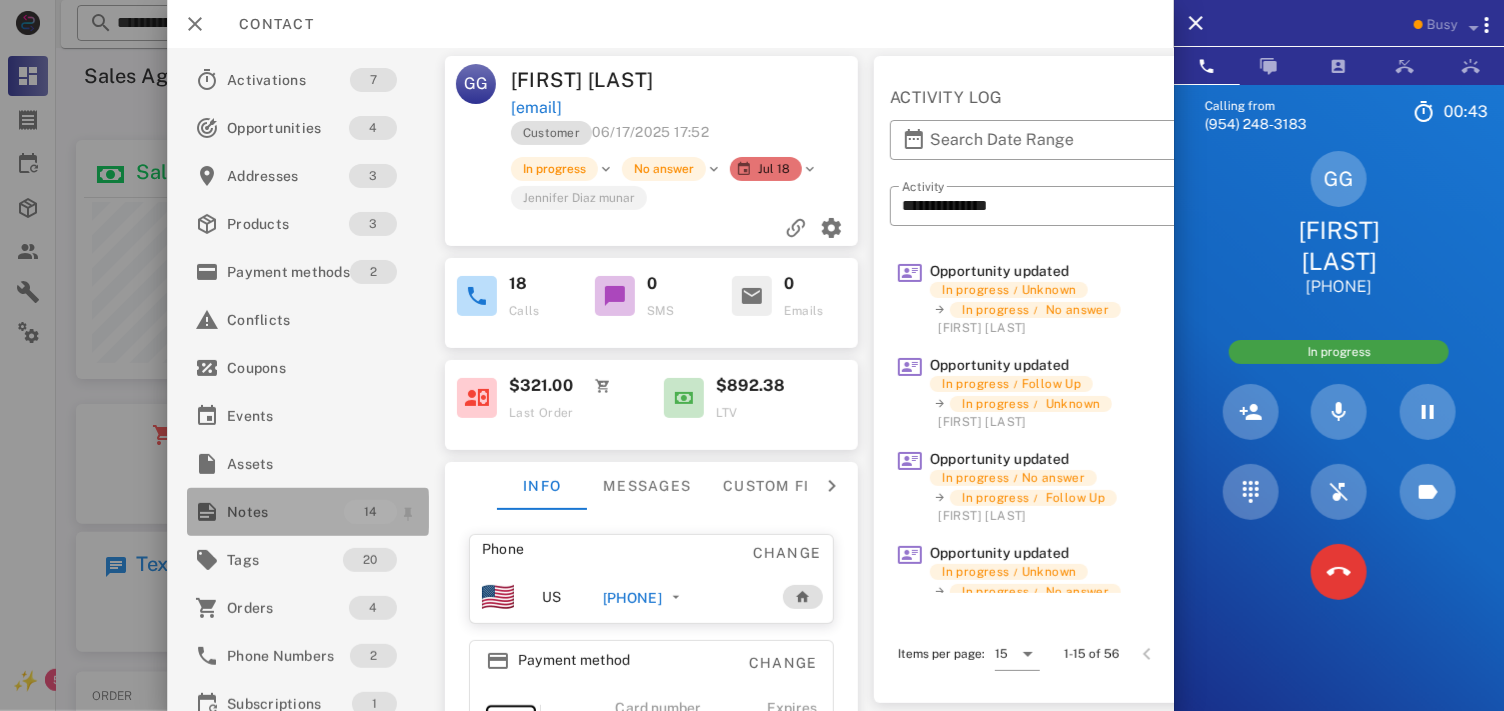 click on "Notes" at bounding box center [285, 512] 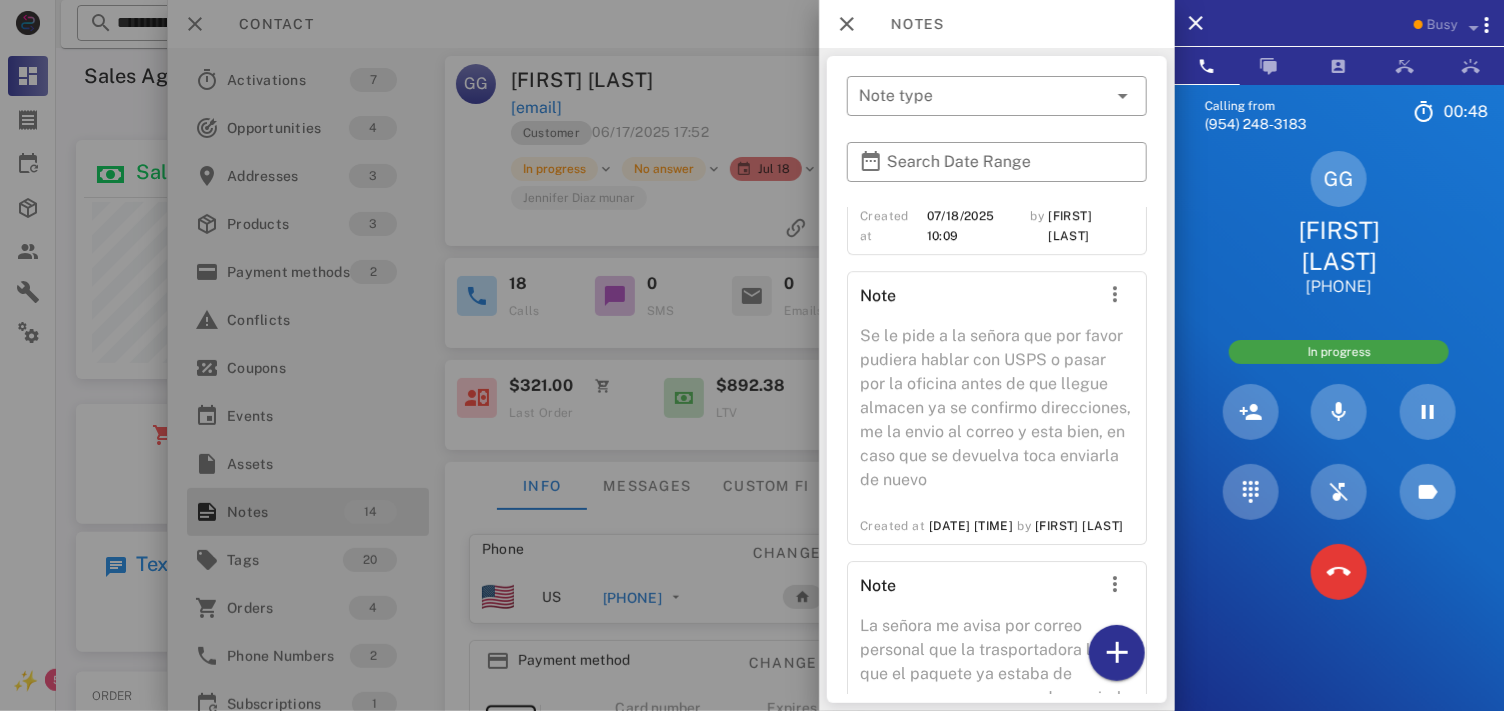 scroll, scrollTop: 3263, scrollLeft: 0, axis: vertical 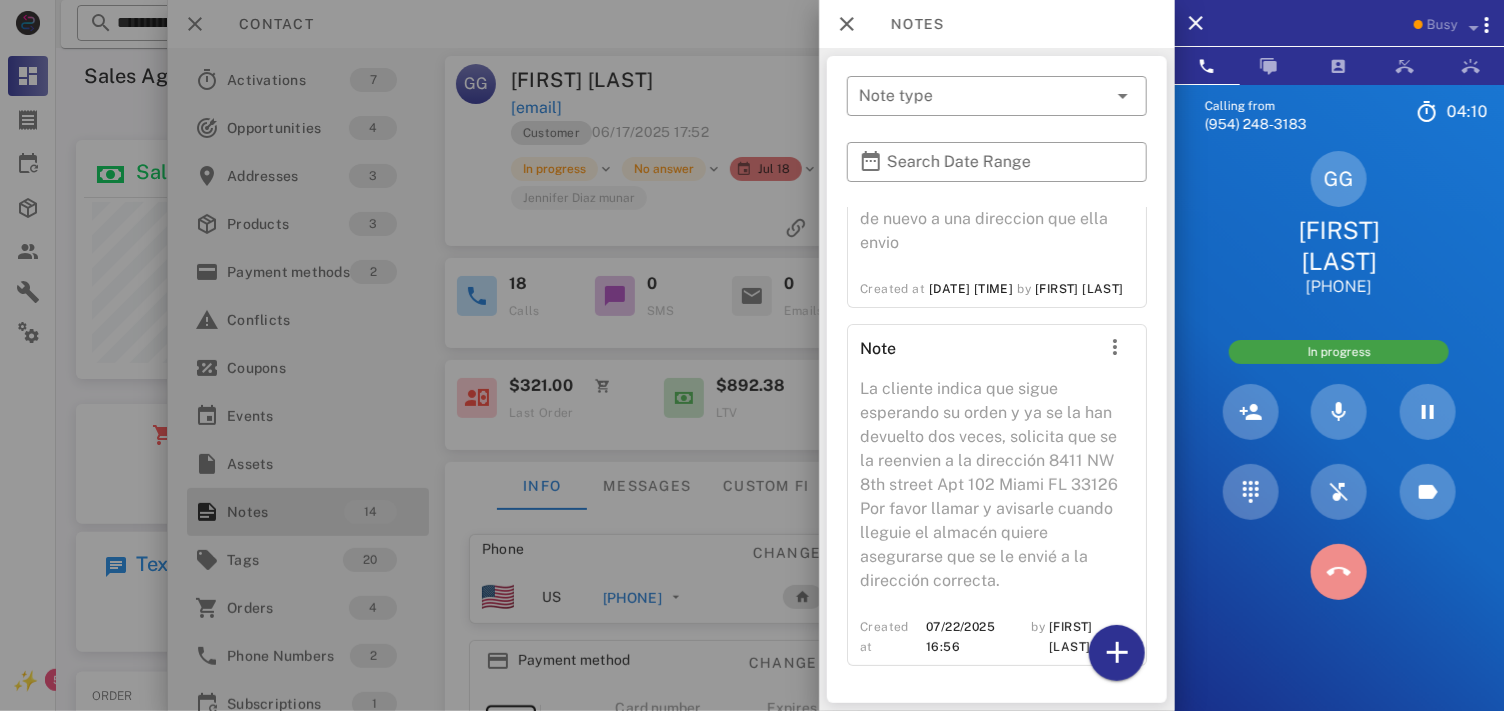 click at bounding box center (1339, 572) 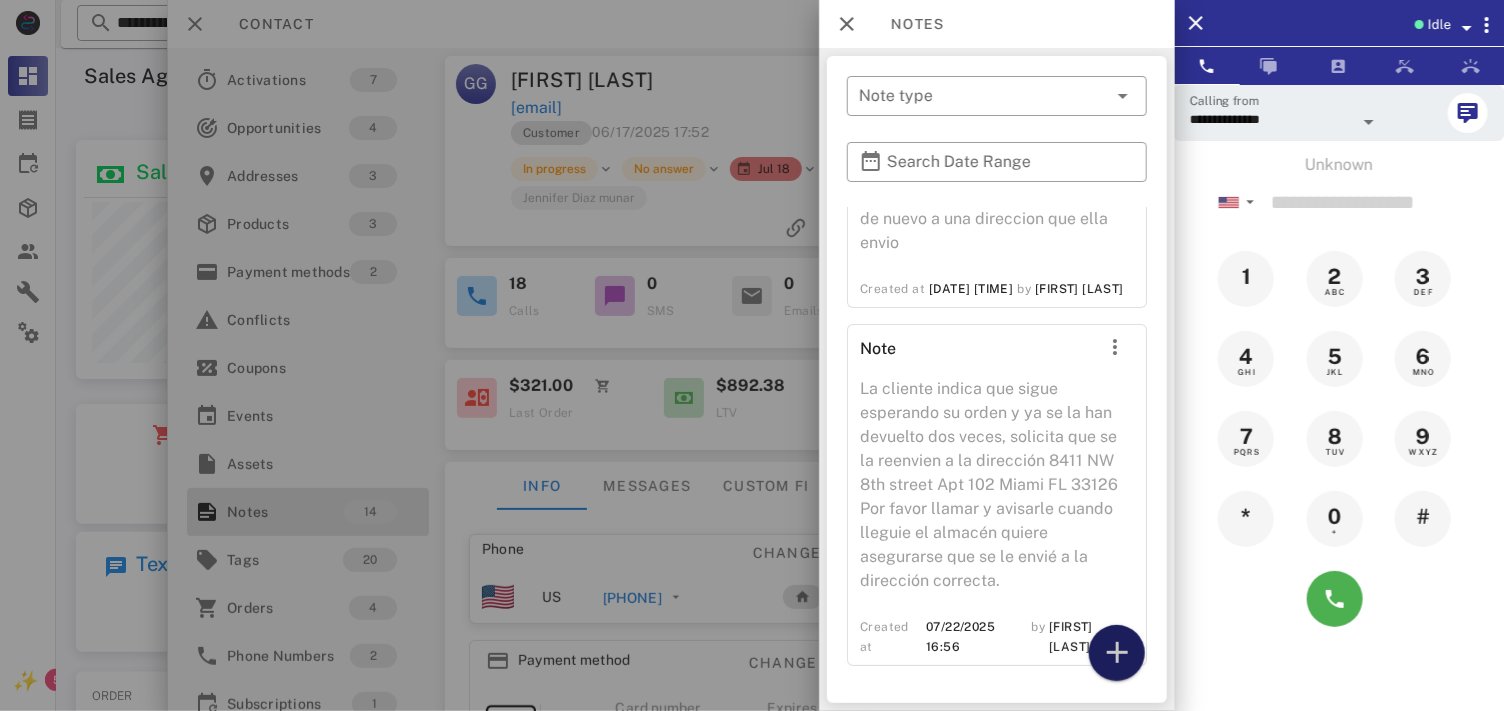 click at bounding box center (1116, 653) 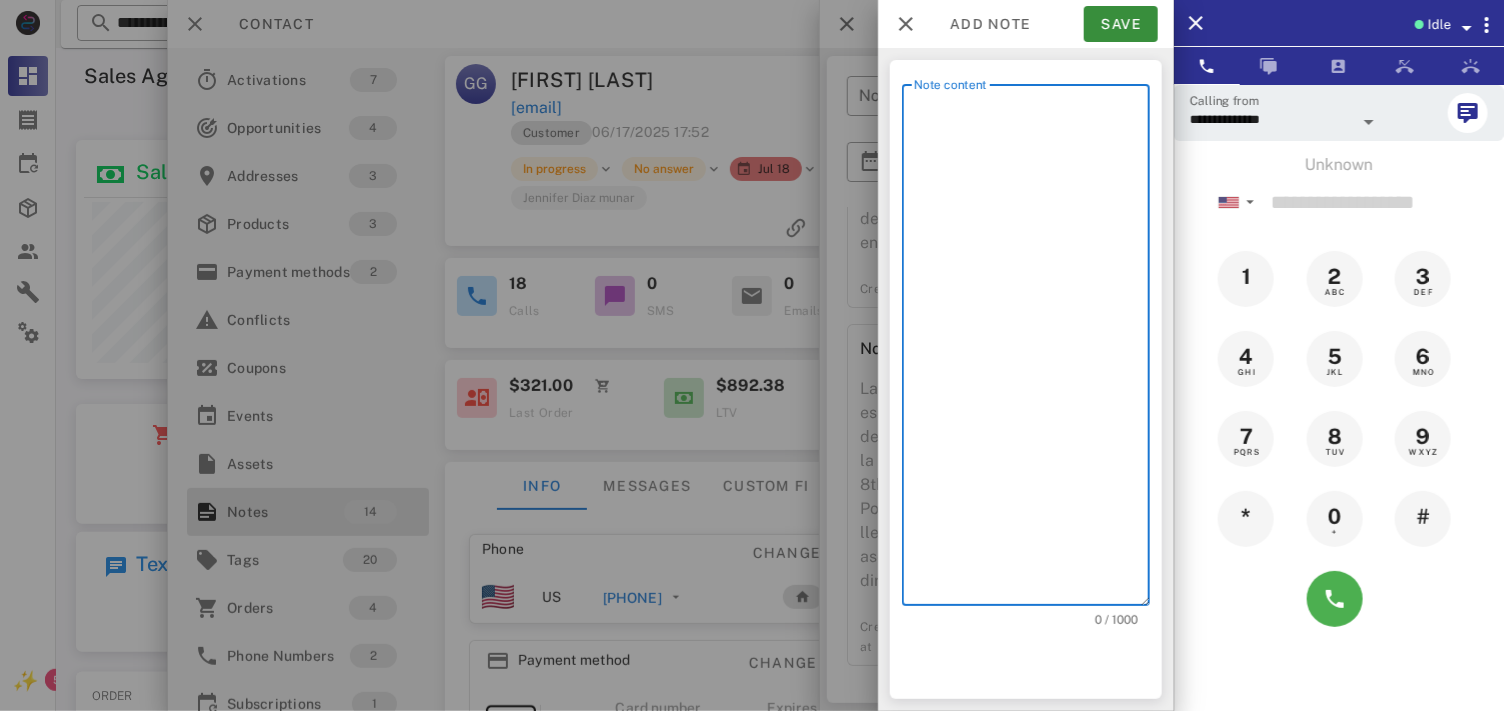 click on "Note content" at bounding box center (1032, 350) 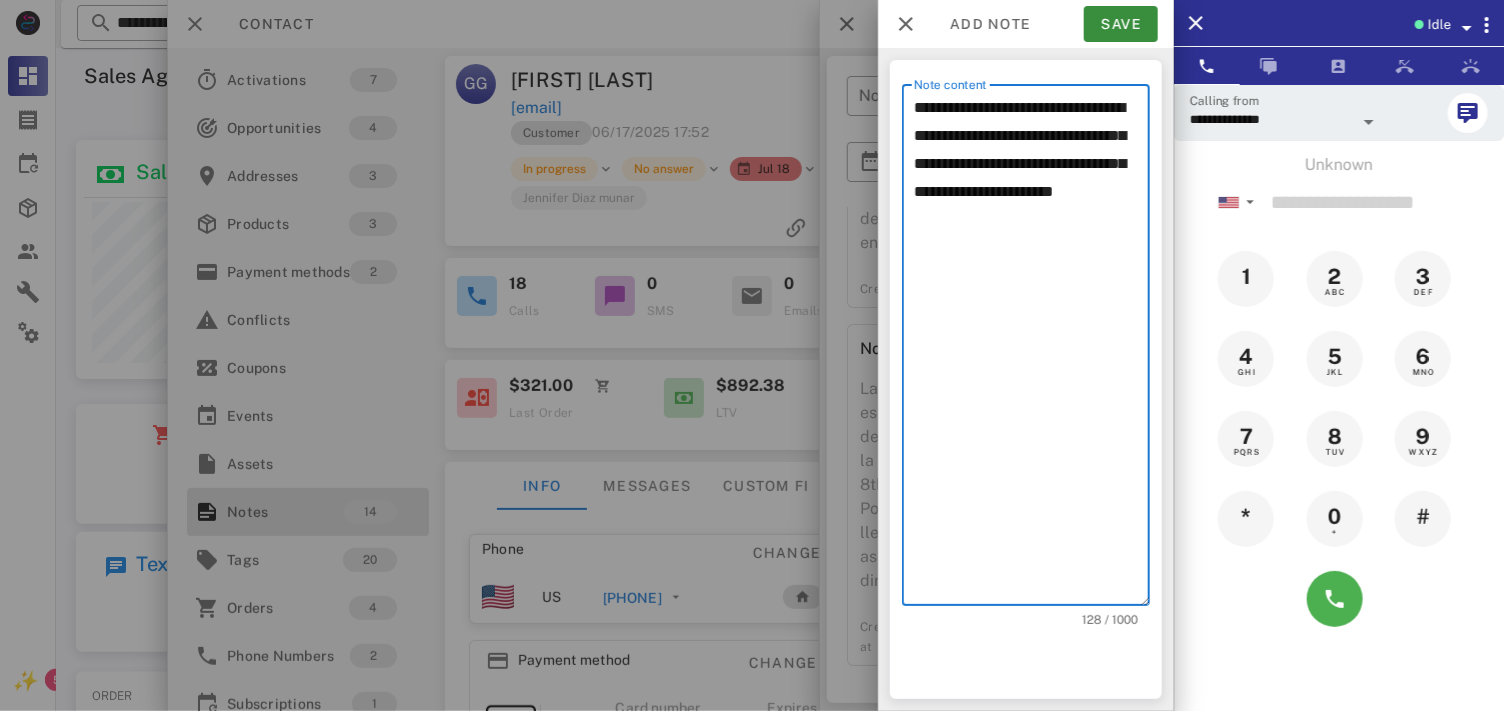 click on "**********" at bounding box center [1032, 350] 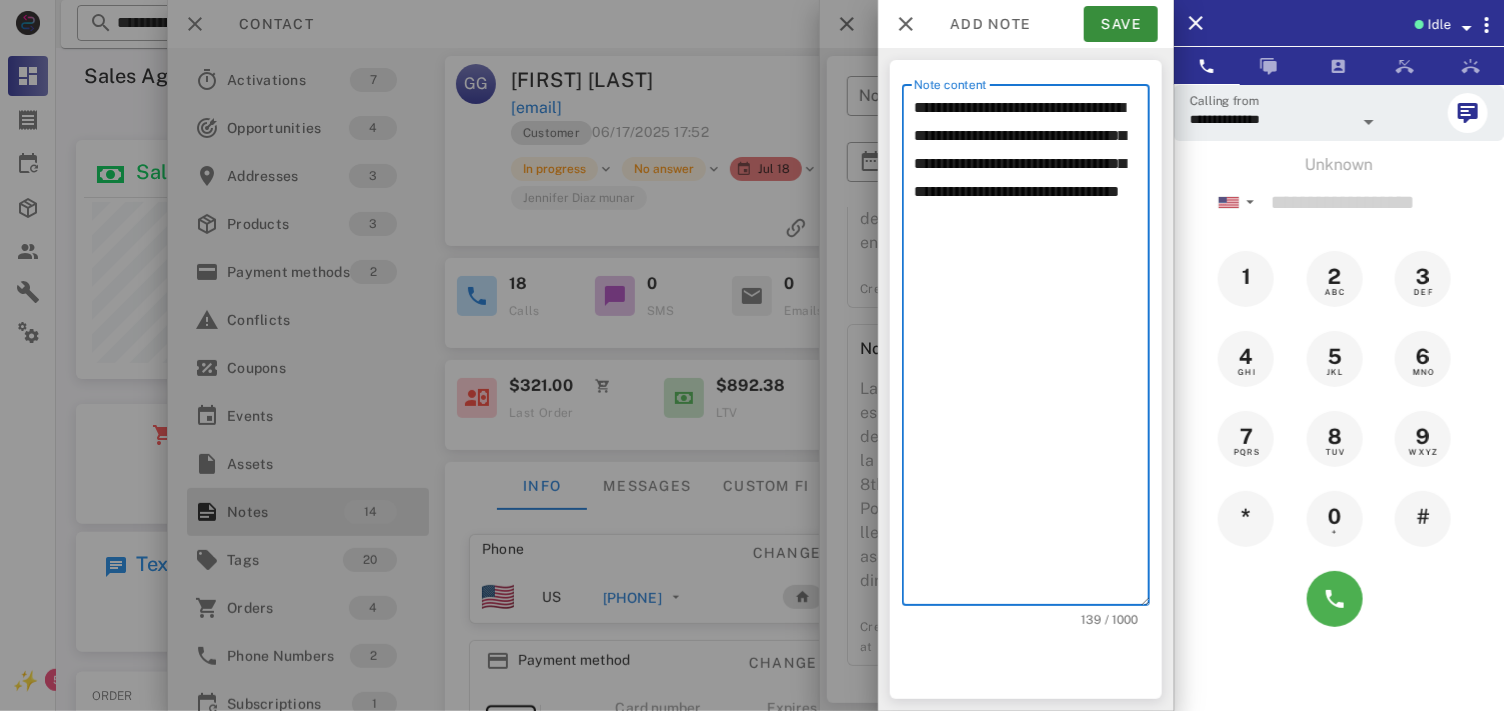 click on "**********" at bounding box center [1032, 350] 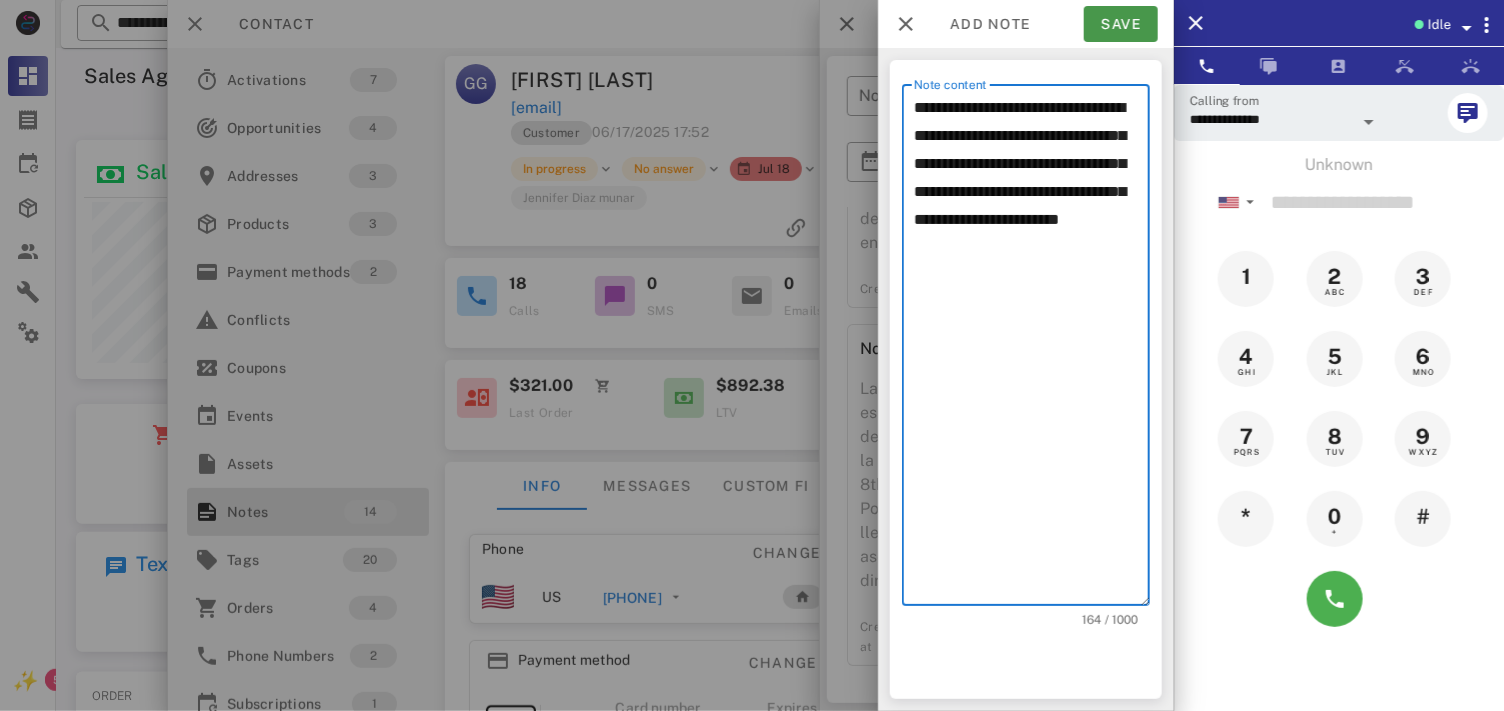 type on "**********" 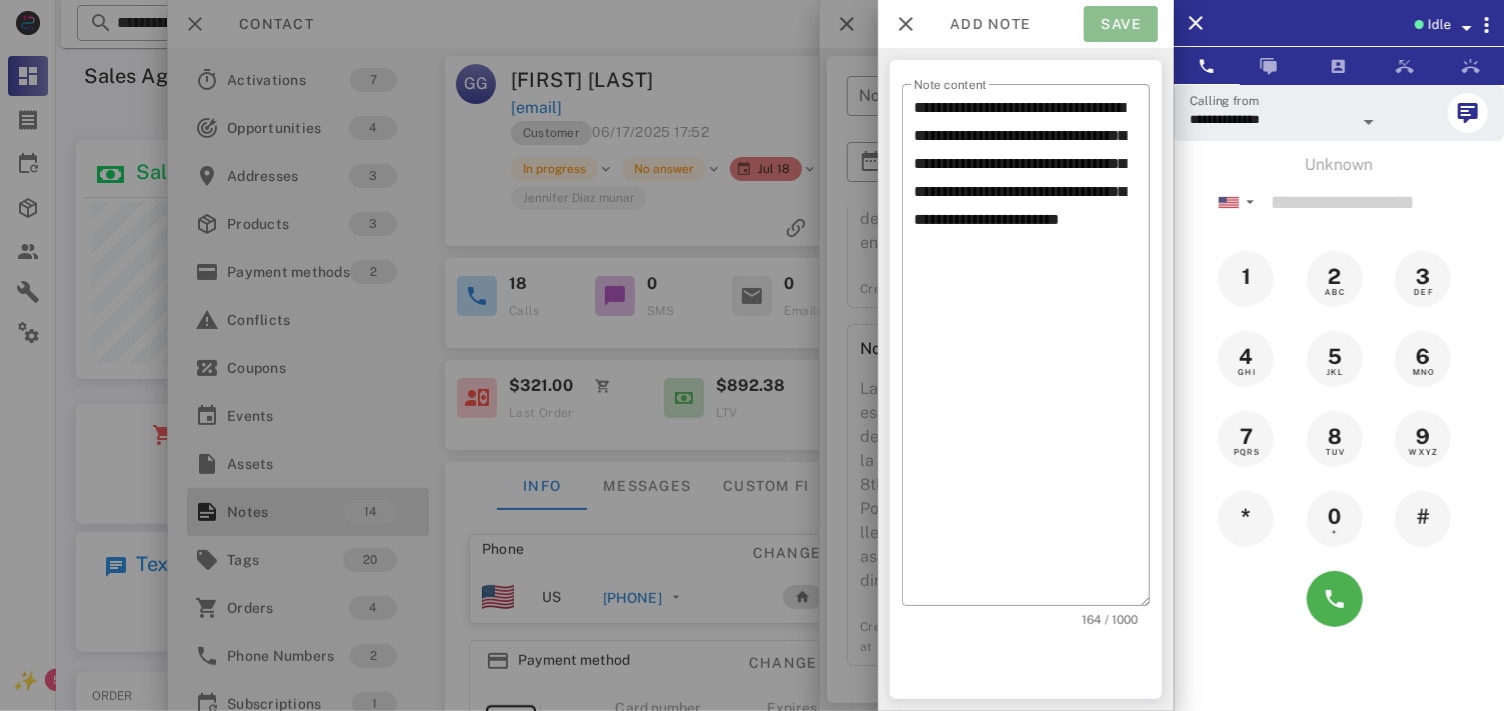click on "Save" at bounding box center (1121, 24) 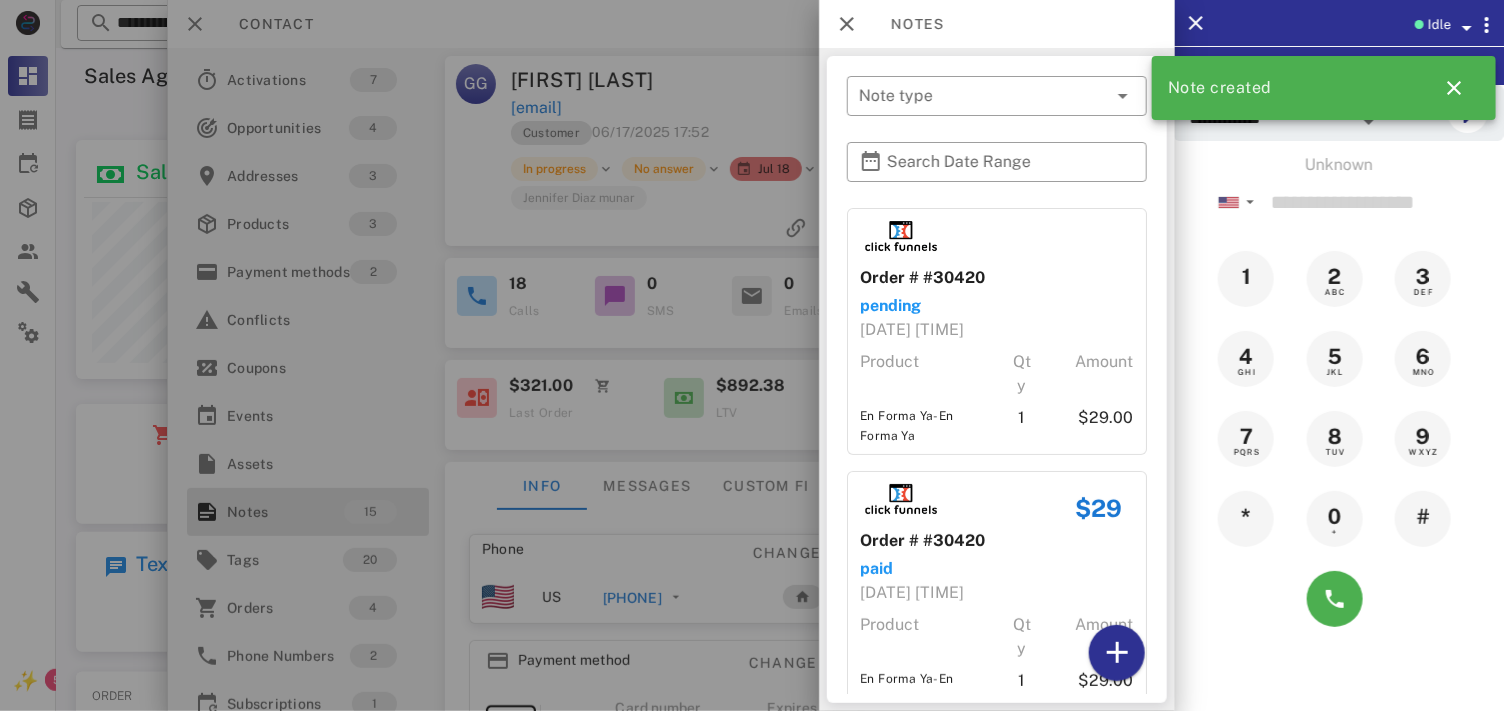 click at bounding box center [752, 355] 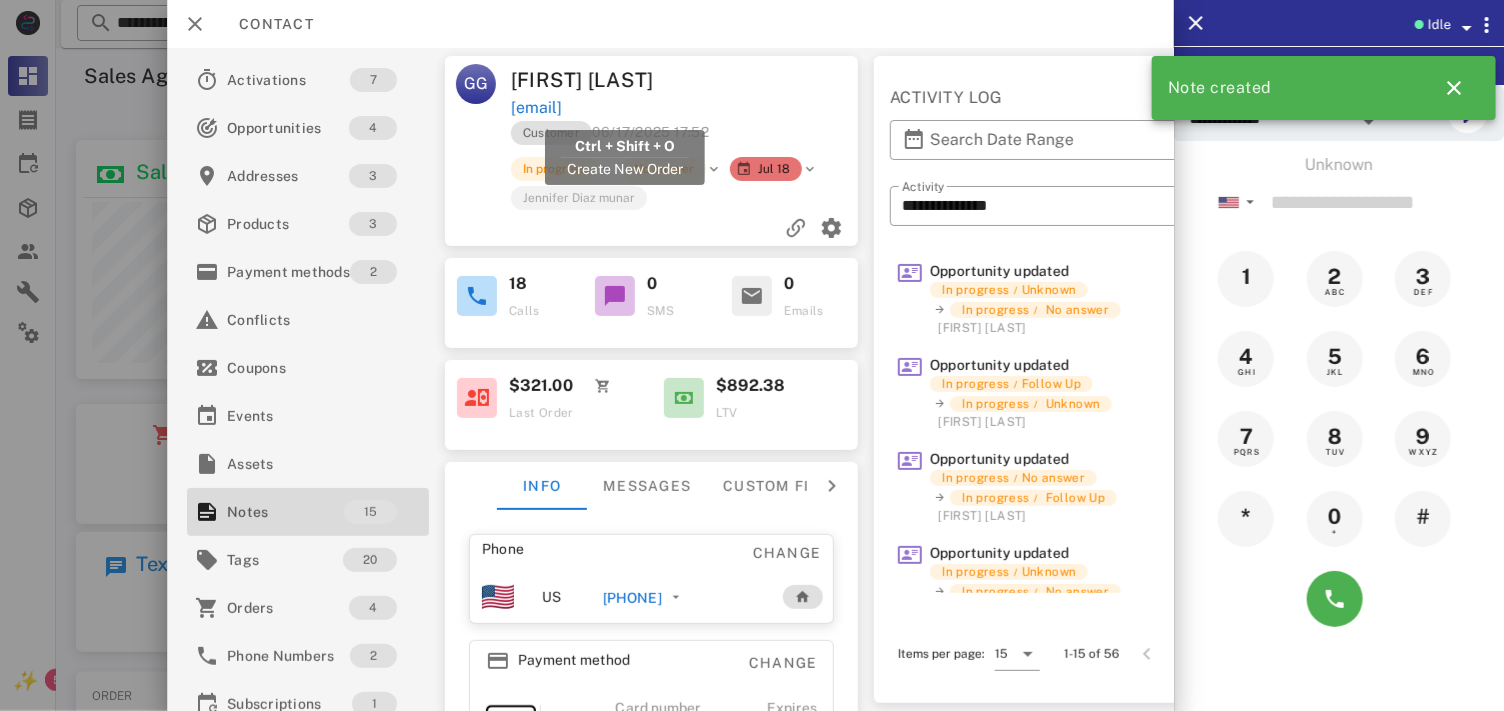 drag, startPoint x: 747, startPoint y: 107, endPoint x: 512, endPoint y: 110, distance: 235.01915 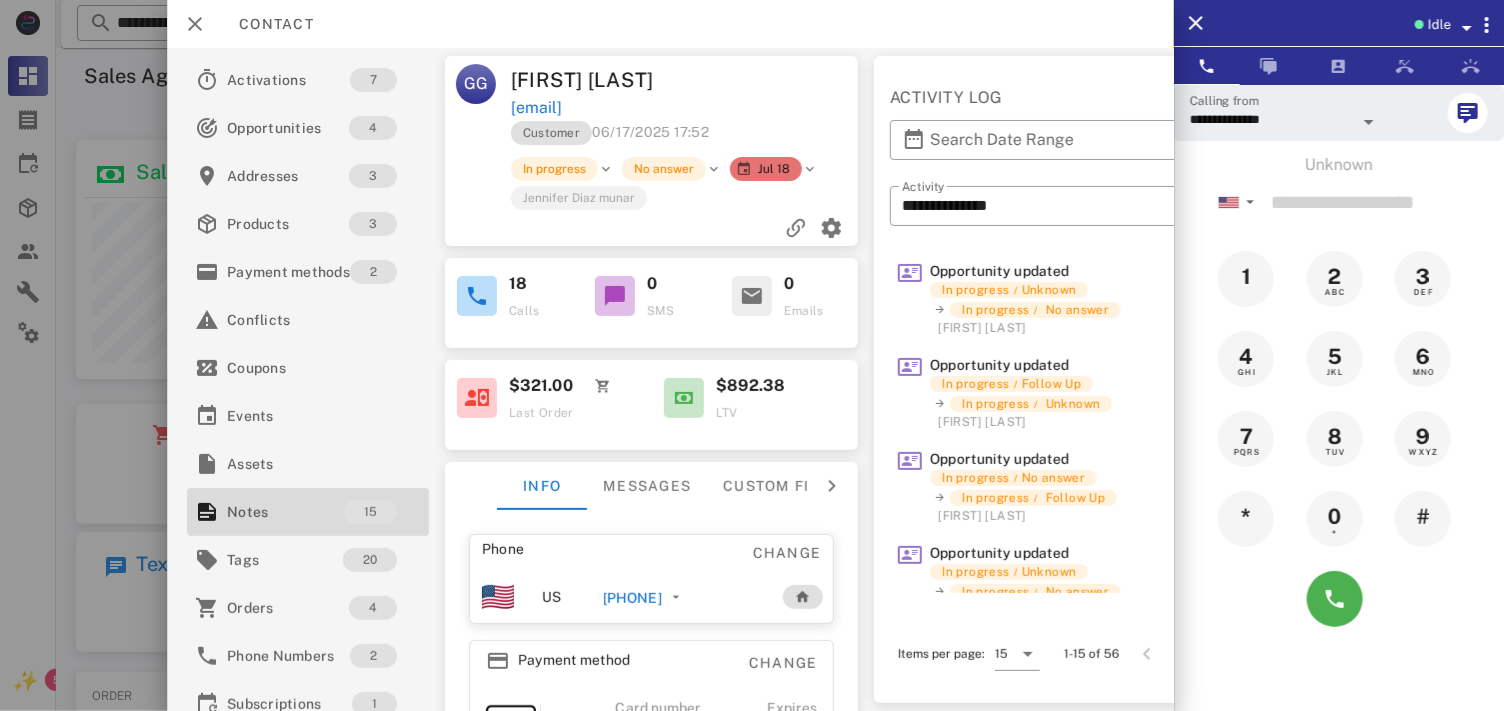 copy on "[EMAIL]" 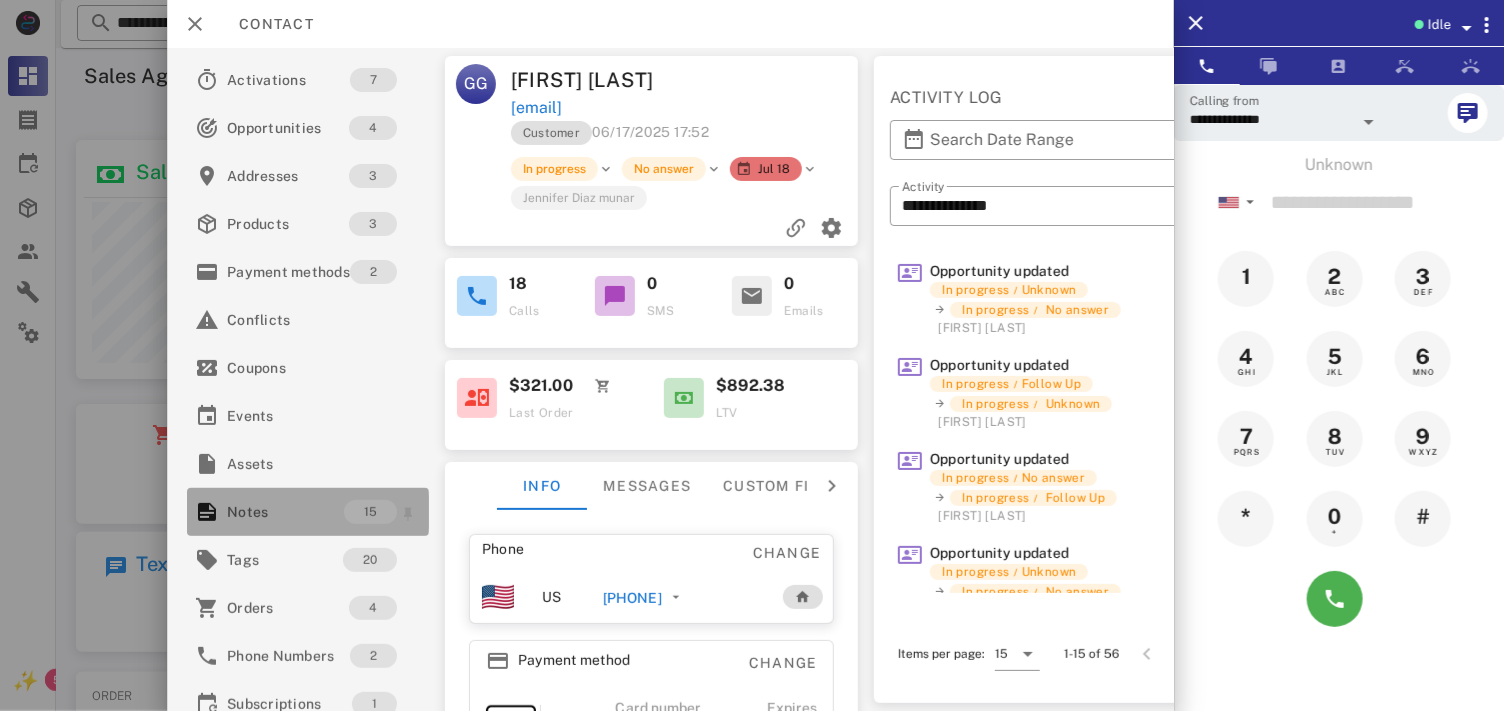 click on "Notes" at bounding box center [285, 512] 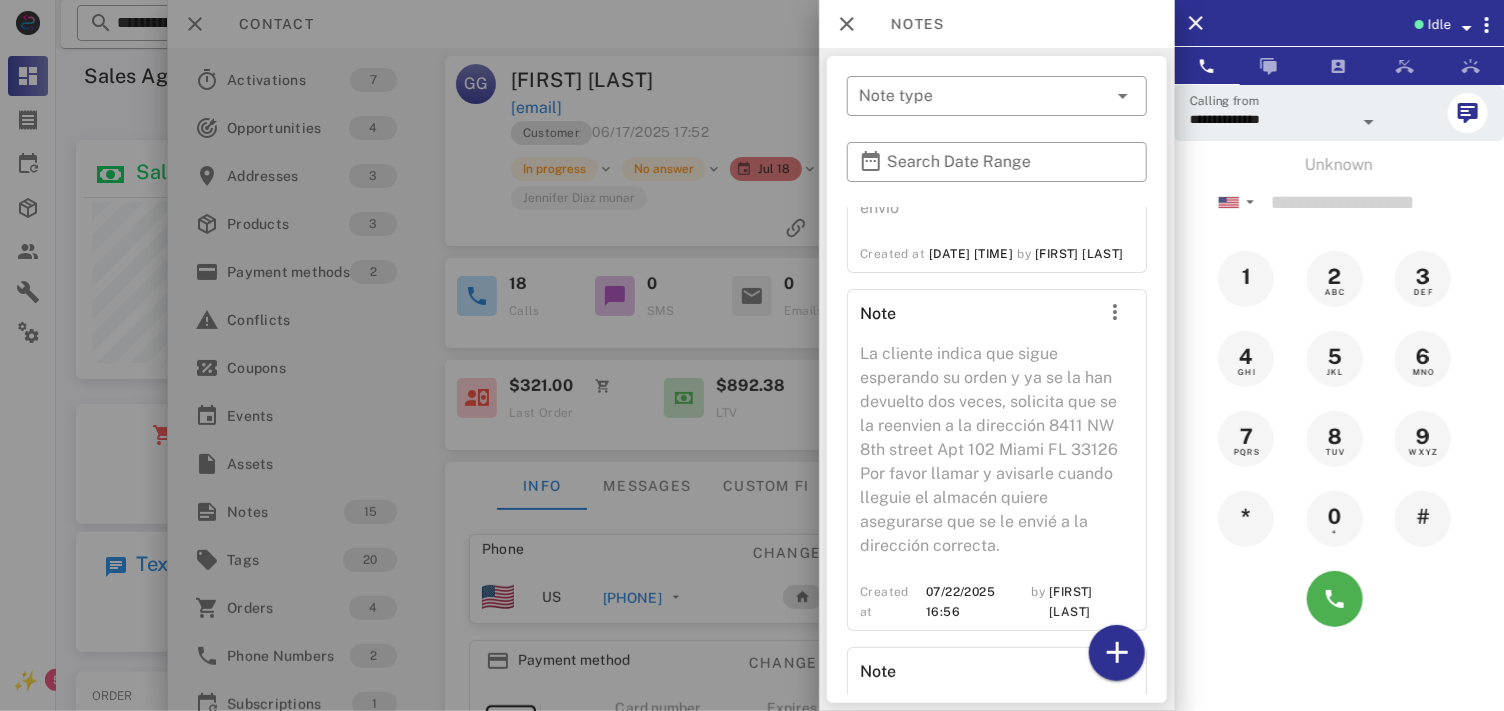 scroll, scrollTop: 3662, scrollLeft: 0, axis: vertical 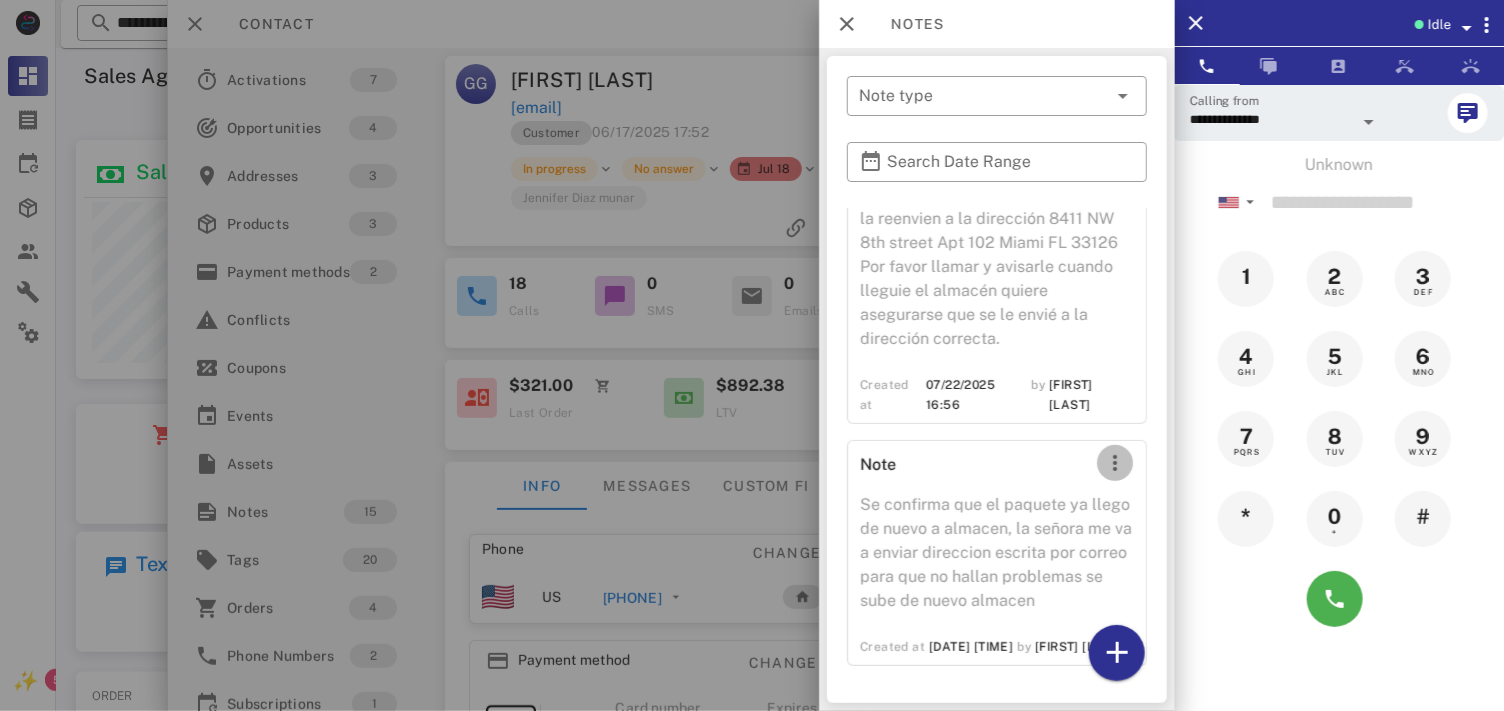 click at bounding box center (1115, 463) 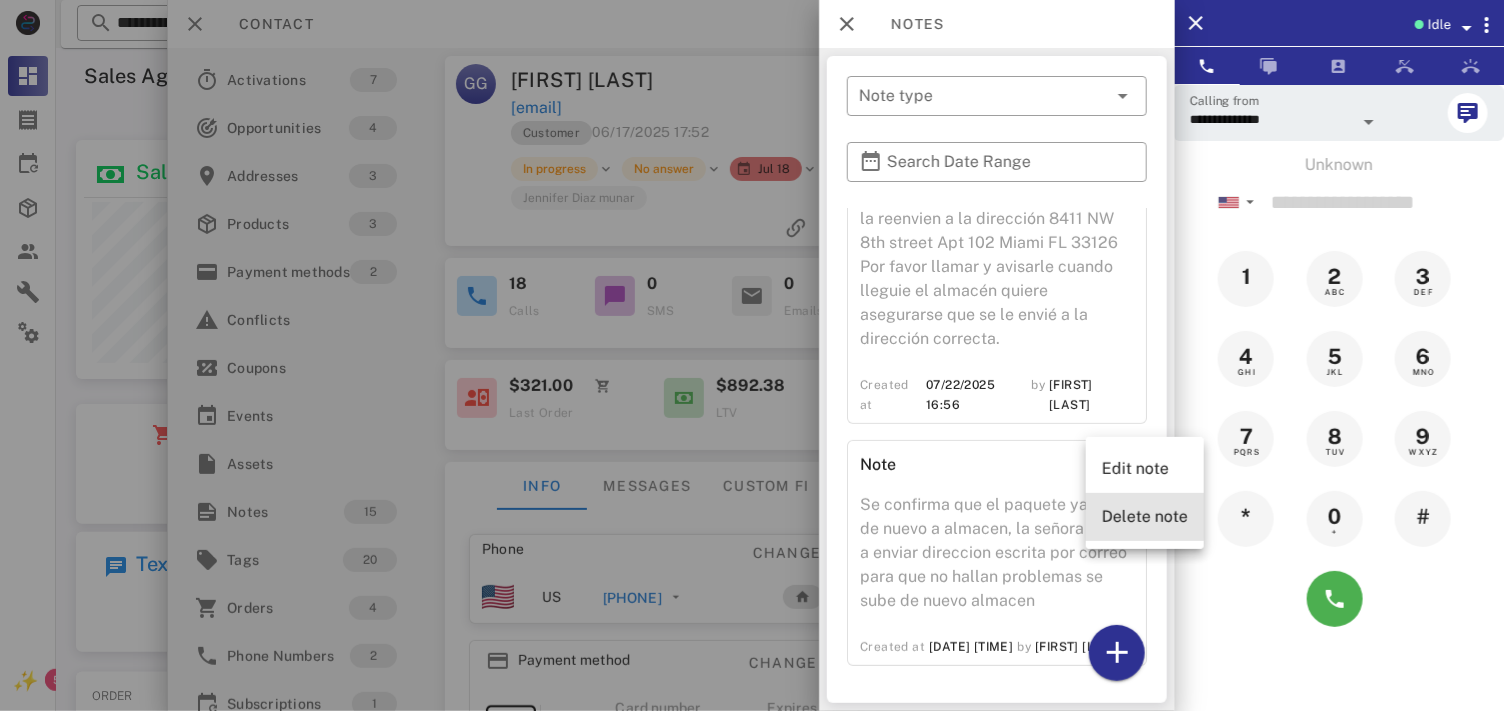 click on "Delete note" at bounding box center [1145, 516] 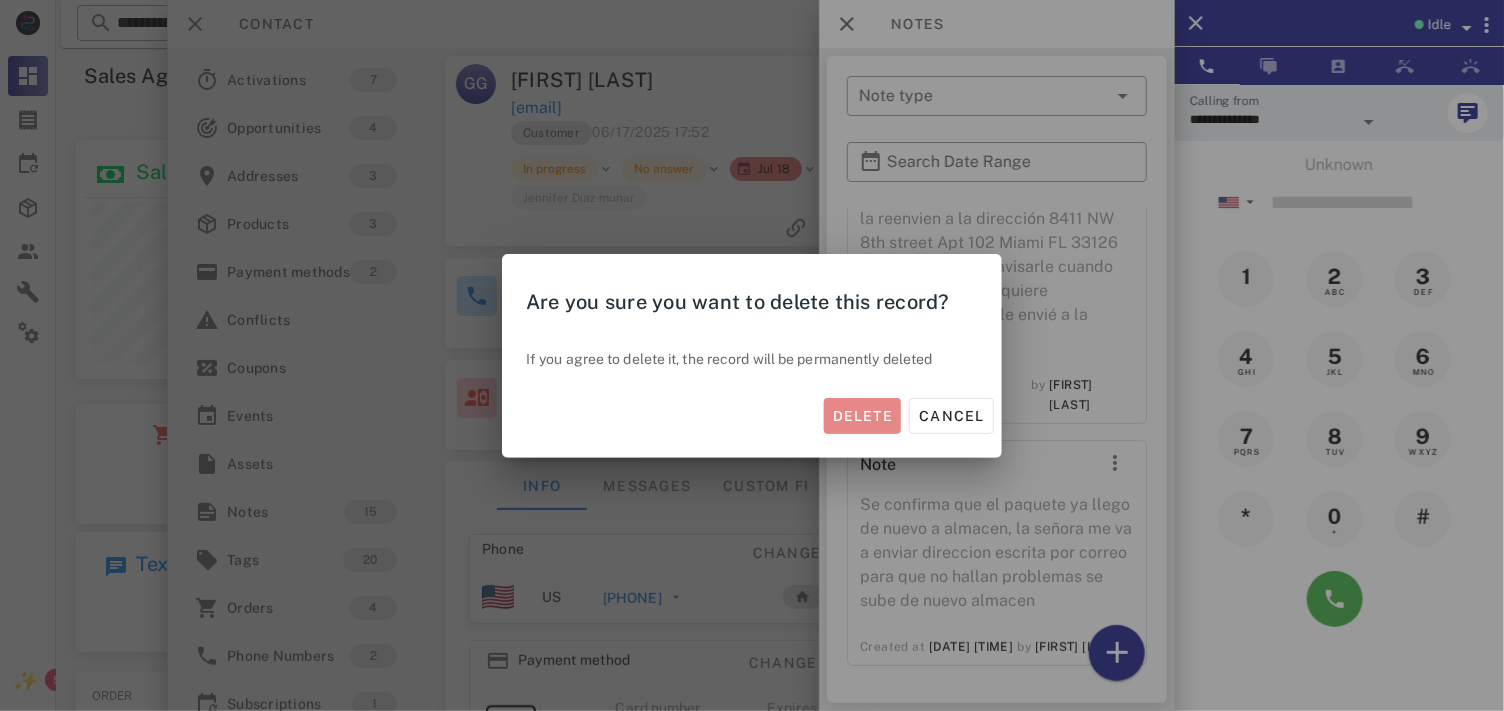click on "Delete" at bounding box center [863, 416] 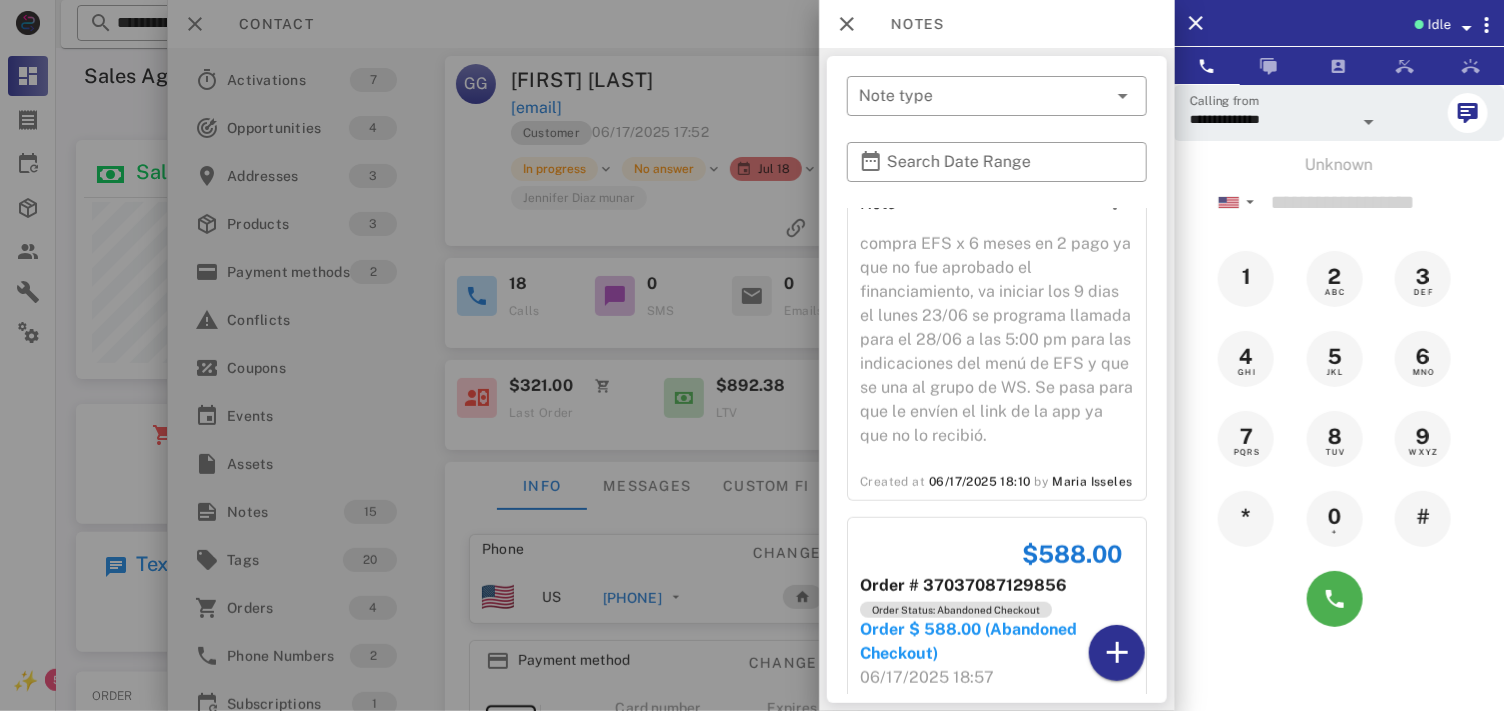 scroll, scrollTop: 3375, scrollLeft: 0, axis: vertical 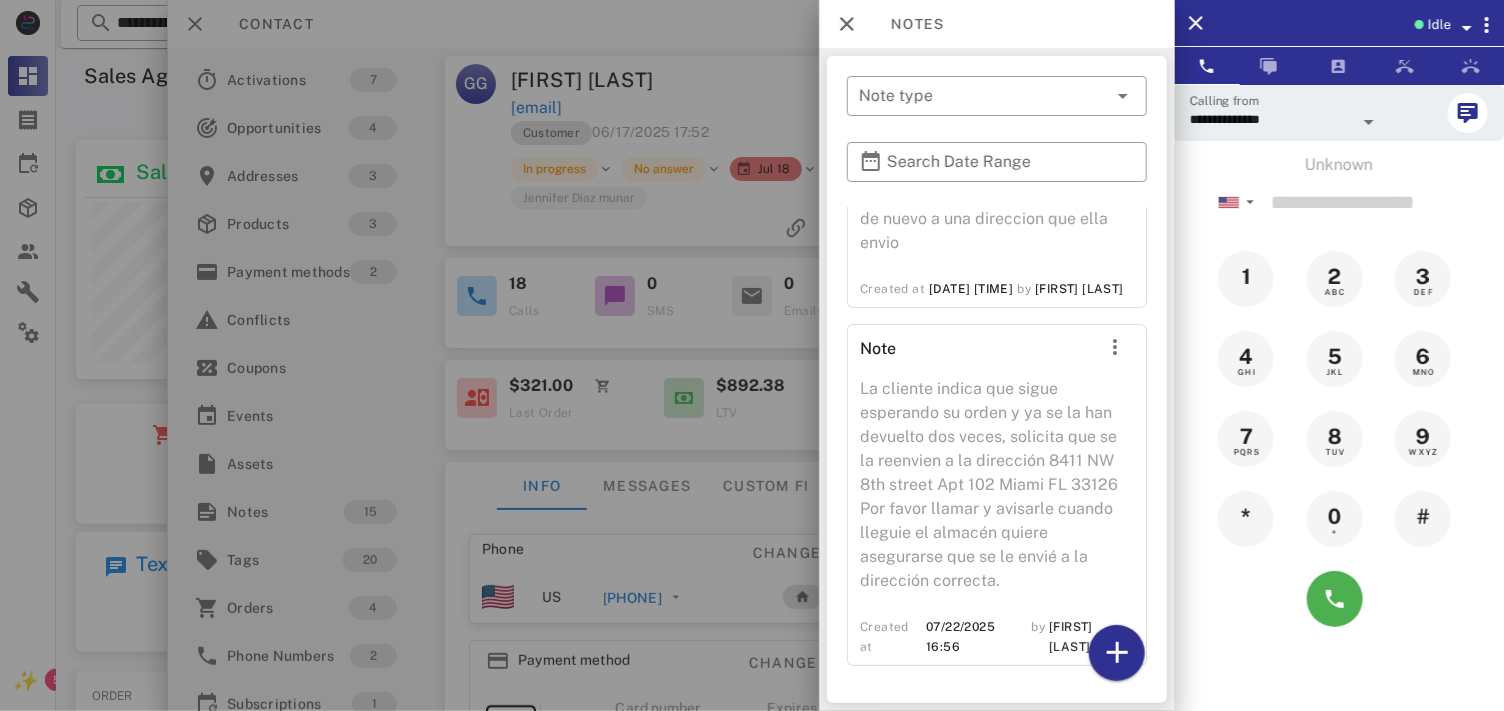 click on "Idle" at bounding box center (1439, 25) 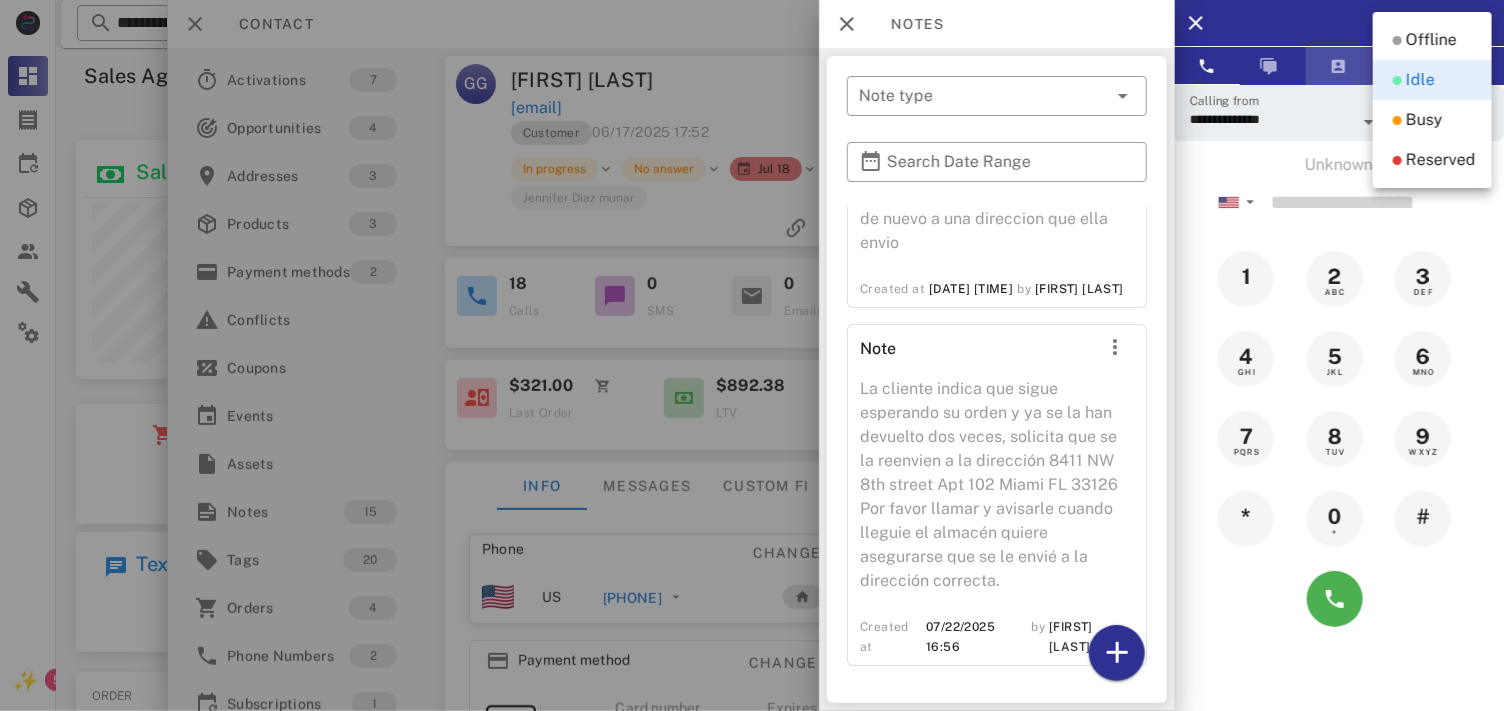 click at bounding box center [1339, 66] 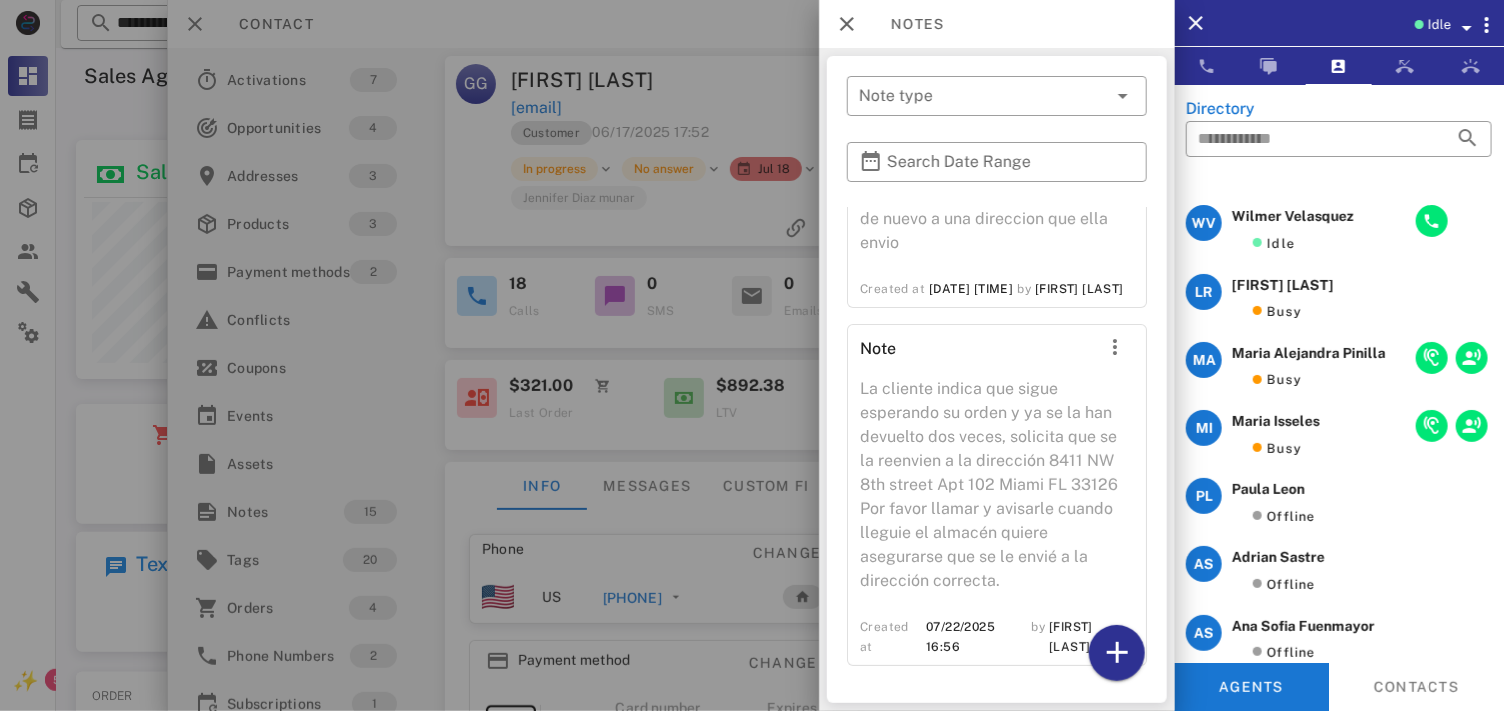 scroll, scrollTop: 630, scrollLeft: 0, axis: vertical 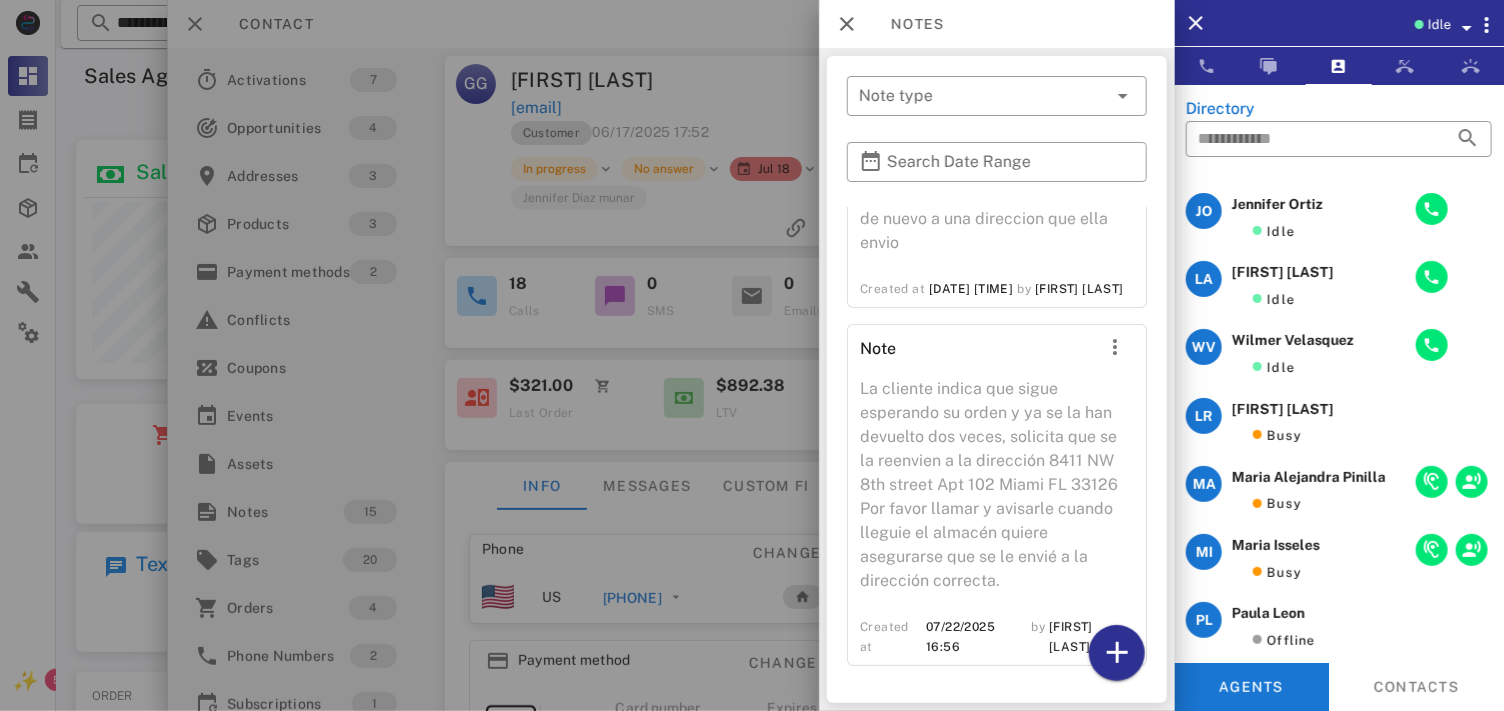 click on "Idle" at bounding box center (1439, 25) 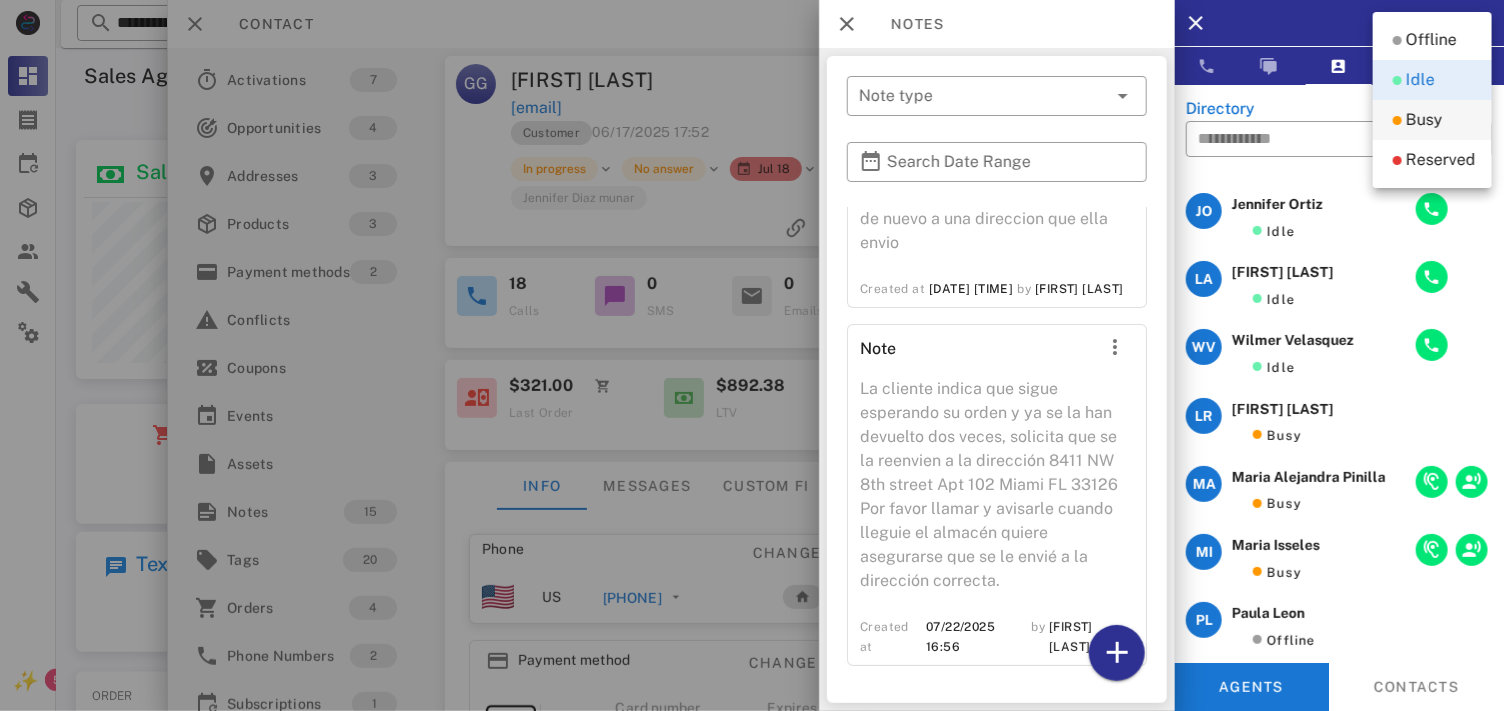 click on "Busy" at bounding box center (1424, 120) 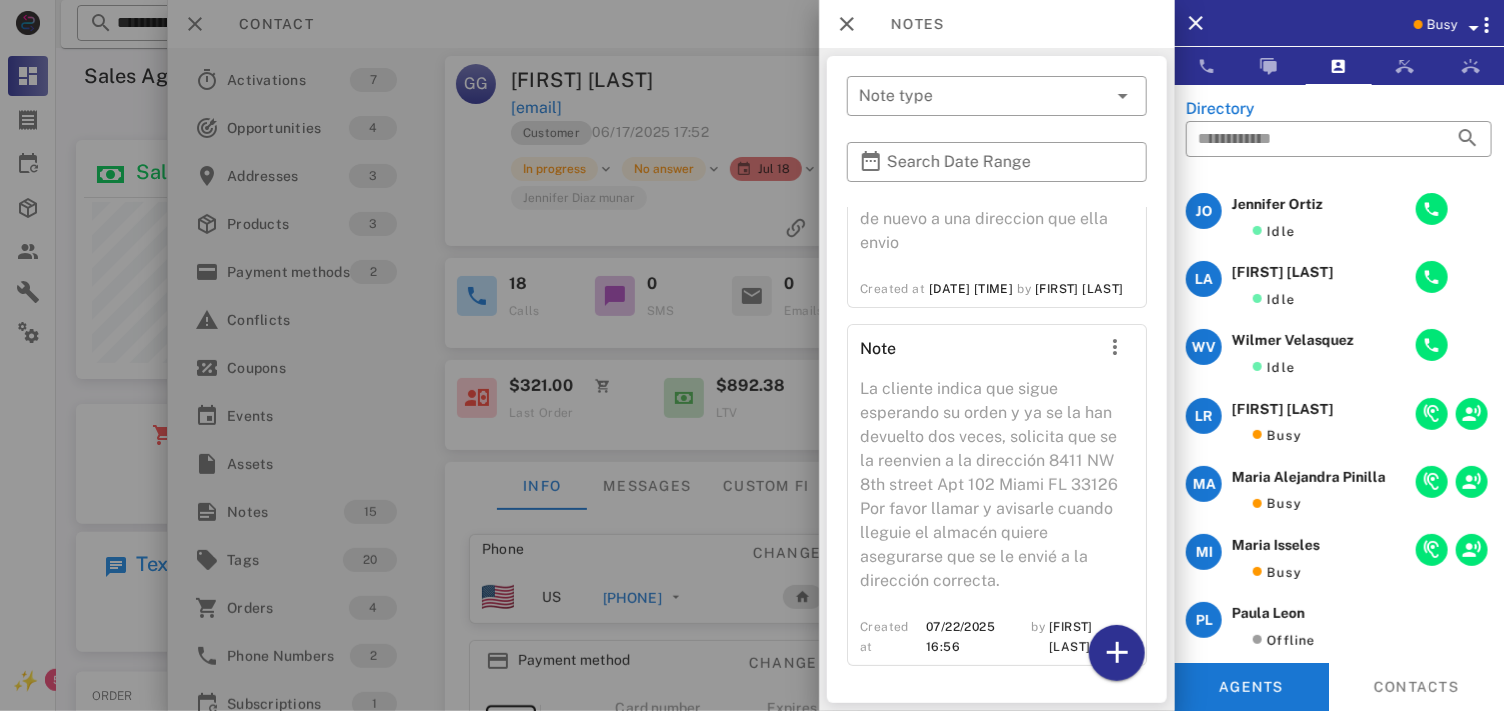 click at bounding box center (752, 355) 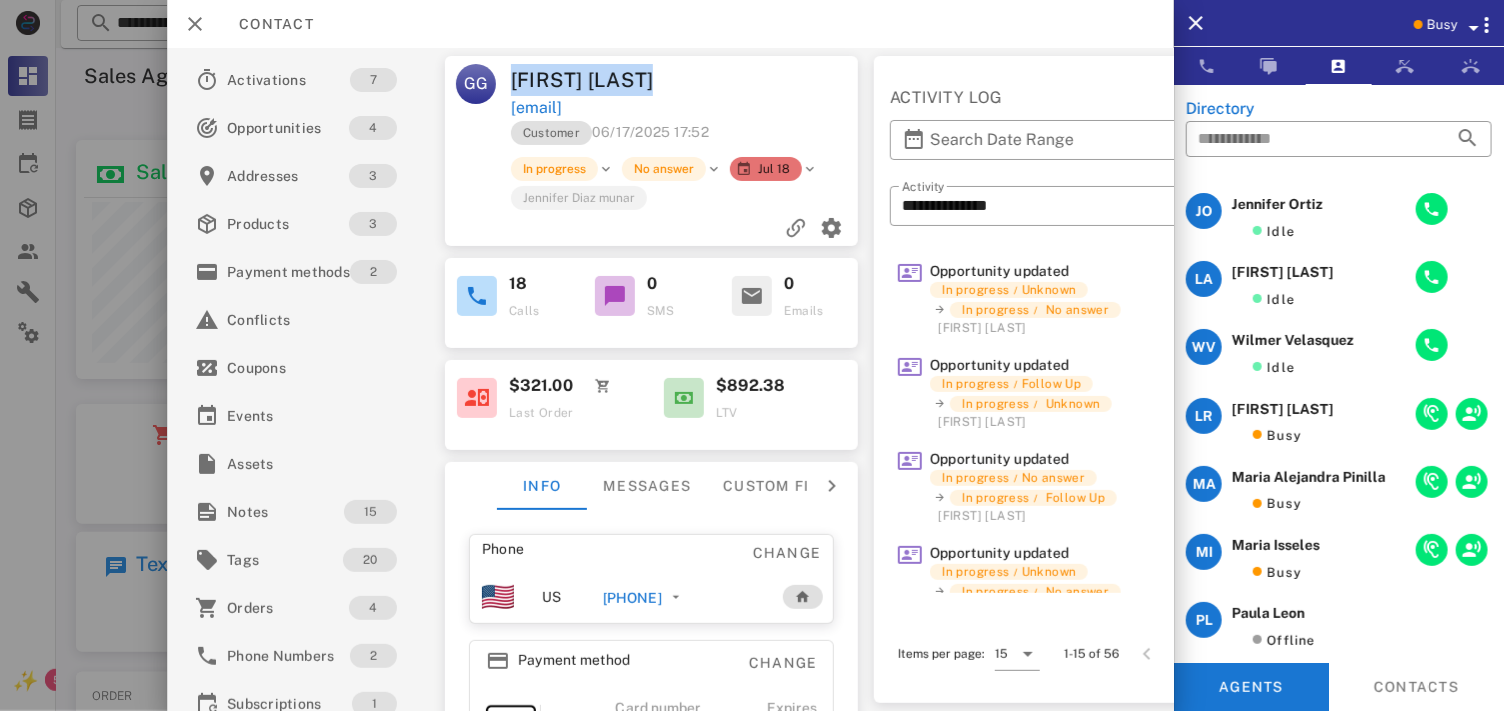 drag, startPoint x: 718, startPoint y: 74, endPoint x: 514, endPoint y: 72, distance: 204.0098 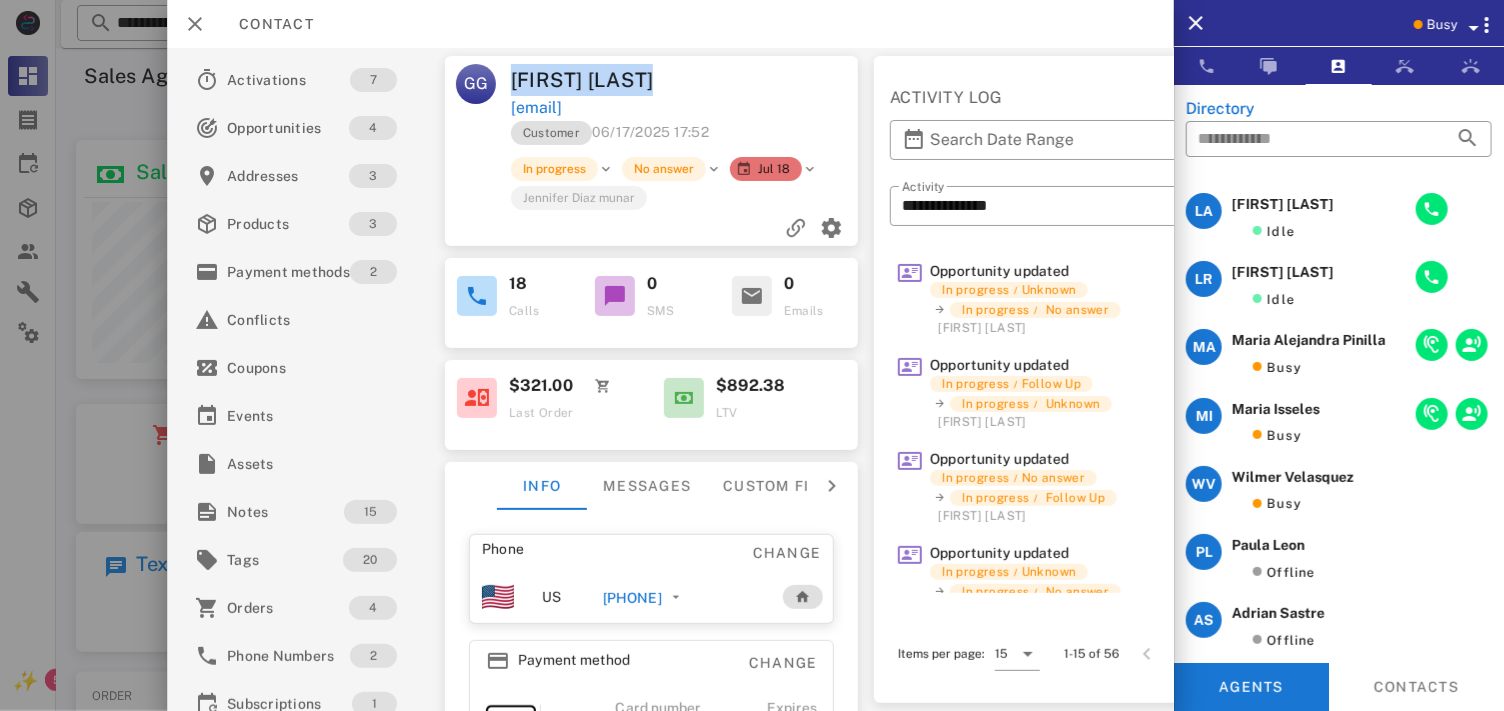scroll, scrollTop: 0, scrollLeft: 0, axis: both 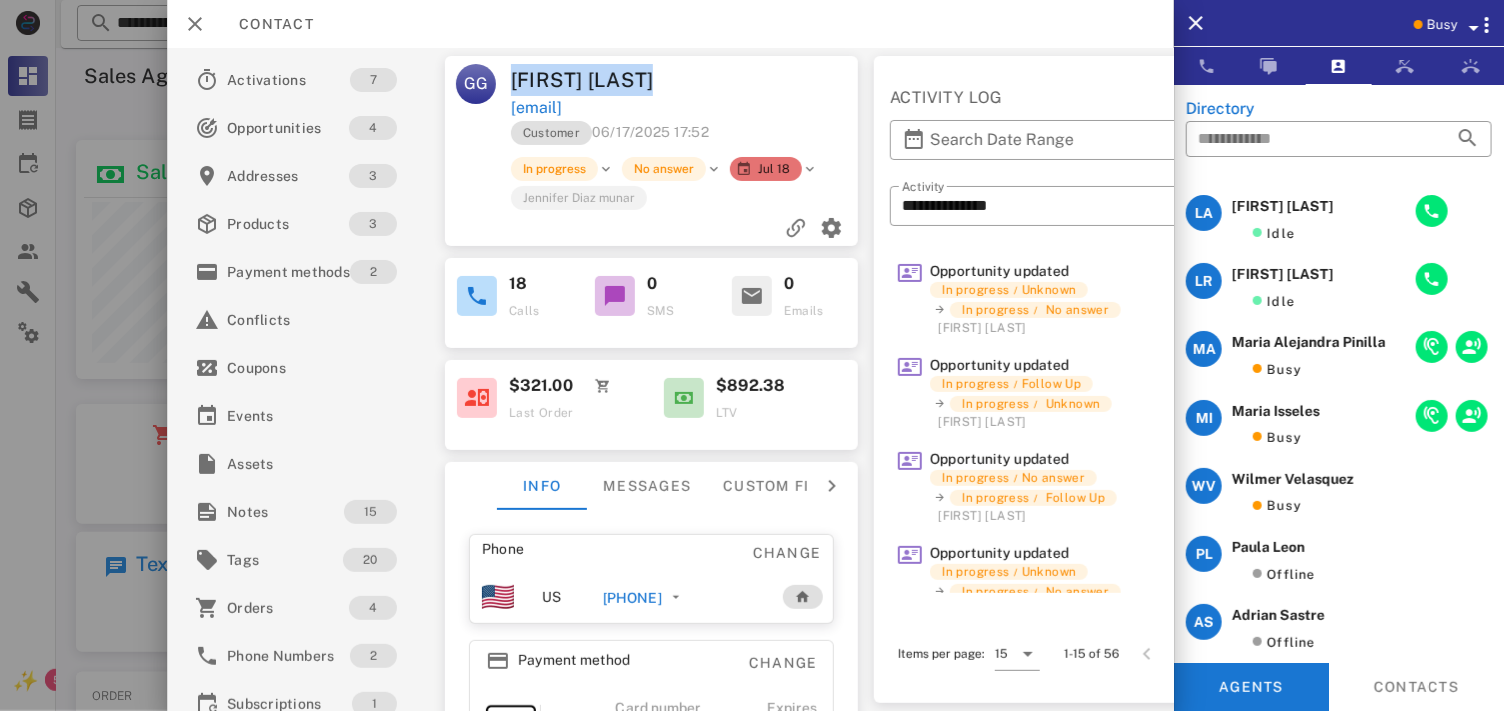 click on "Busy" at bounding box center (1442, 25) 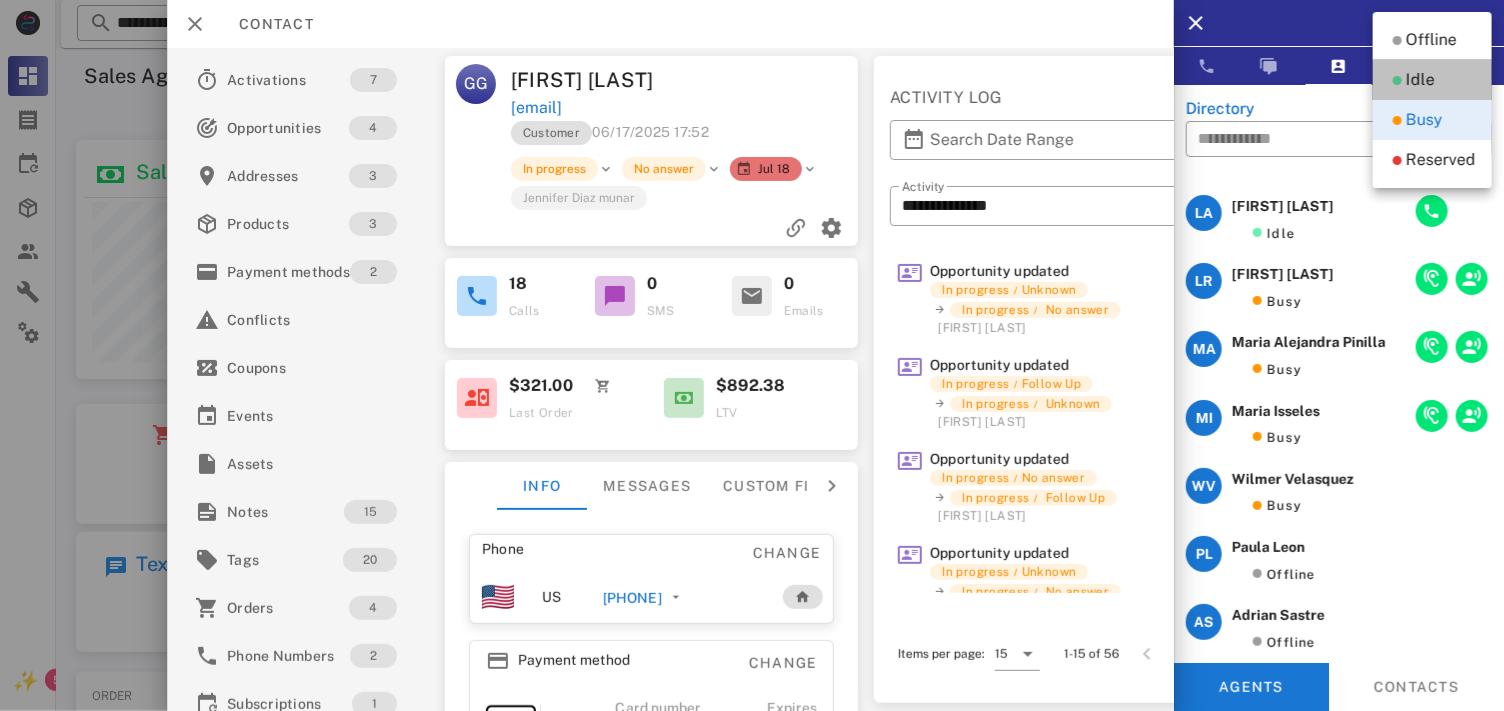 click on "Idle" at bounding box center [1432, 80] 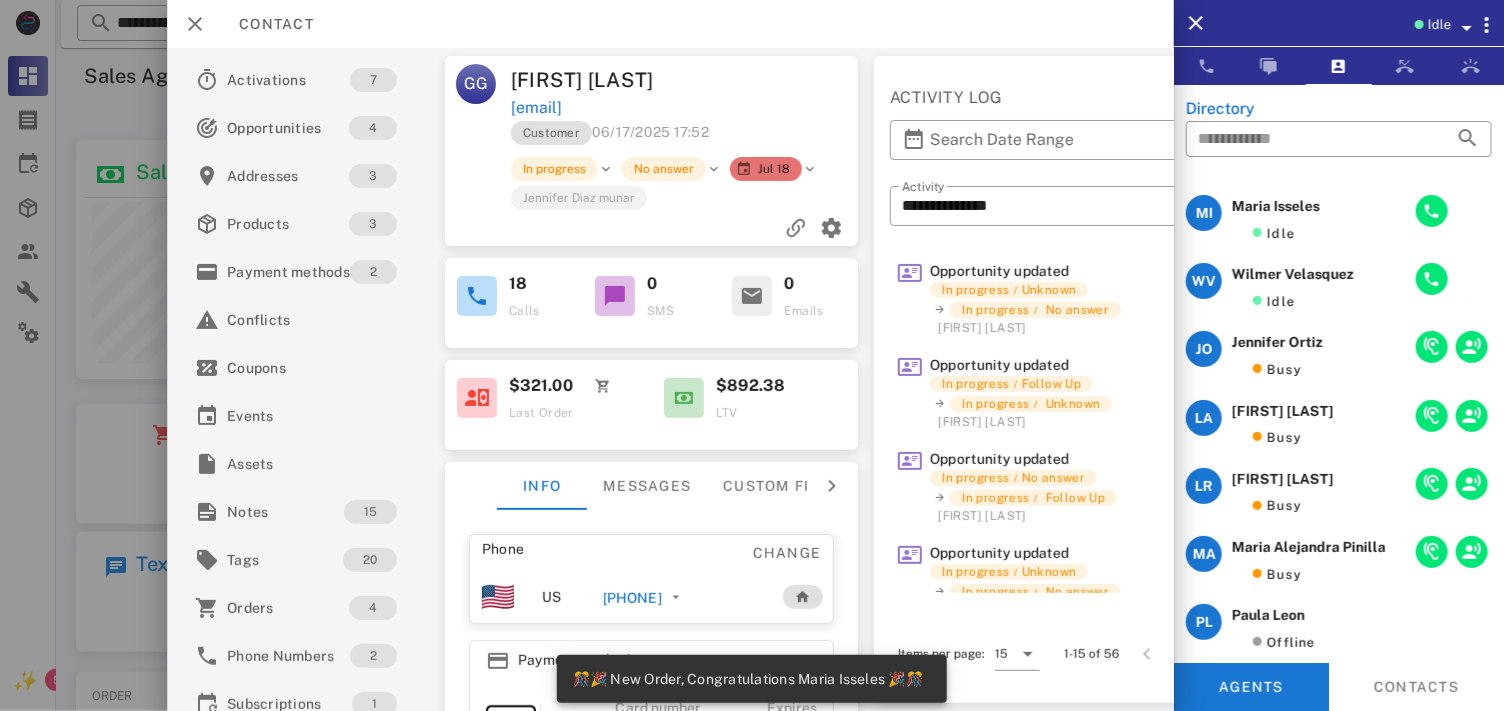 scroll, scrollTop: 999761, scrollLeft: 999535, axis: both 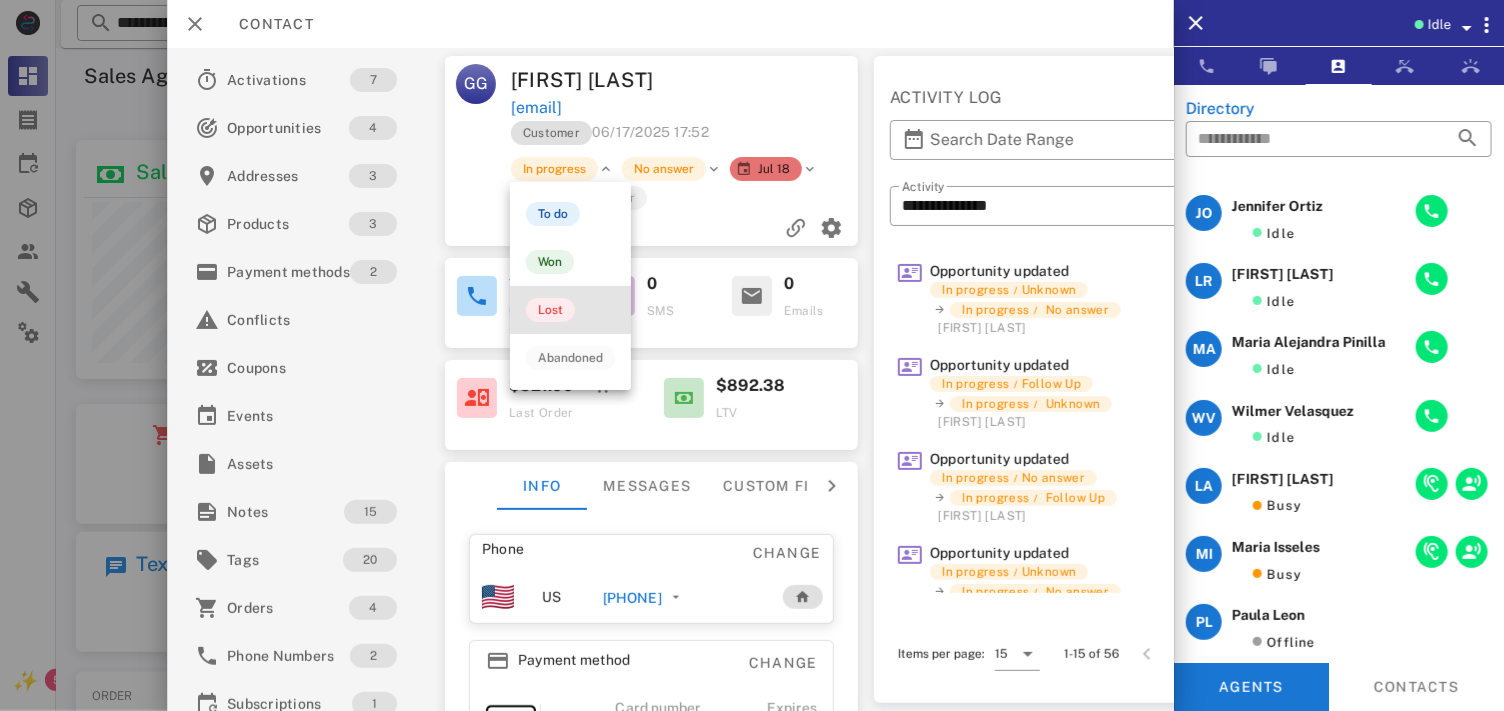 click on "Lost" at bounding box center (570, 310) 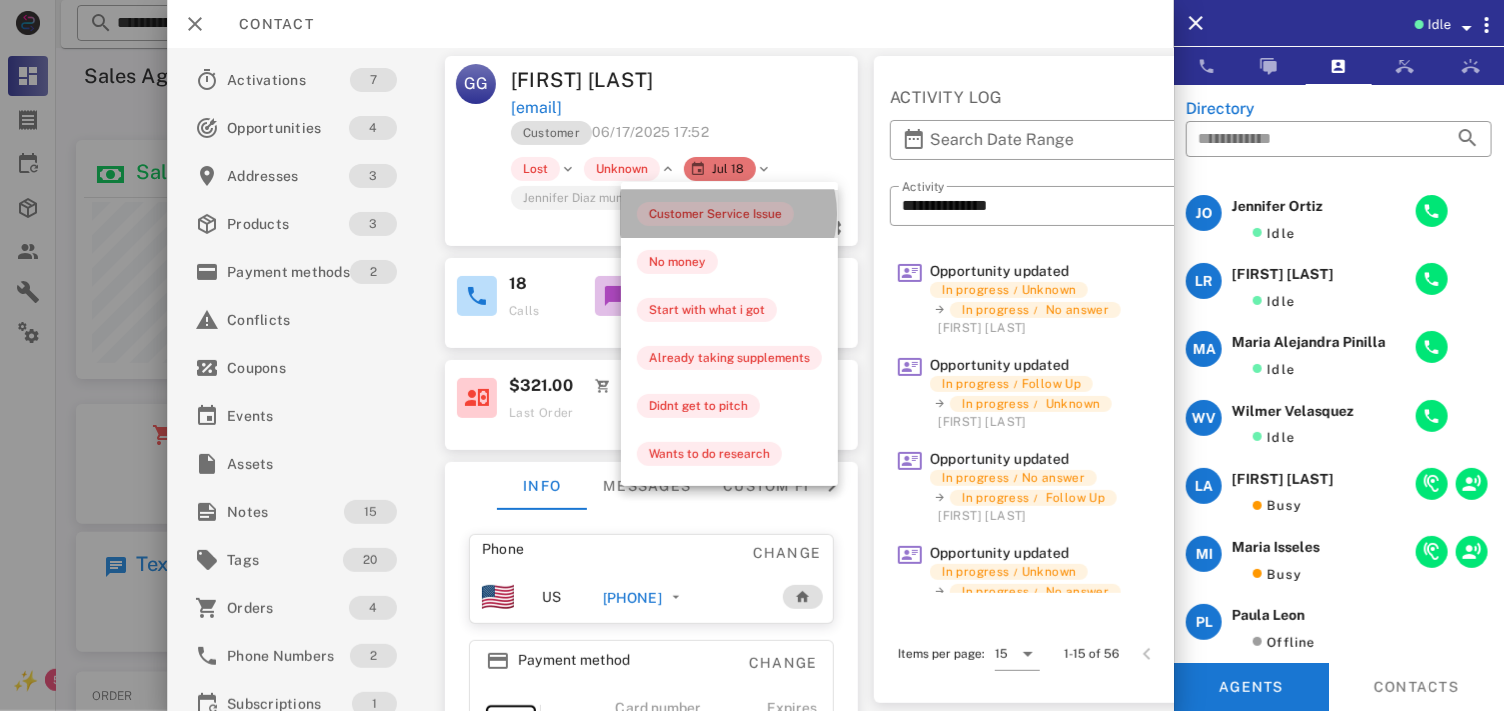 click on "Customer Service Issue" at bounding box center [715, 214] 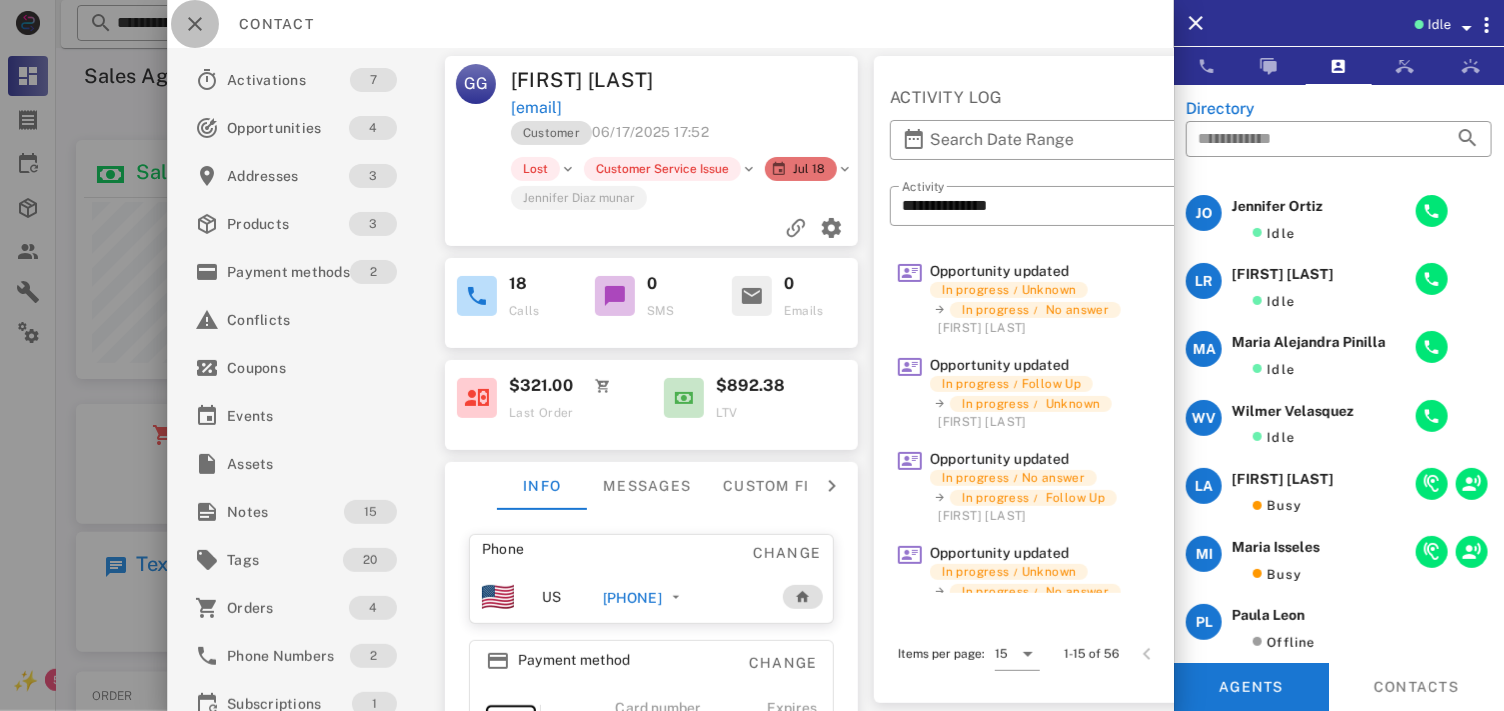 click at bounding box center (195, 24) 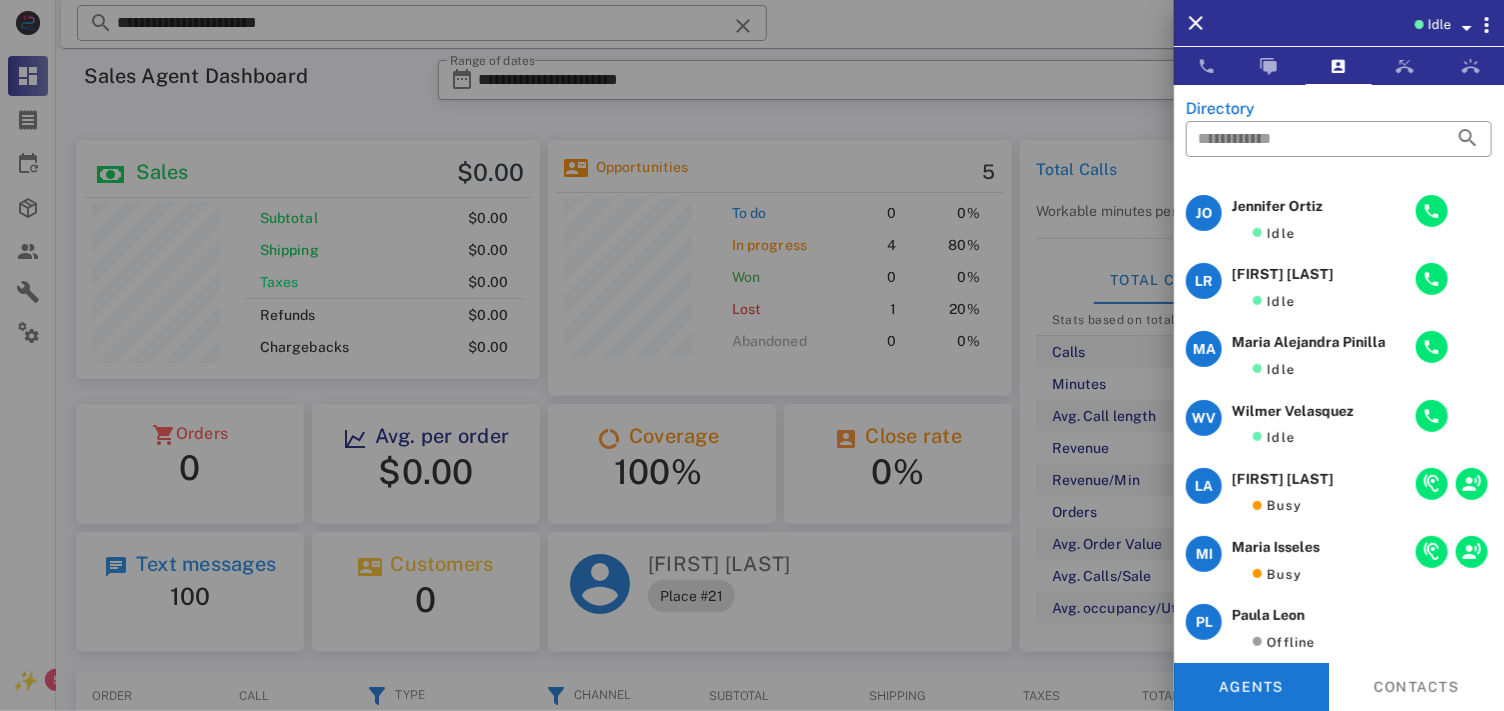 click at bounding box center (752, 355) 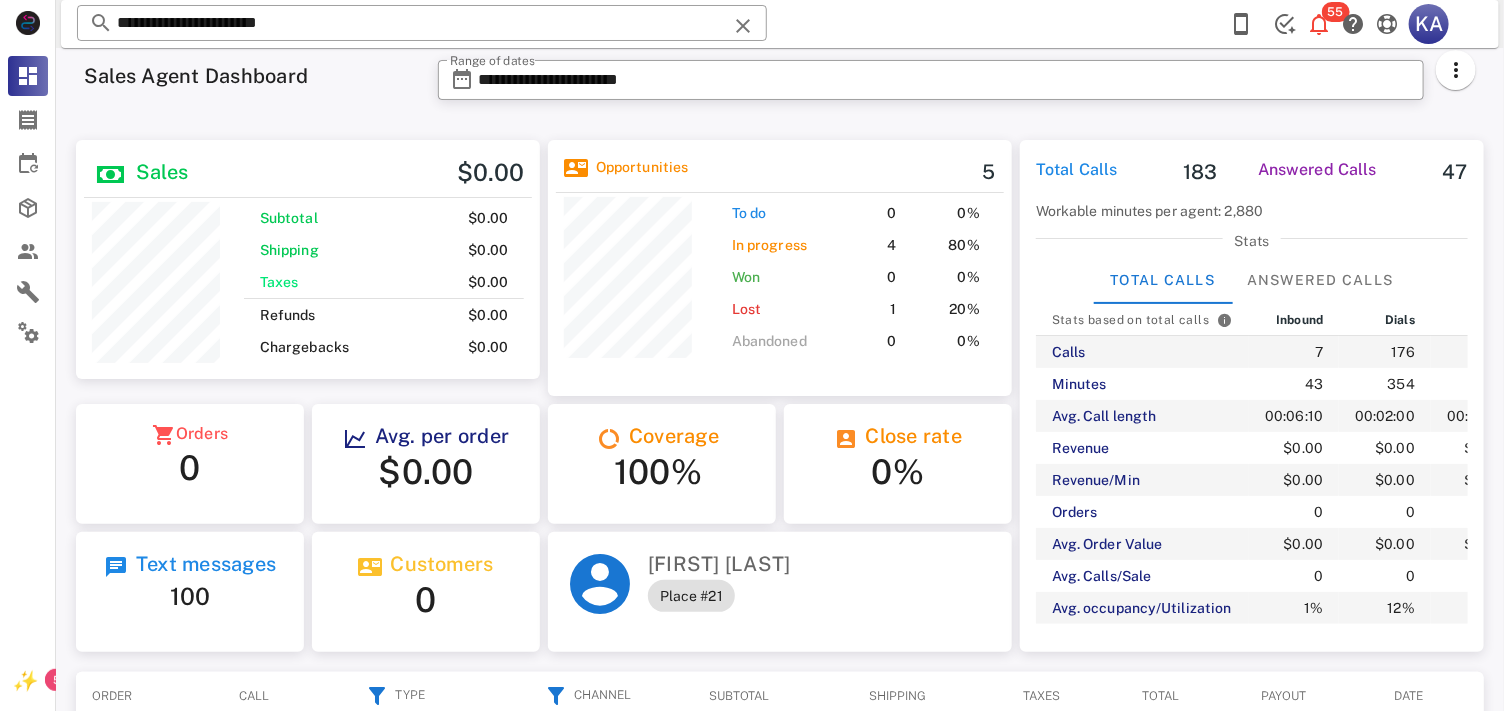 click at bounding box center [743, 26] 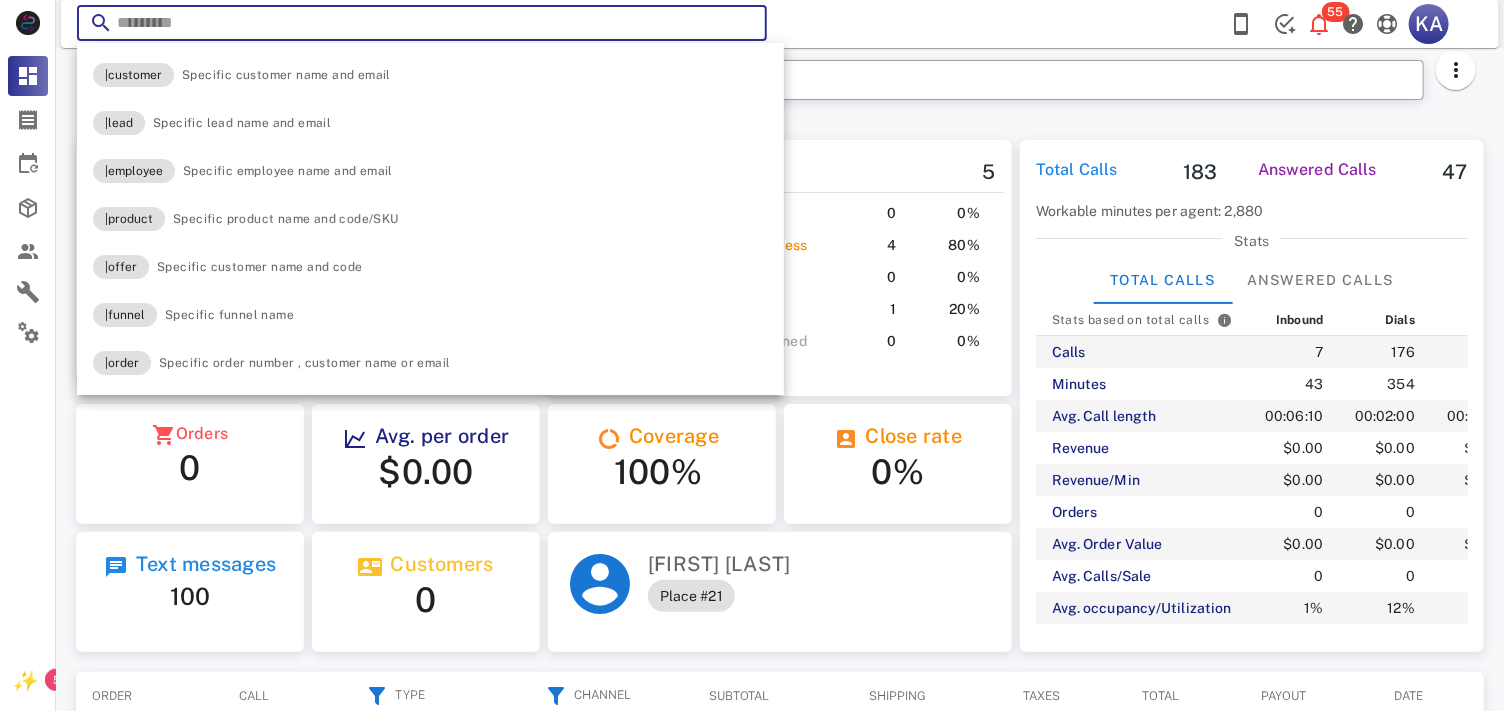paste on "**********" 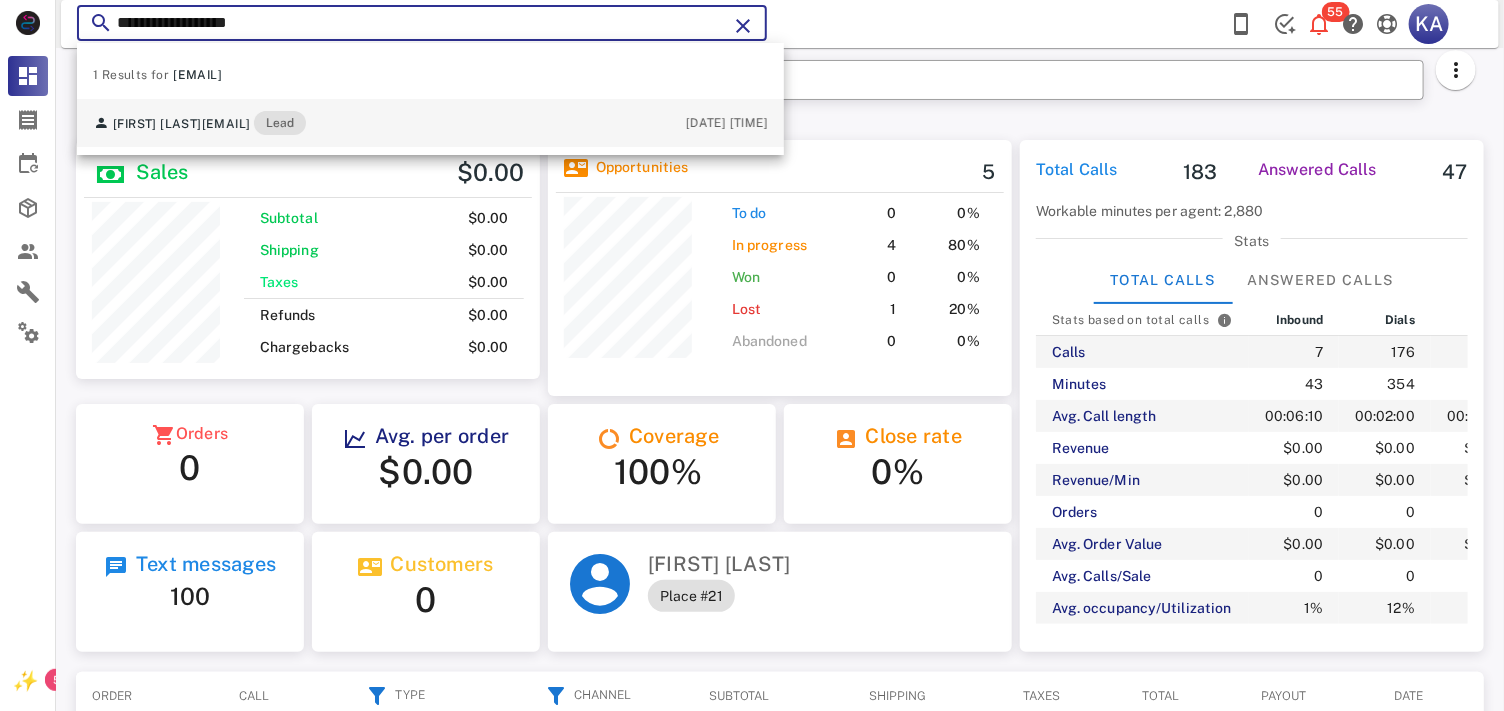 type on "**********" 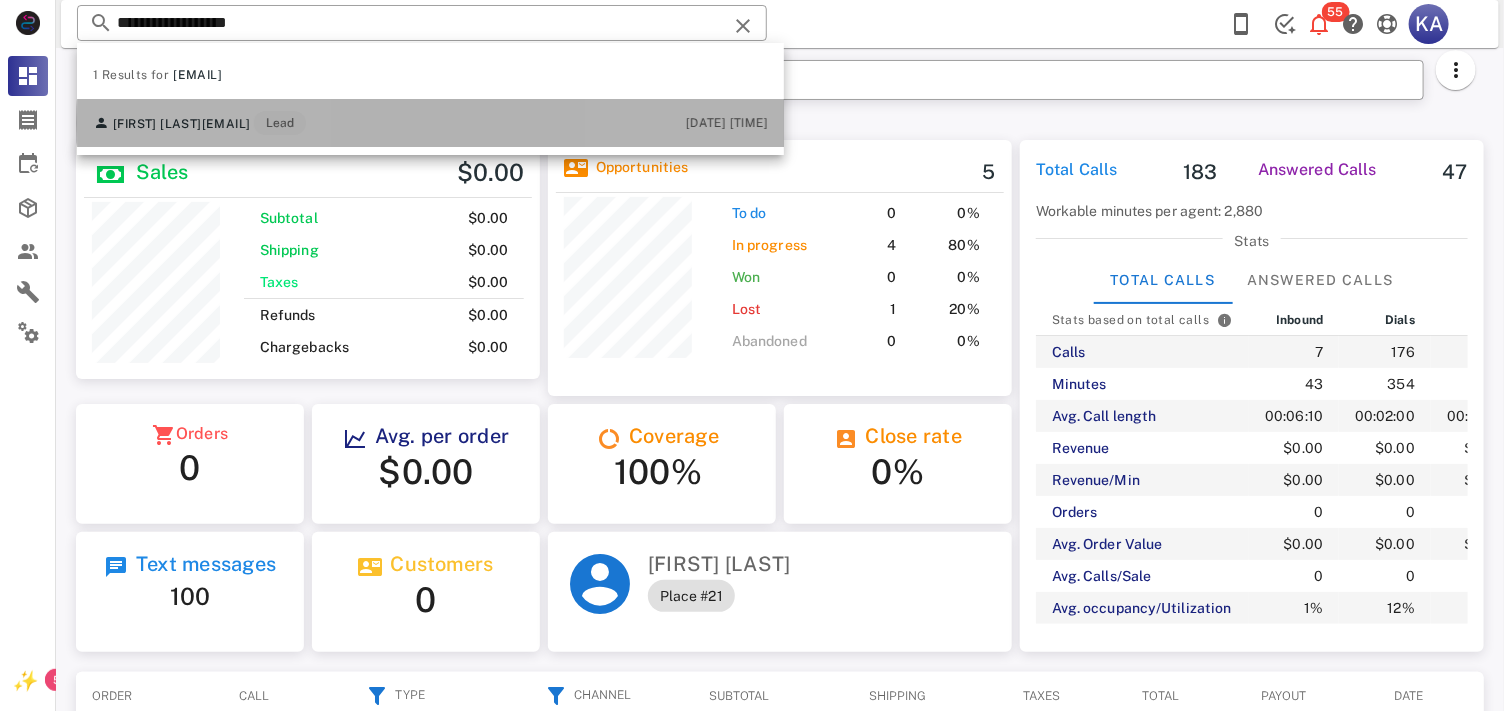 click on "[FIRST] [LAST] [EMAIL] [DATE] [TIME]" at bounding box center [430, 123] 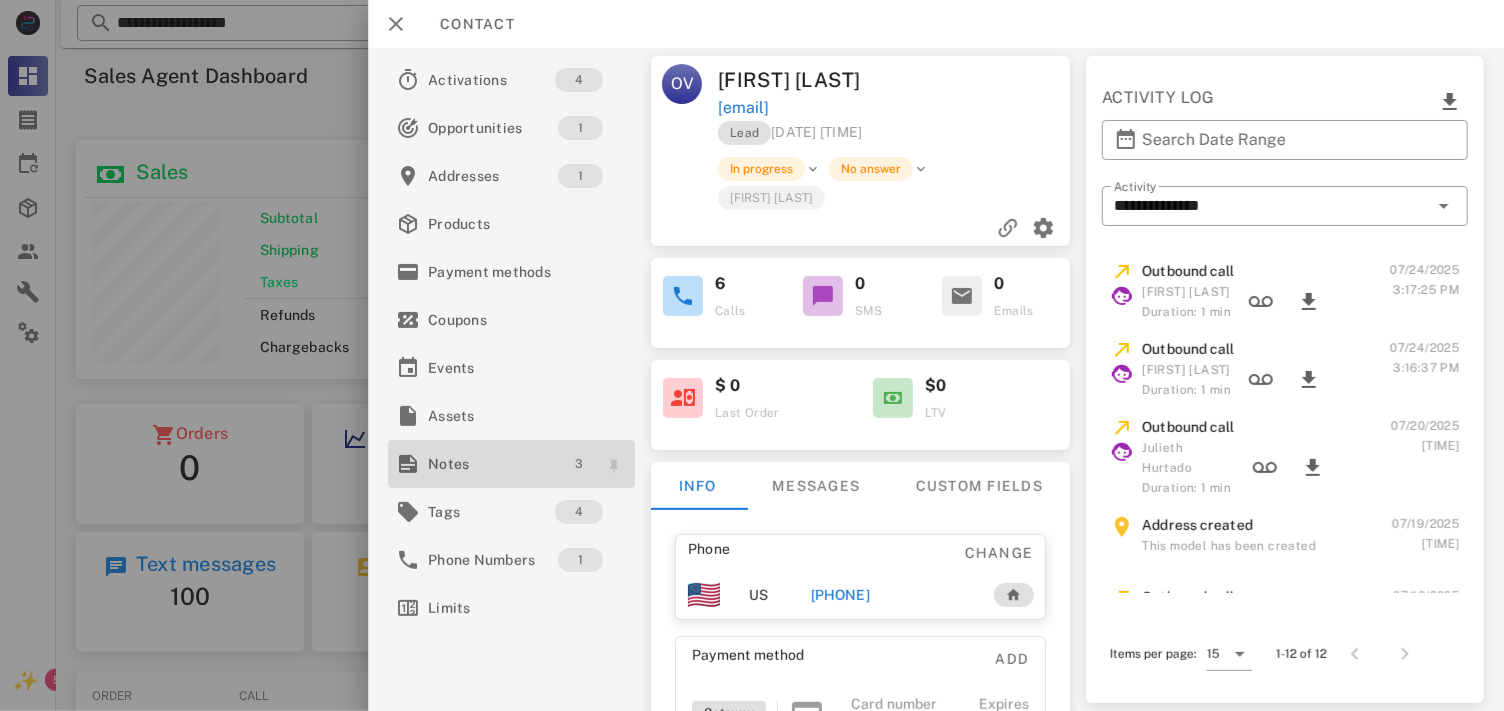 click on "3" at bounding box center [579, 464] 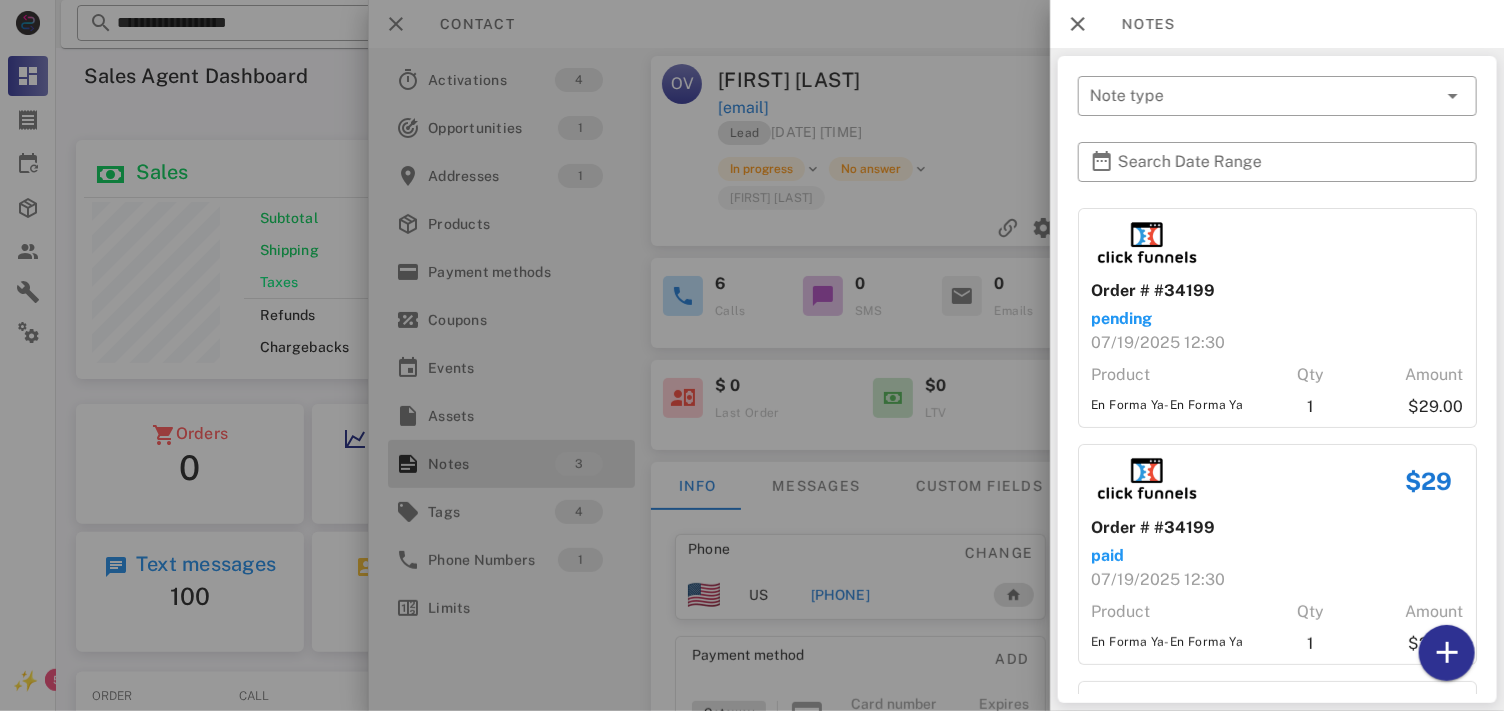 click at bounding box center [752, 355] 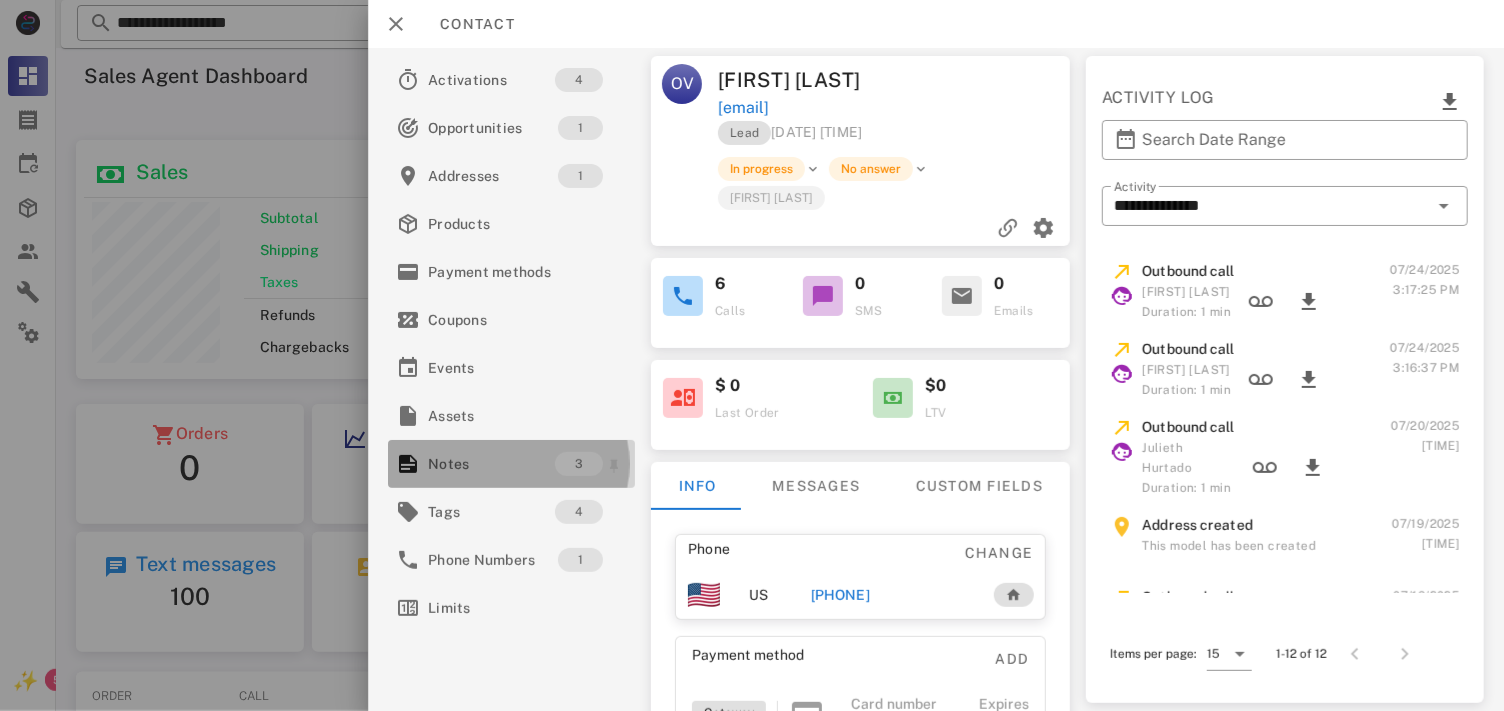 click on "Notes" at bounding box center [491, 464] 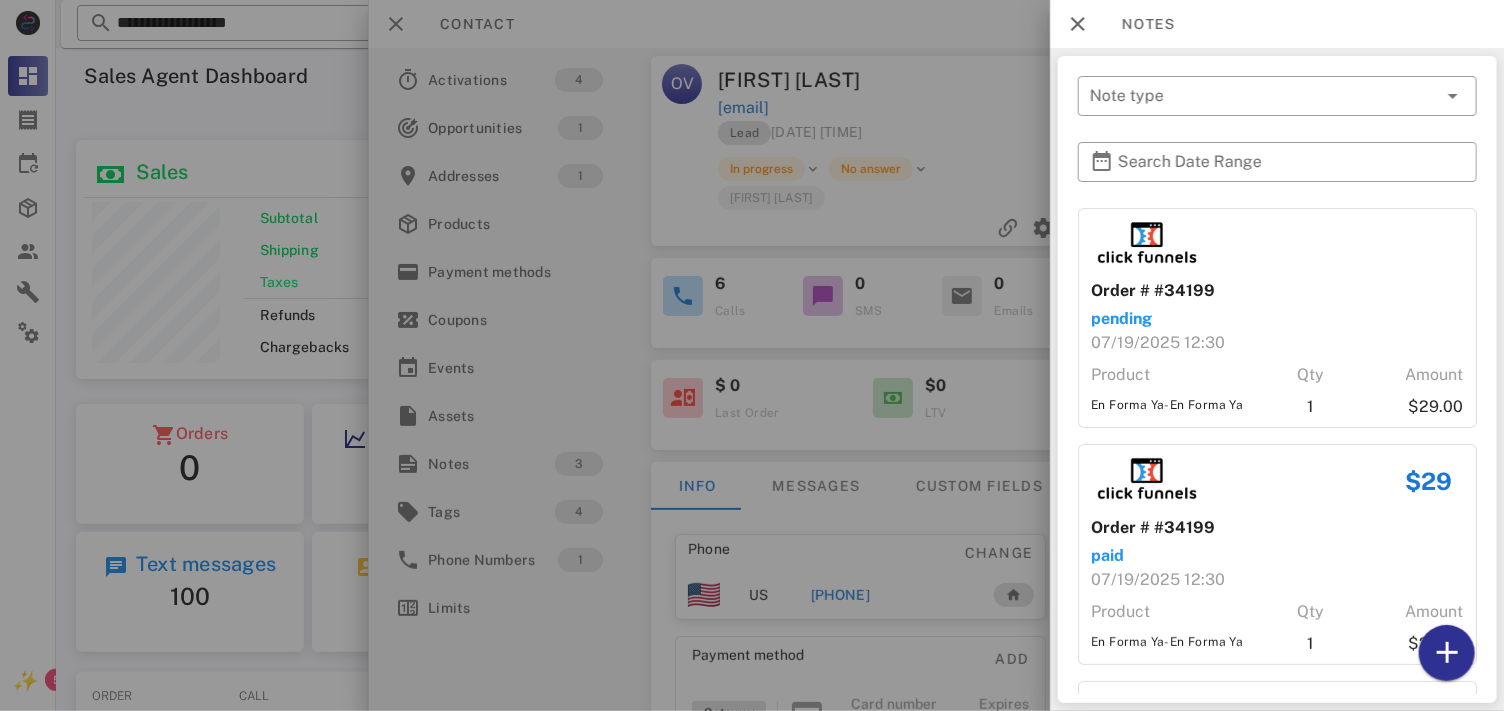 scroll, scrollTop: 141, scrollLeft: 0, axis: vertical 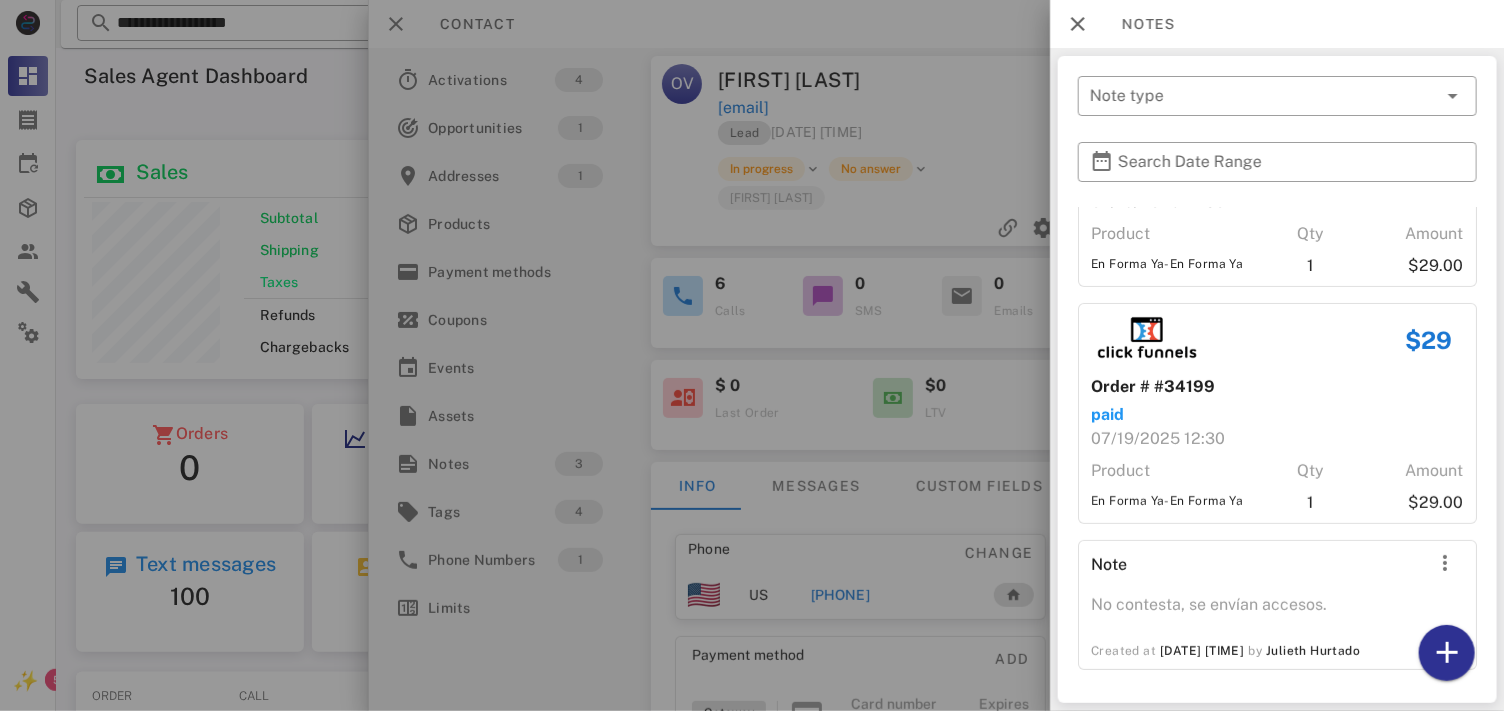 click at bounding box center [752, 355] 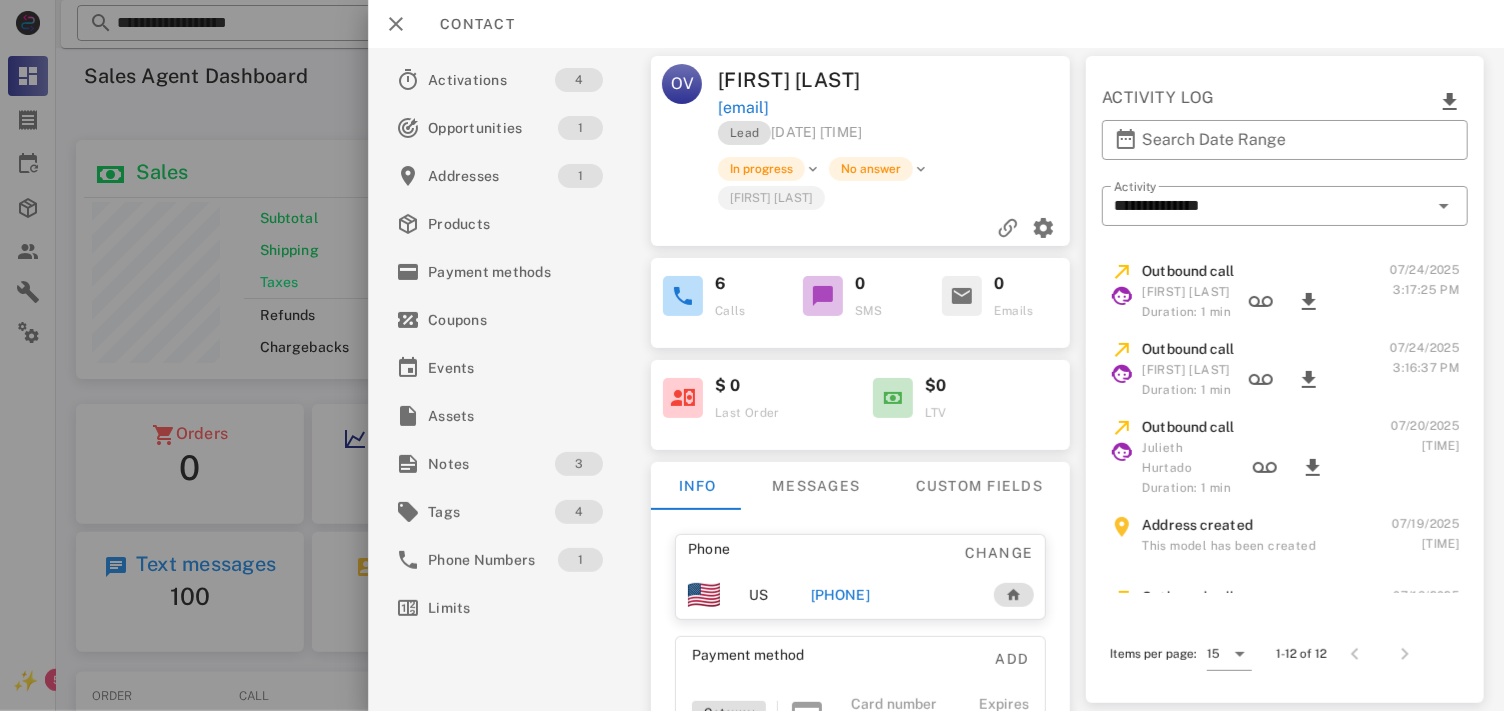 click on "[PHONE]" at bounding box center [840, 595] 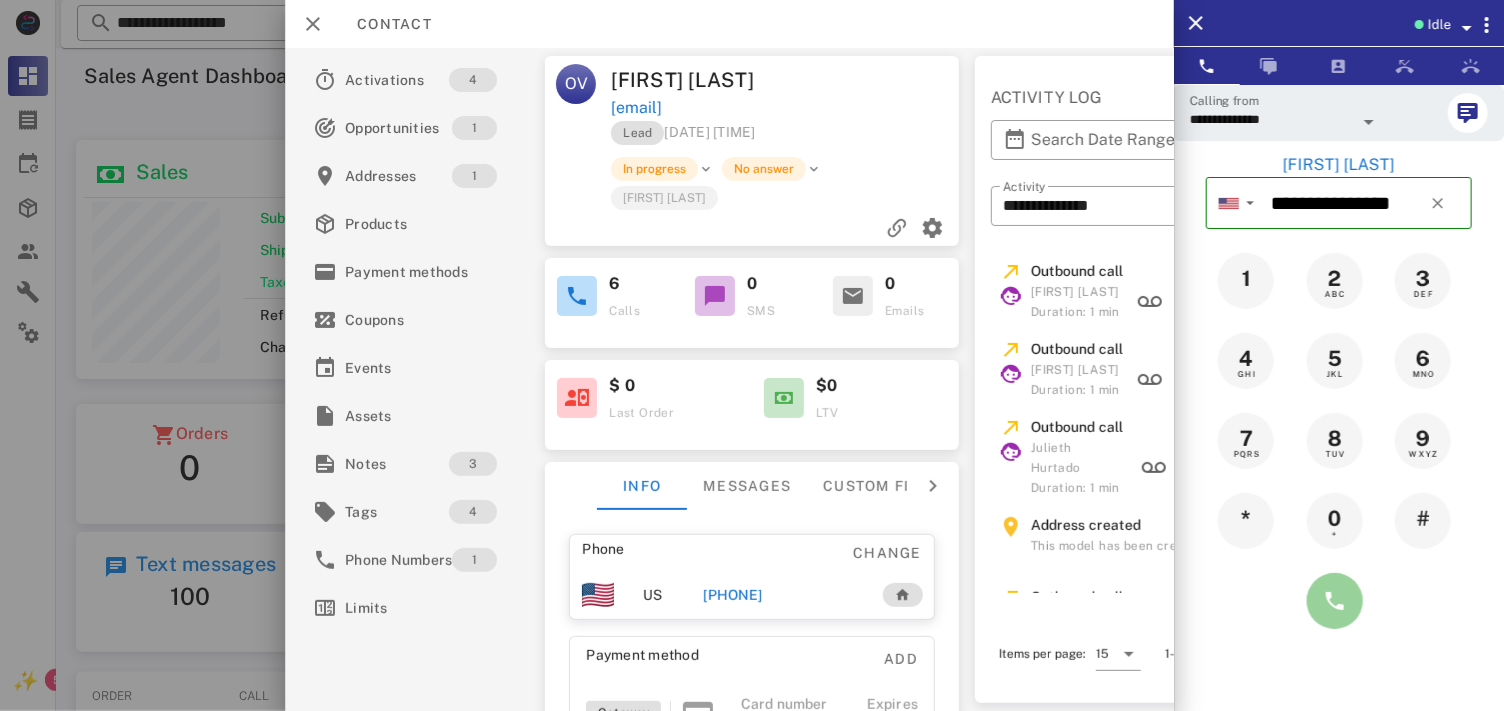 click at bounding box center (1335, 601) 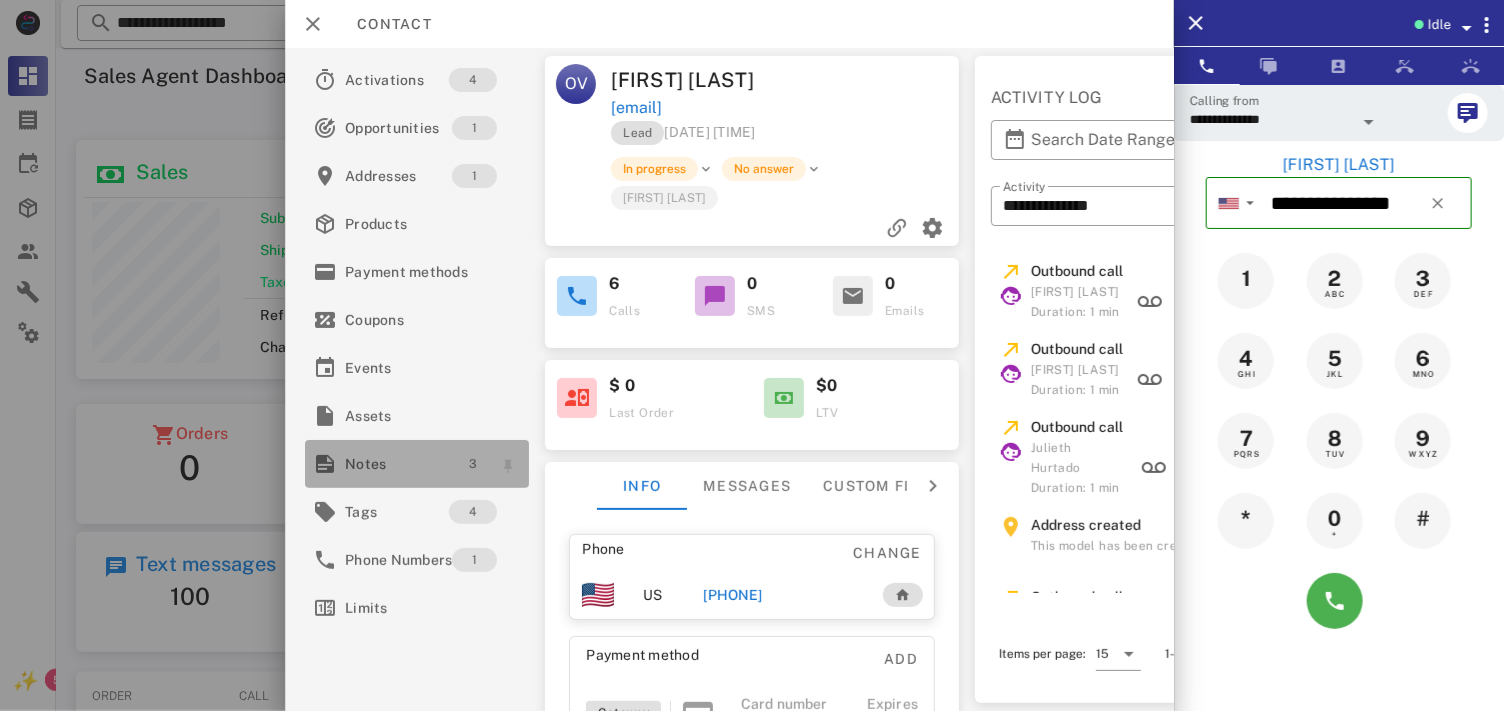 click on "3" at bounding box center [474, 464] 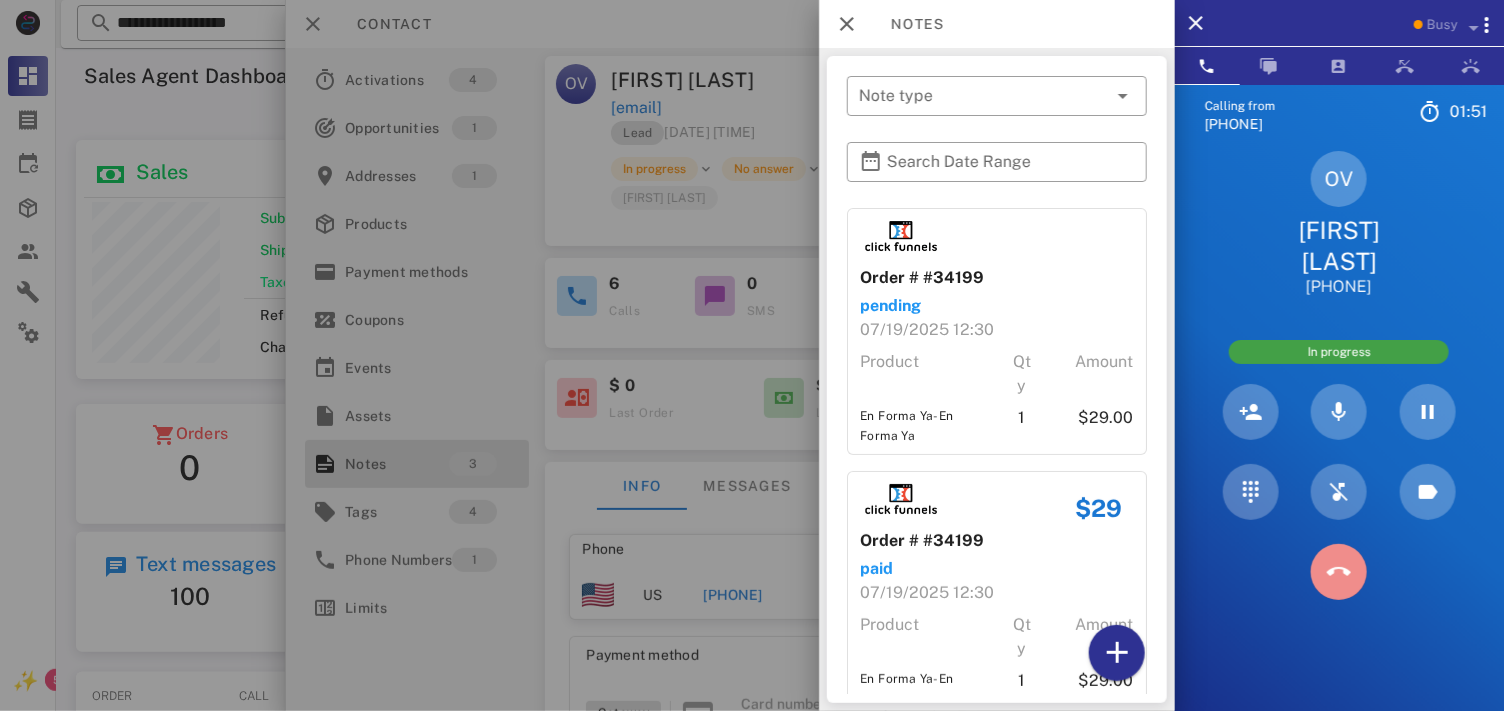 click at bounding box center [1339, 572] 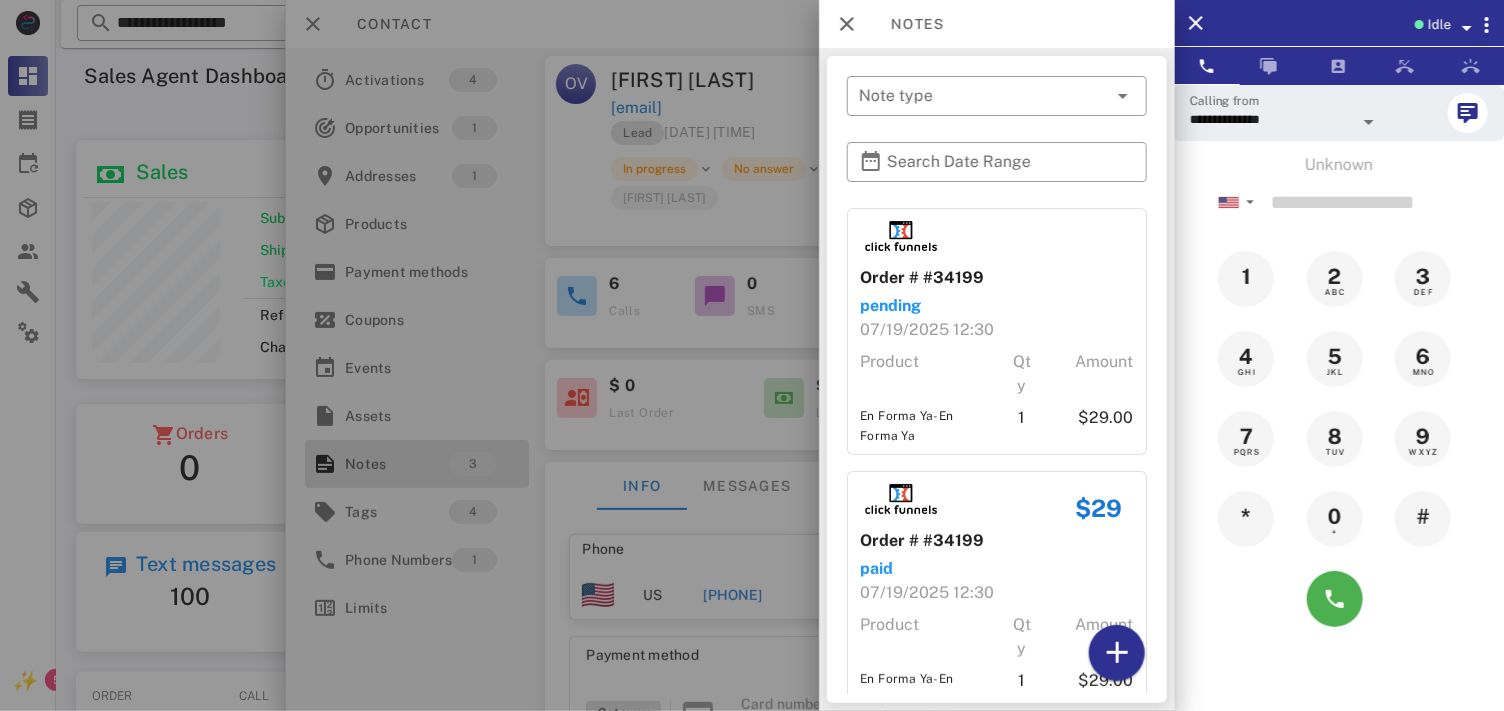 click at bounding box center (752, 355) 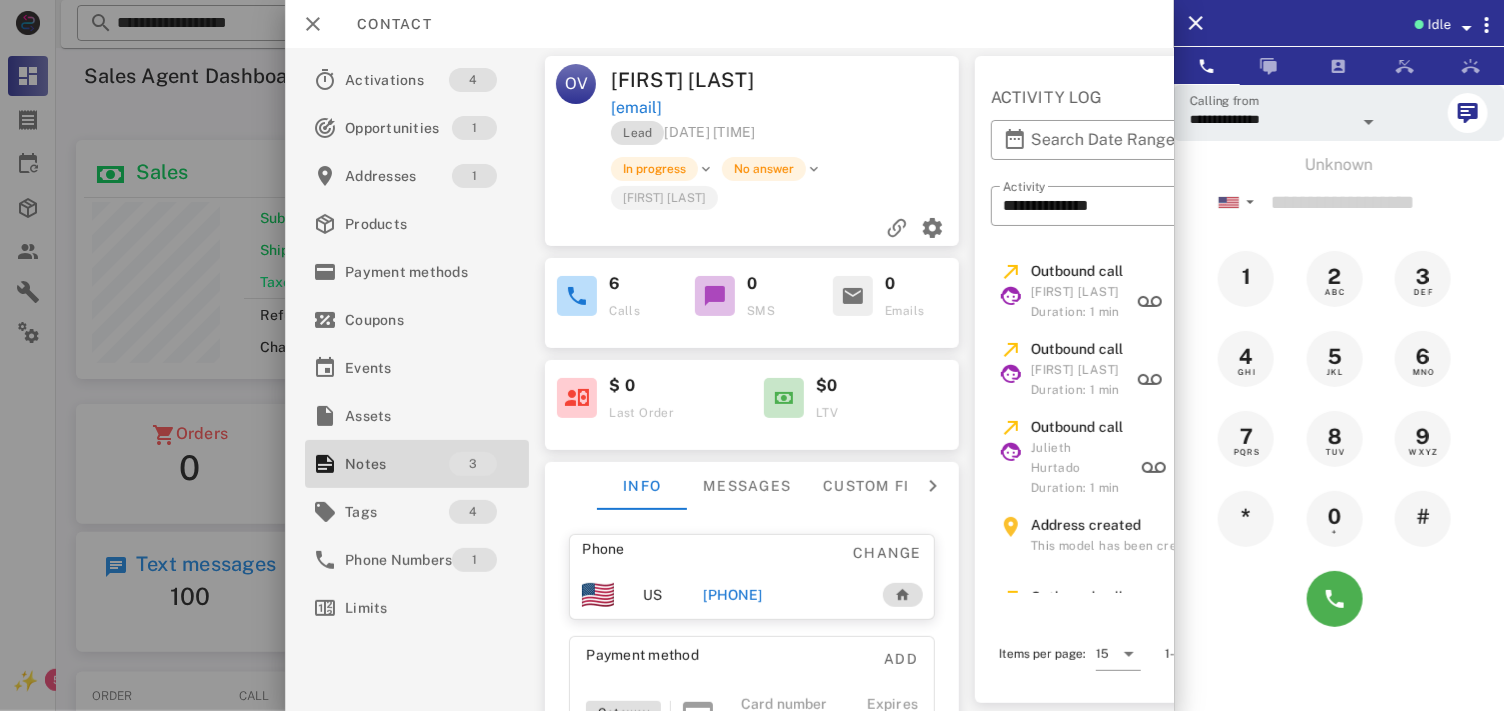 drag, startPoint x: 812, startPoint y: 595, endPoint x: 703, endPoint y: 597, distance: 109.01835 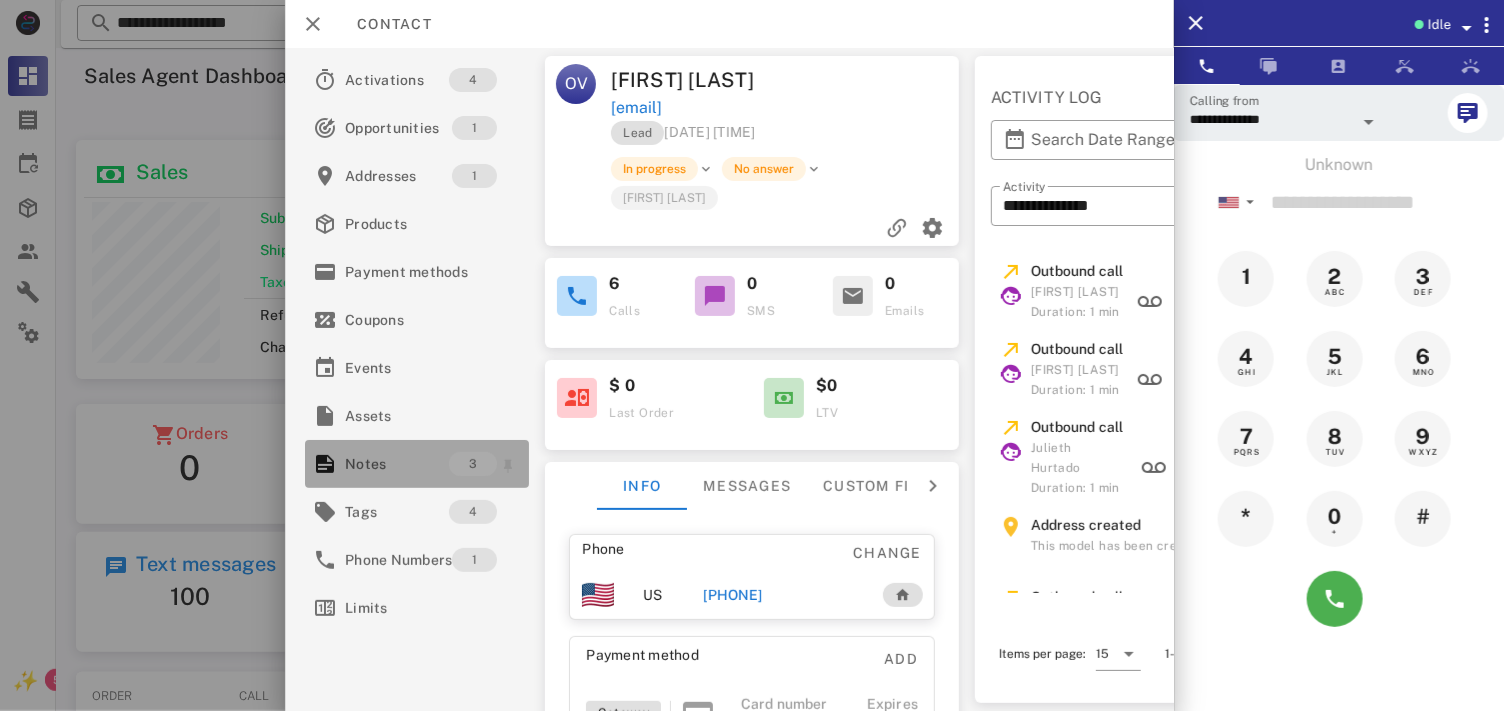 click on "3" at bounding box center (474, 464) 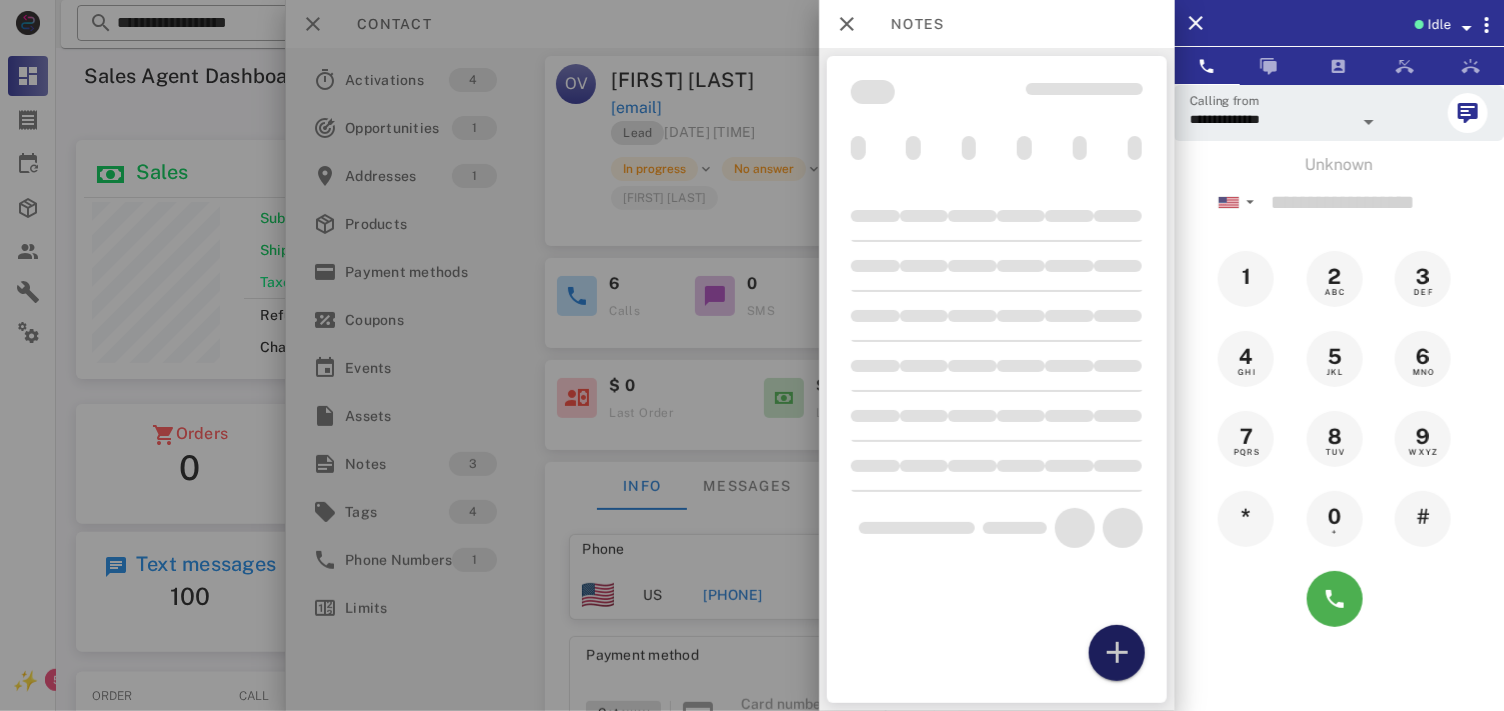 click at bounding box center [1116, 653] 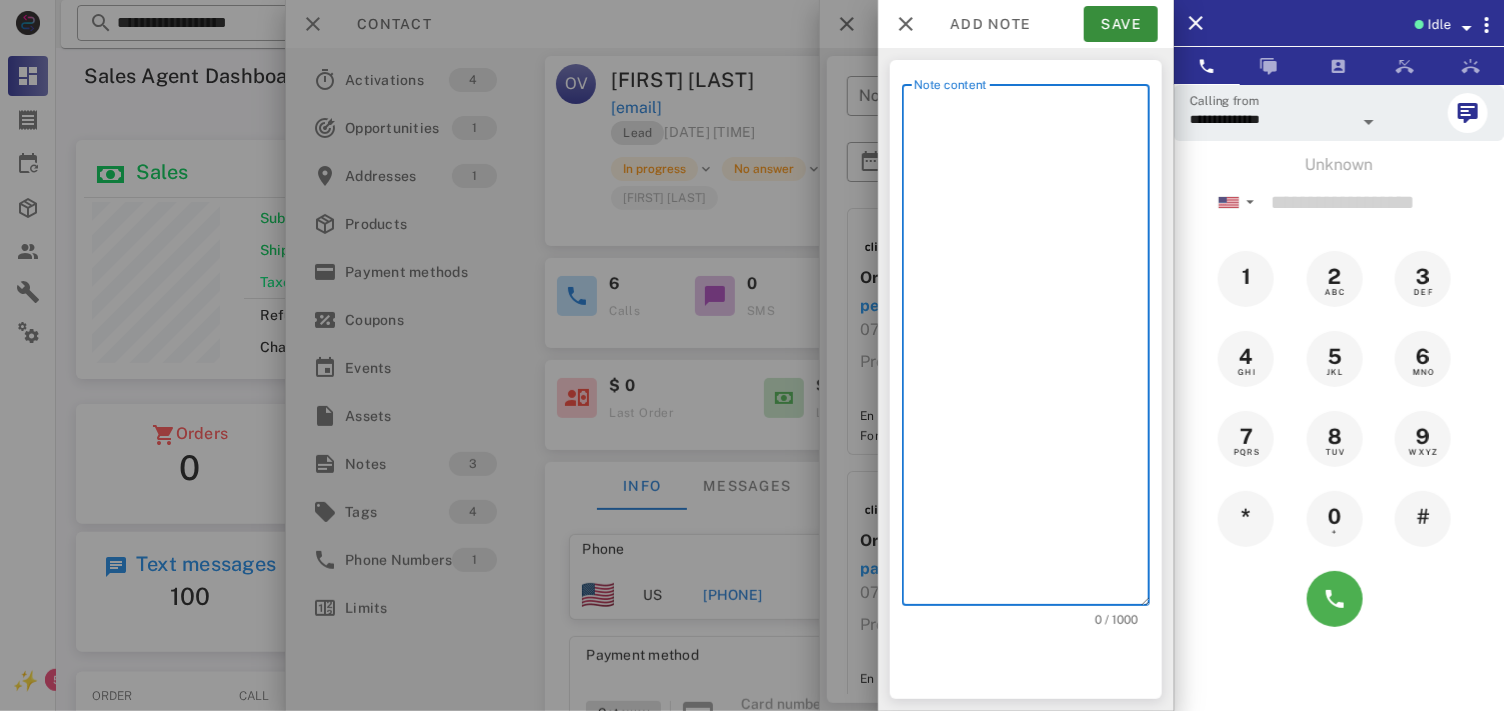 click on "Note content" at bounding box center (1032, 350) 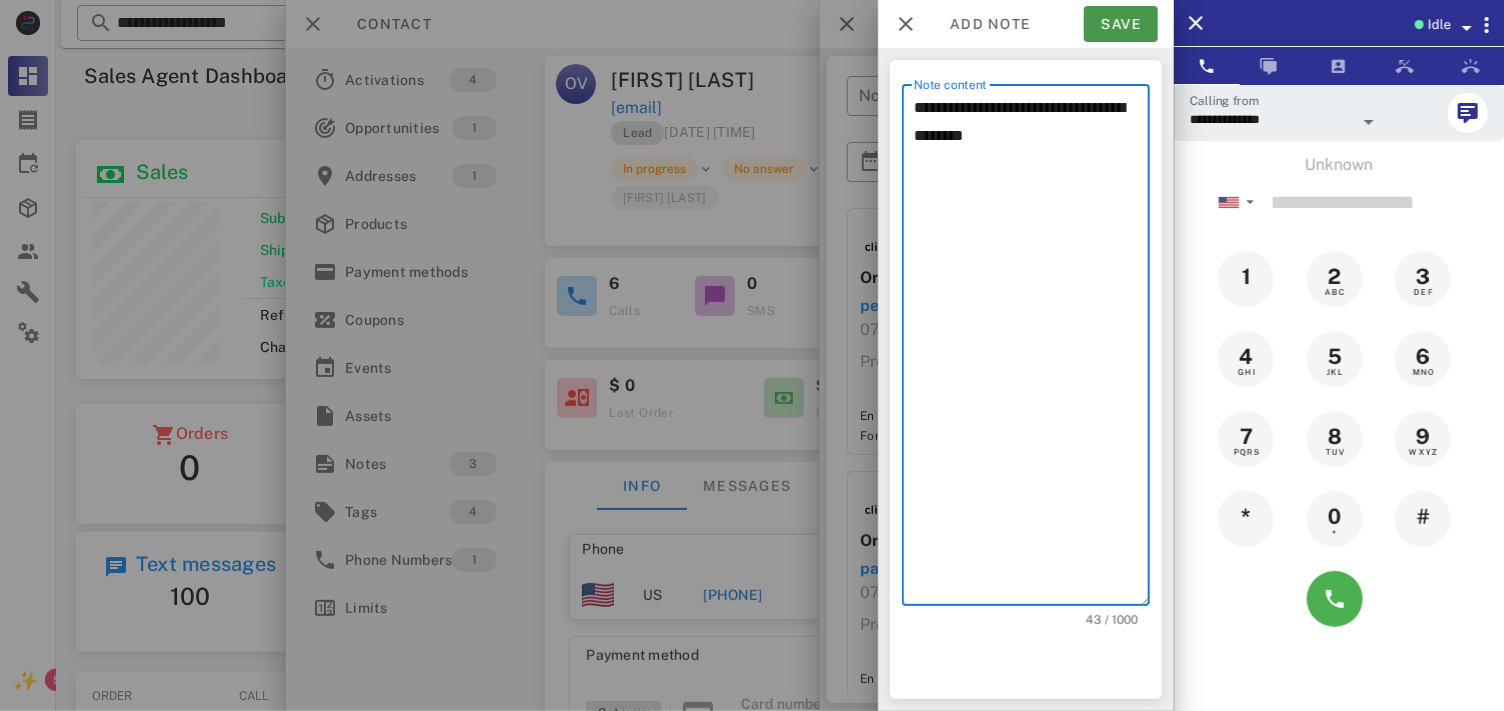 type on "**********" 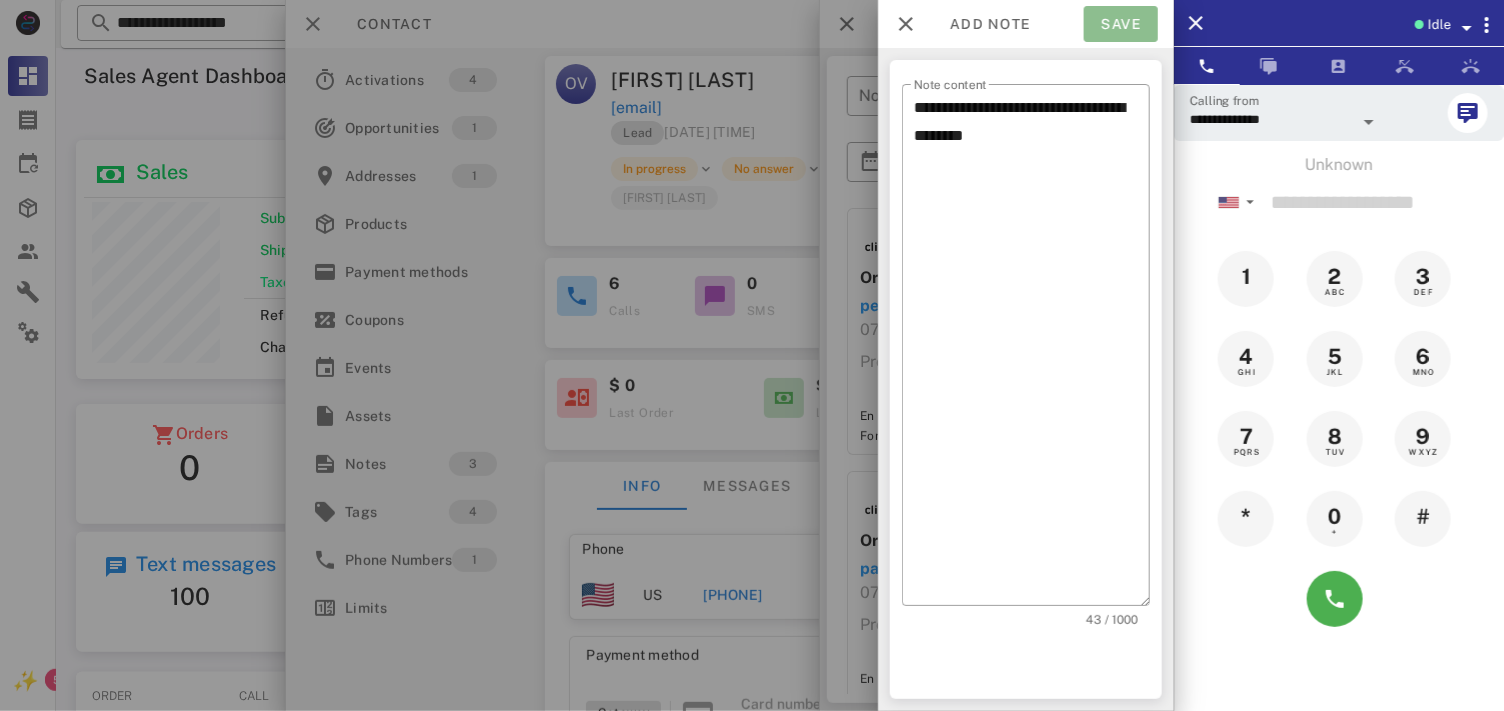 click on "Save" at bounding box center (1121, 24) 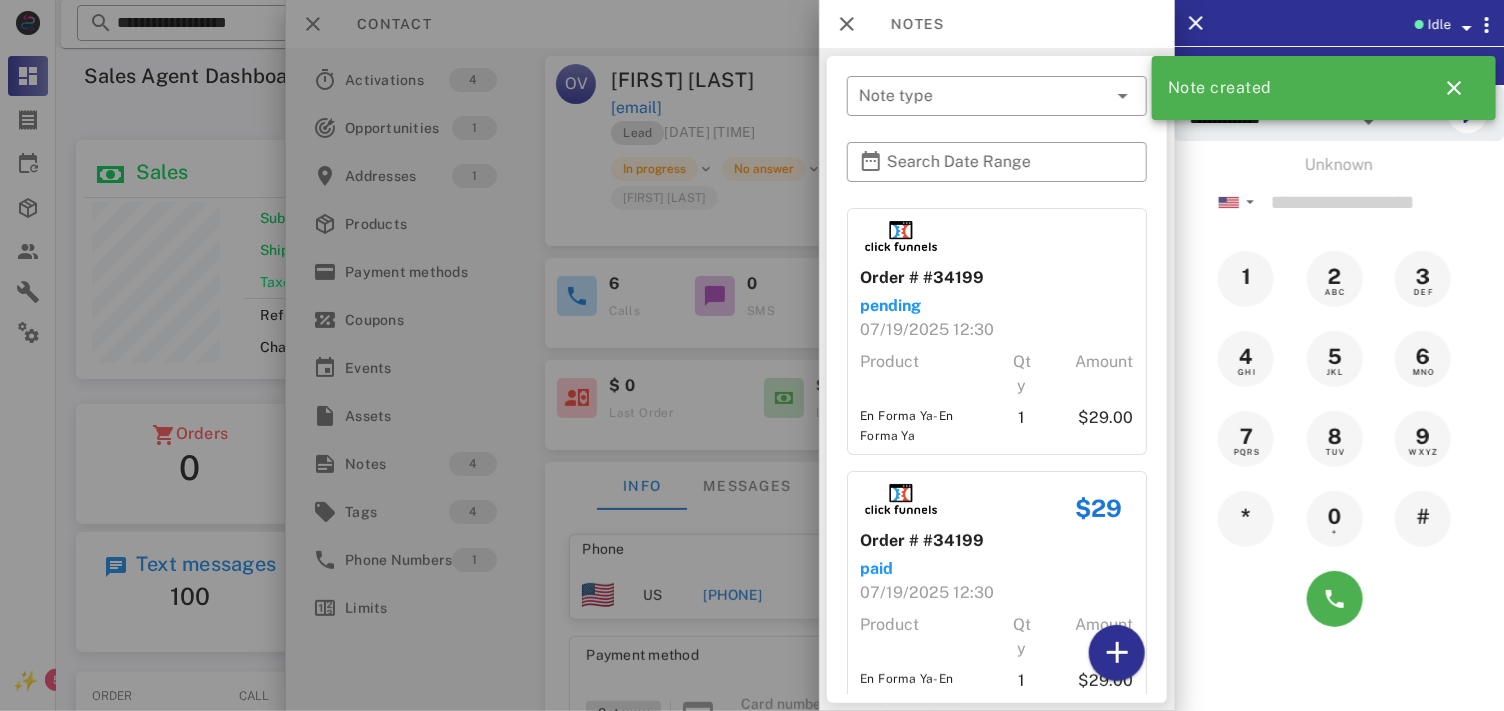 click at bounding box center [752, 355] 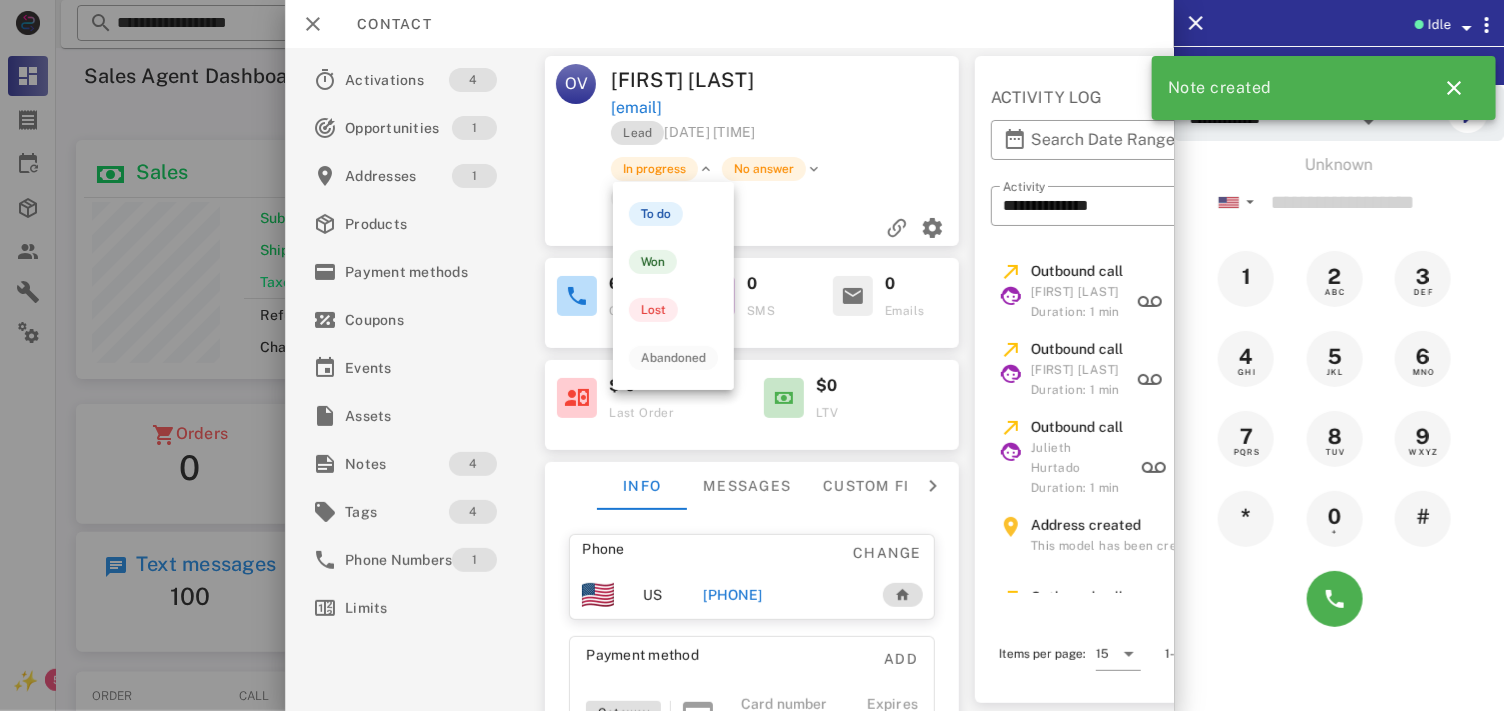 click on "In progress" at bounding box center (655, 169) 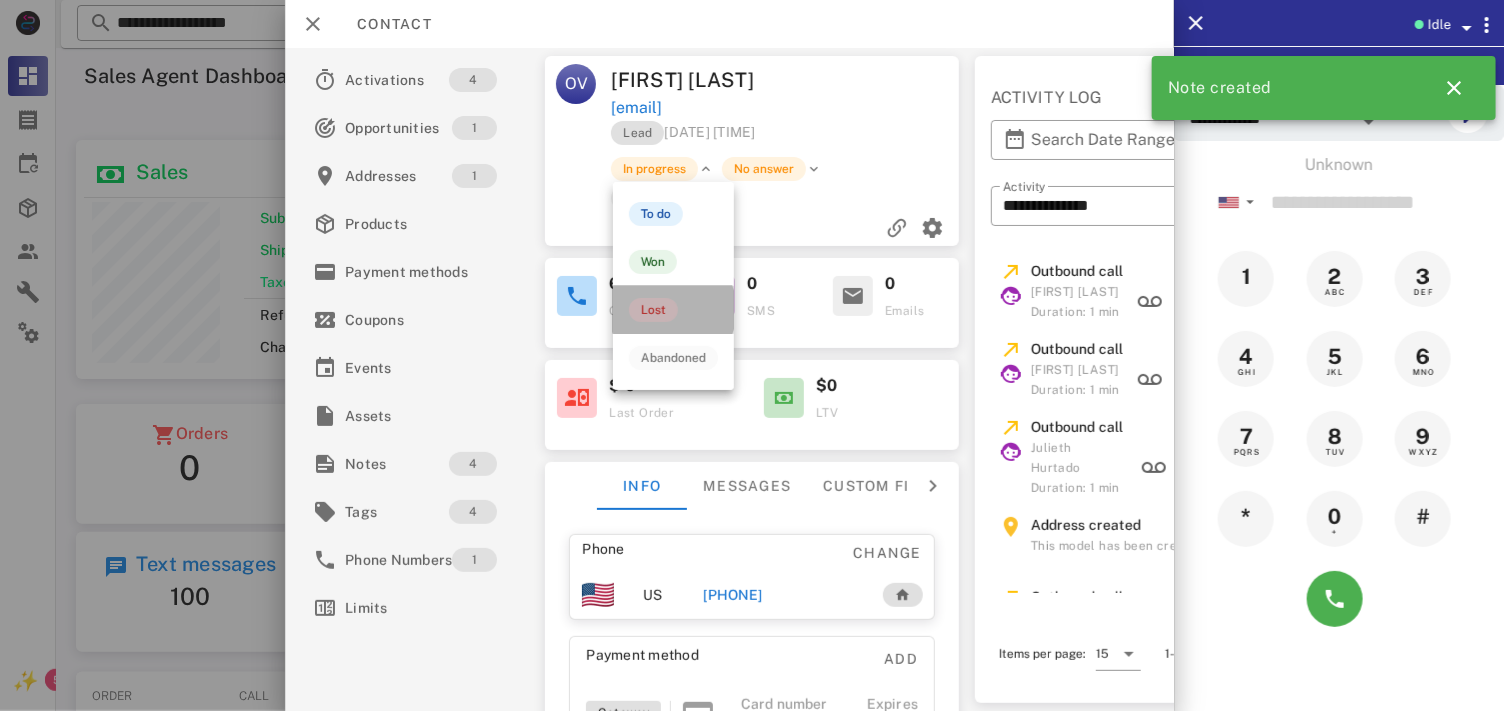 click on "Lost" at bounding box center [653, 310] 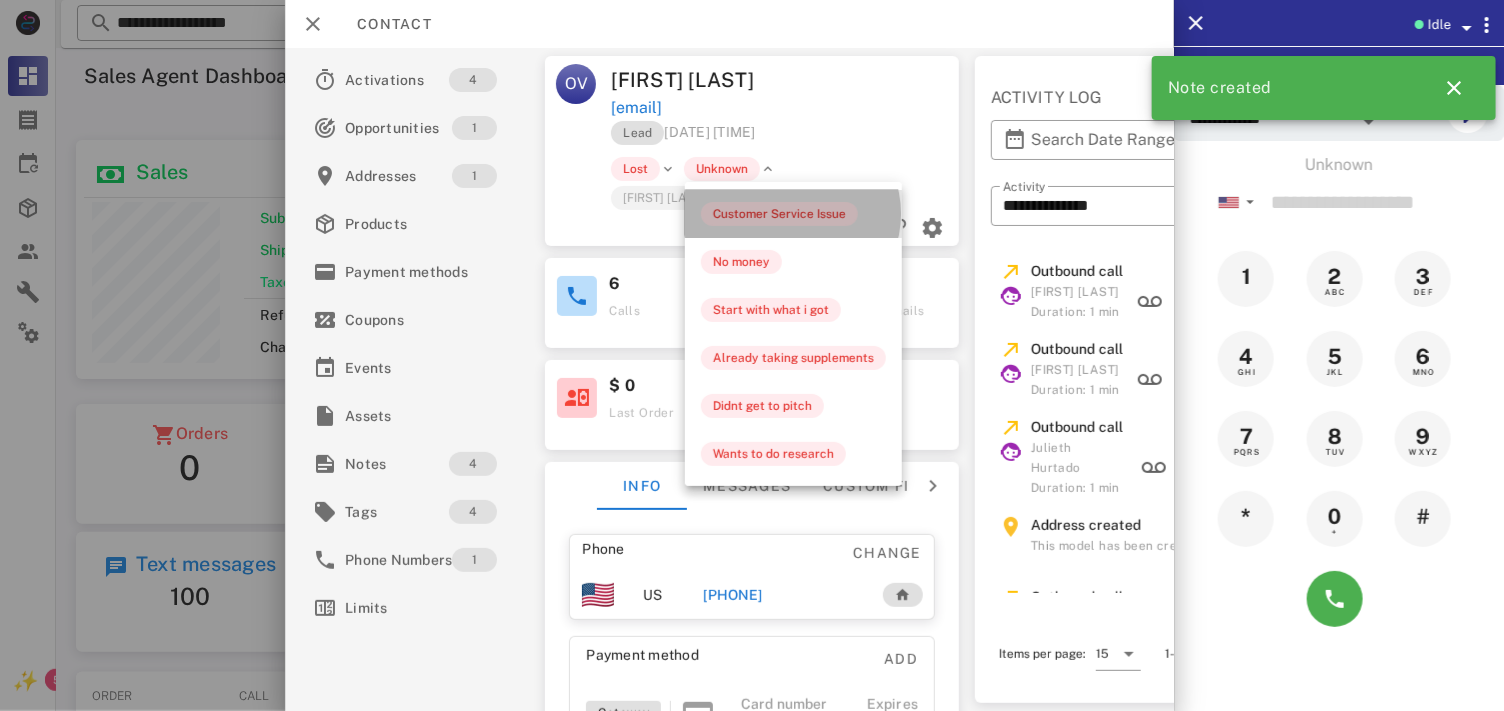 click on "Customer Service Issue" at bounding box center (779, 214) 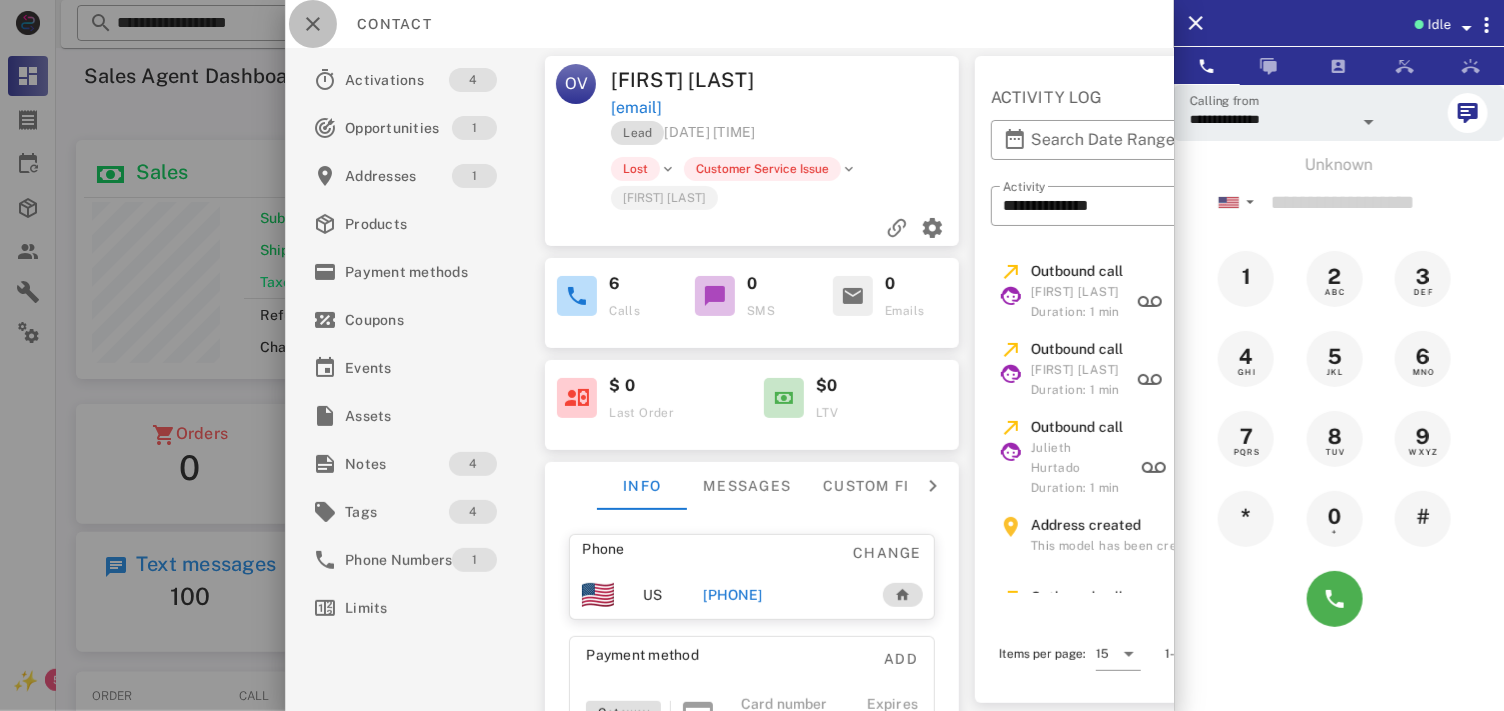 click at bounding box center (313, 24) 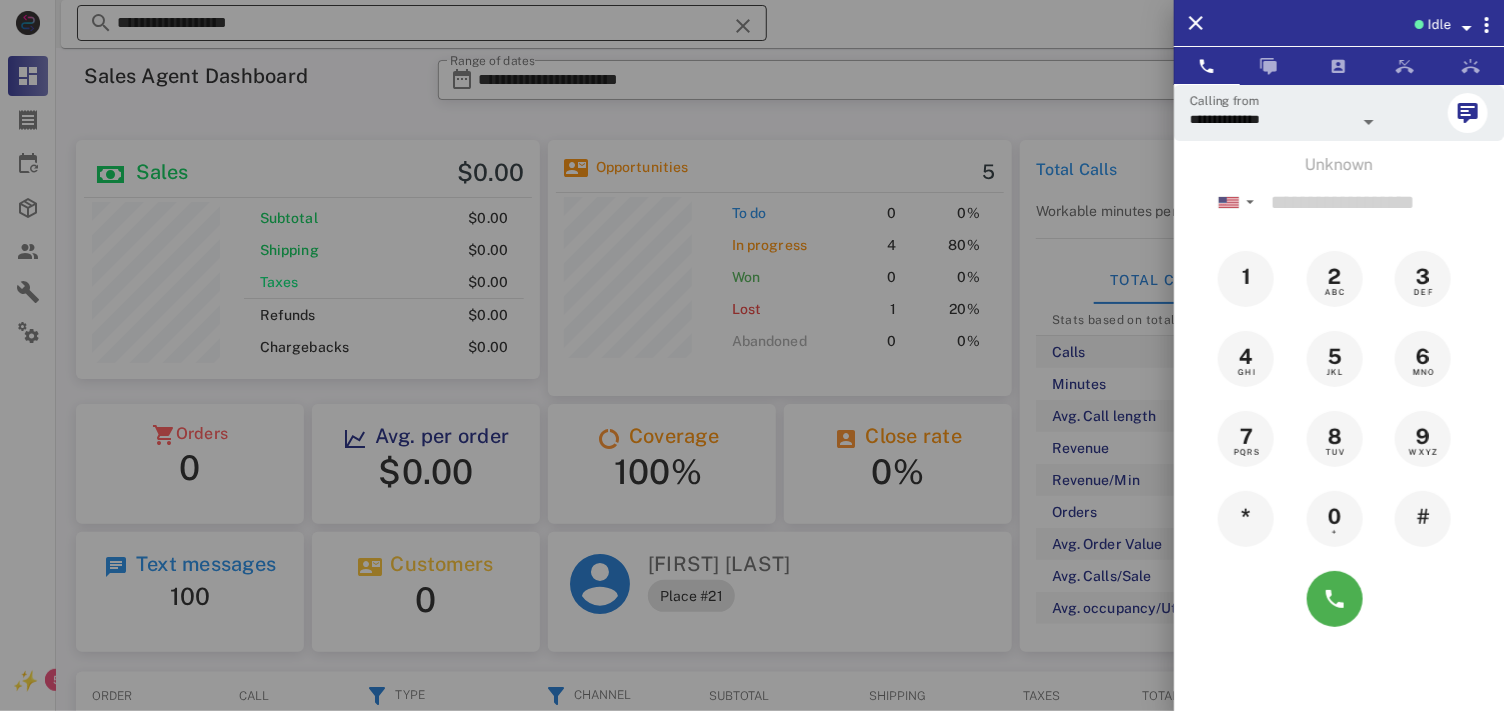 click at bounding box center [752, 355] 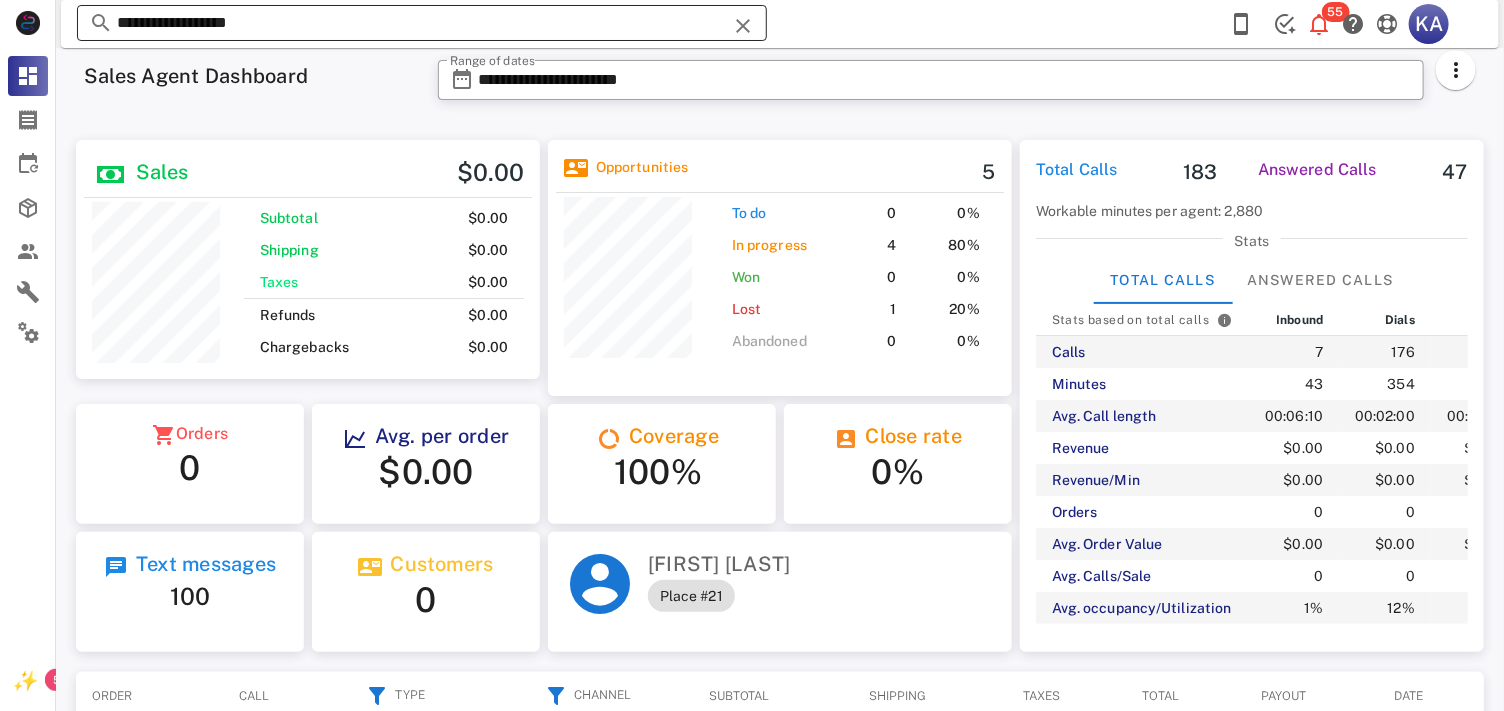 click at bounding box center [743, 26] 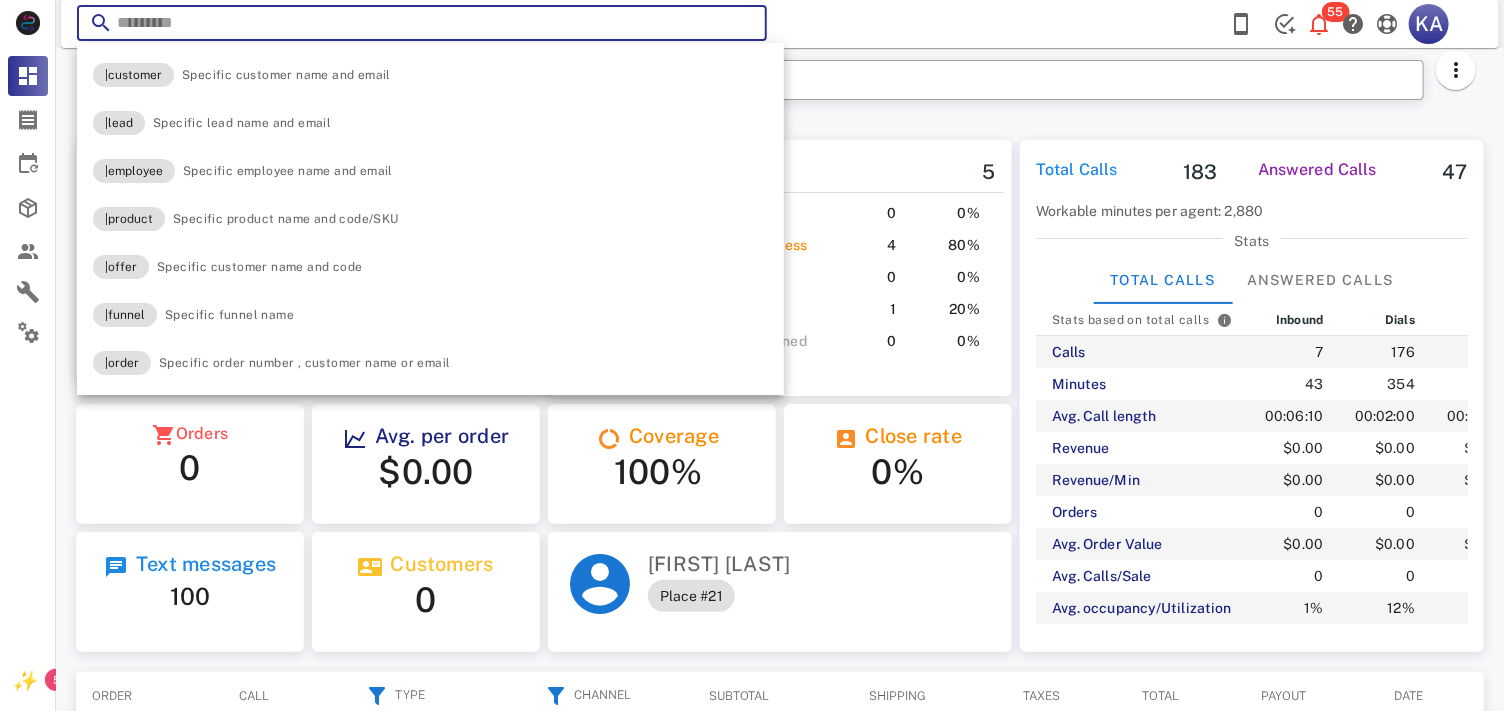 paste on "**********" 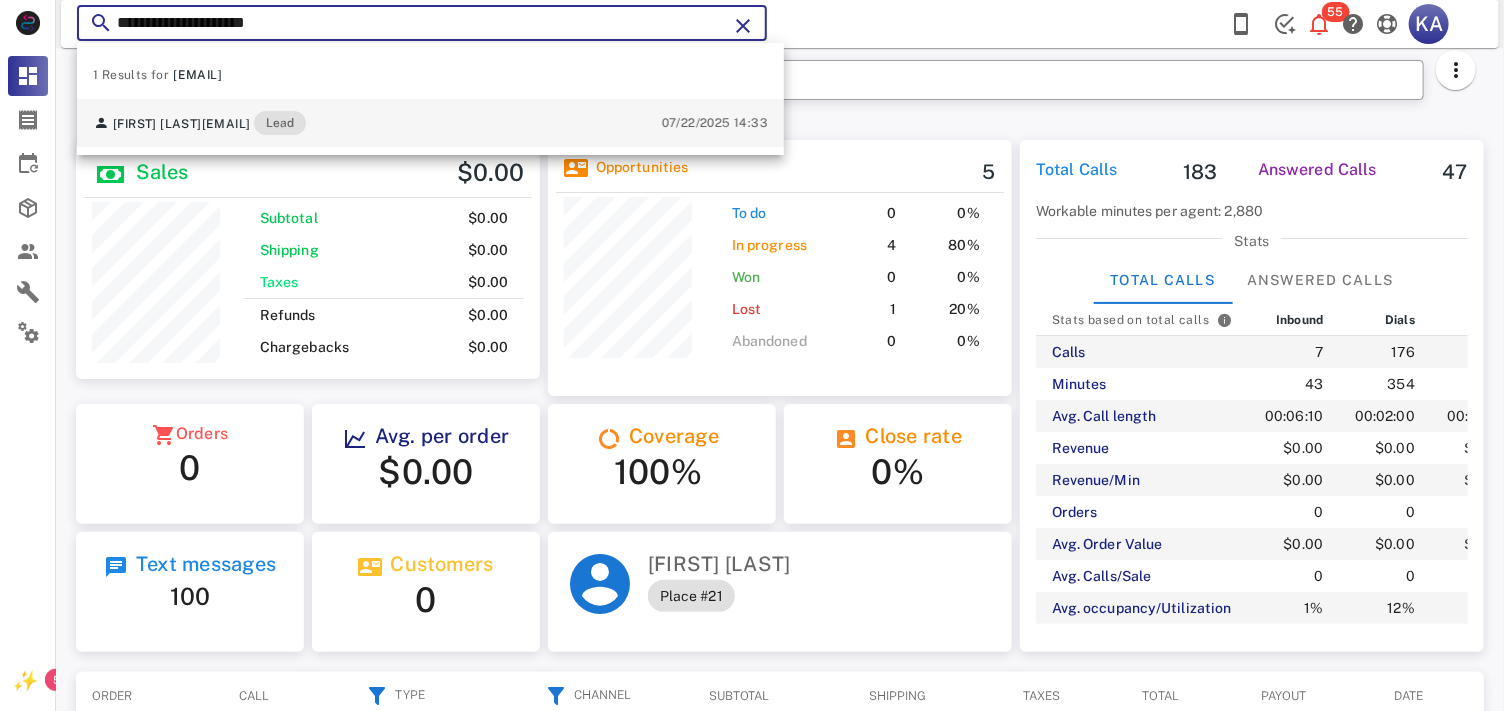type on "**********" 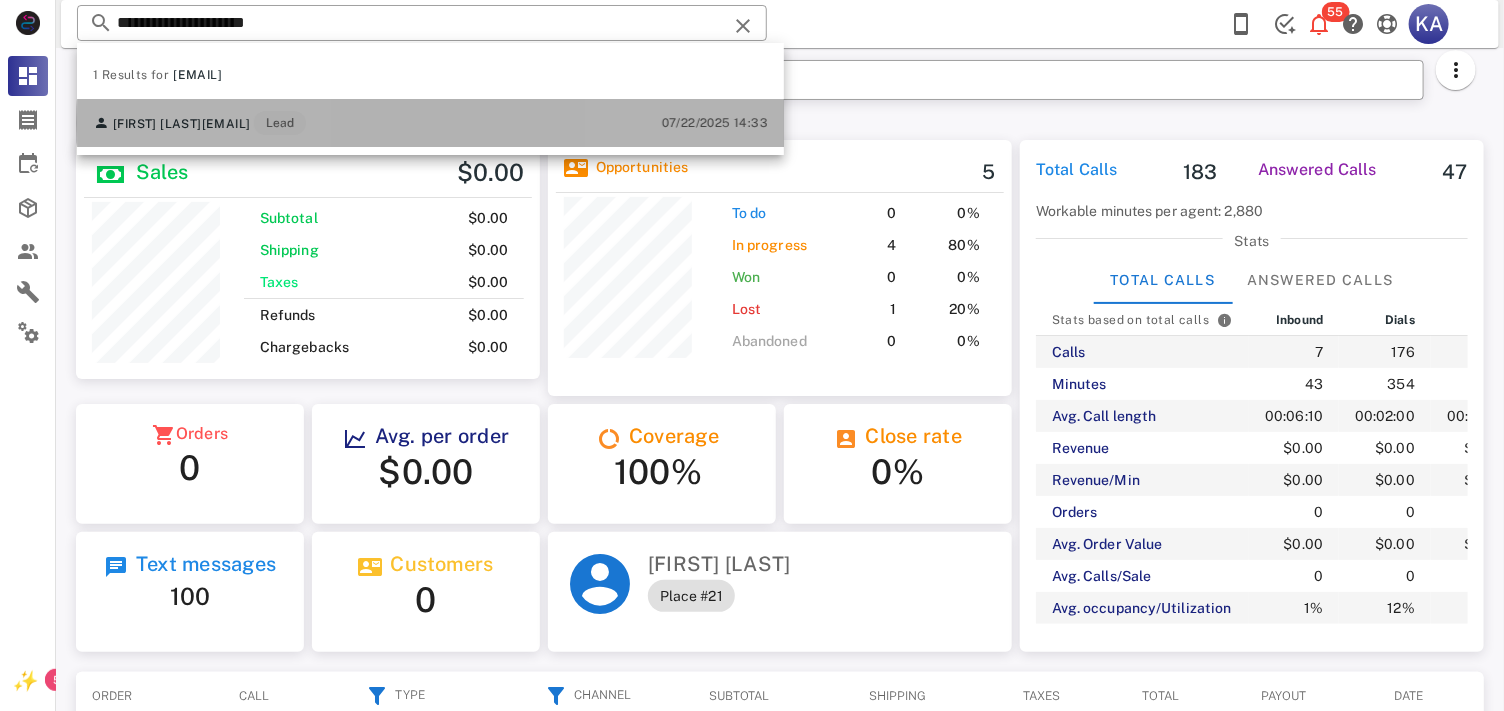 click on "[FIRST] [LAST] [EMAIL] [DATE] [TIME]" at bounding box center [430, 123] 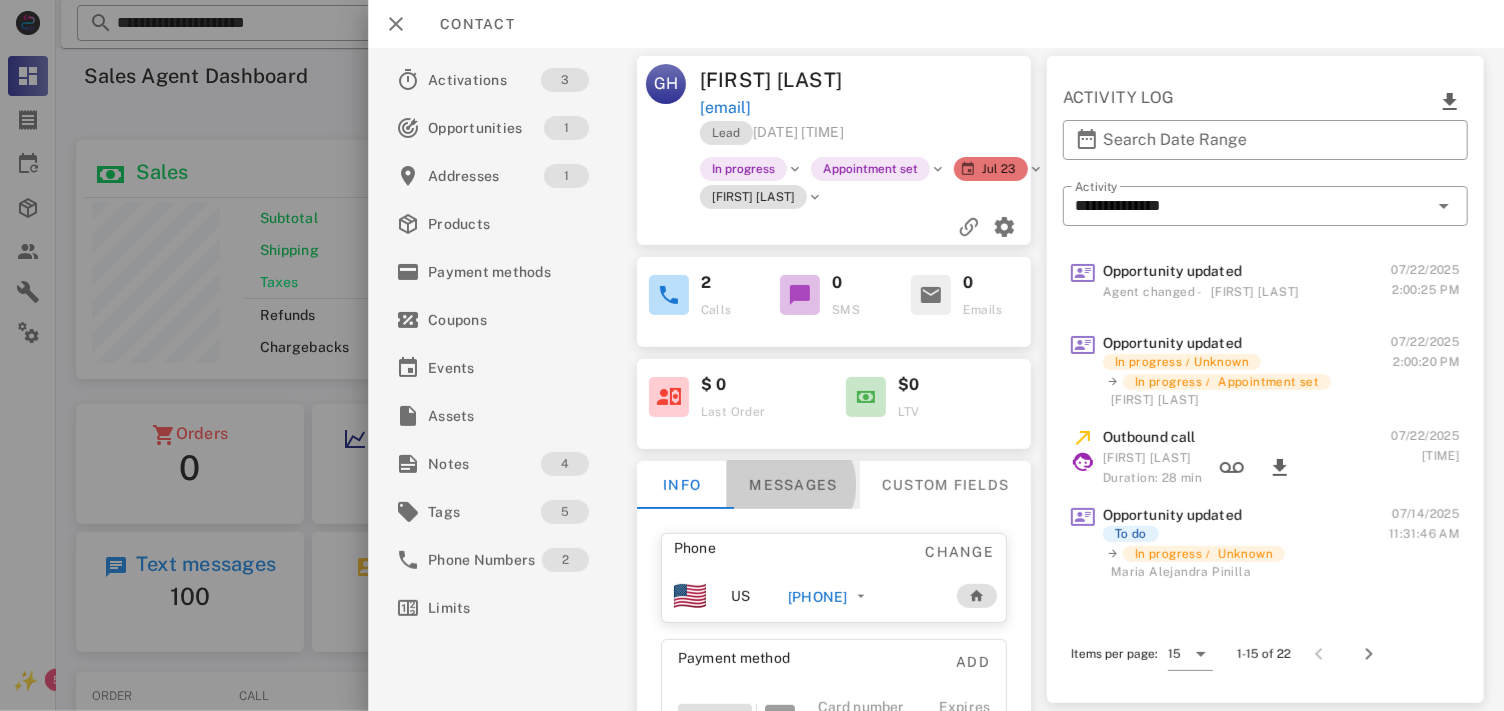 click on "Messages" at bounding box center [792, 485] 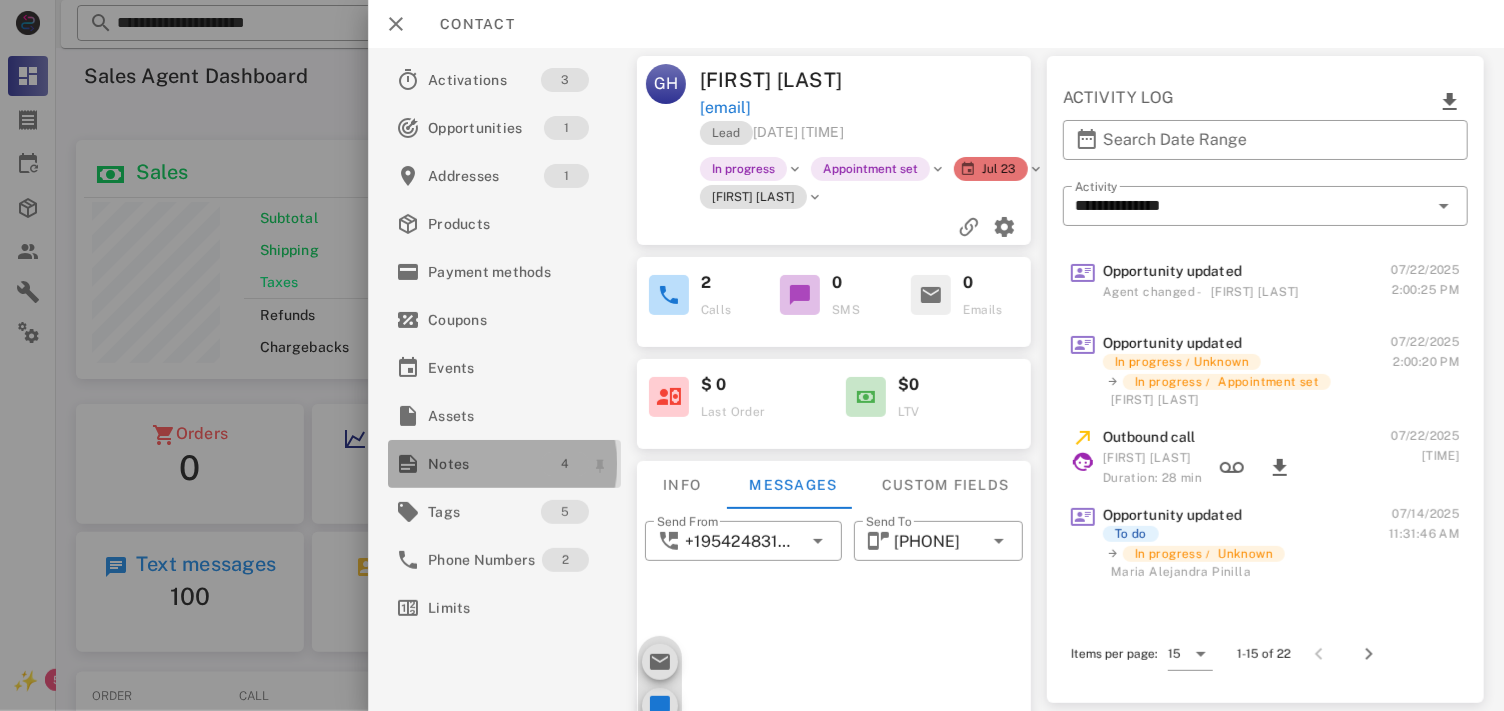 click on "4" at bounding box center [564, 464] 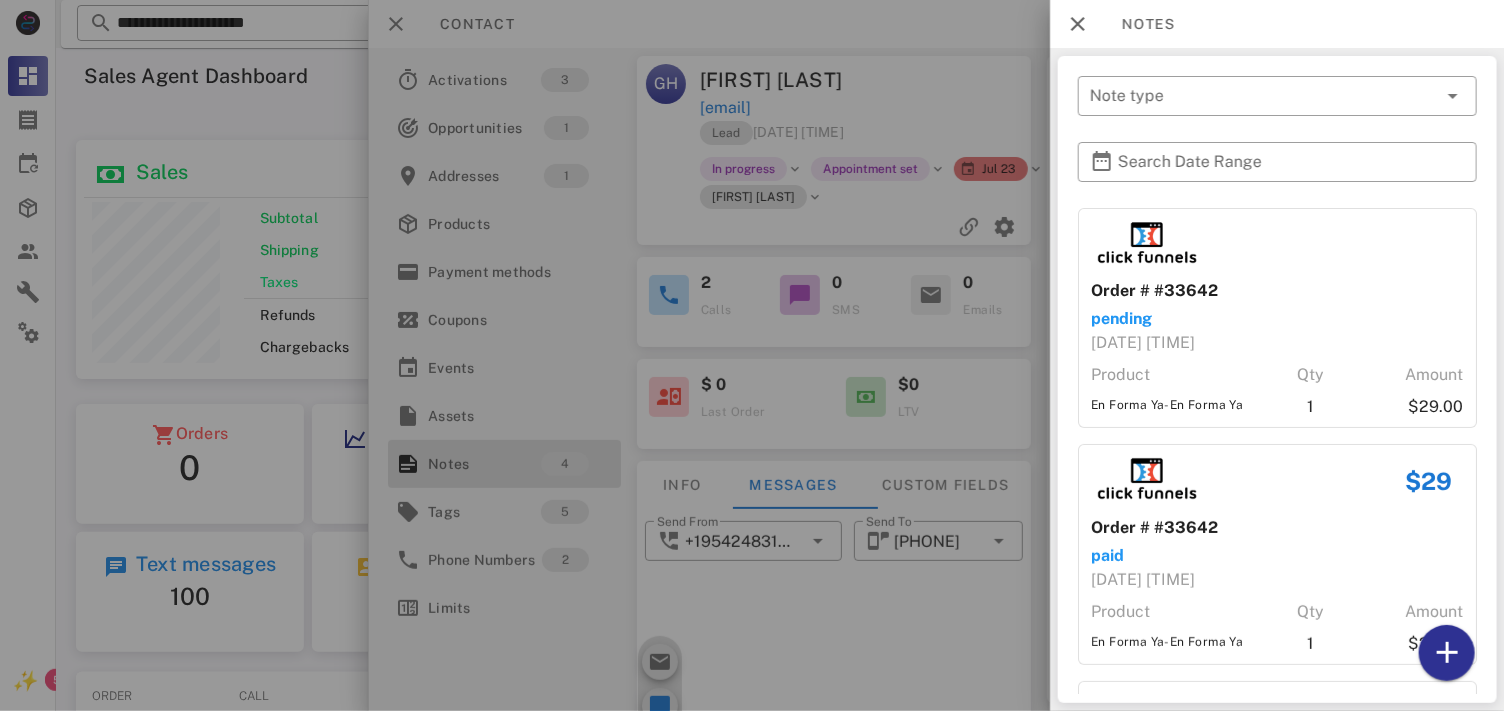 scroll, scrollTop: 377, scrollLeft: 0, axis: vertical 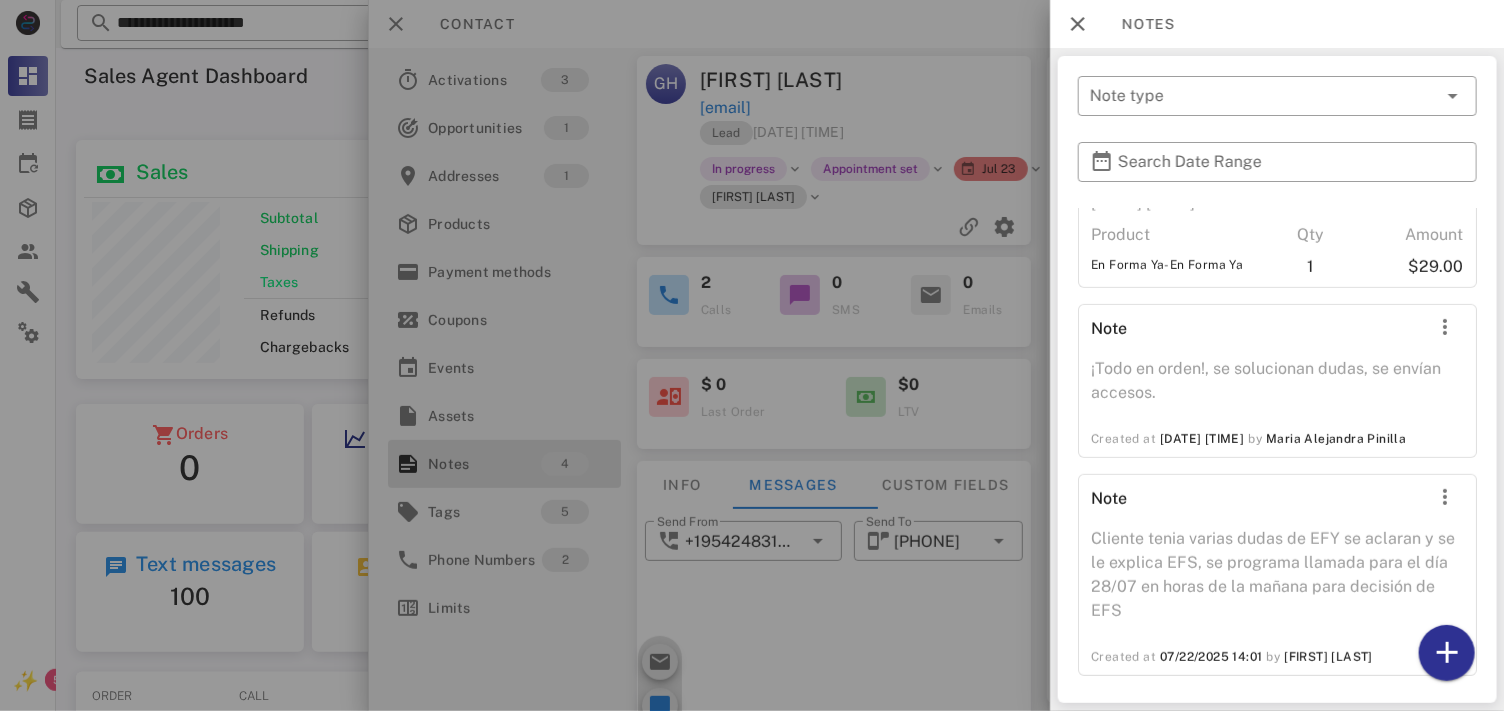 click at bounding box center [752, 355] 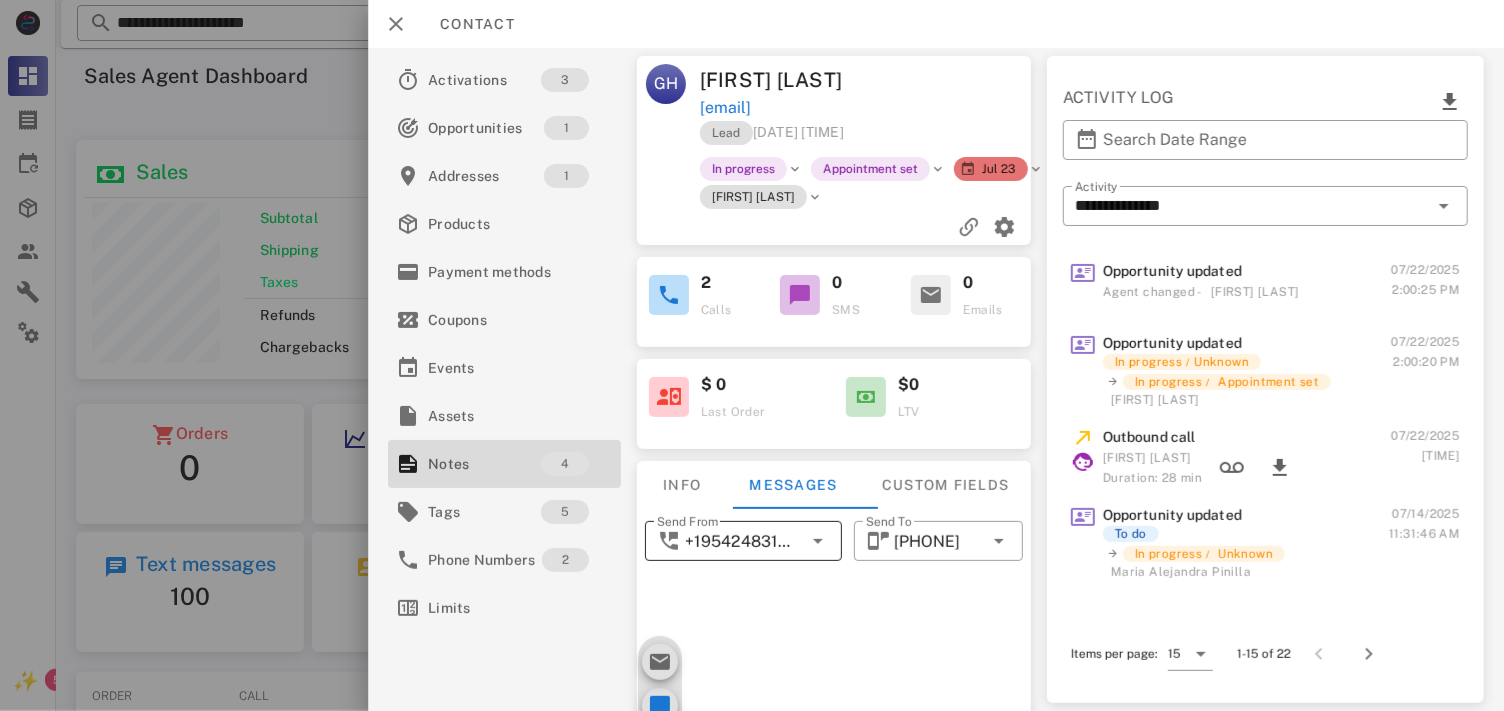 click on "+19542483188" at bounding box center (736, 542) 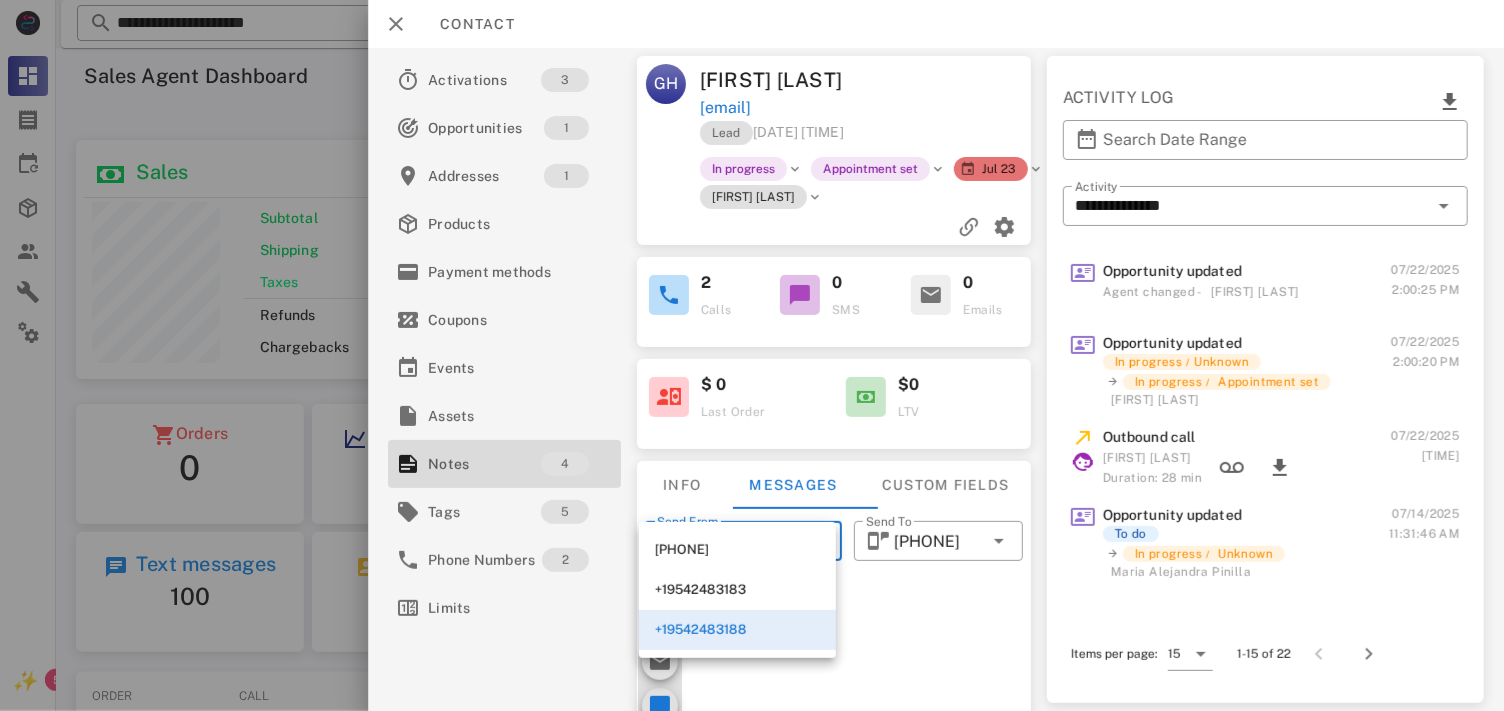 click at bounding box center [837, 741] 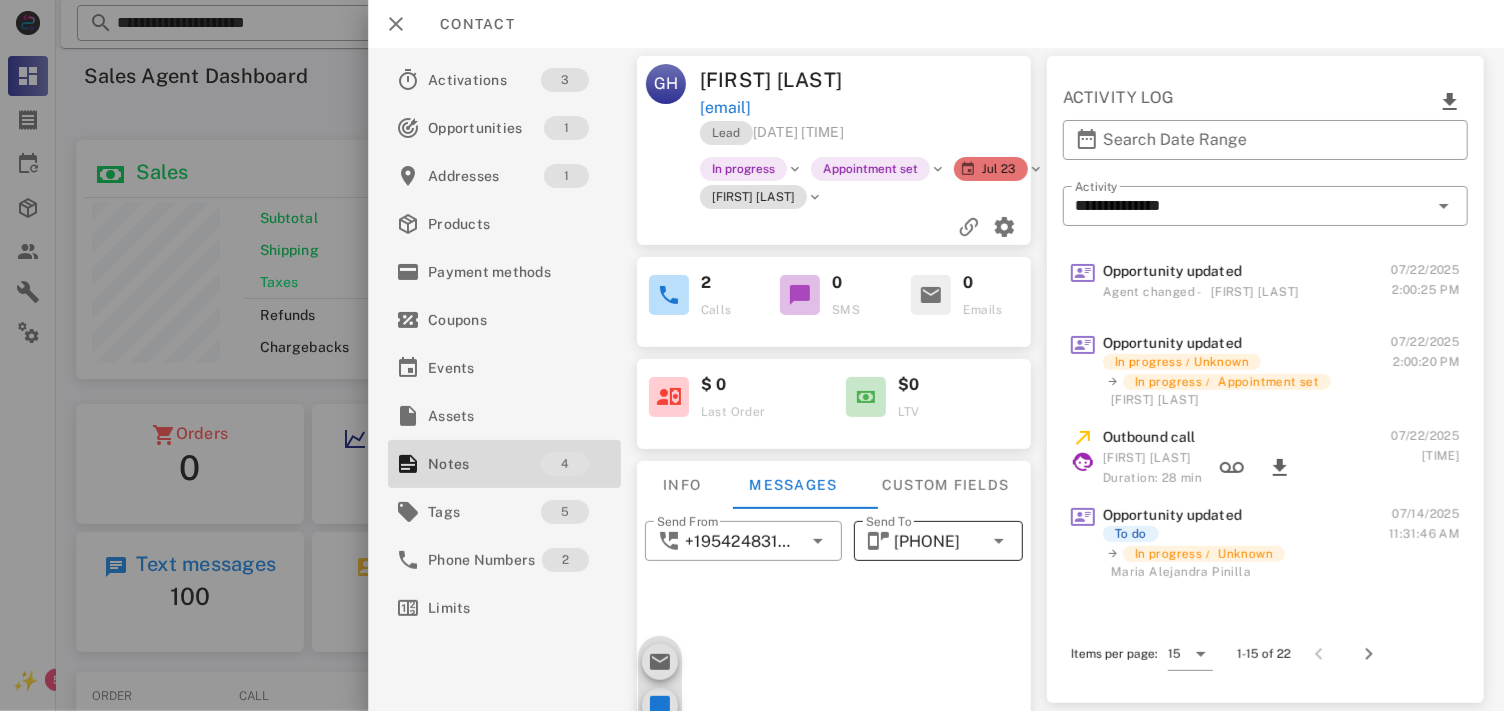 click on "[PHONE]" at bounding box center [926, 542] 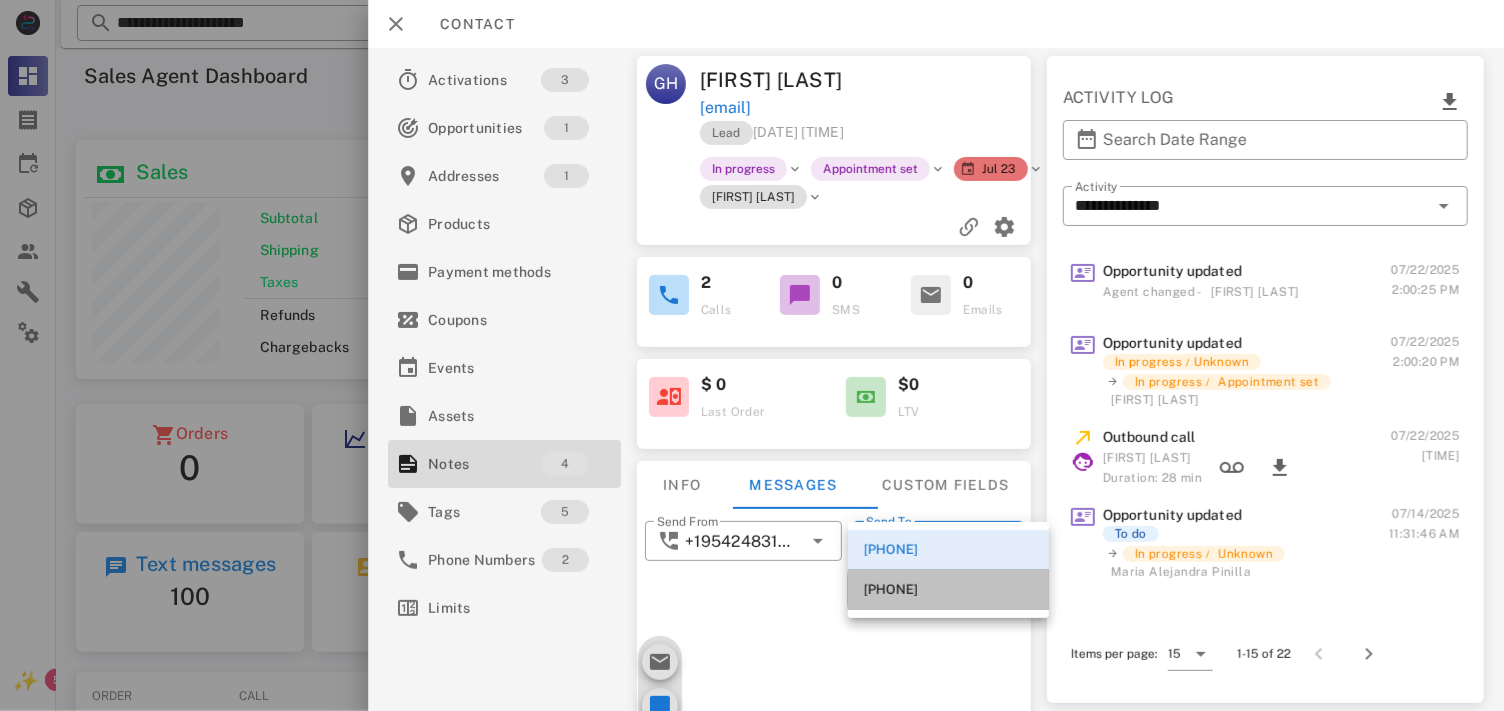 click on "[PHONE]" at bounding box center [948, 590] 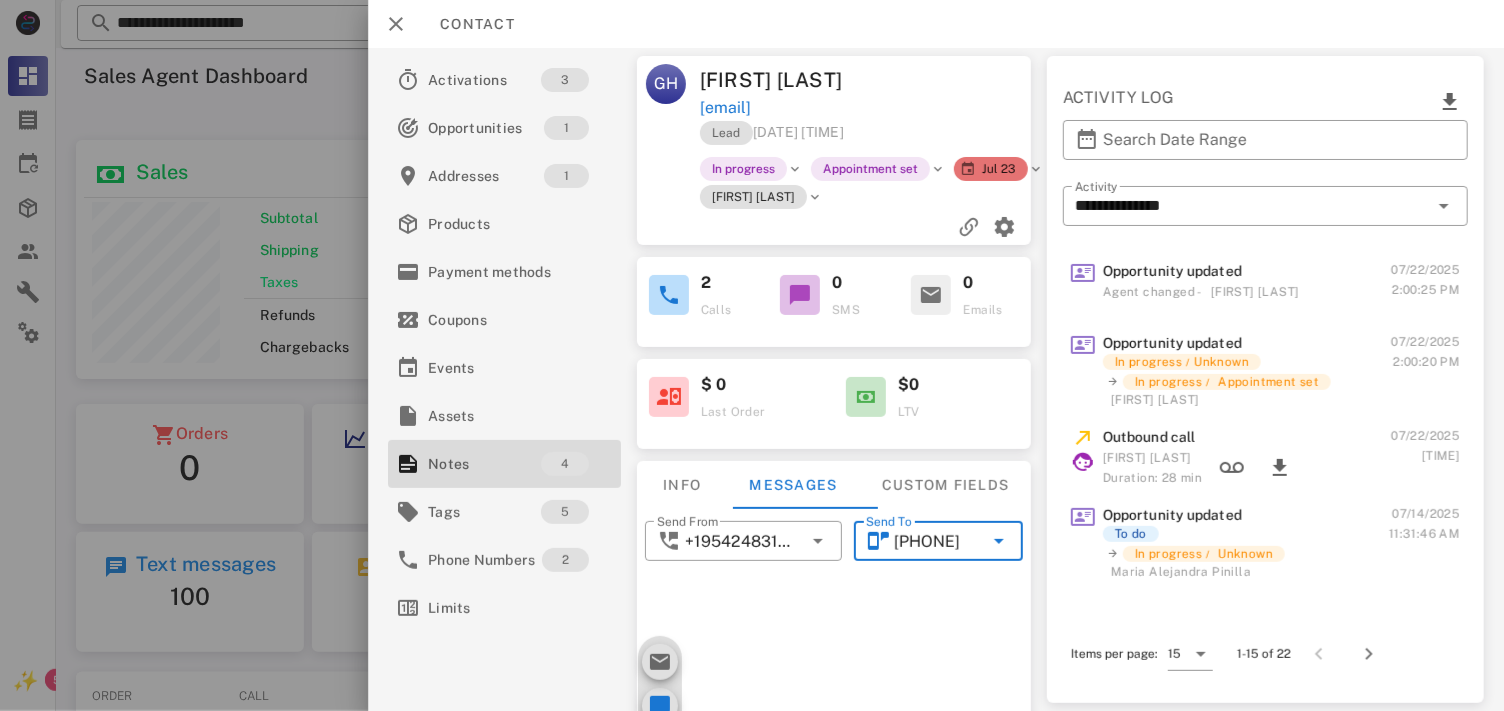 click at bounding box center [837, 741] 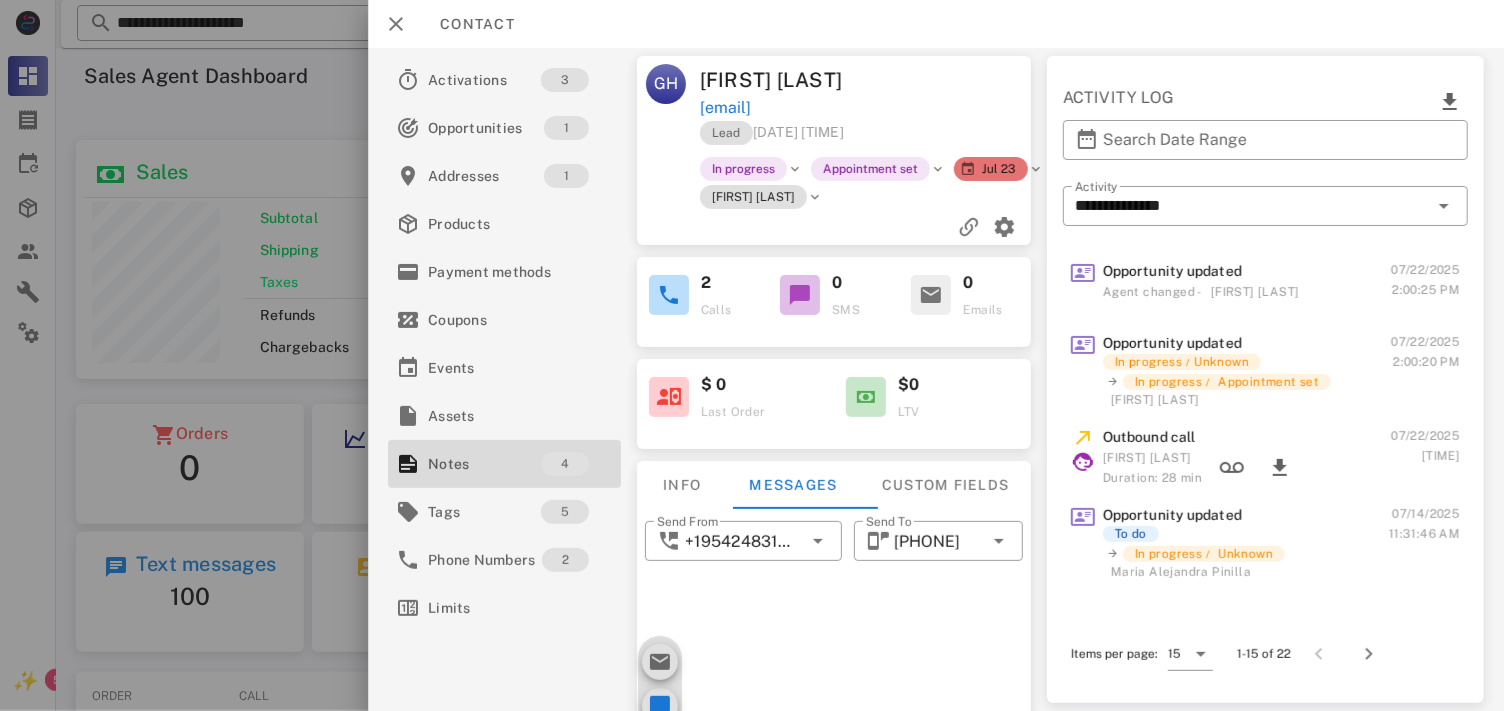 click at bounding box center (837, 741) 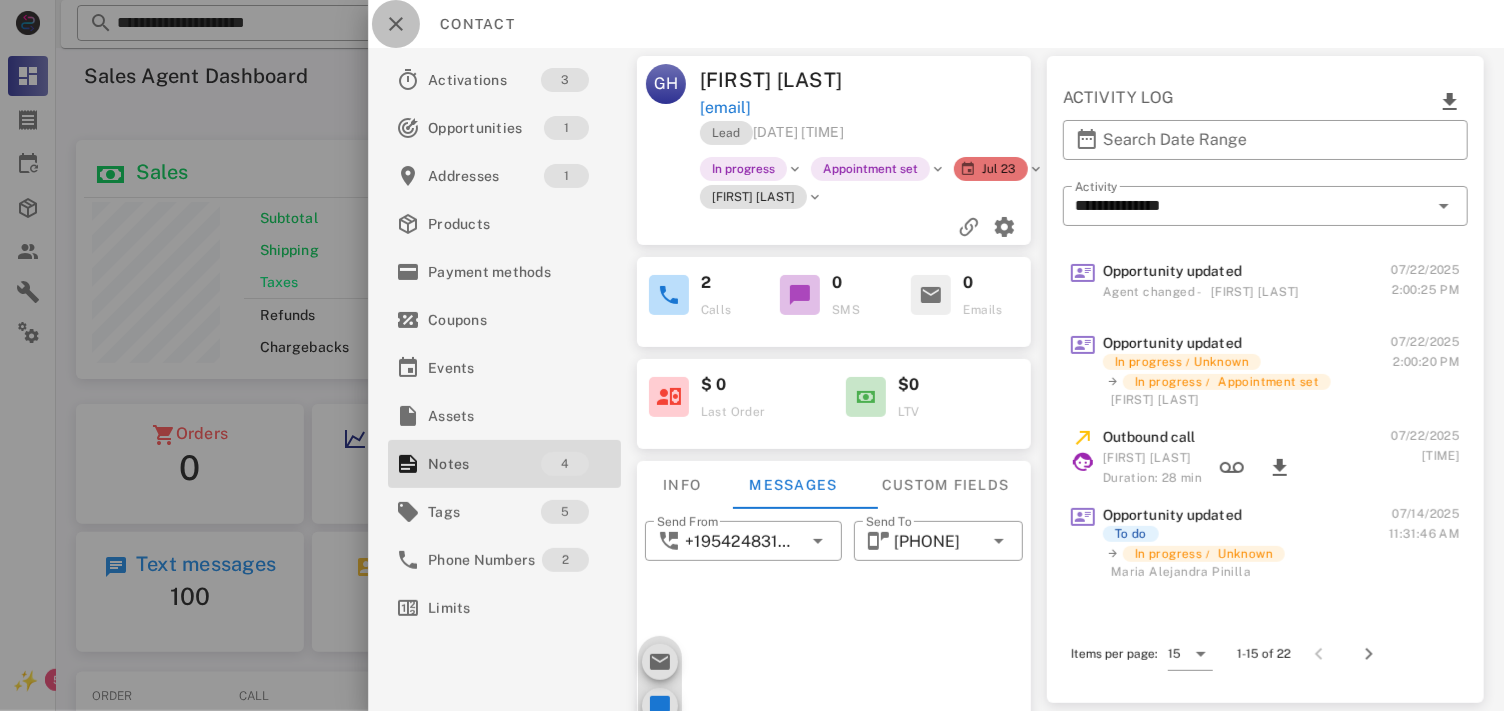 click at bounding box center (396, 24) 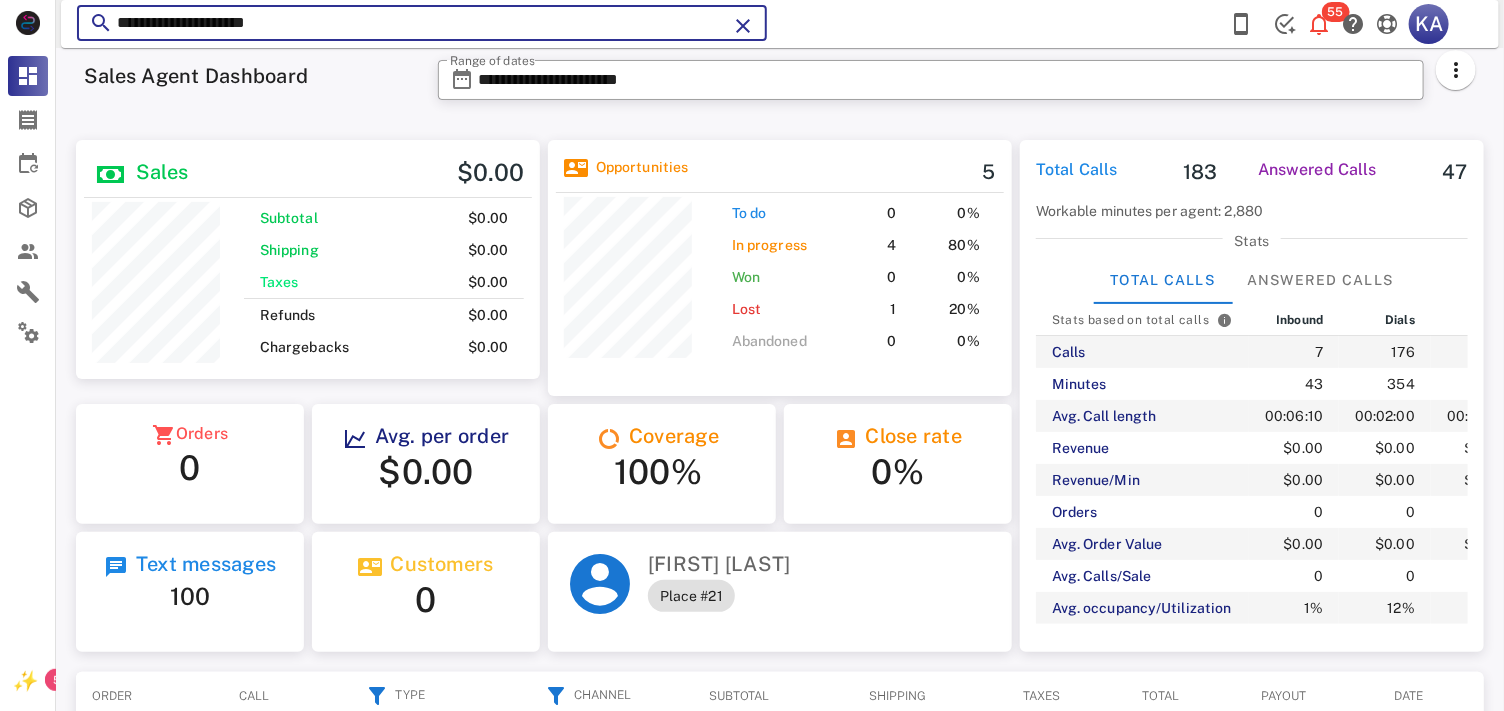 click on "**********" at bounding box center [422, 23] 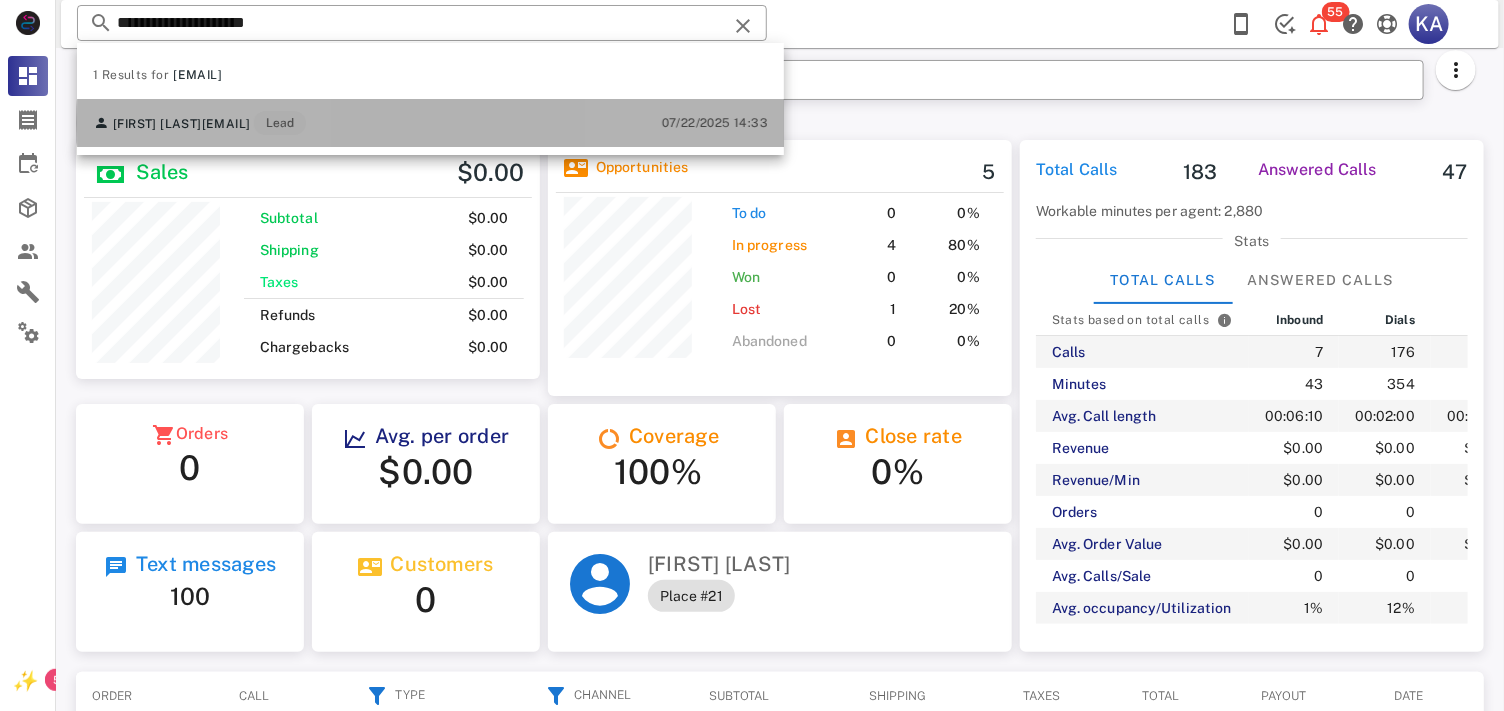 click on "[FIRST] [LAST] [EMAIL] [DATE] [TIME]" at bounding box center (430, 123) 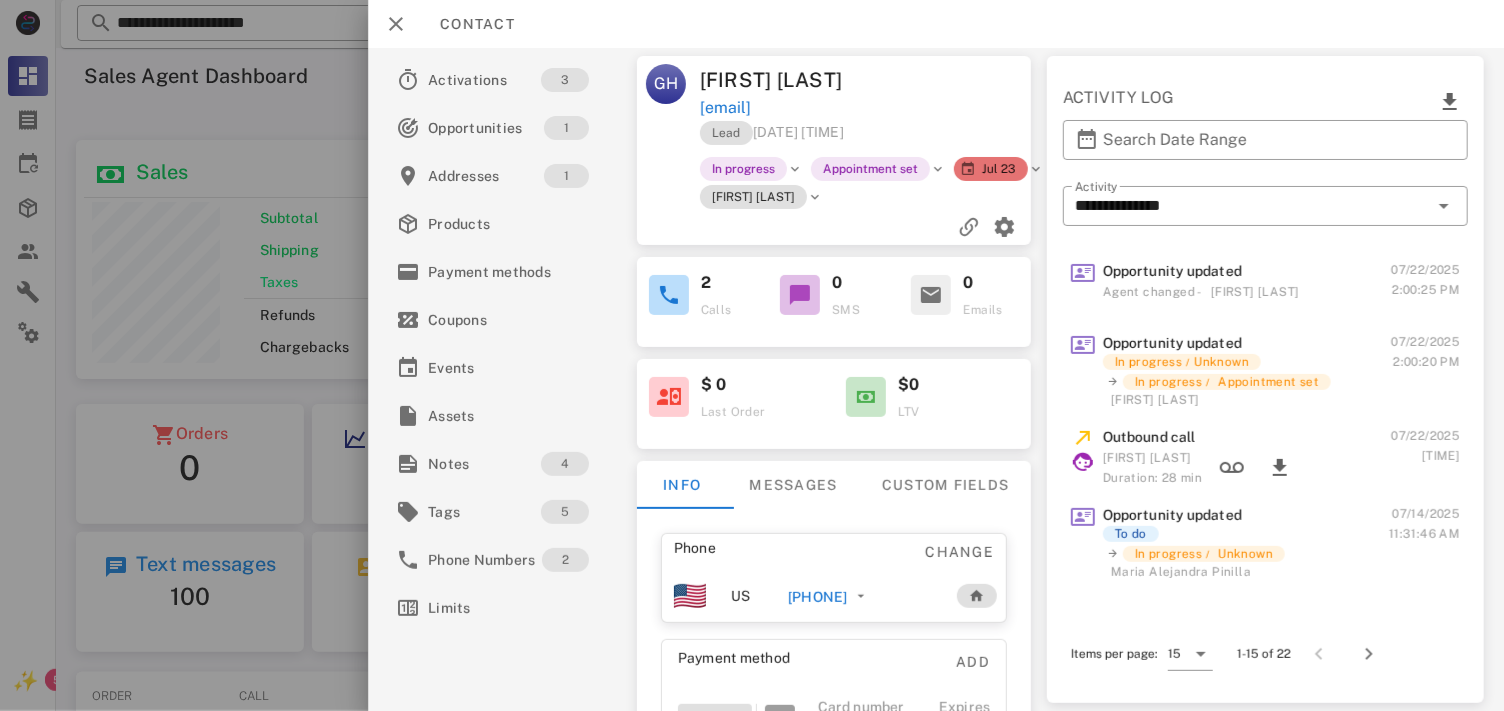click on "[PHONE]" at bounding box center [831, 596] 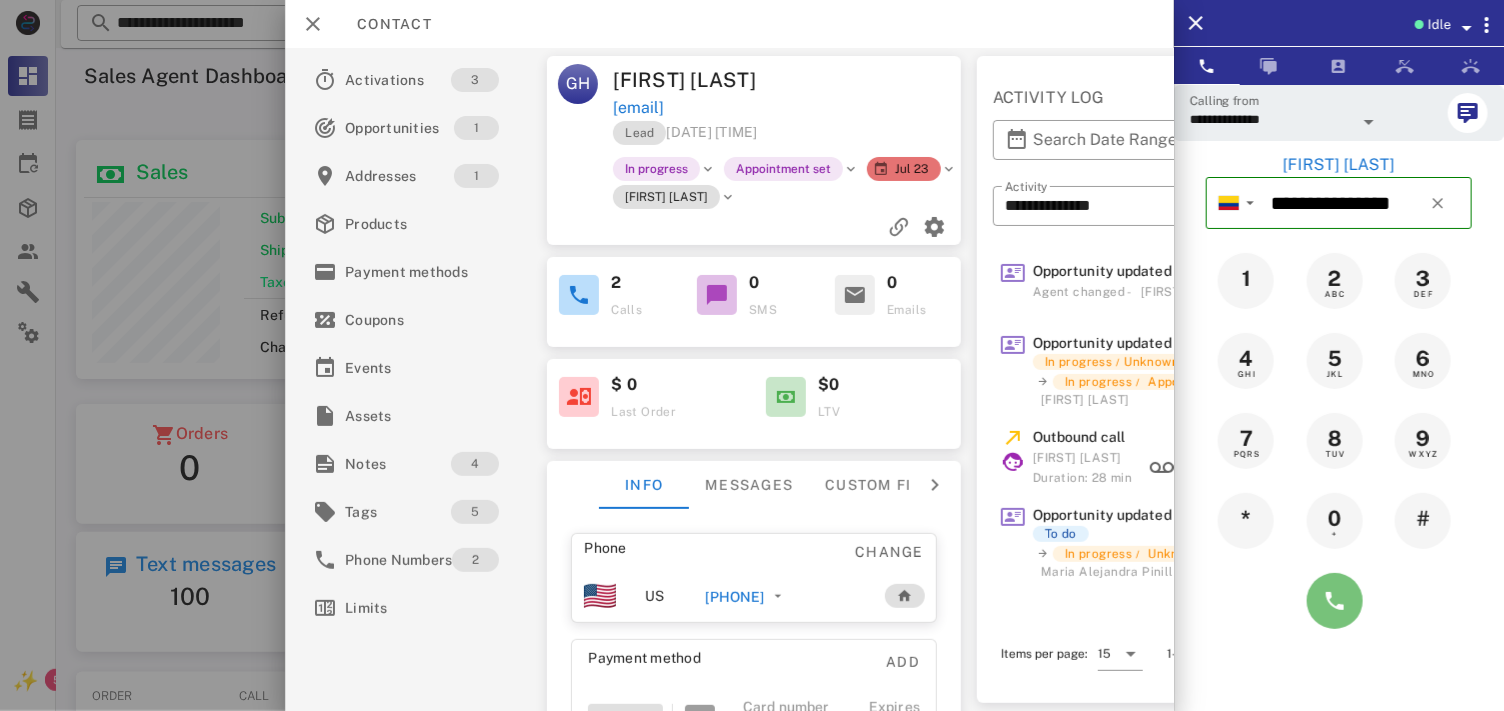 click at bounding box center (1335, 601) 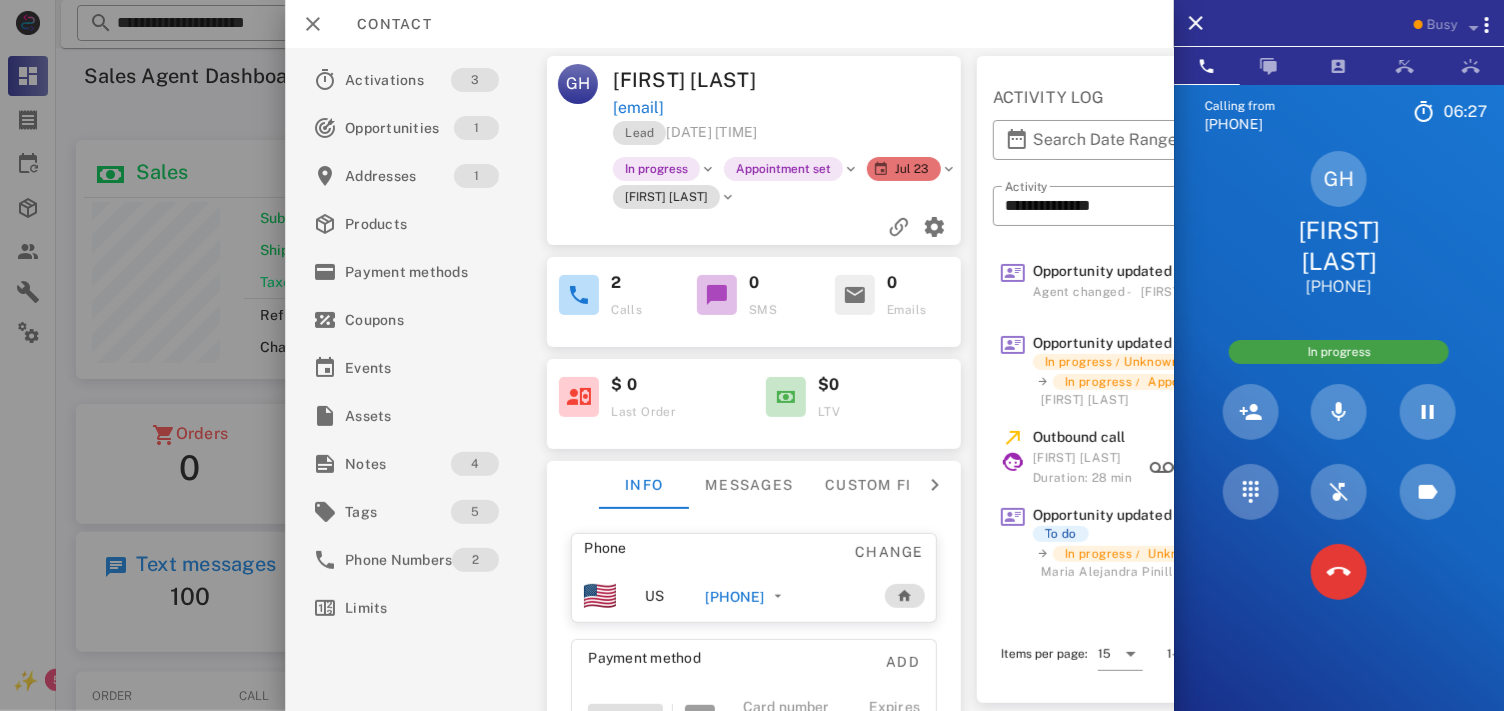 click on "[INITIALS] [FIRST] [LAST] [EMAIL] [DATE] [TIME] [FIRST] [LAST] [PHONE] Address Change Cra 9A #36-40 .
[CITY], [STATE], [POSTAL_CODE].
CO" at bounding box center (755, 379) 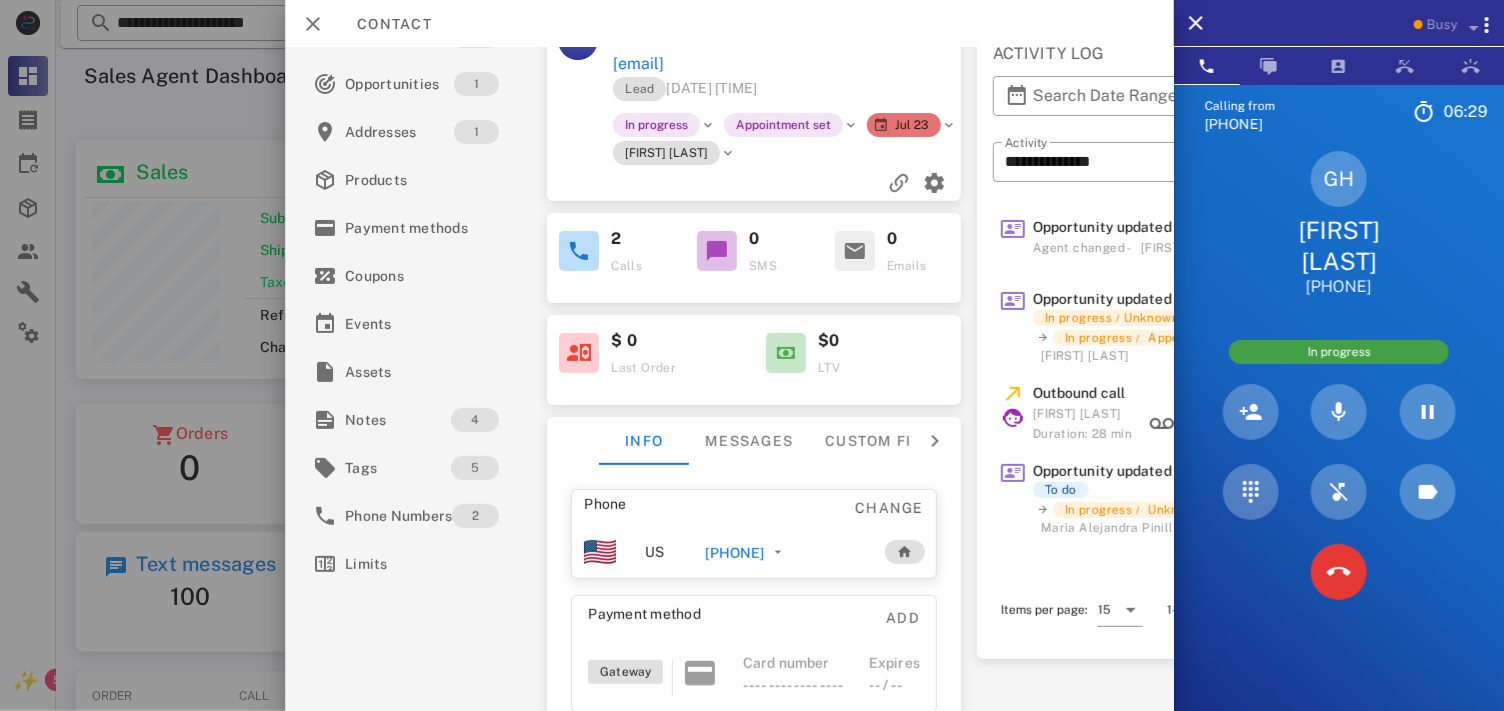 scroll, scrollTop: 218, scrollLeft: 0, axis: vertical 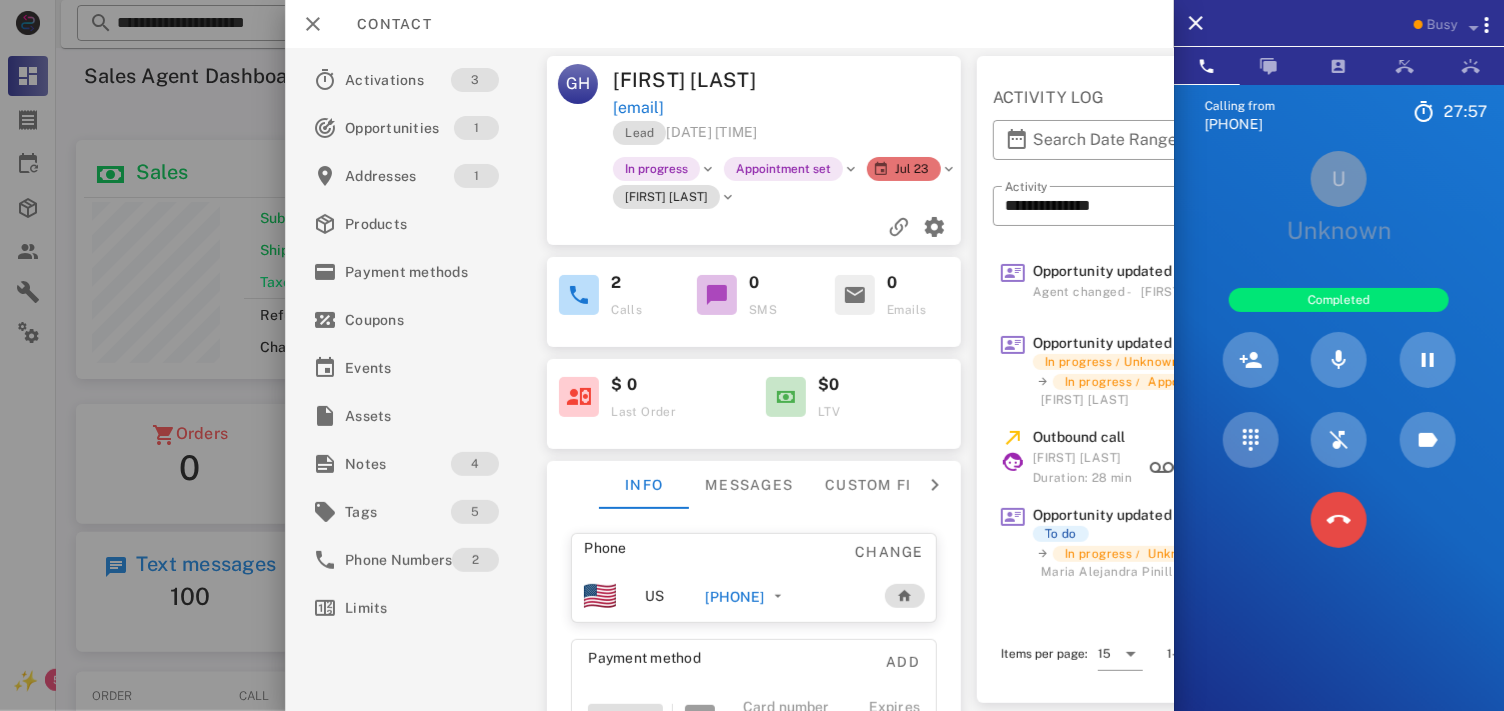 click on "Calling from [PHONE]" at bounding box center [1339, 440] 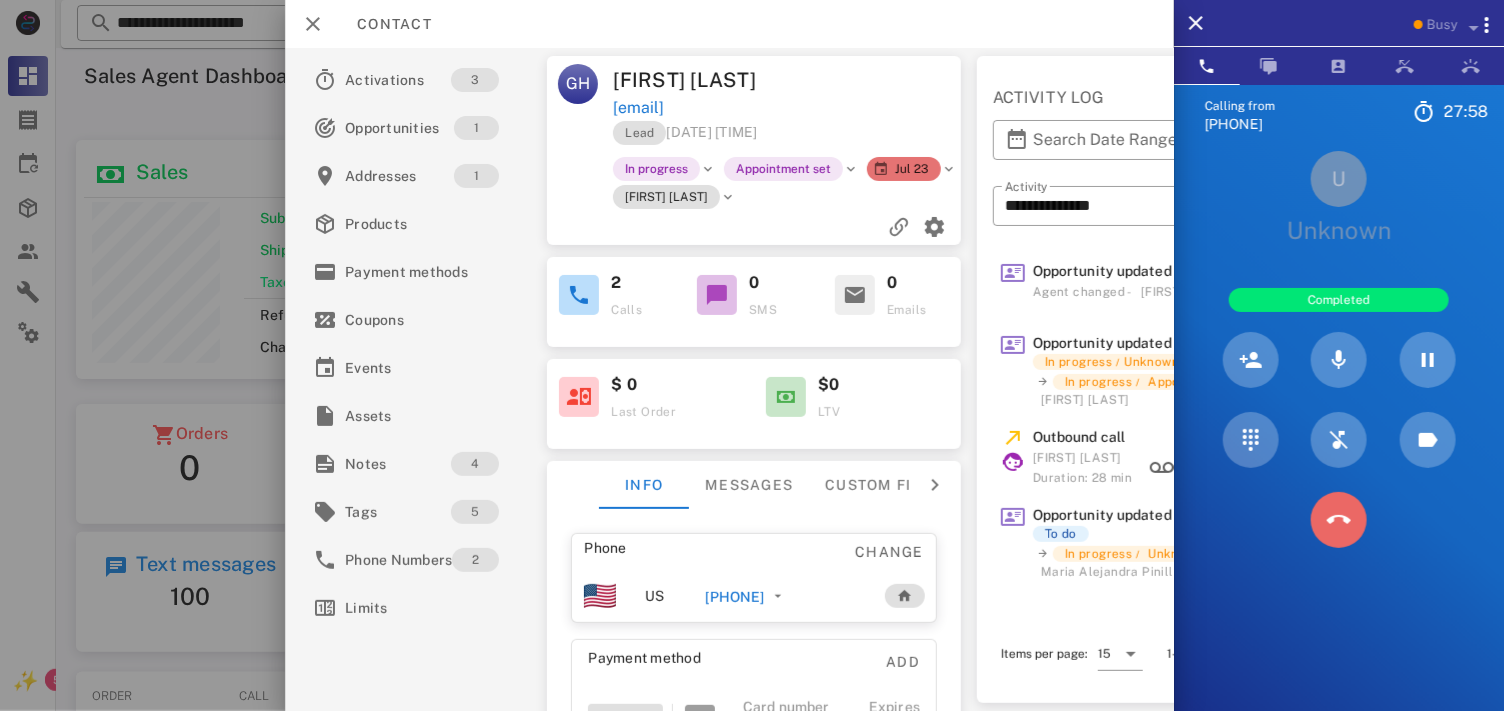 click at bounding box center [1339, 520] 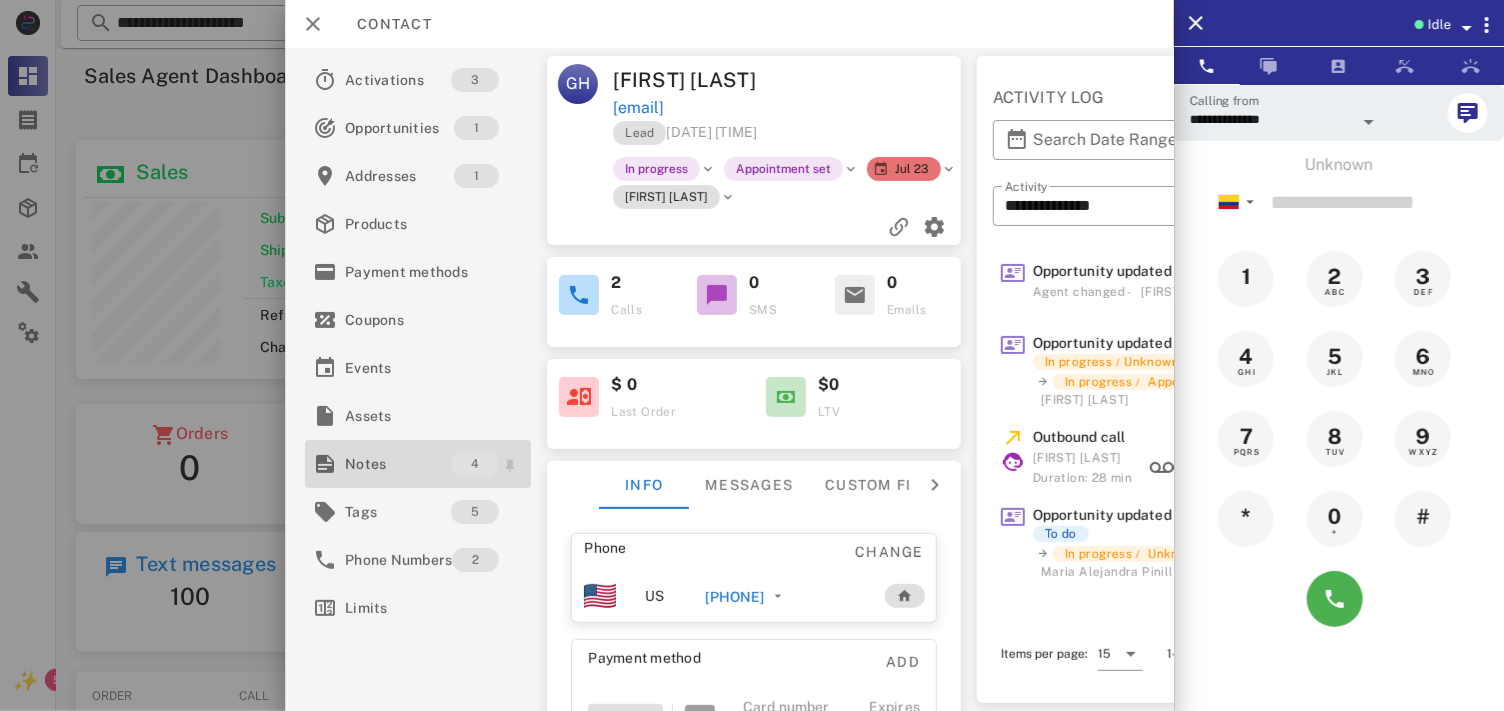 click on "Notes  4" at bounding box center (418, 464) 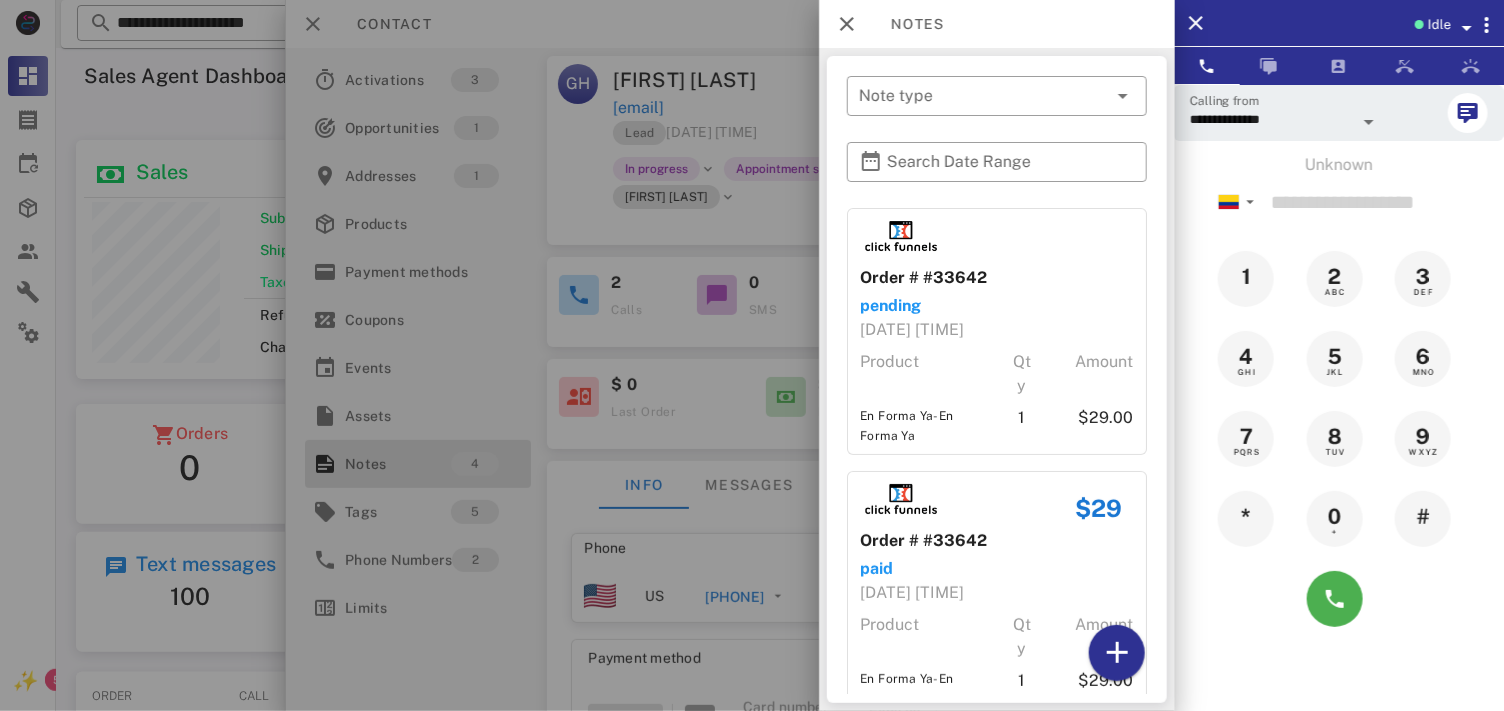 click at bounding box center [752, 355] 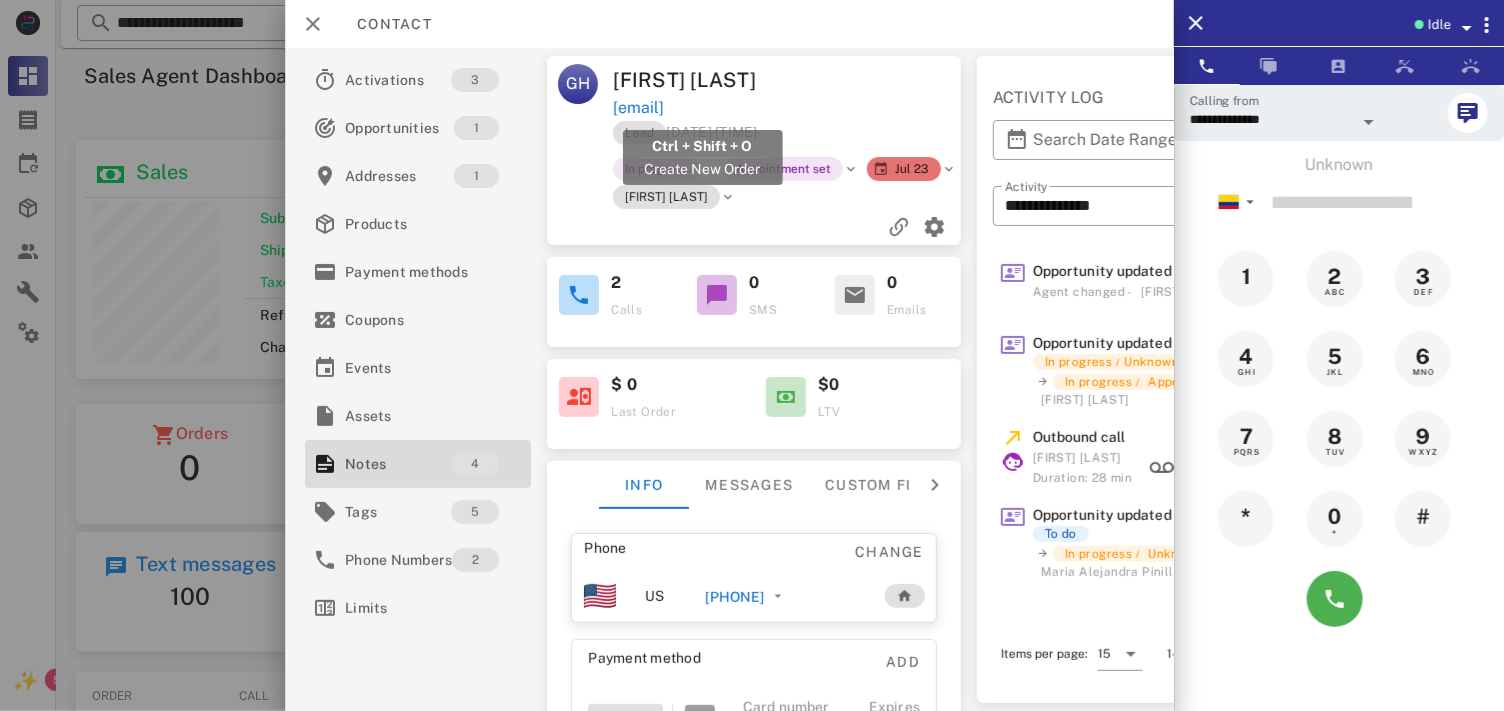 drag, startPoint x: 798, startPoint y: 114, endPoint x: 615, endPoint y: 108, distance: 183.09833 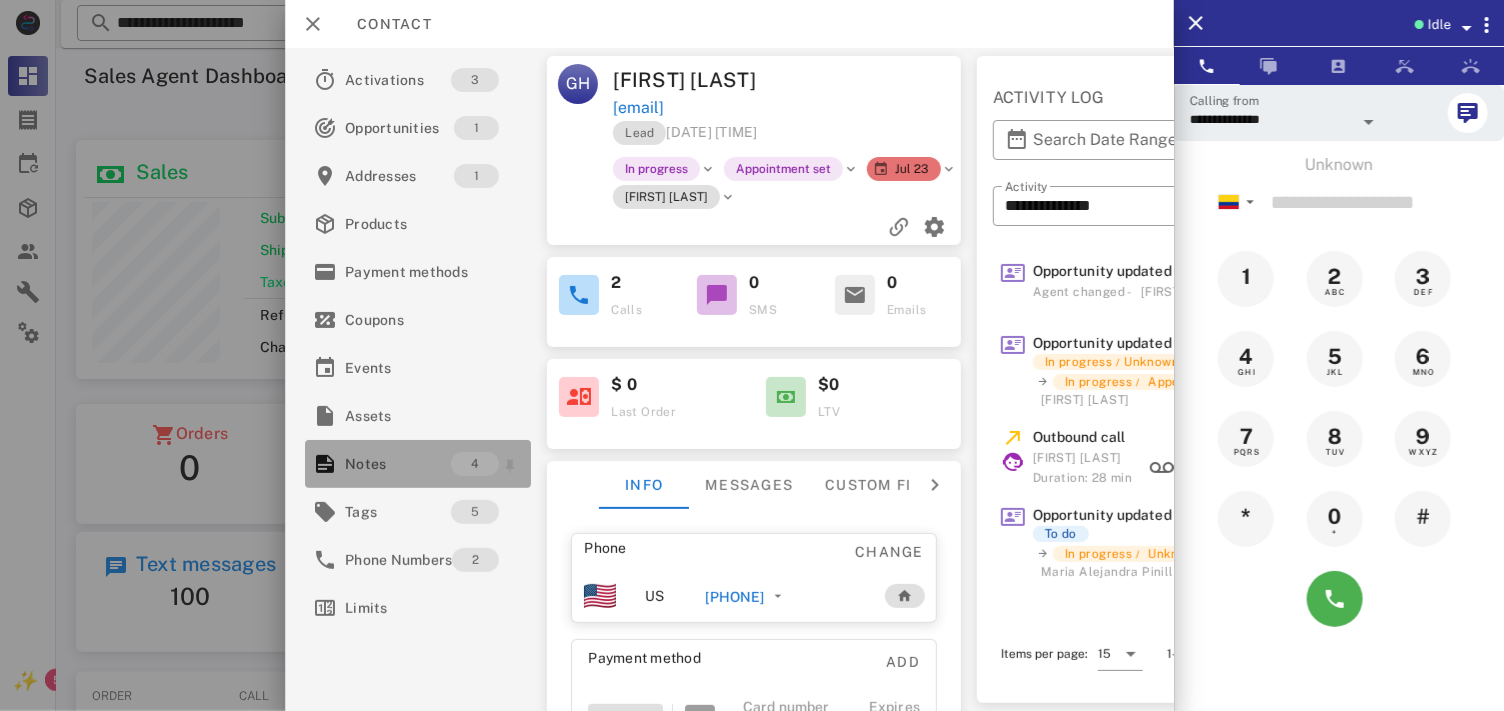 click on "4" at bounding box center (488, 464) 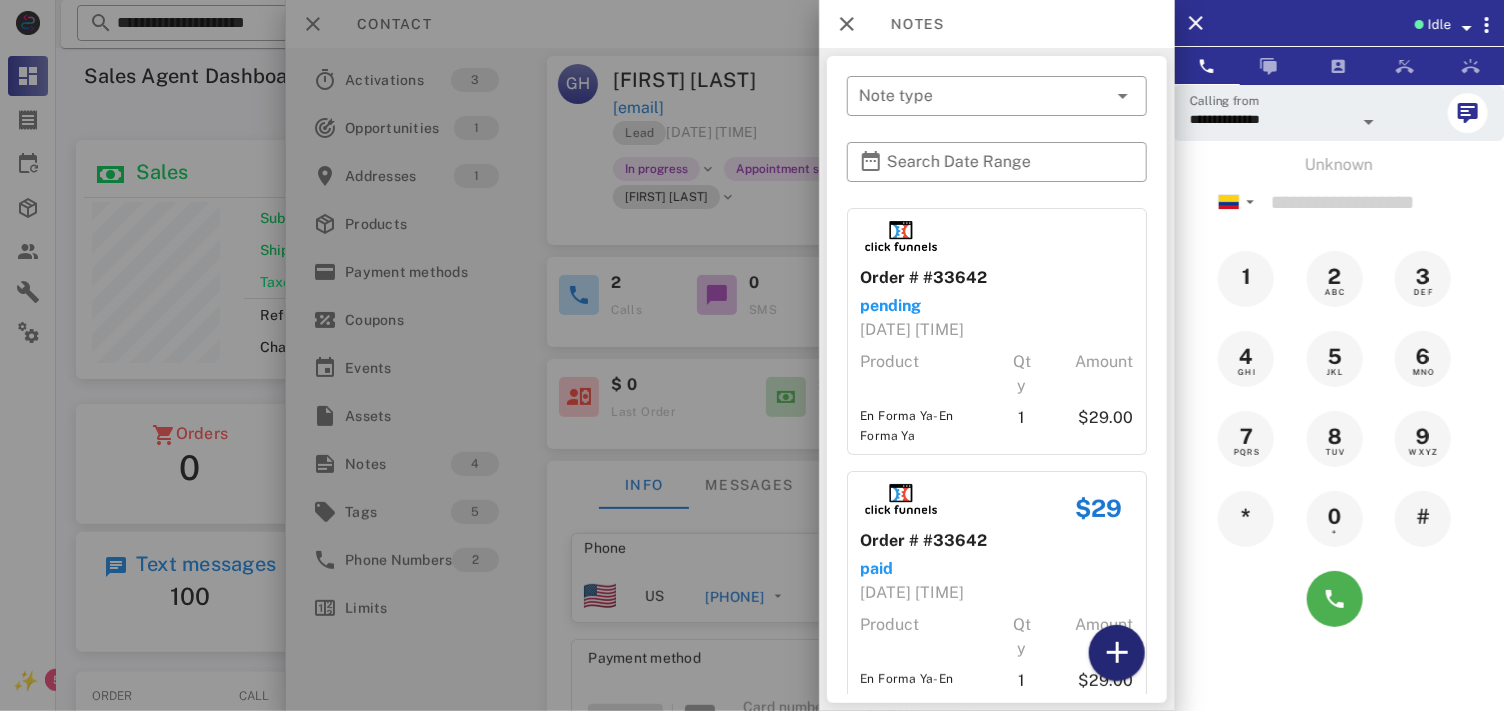 click at bounding box center [1116, 653] 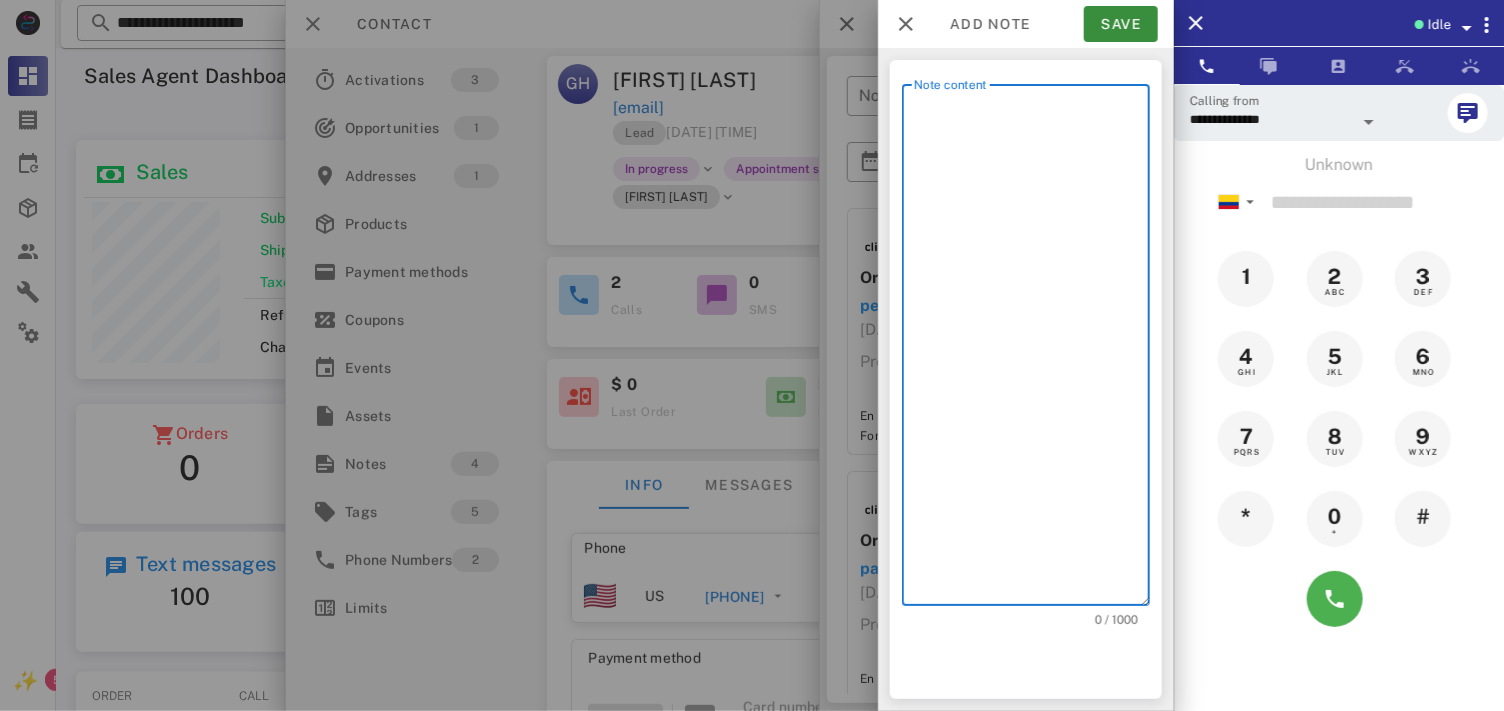 click on "Note content" at bounding box center (1032, 350) 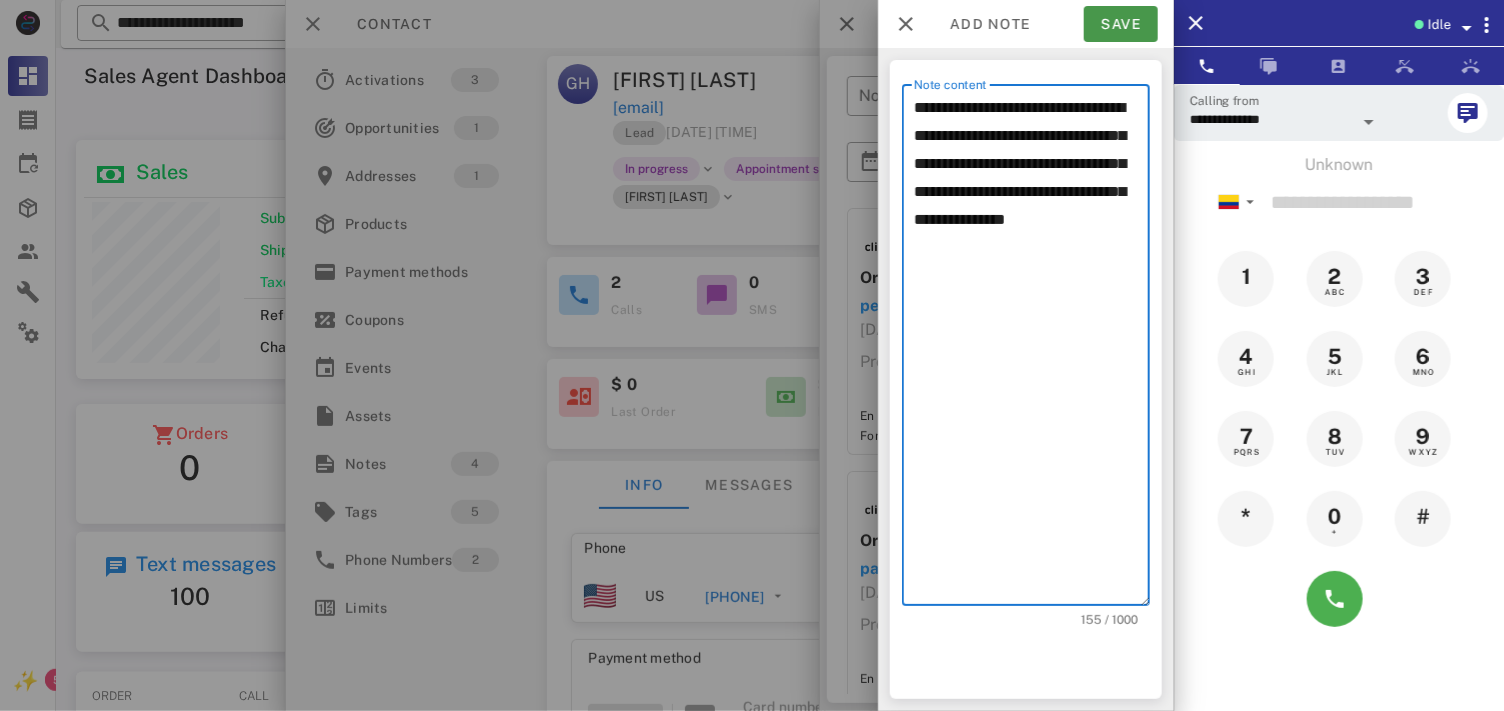 type on "**********" 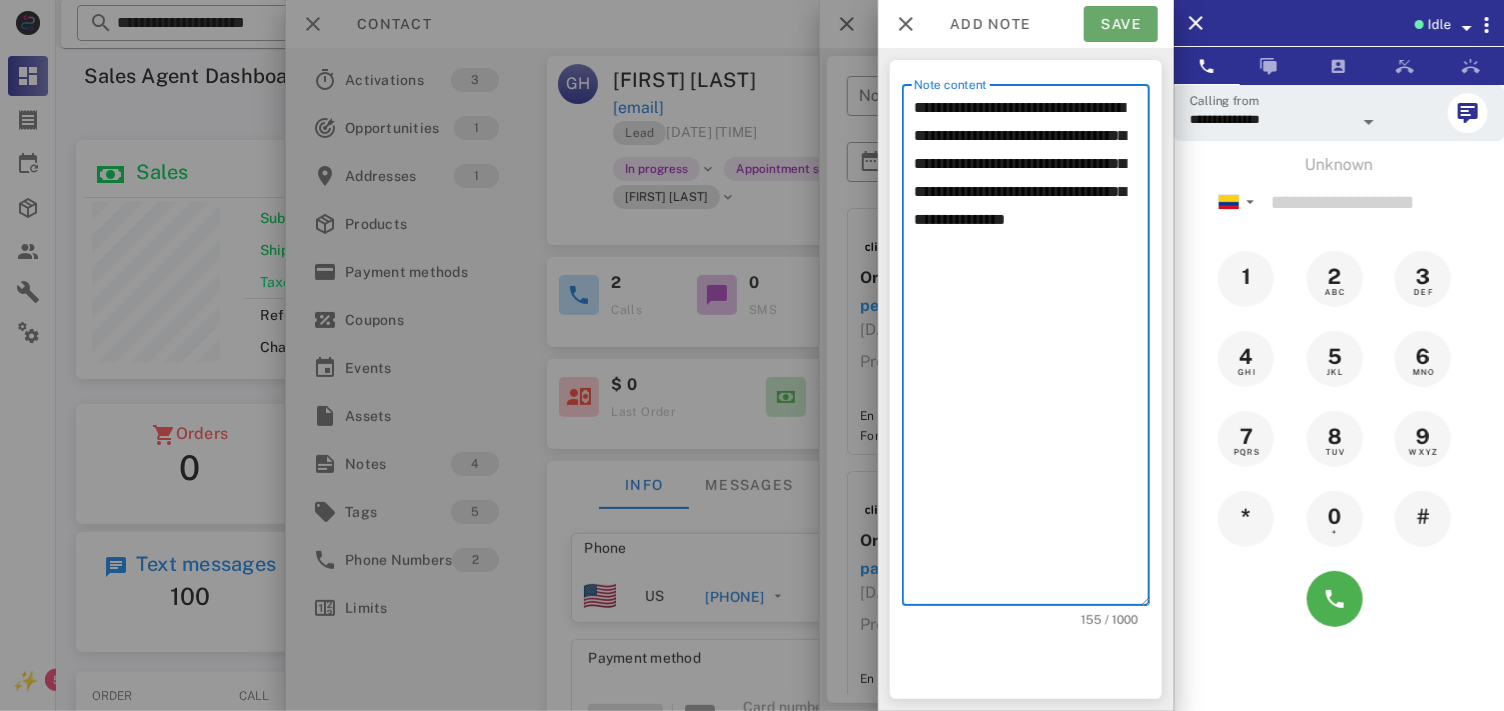 click on "Save" at bounding box center (1121, 24) 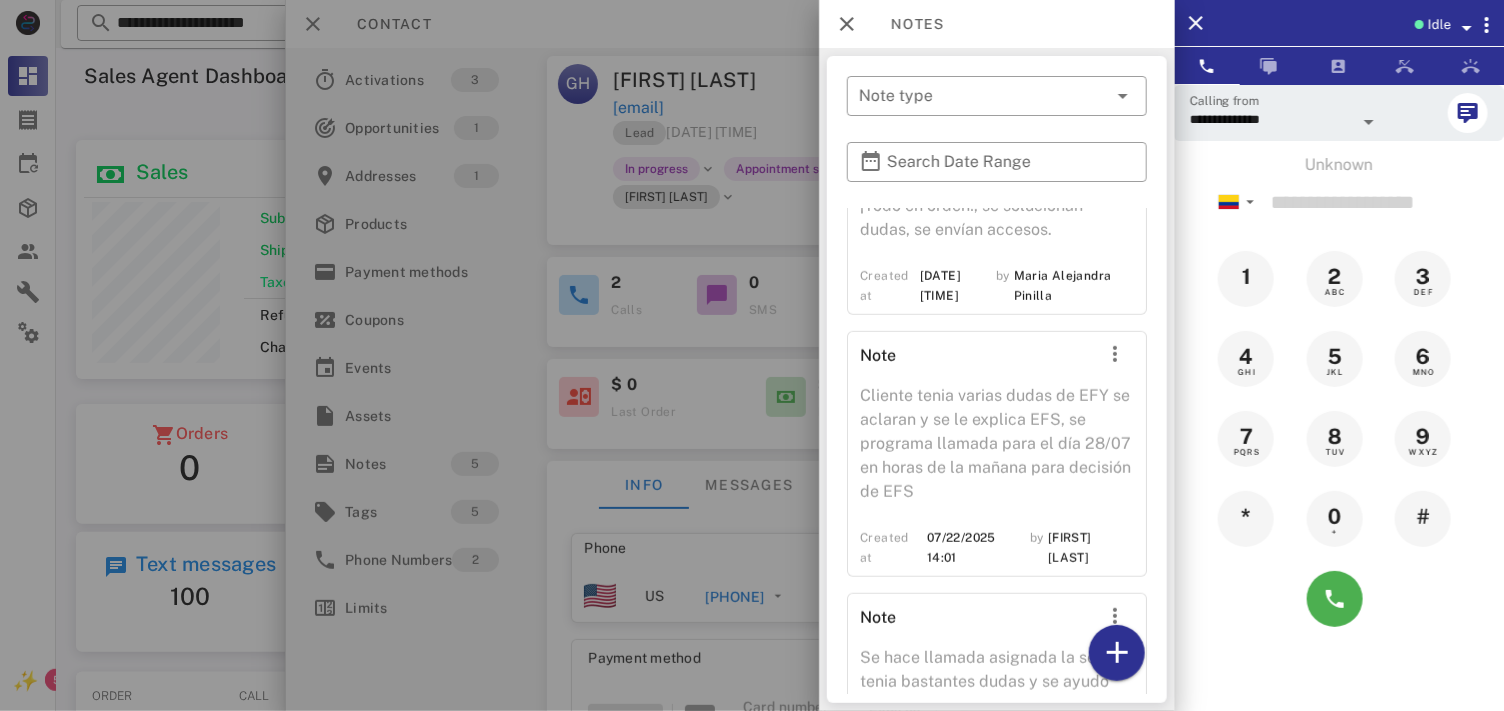 scroll, scrollTop: 763, scrollLeft: 0, axis: vertical 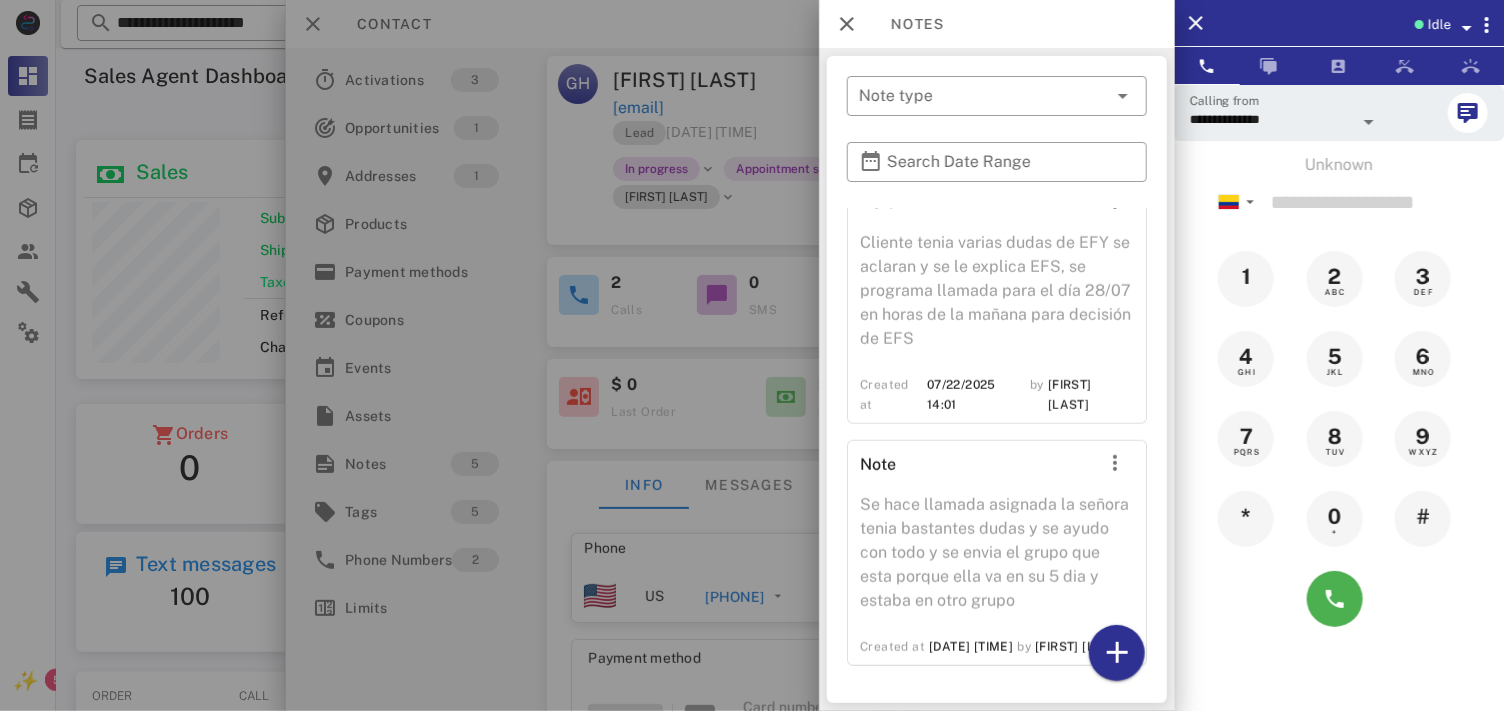 drag, startPoint x: 718, startPoint y: 134, endPoint x: 692, endPoint y: 171, distance: 45.221676 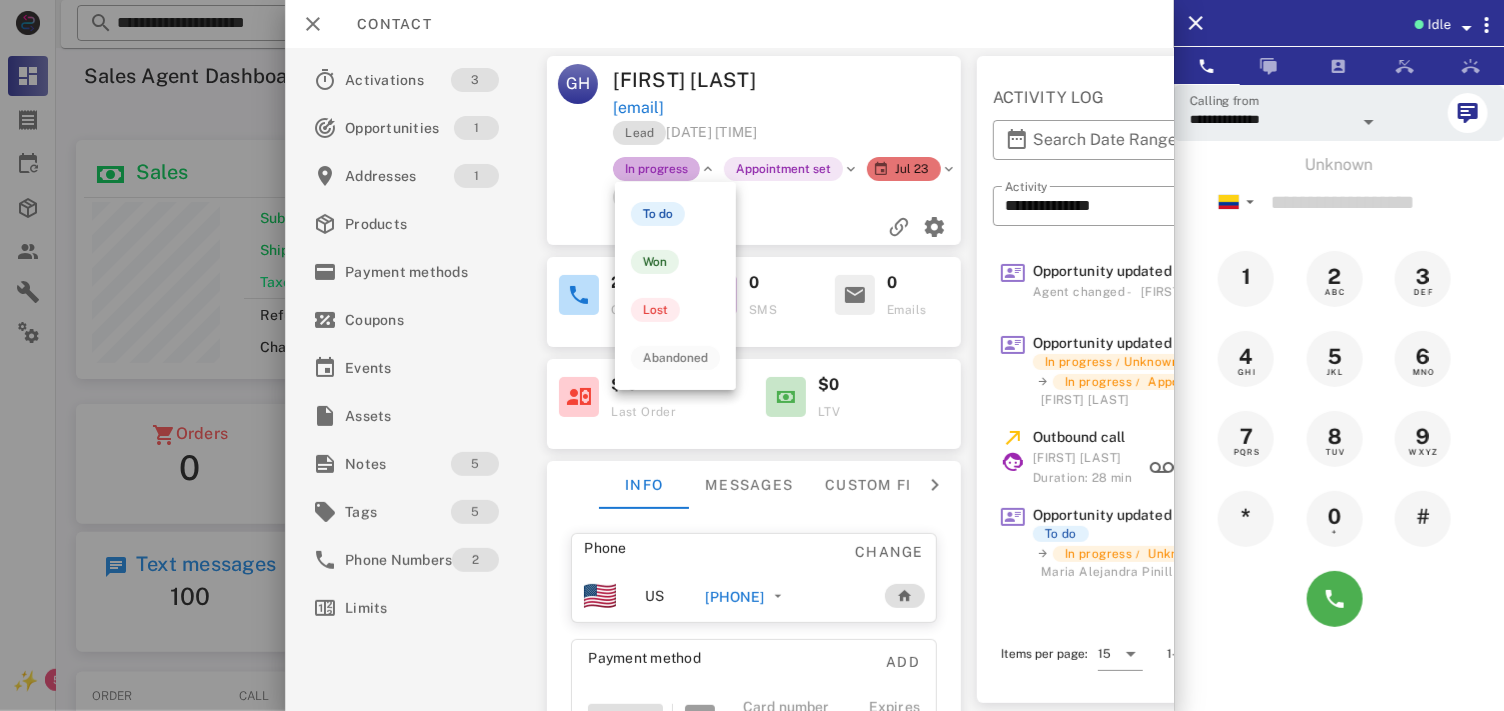 click on "In progress" at bounding box center (657, 169) 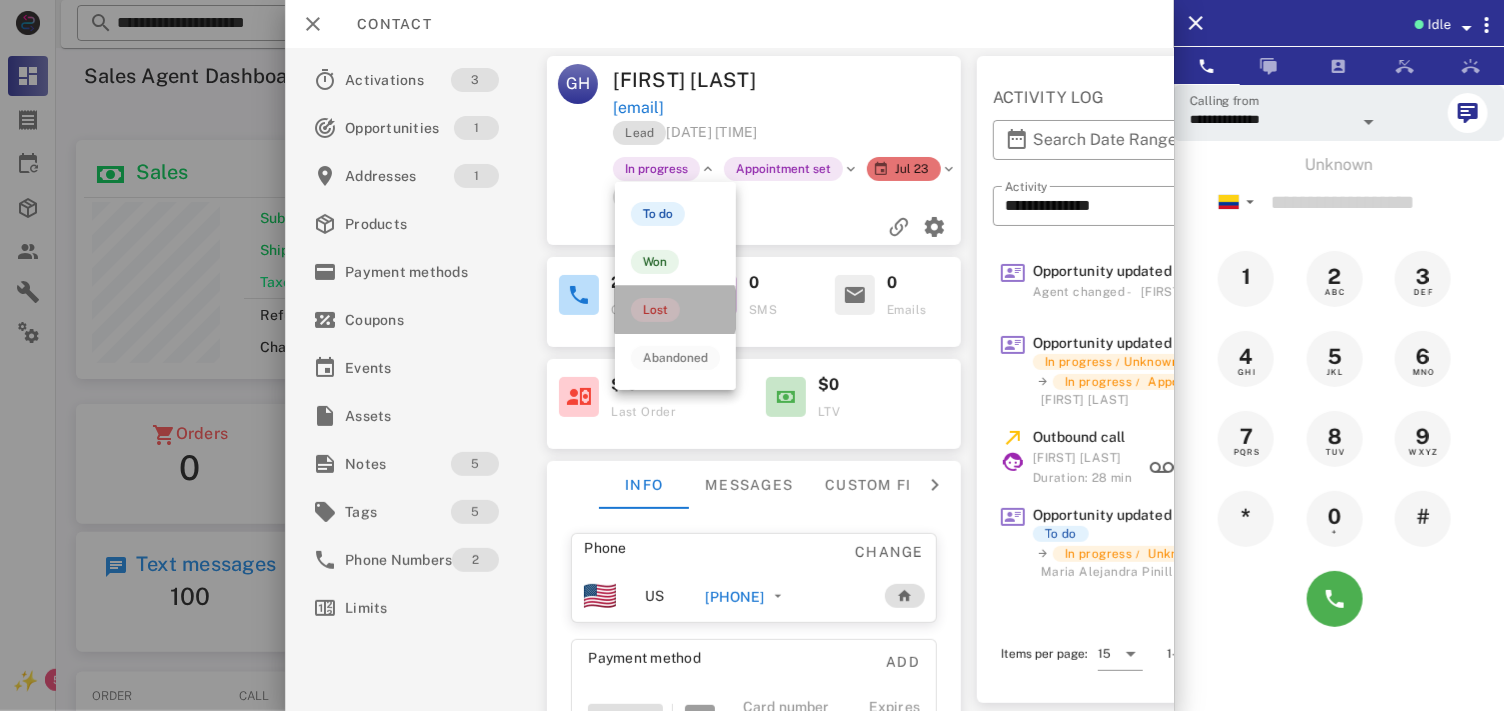 click on "Lost" at bounding box center [675, 310] 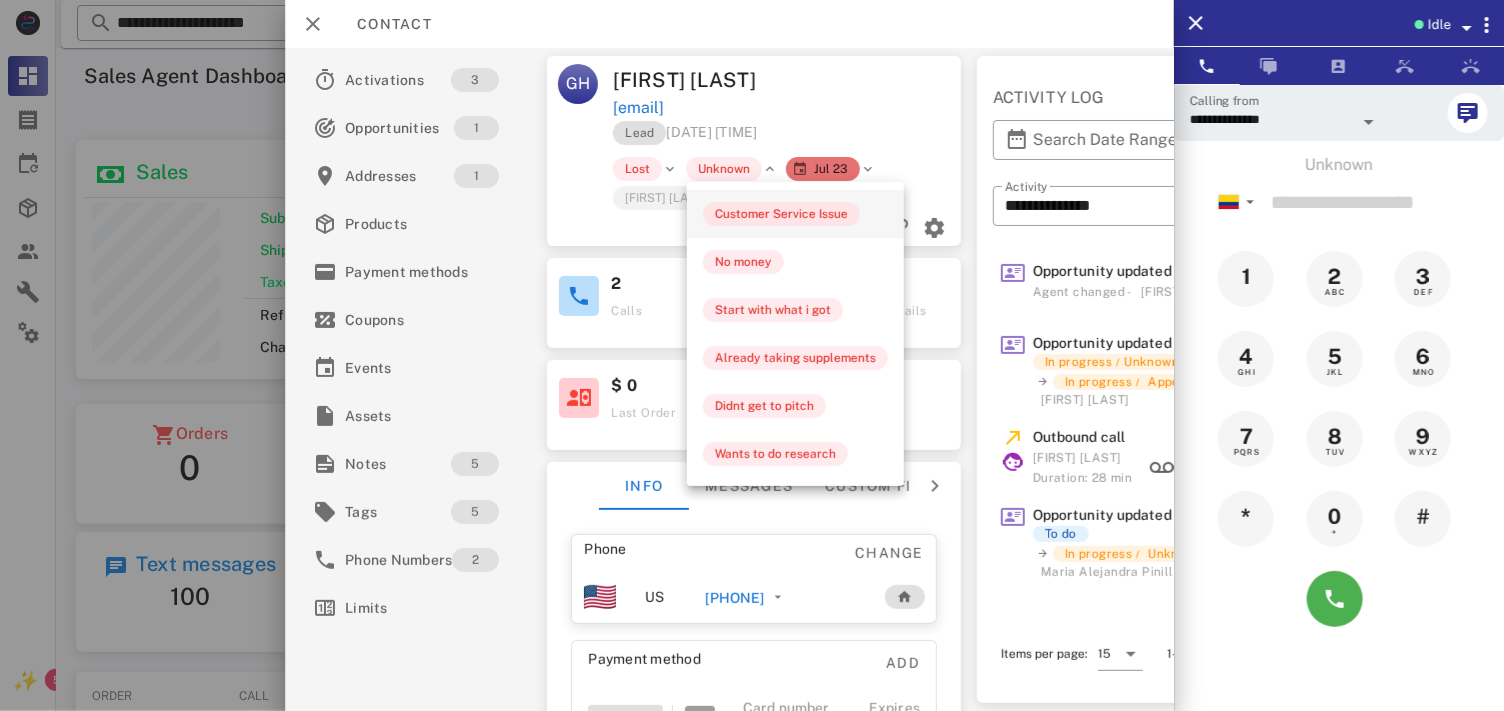 click on "Customer Service Issue" at bounding box center [781, 214] 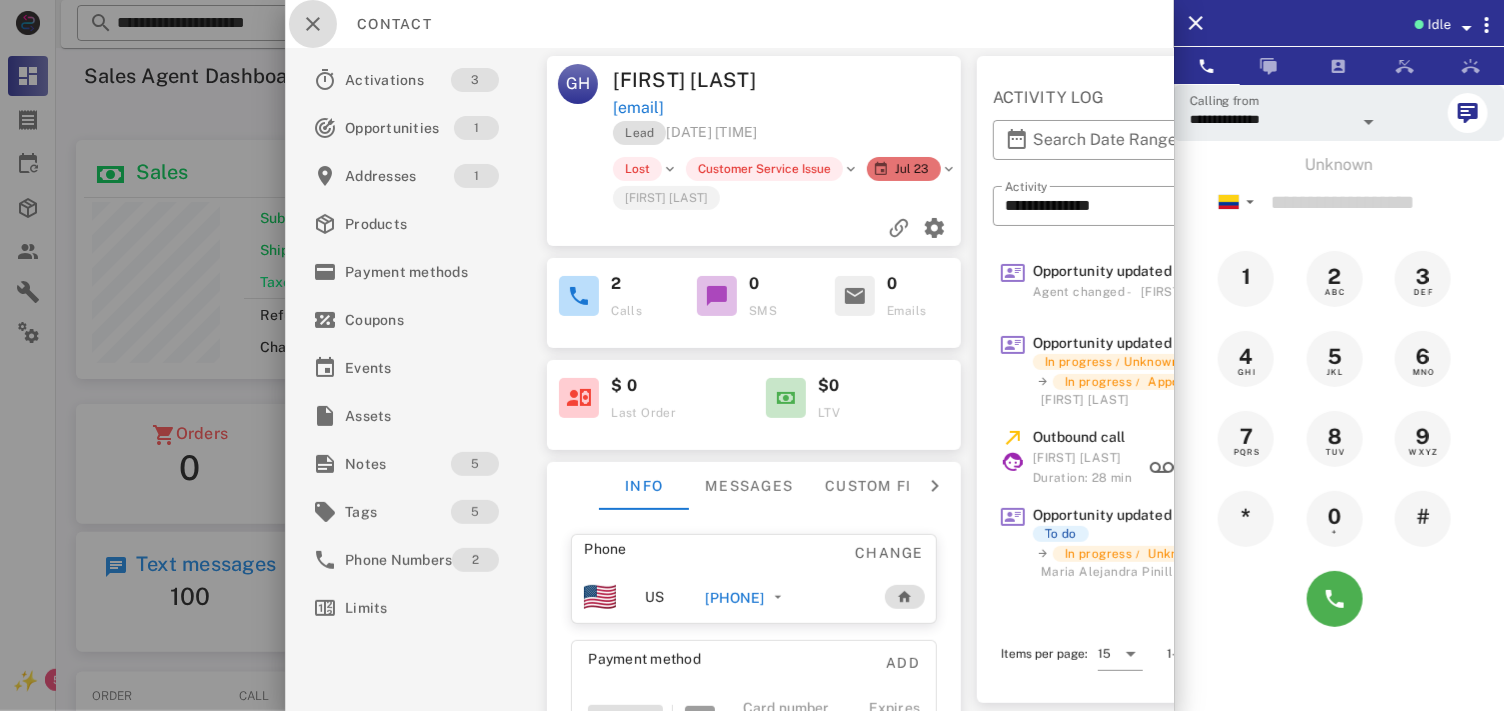 click at bounding box center [313, 24] 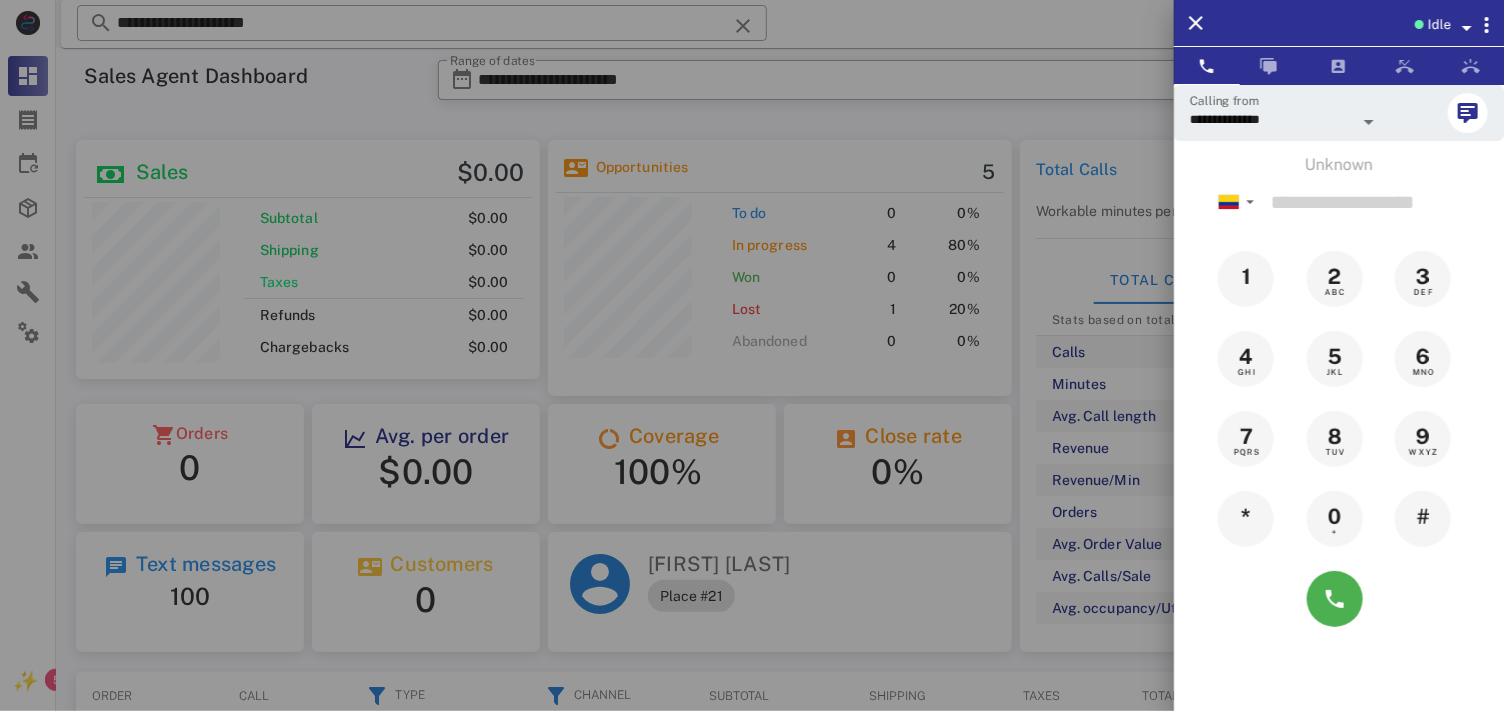 click at bounding box center (752, 355) 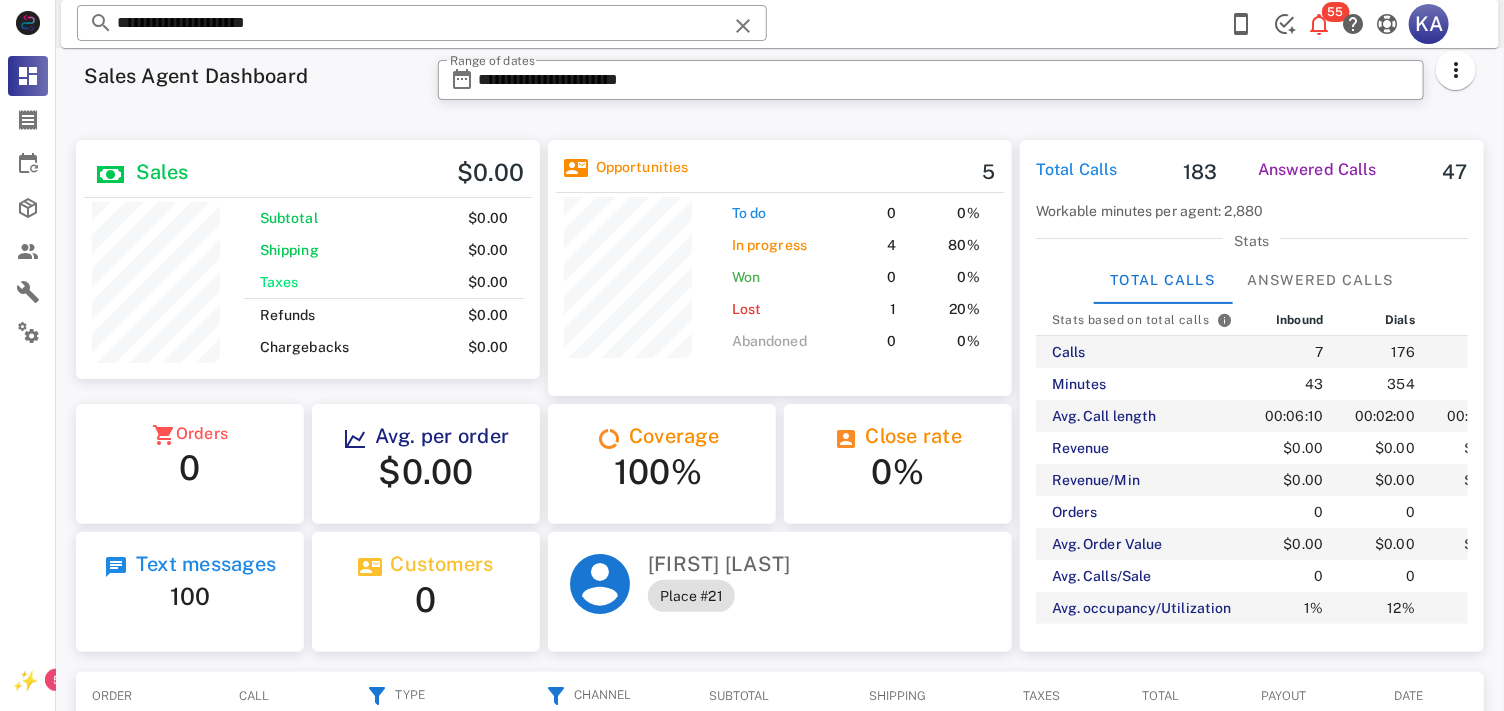 click at bounding box center (743, 26) 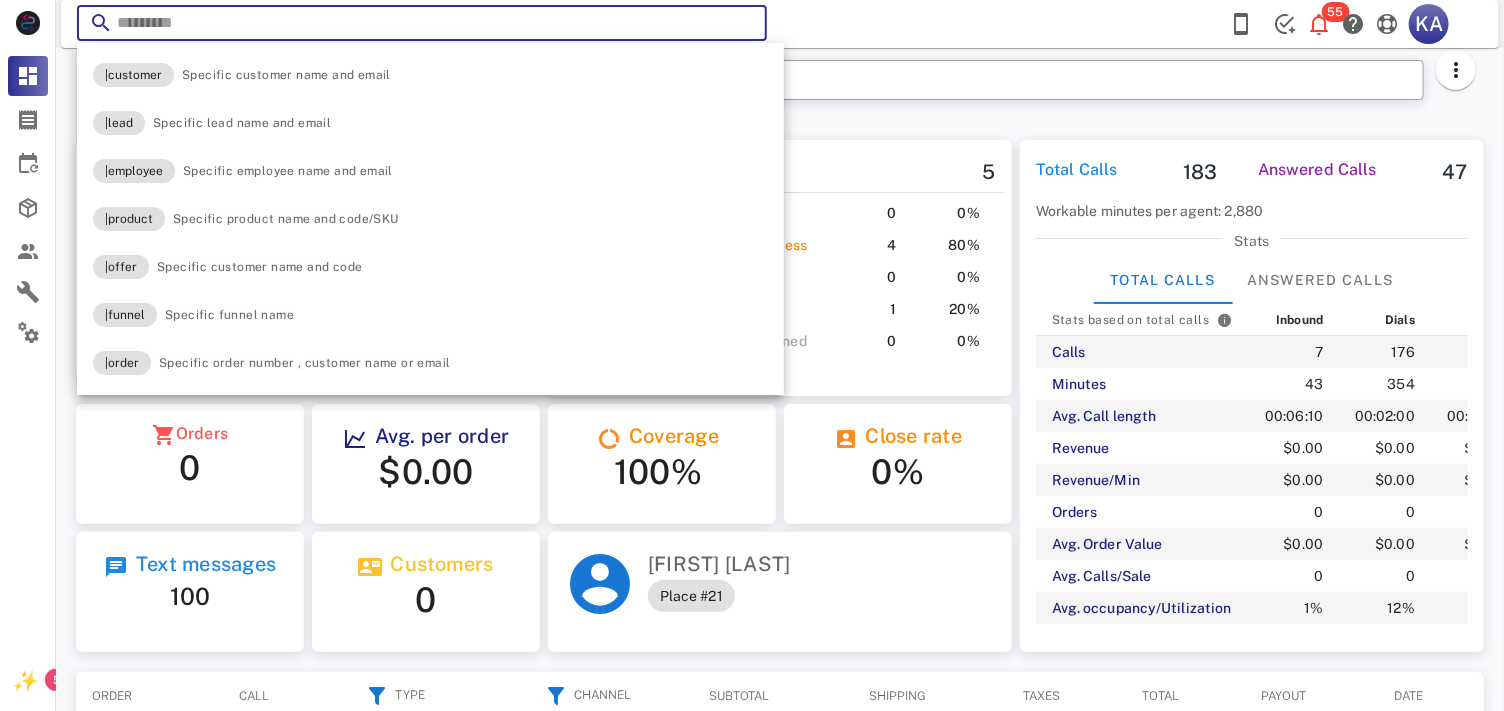 paste on "**********" 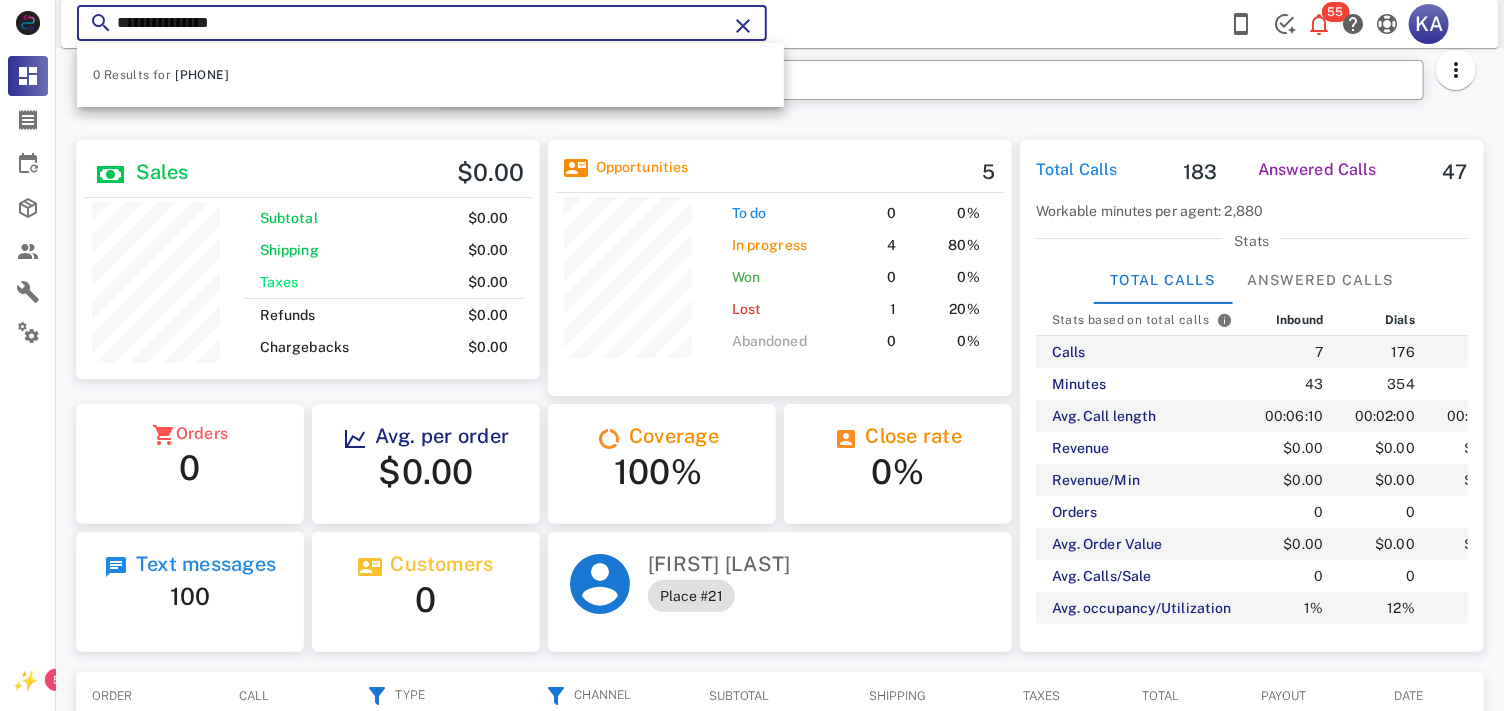 click at bounding box center [743, 26] 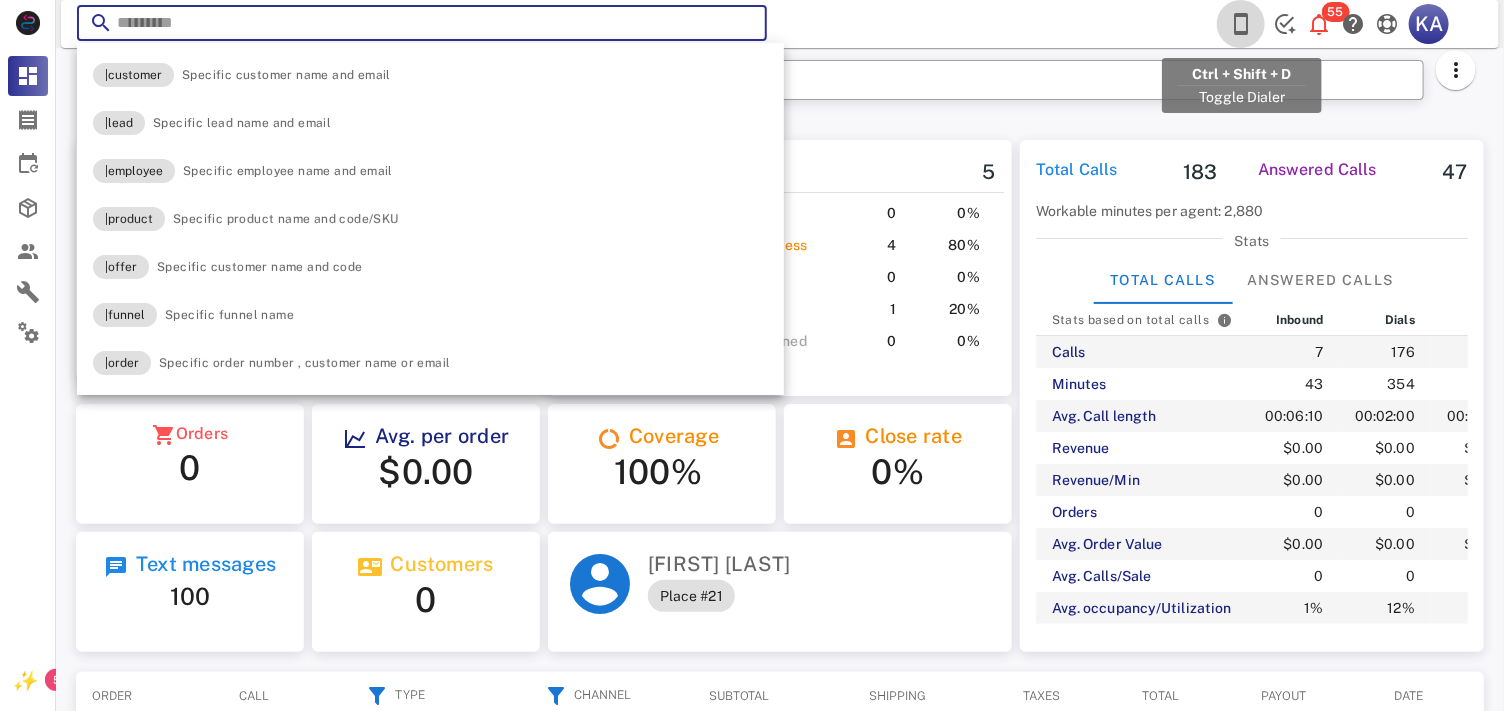 click at bounding box center [1241, 24] 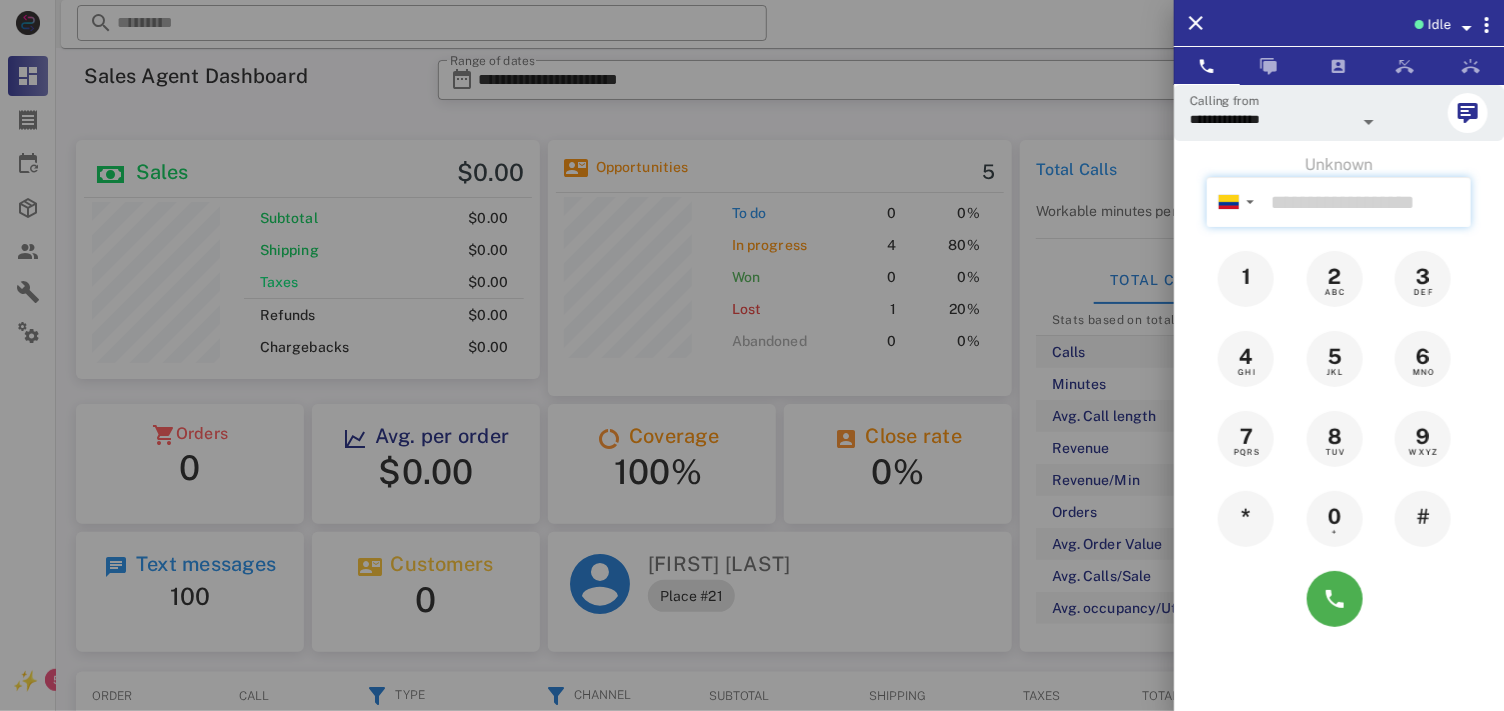 click at bounding box center (1367, 202) 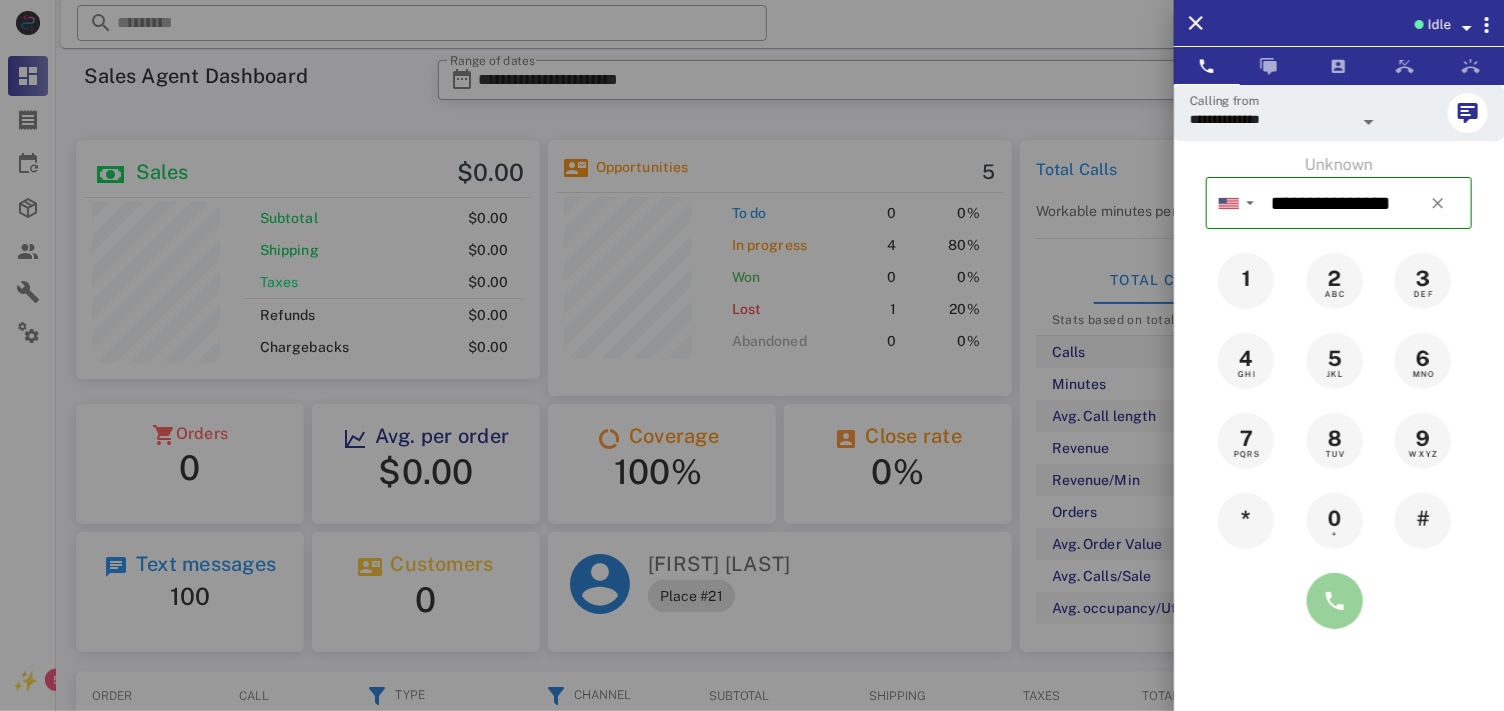 click at bounding box center [1335, 601] 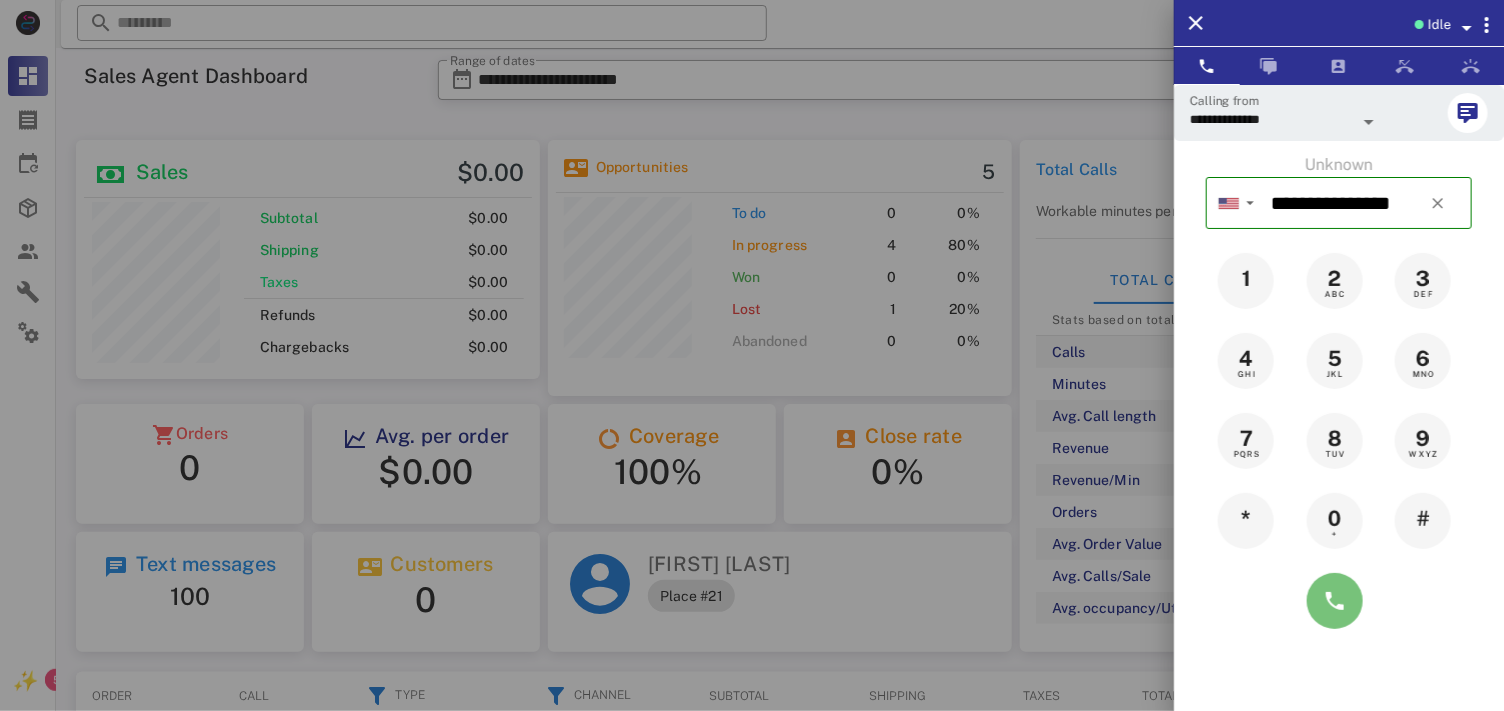 type on "**********" 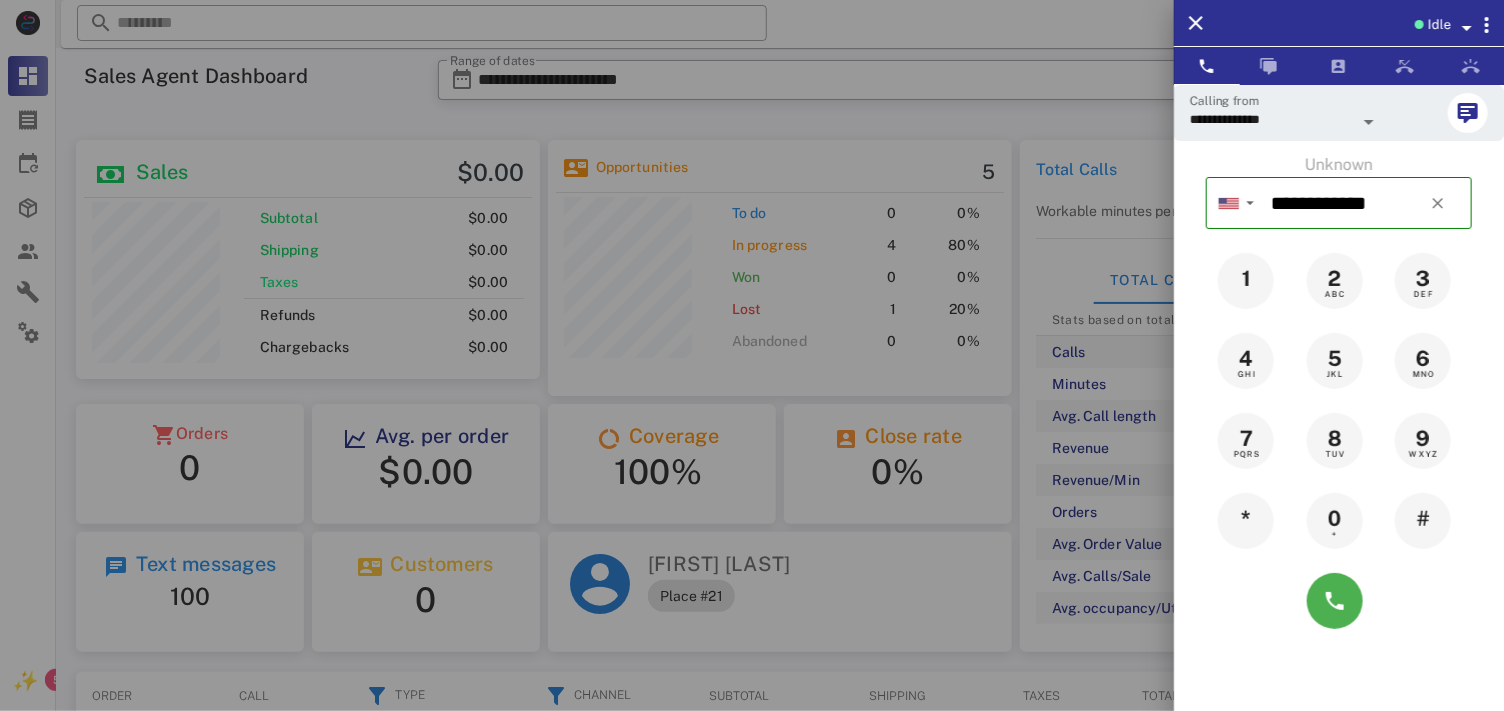 type 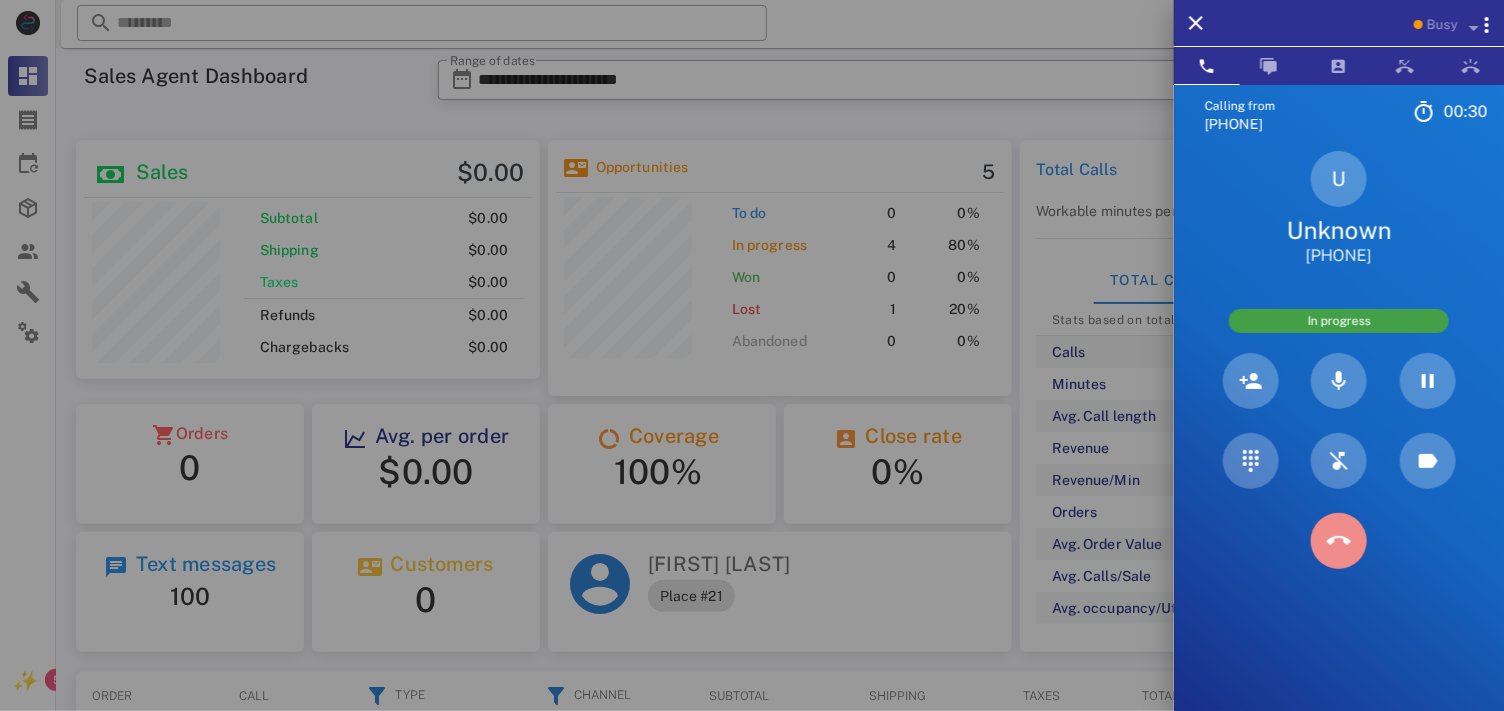 click at bounding box center (1339, 541) 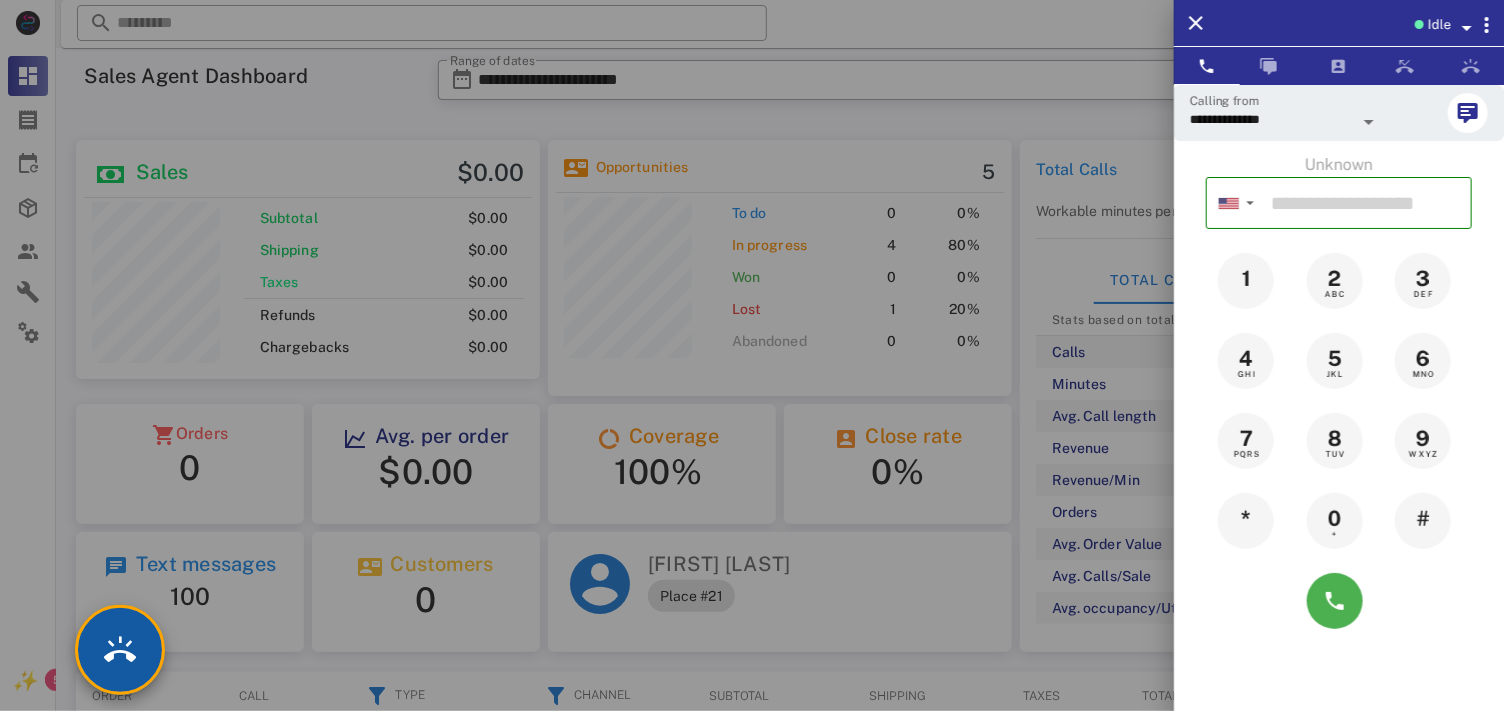 click at bounding box center [120, 650] 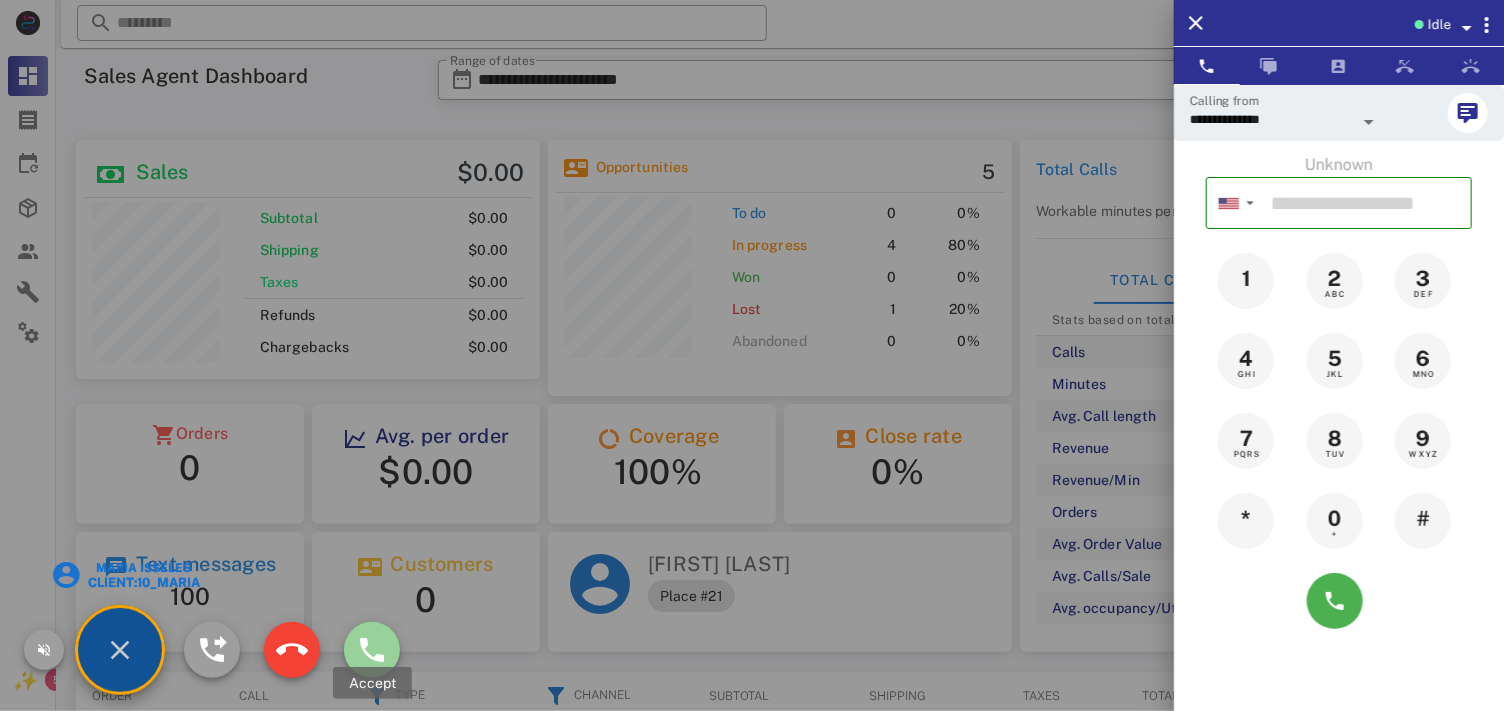 click at bounding box center (372, 650) 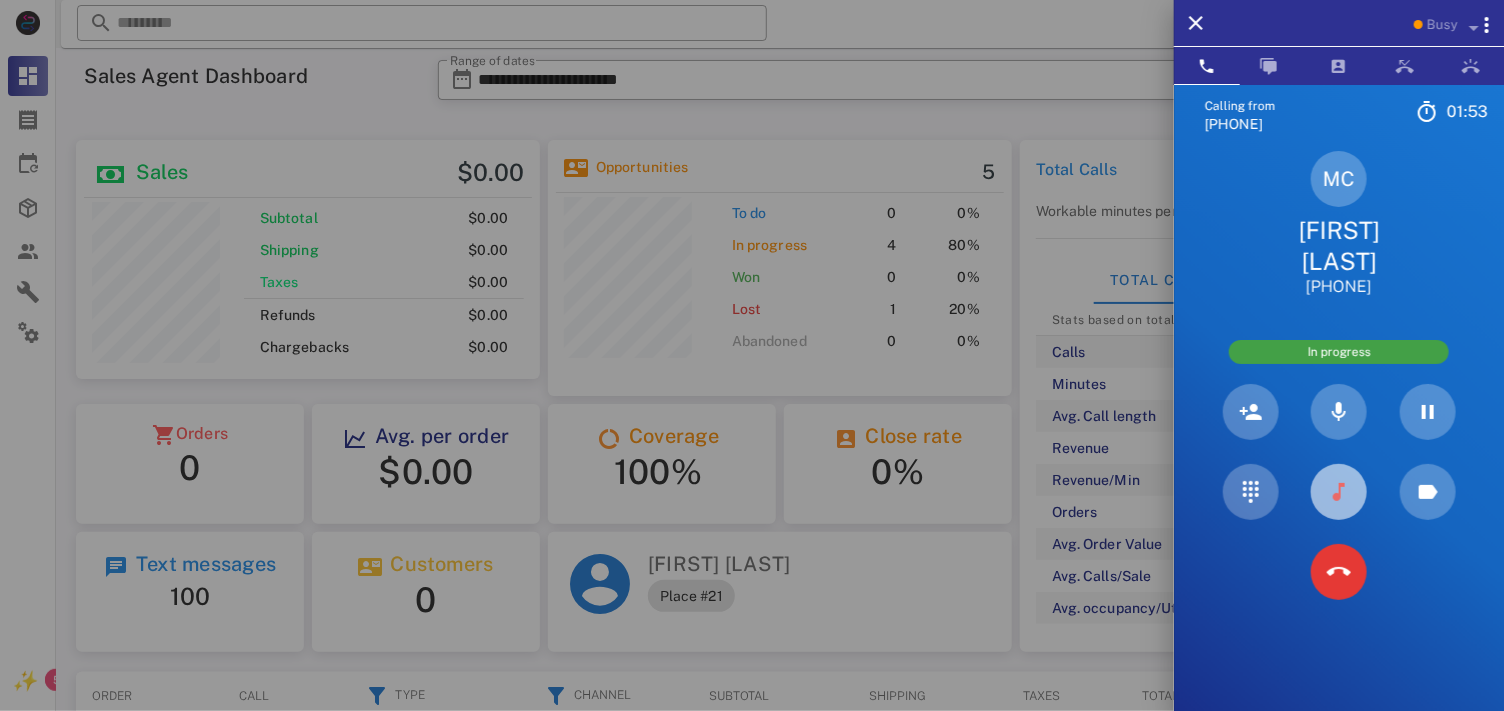click at bounding box center (1339, 492) 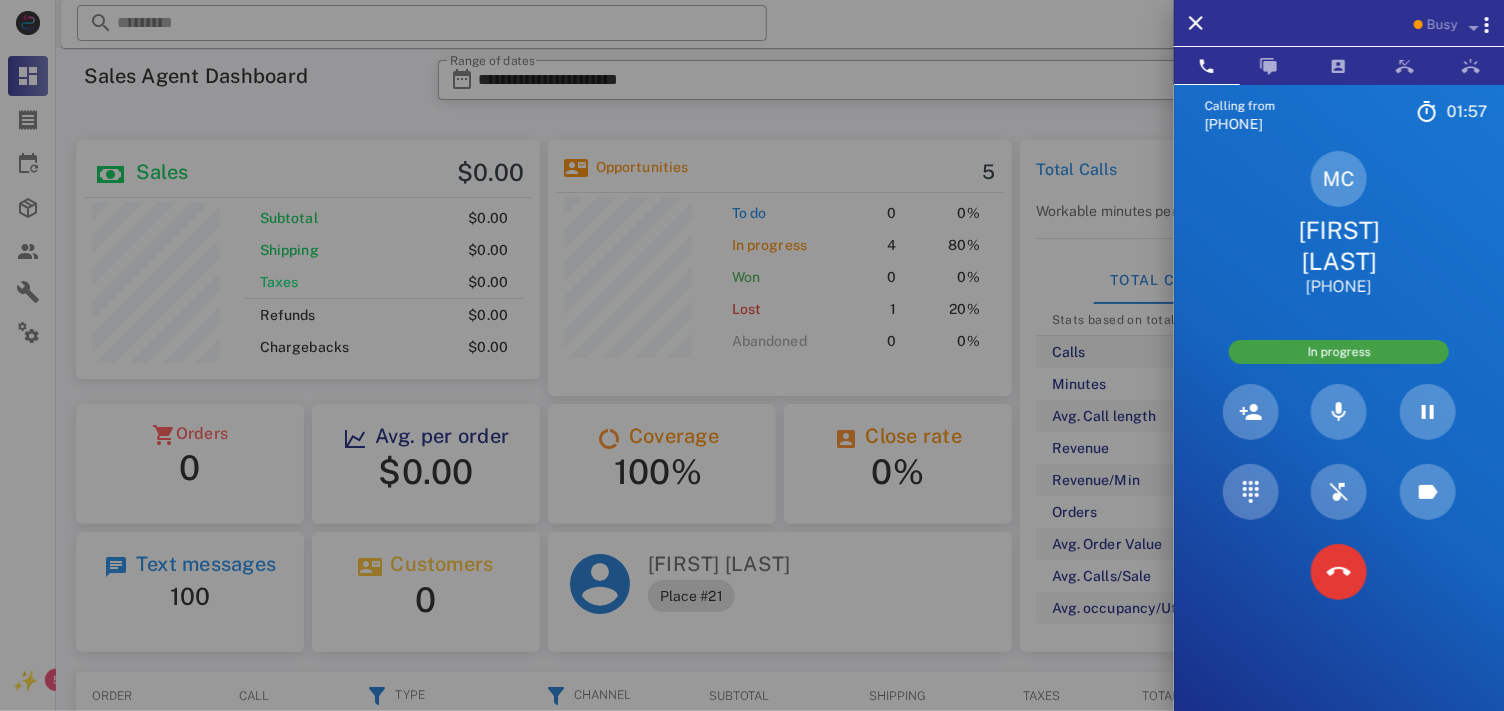 click on "[FIRST] [LAST]" at bounding box center [1339, 246] 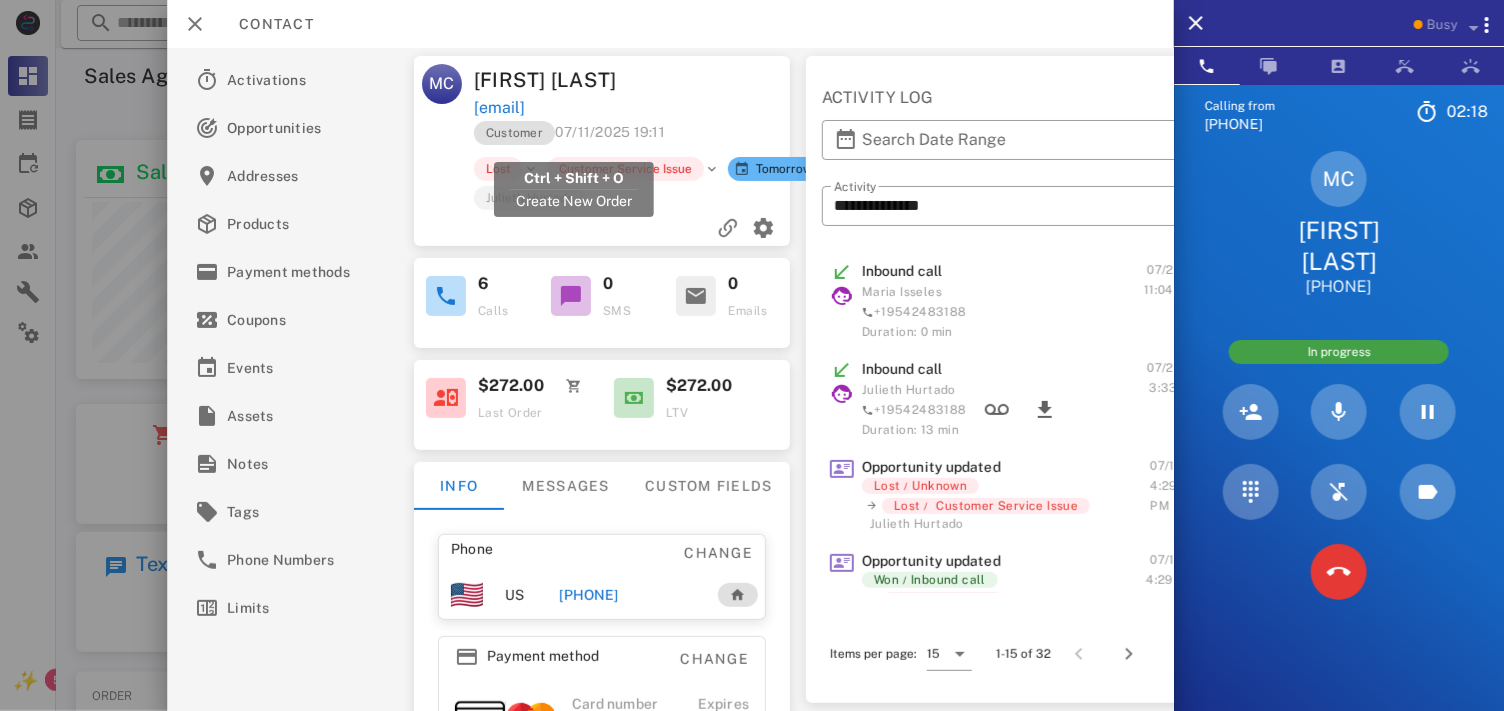 drag, startPoint x: 697, startPoint y: 137, endPoint x: 463, endPoint y: 144, distance: 234.10468 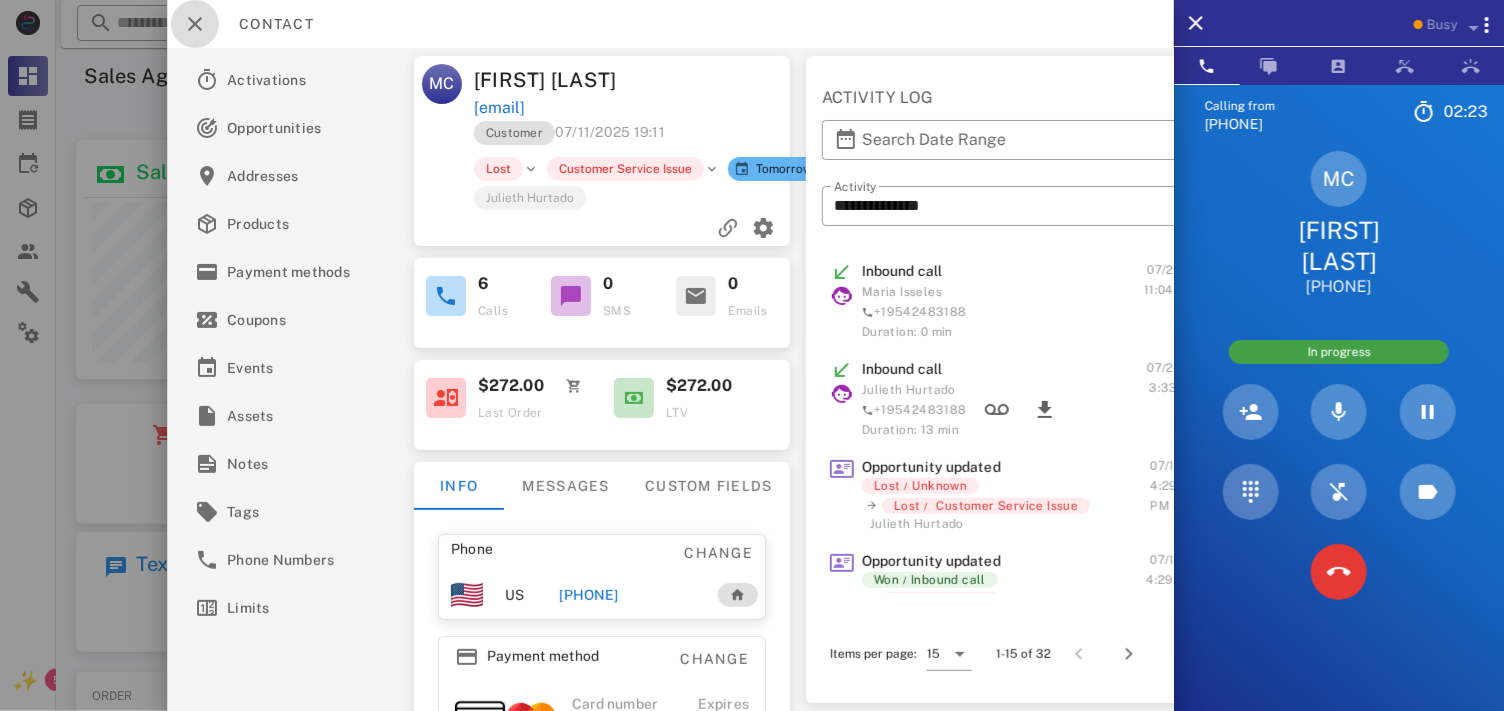 drag, startPoint x: 194, startPoint y: 21, endPoint x: 150, endPoint y: 27, distance: 44.407207 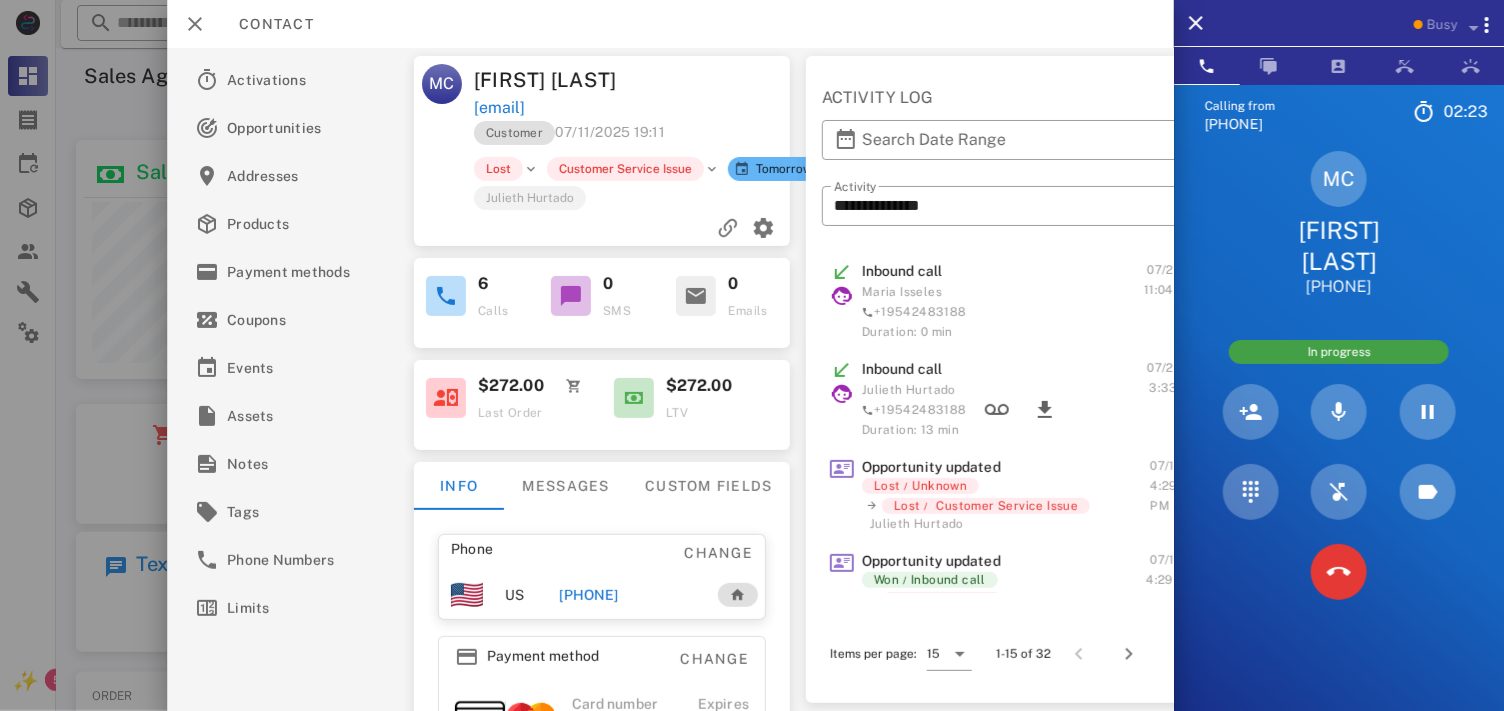 click at bounding box center (752, 355) 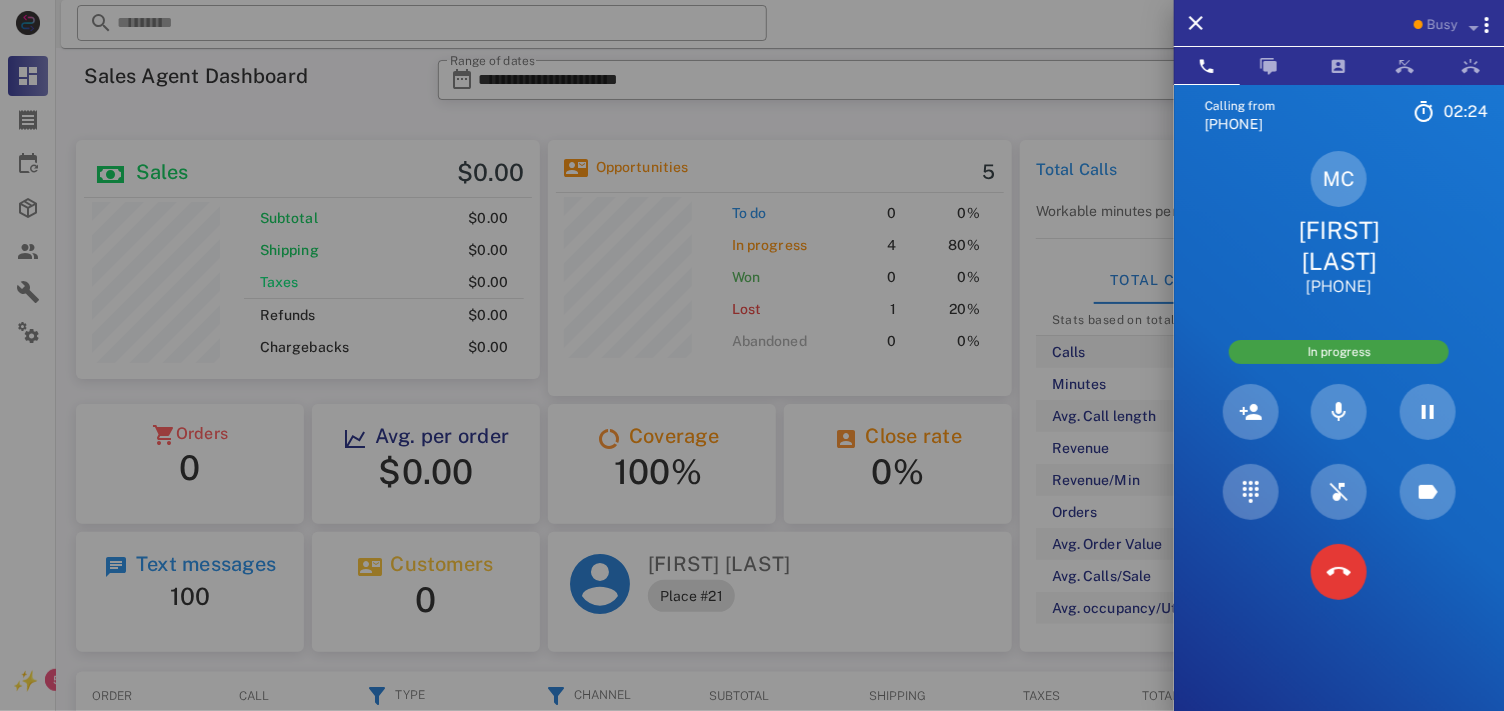 click at bounding box center [752, 355] 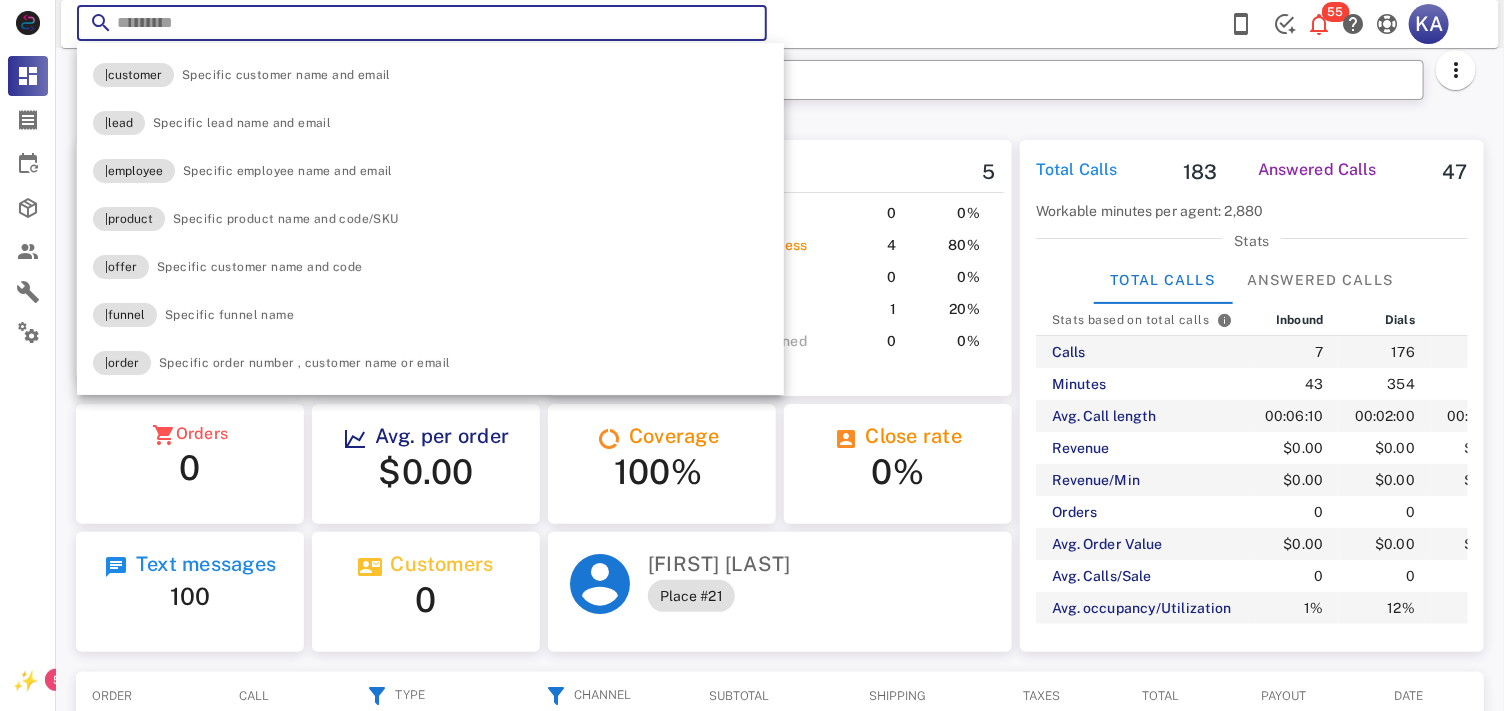 click at bounding box center [422, 23] 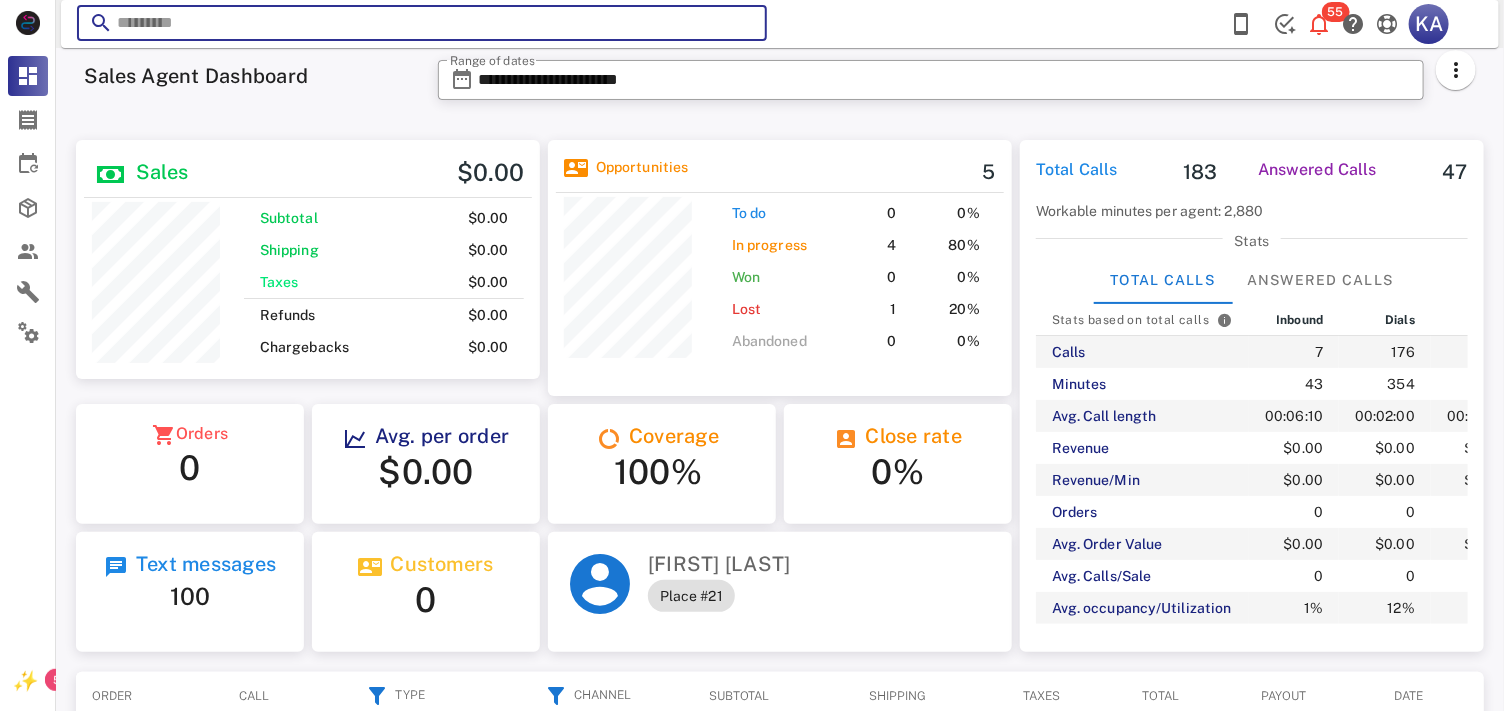 paste on "**********" 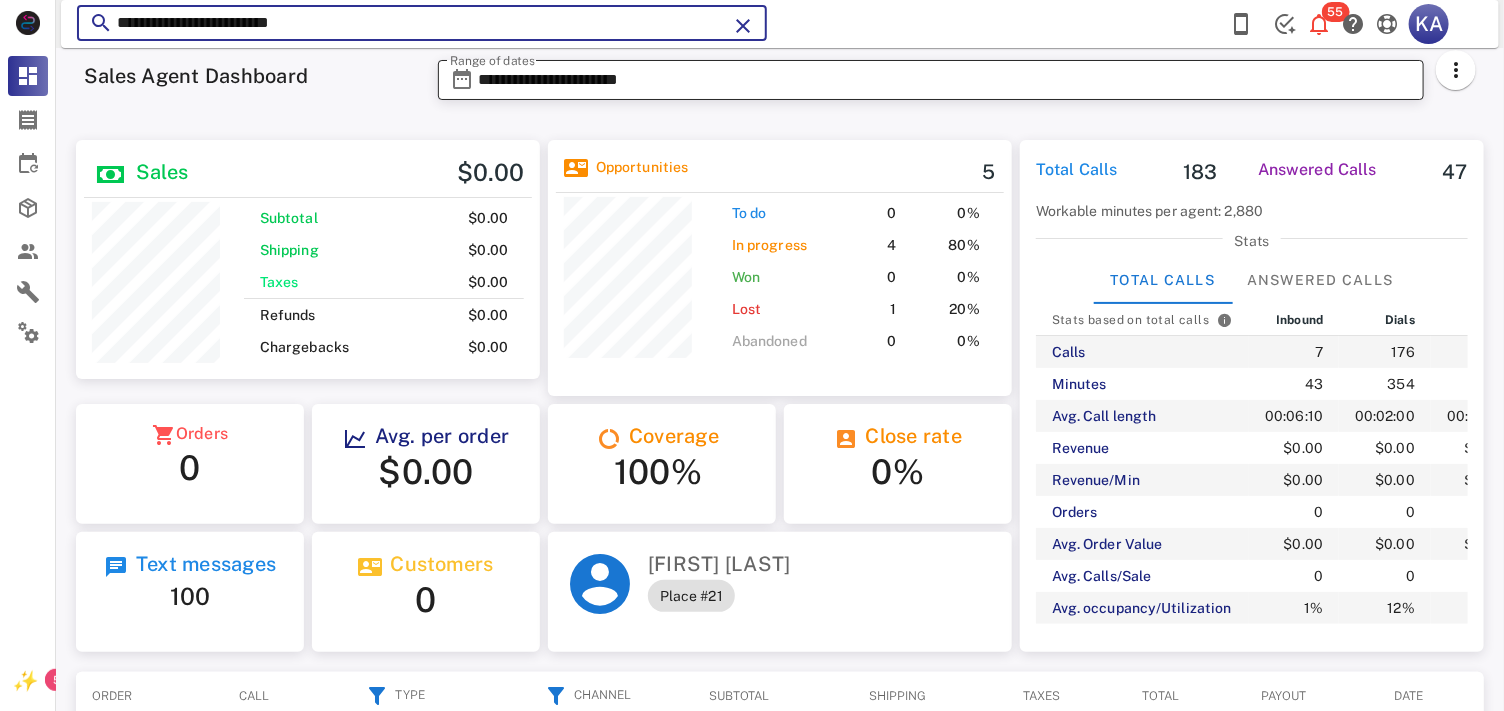 type on "**********" 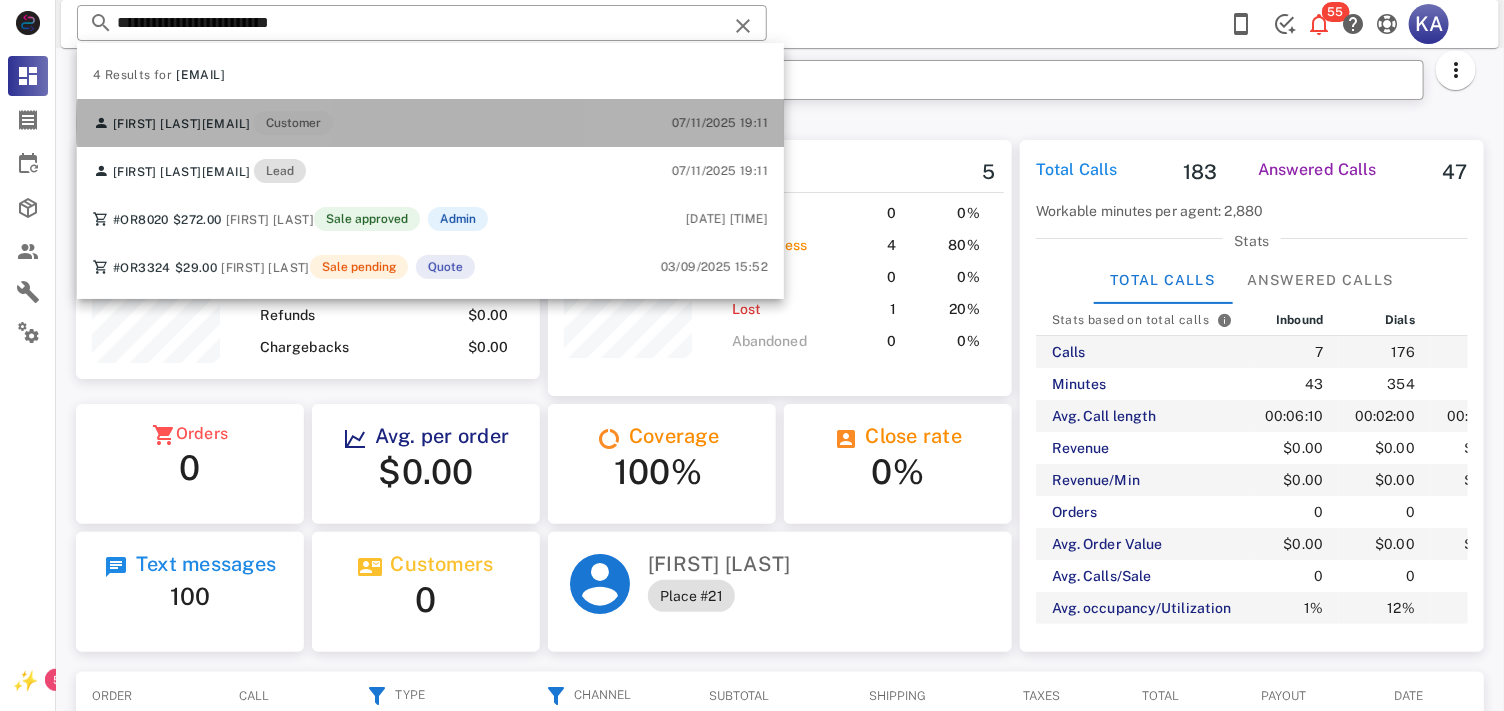 click on "07/11/2025 19:11" at bounding box center (720, 123) 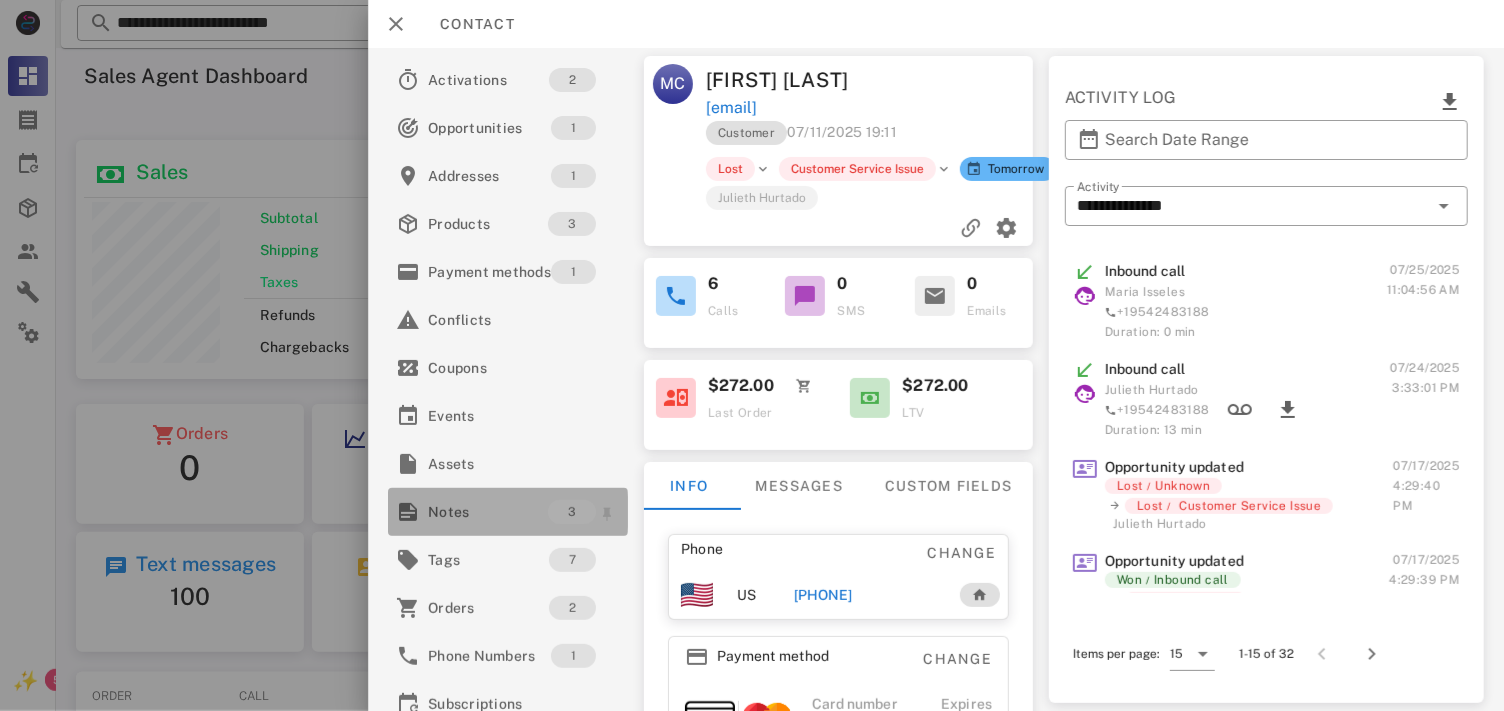 click on "Notes" at bounding box center (488, 512) 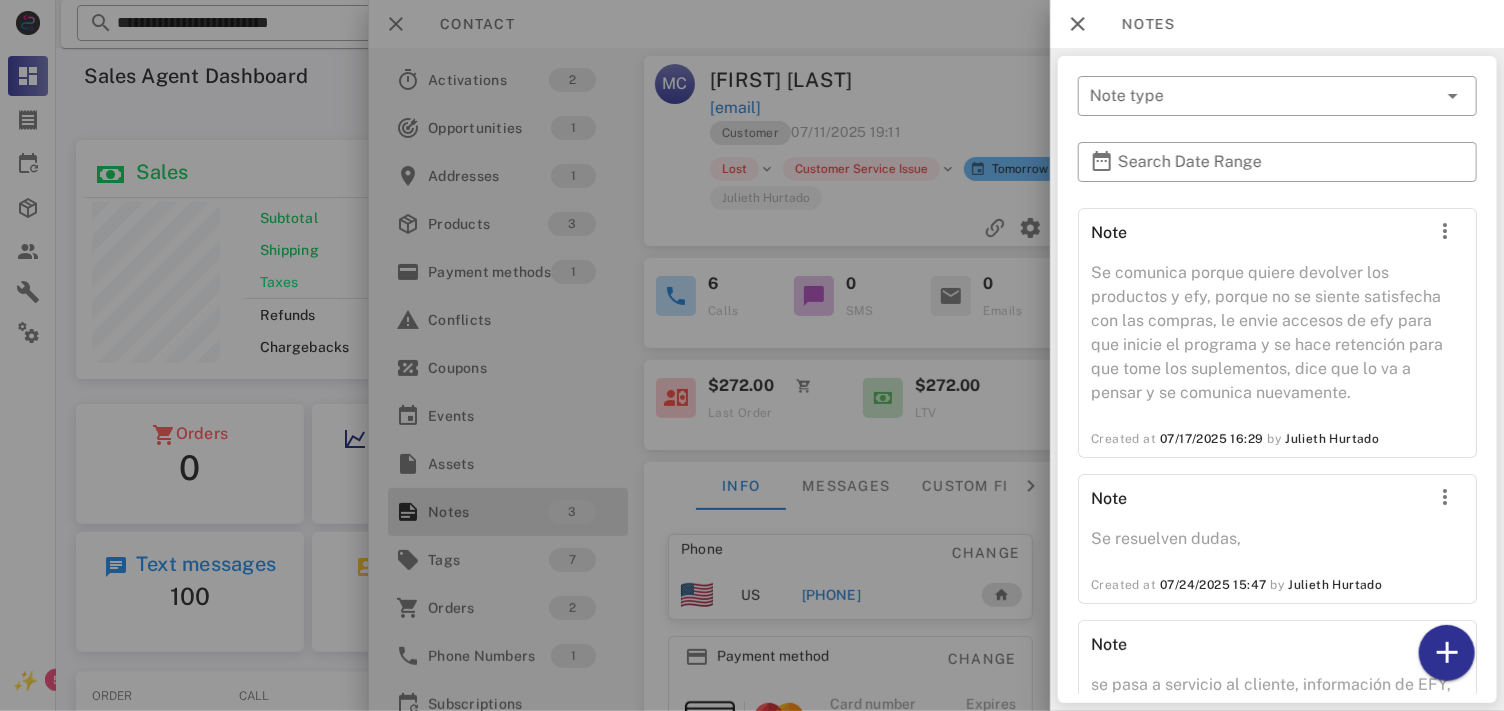 click at bounding box center [752, 355] 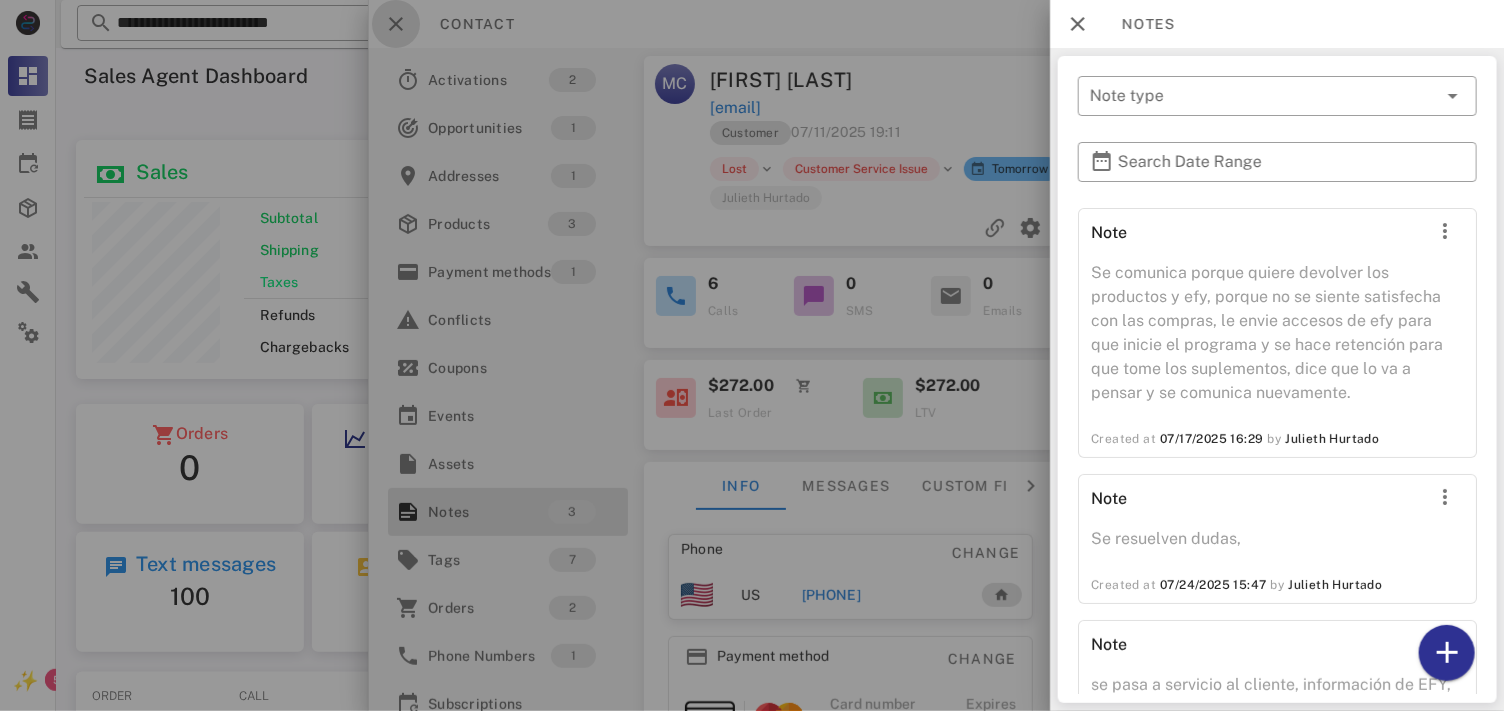 click at bounding box center [396, 24] 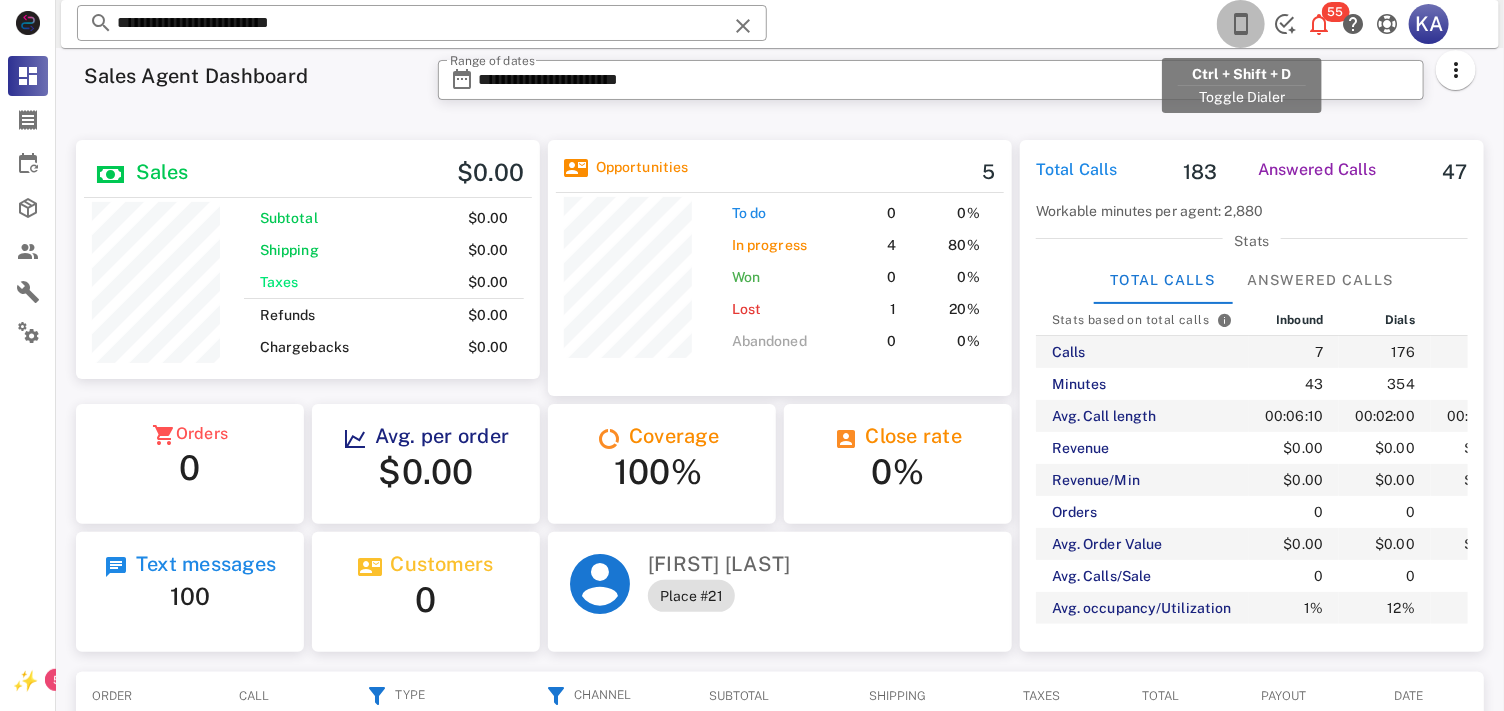 click at bounding box center [1241, 24] 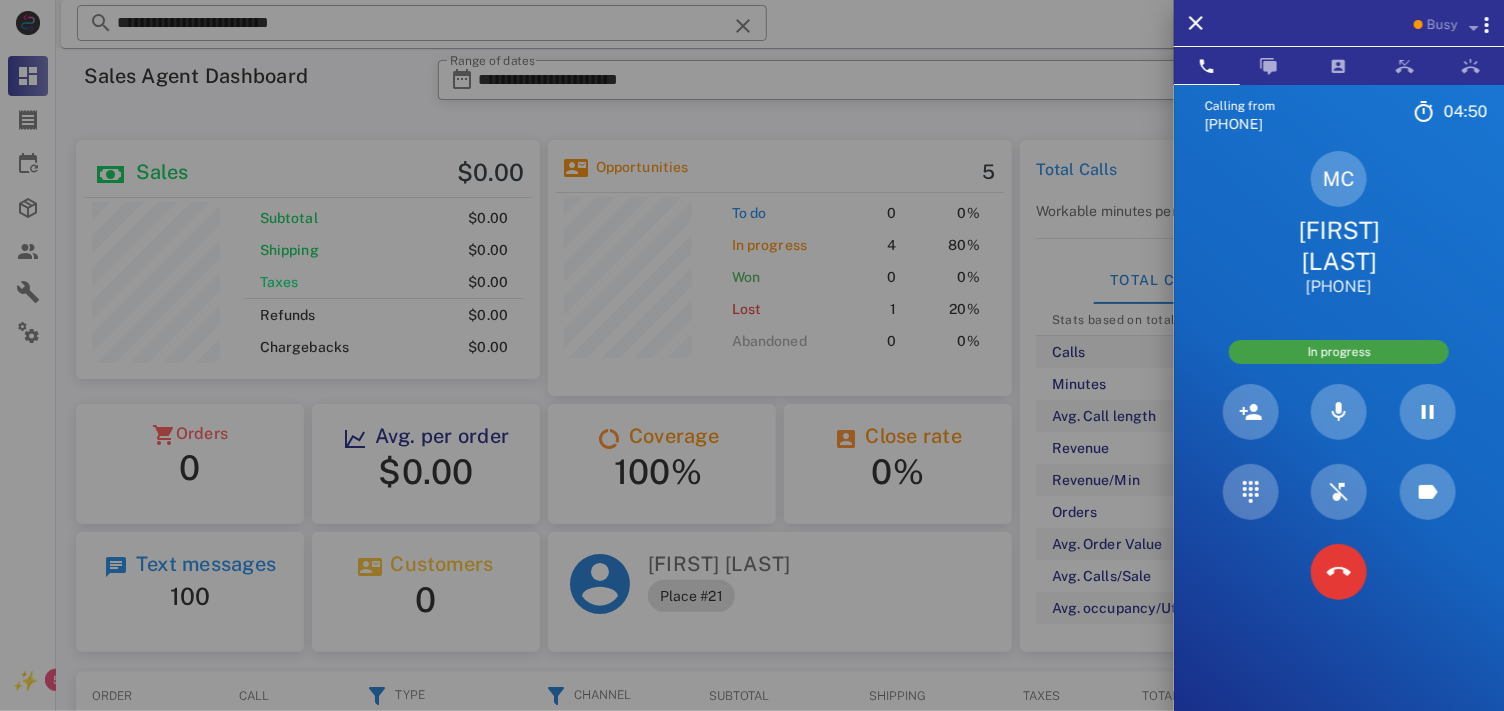 click on "[FIRST] [LAST]" at bounding box center (1339, 246) 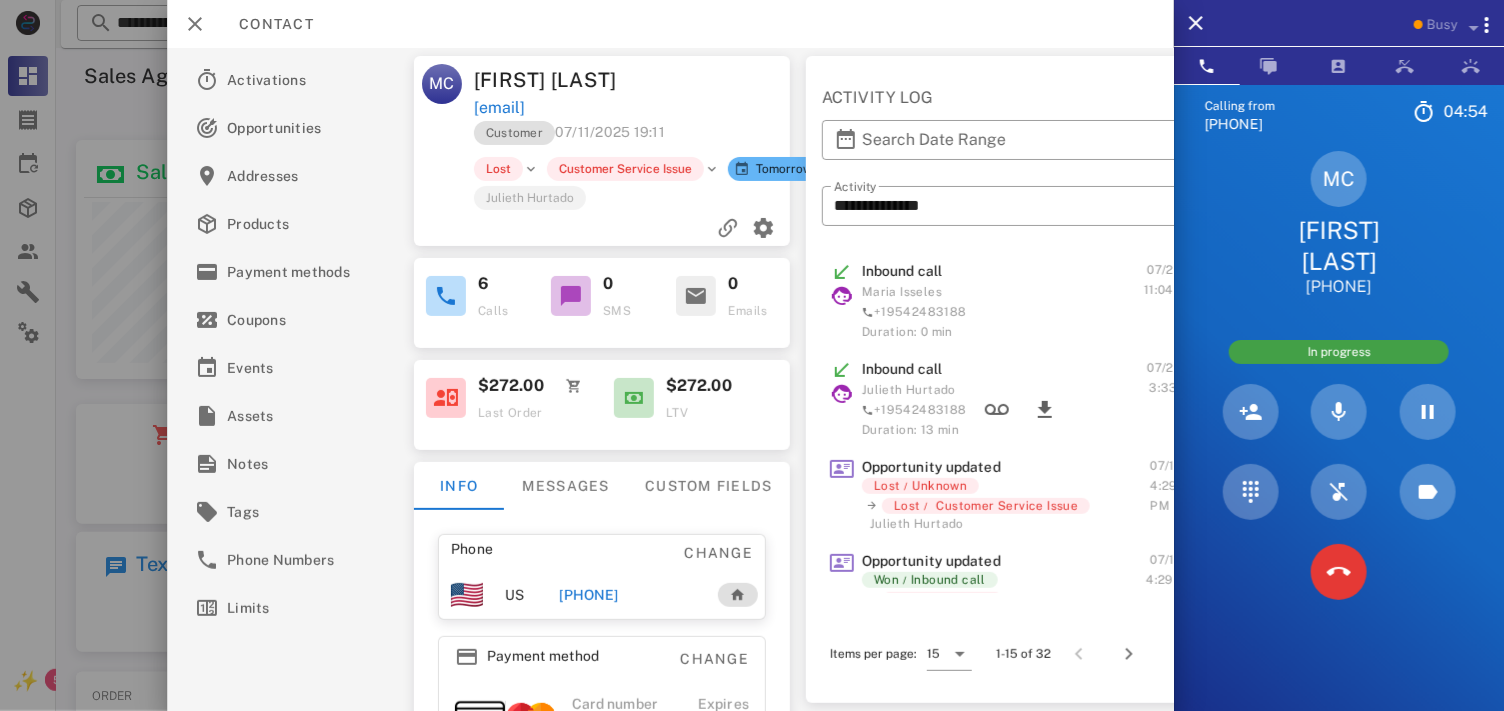 click on "[DATE] [TIME]" at bounding box center [634, 138] 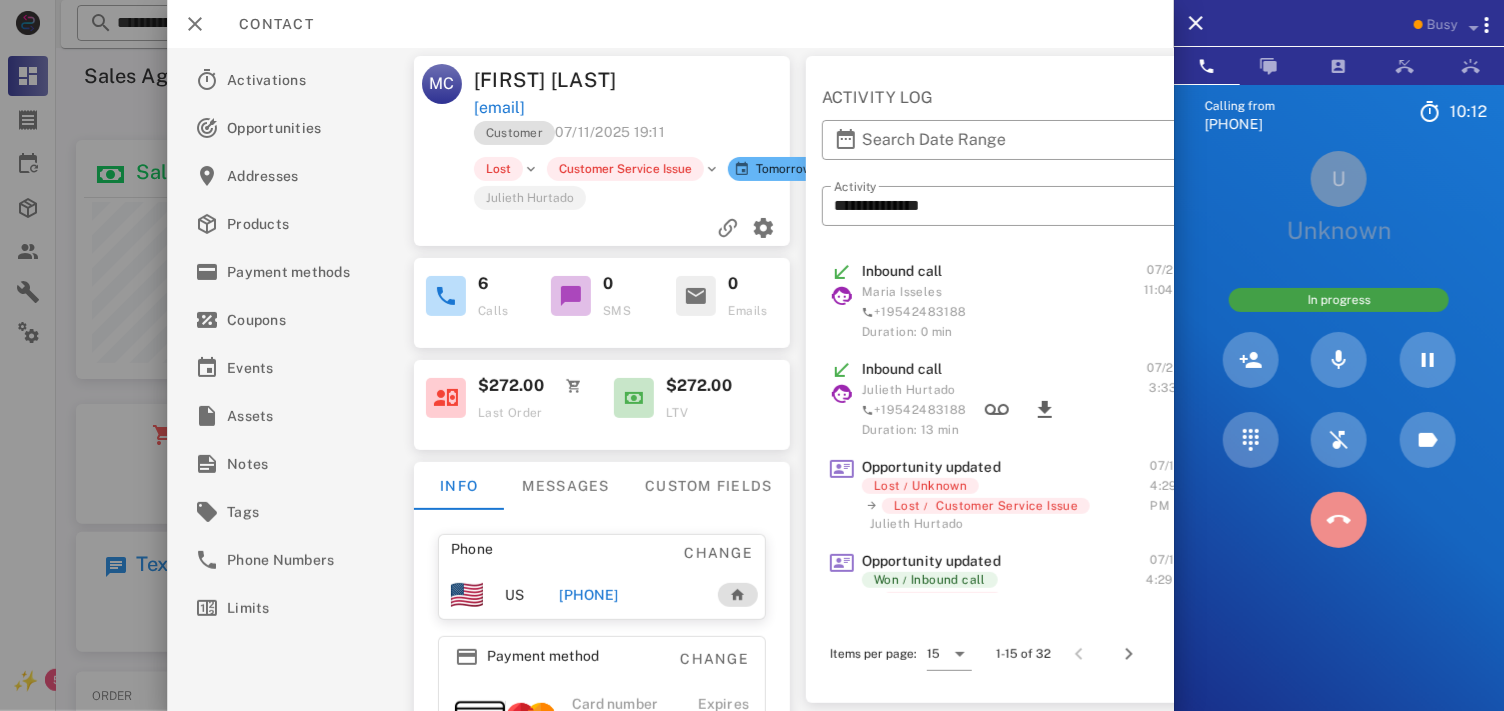 click at bounding box center [1339, 520] 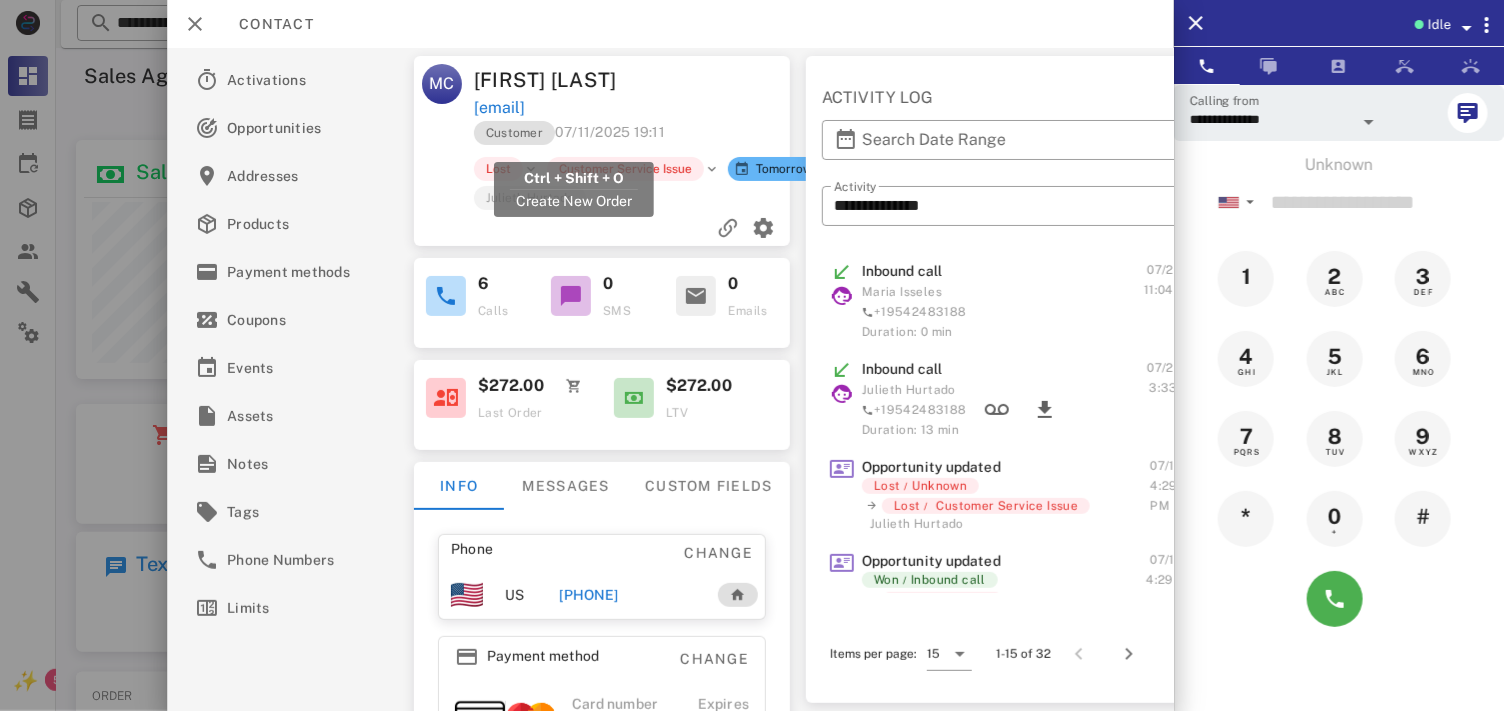 drag, startPoint x: 694, startPoint y: 138, endPoint x: 886, endPoint y: 182, distance: 196.97716 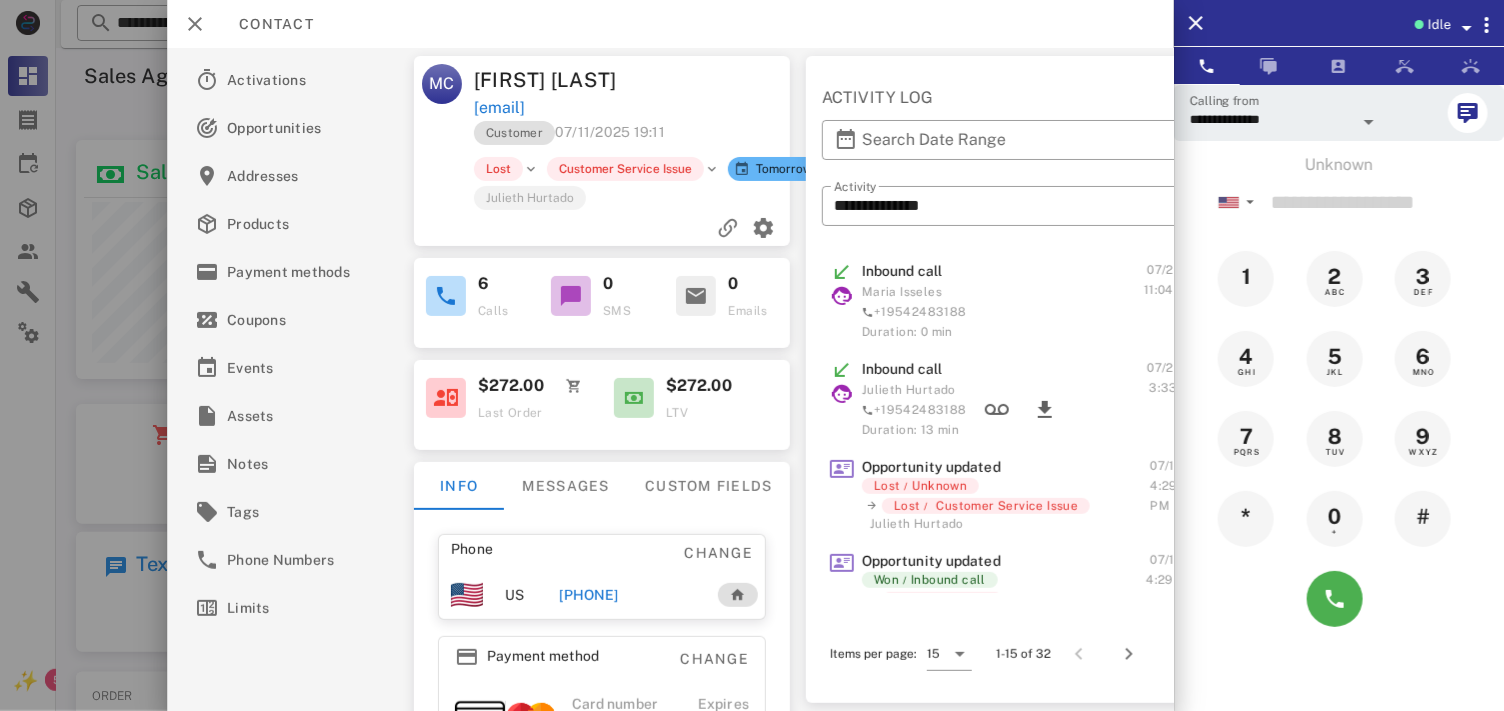 click on "Unknown      ▼     Andorra
+376
Argentina
+54
Aruba
+297
Australia
+61
Belgium (België)
+32
Bolivia
+591
Brazil (Brasil)
+55
Canada
+1
Chile
+56
Colombia
+57
Costa Rica
+506
Dominican Republic (República Dominicana)
+1
Ecuador
+593
El Salvador
+503
France
+33
Germany (Deutschland)
+49
Guadeloupe
+590
Guatemala
+502
Honduras
+504
Iceland (Ísland)
+354
India (भारत)
+91
Israel (‫ישראל‬‎)
+972
Italy (Italia)
+39
Japan (日本)     Mexico (México)" at bounding box center (1339, 396) 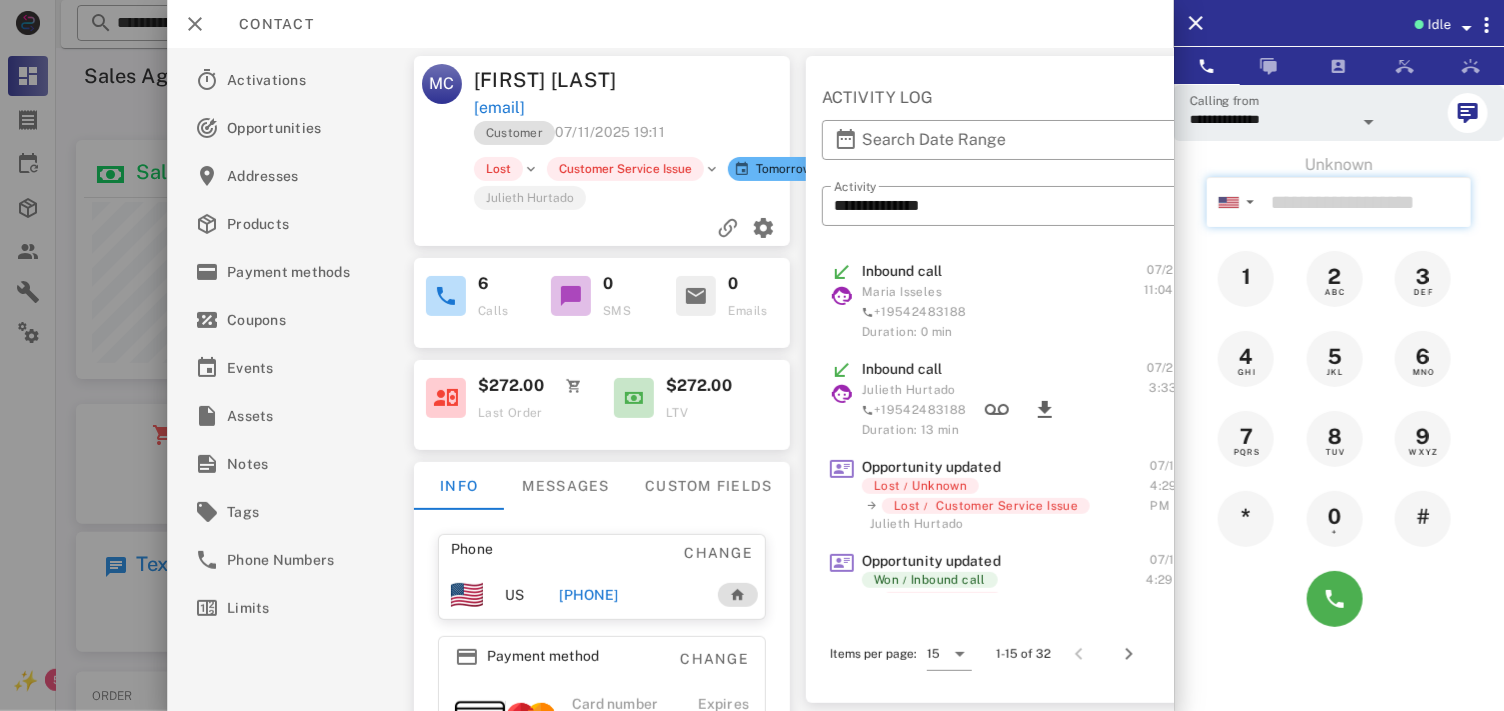 click at bounding box center (1367, 202) 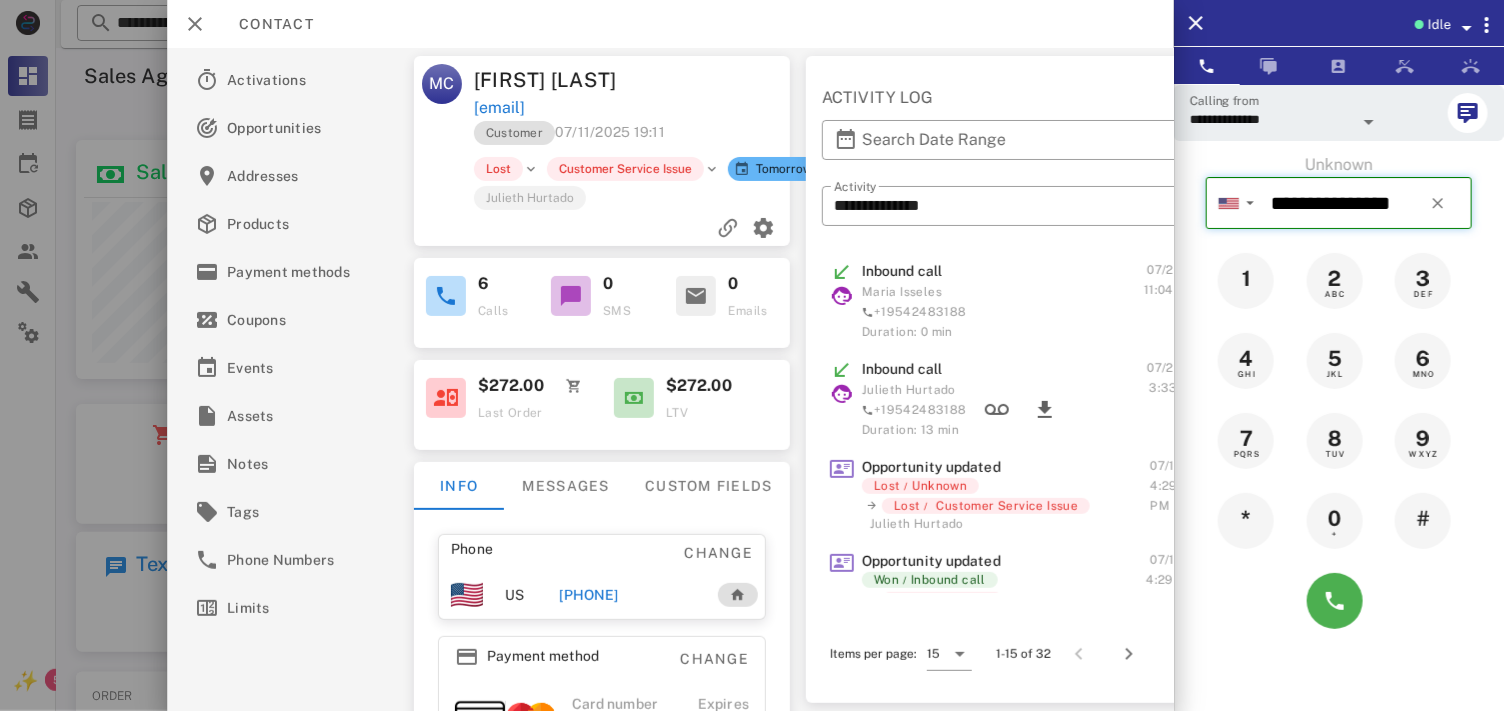 type on "**********" 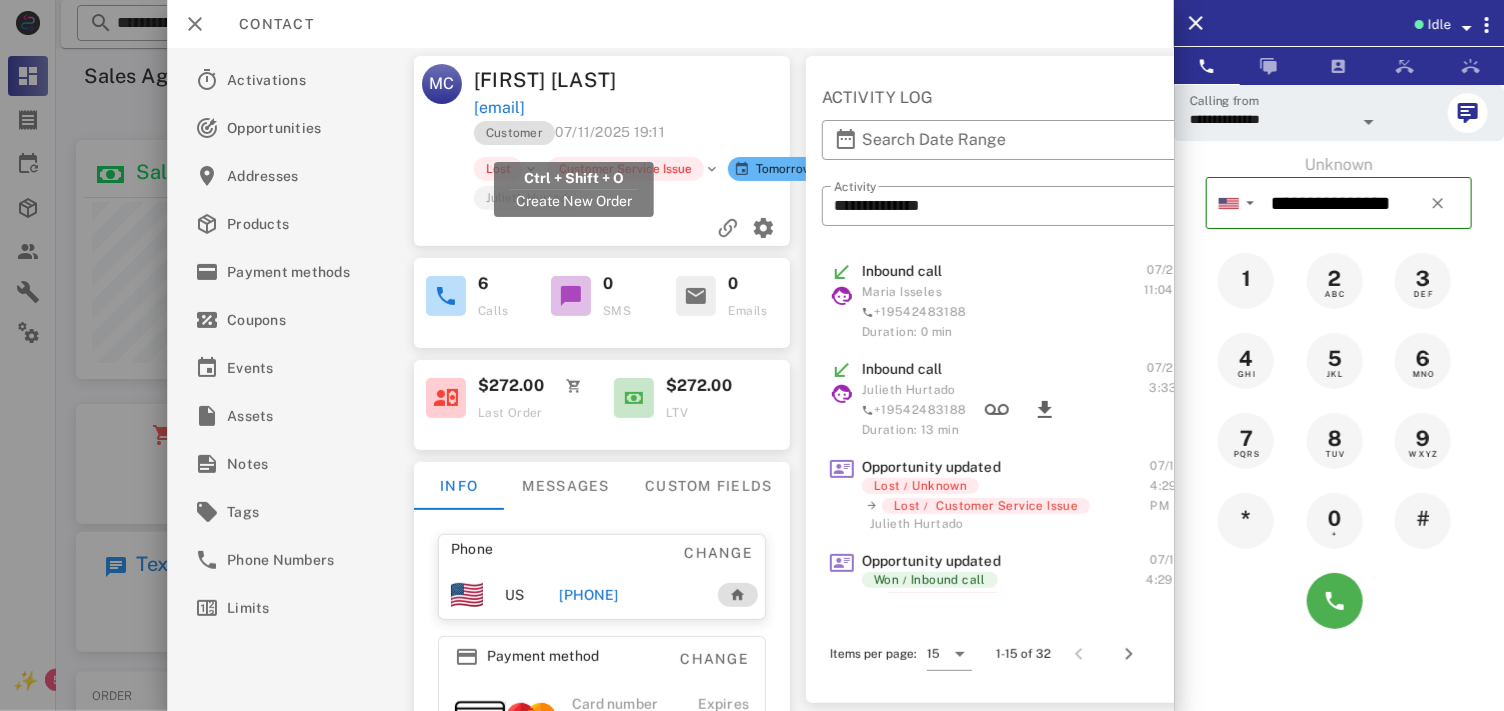 drag, startPoint x: 692, startPoint y: 136, endPoint x: 461, endPoint y: 133, distance: 231.01949 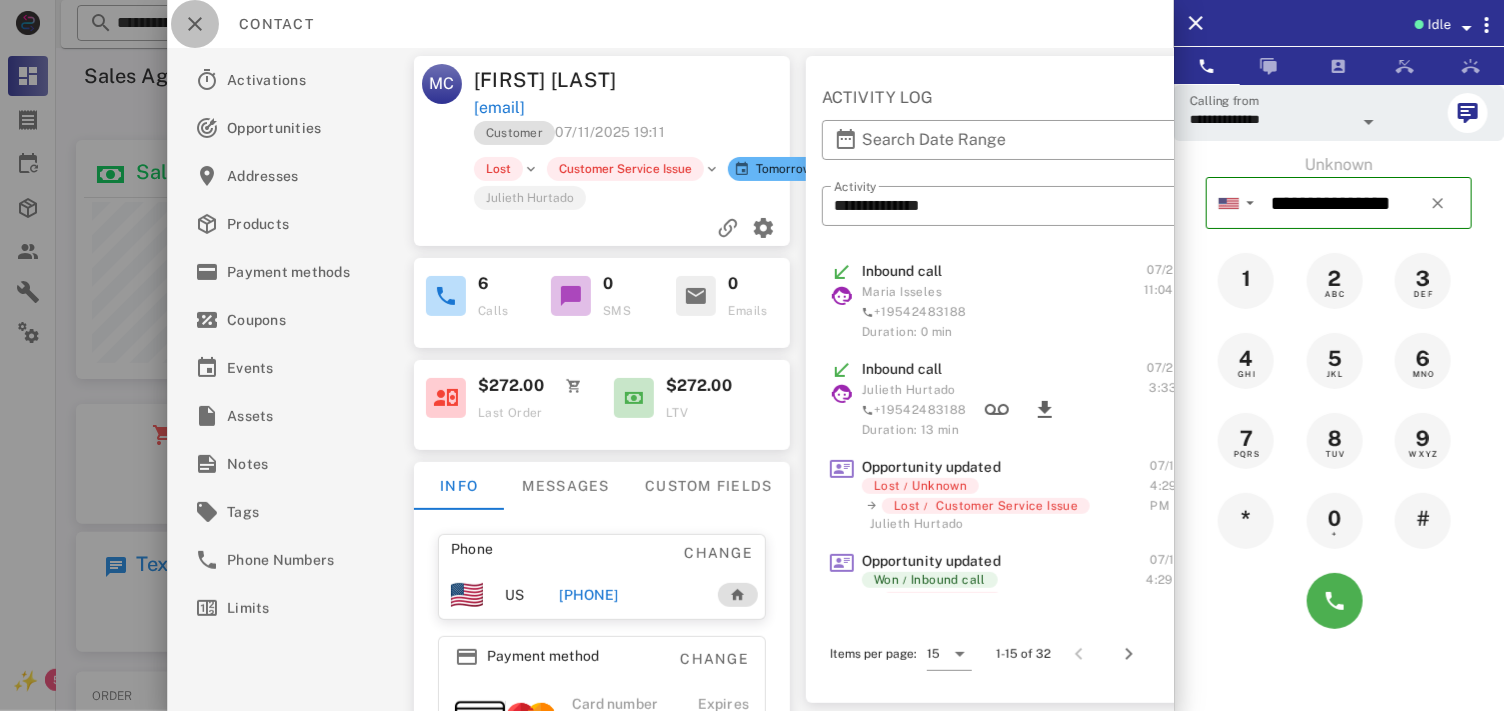 click at bounding box center [195, 24] 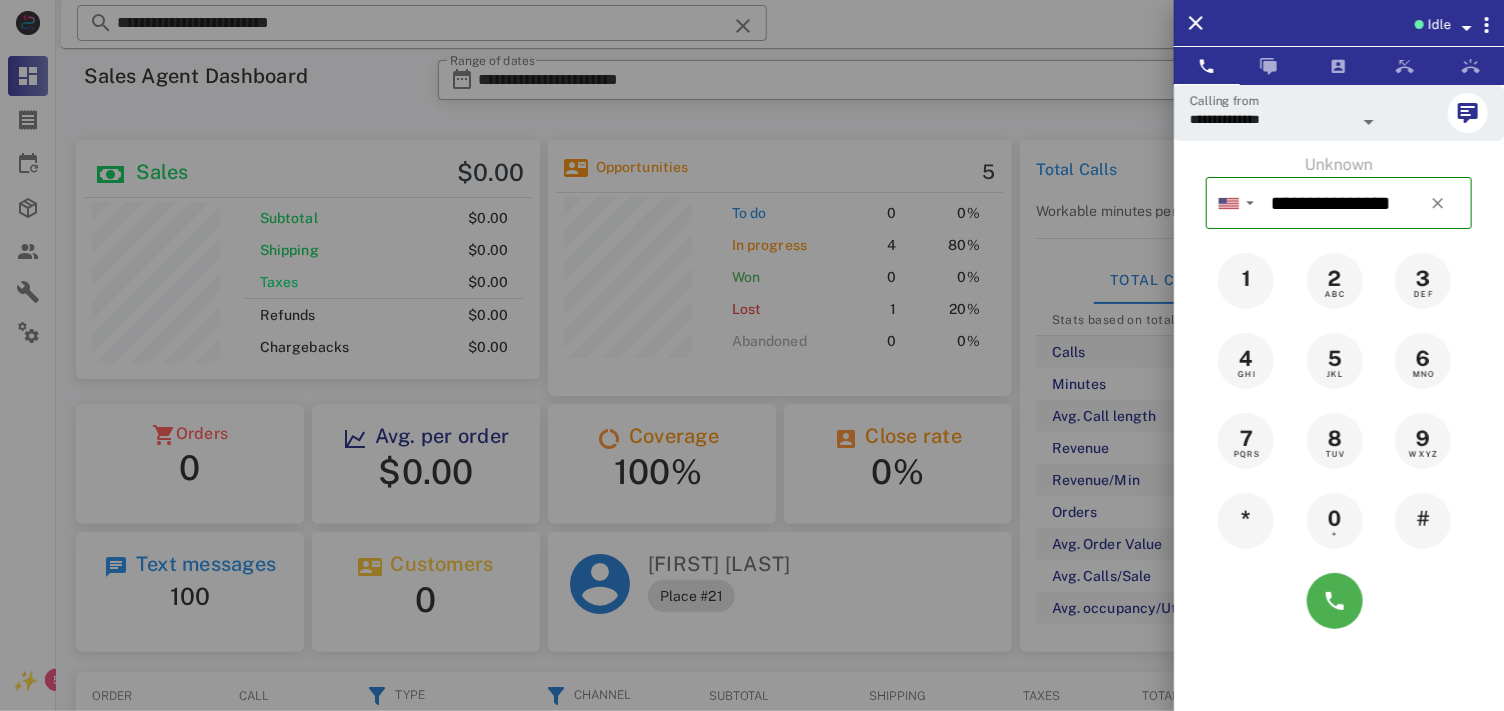 click at bounding box center [752, 355] 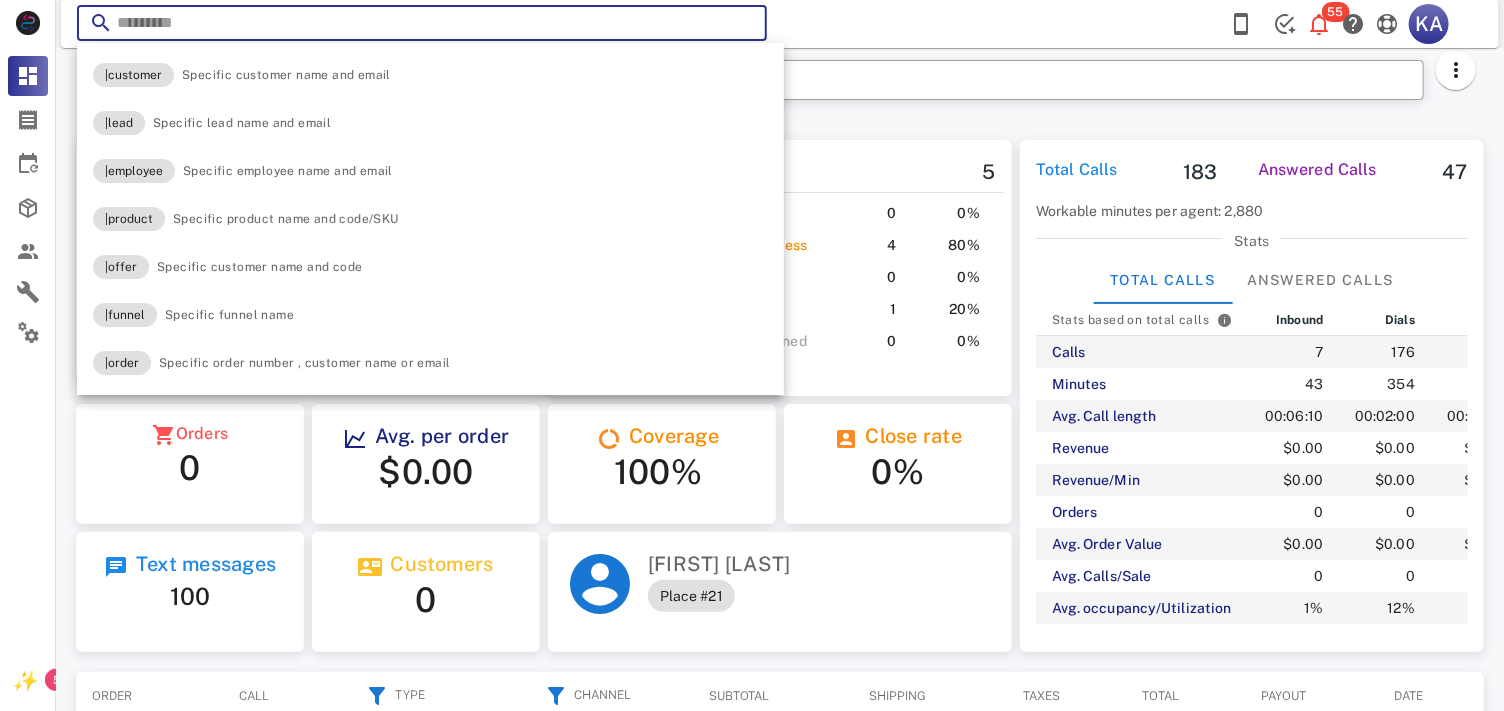 click at bounding box center [743, 26] 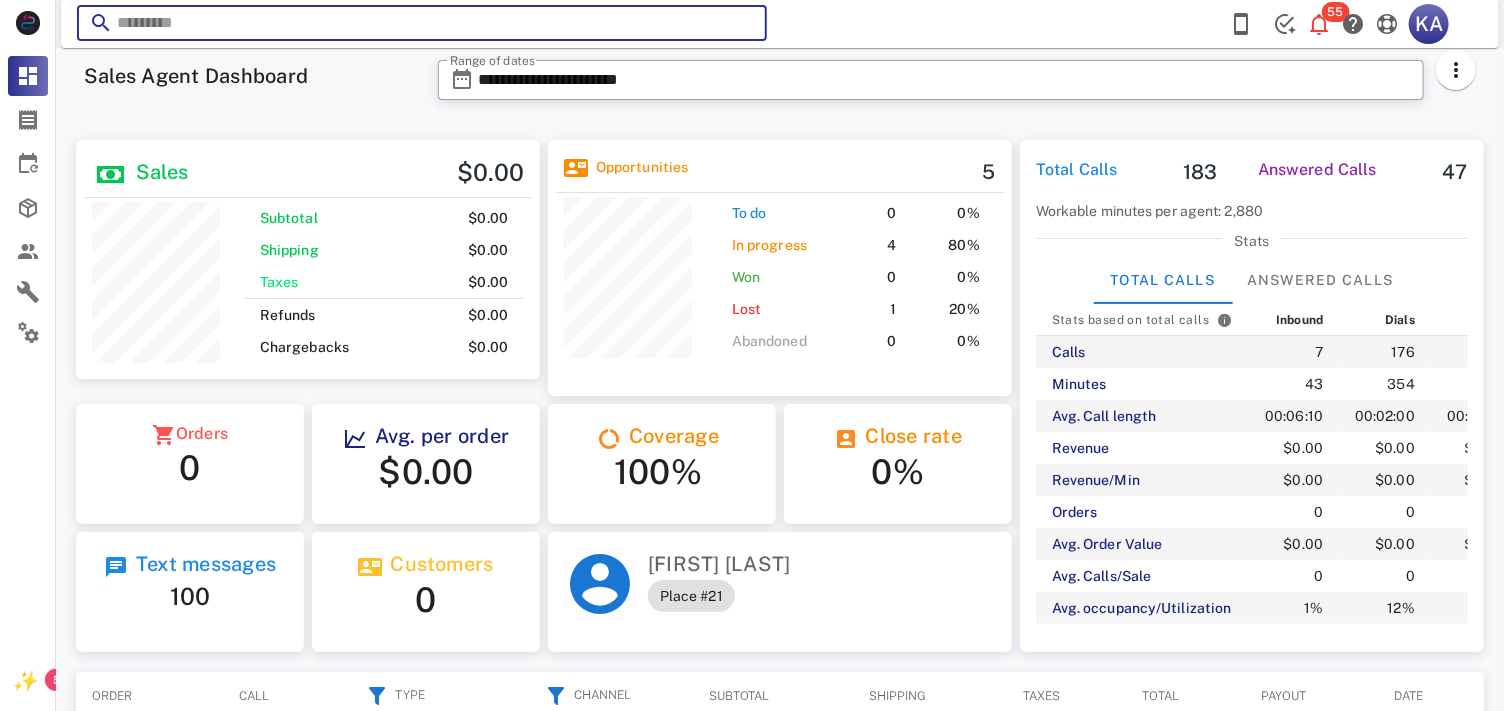 paste on "**********" 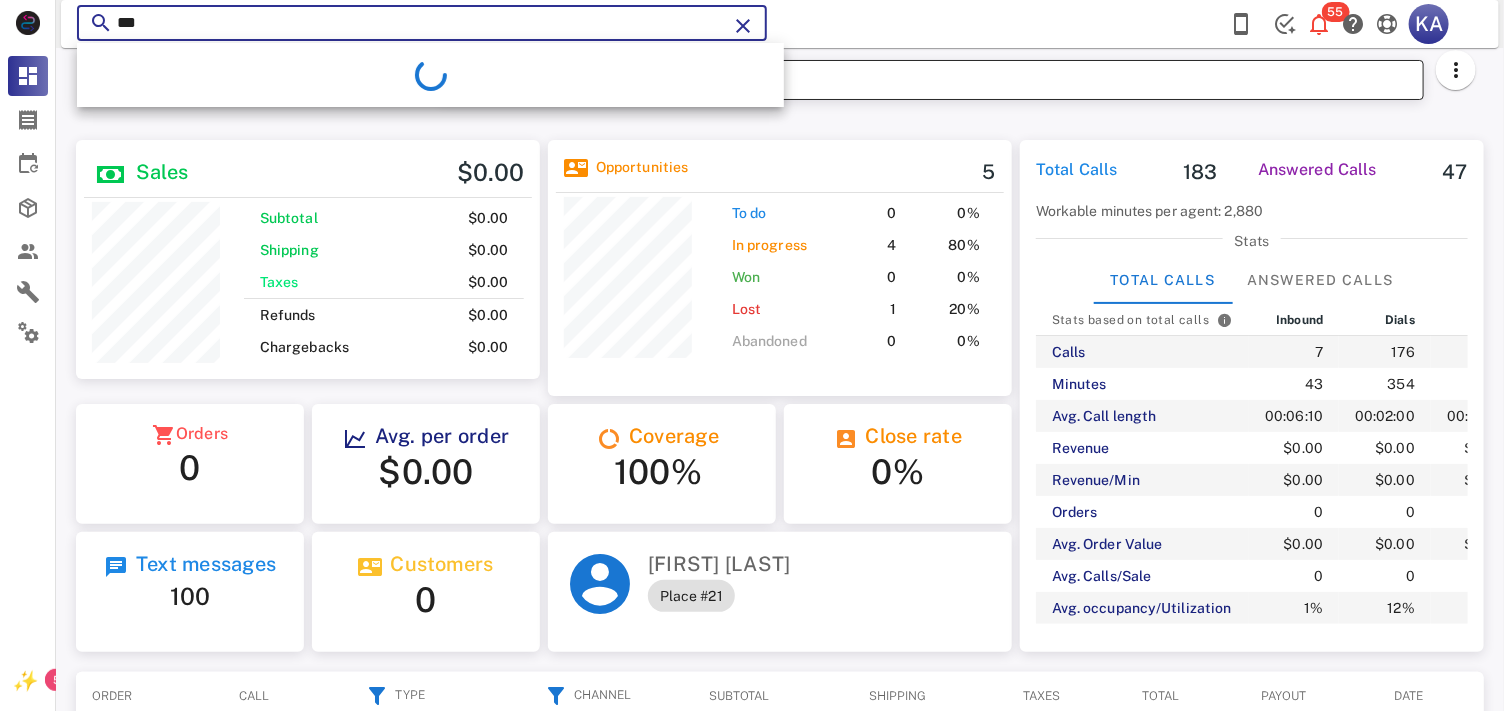 type on "*" 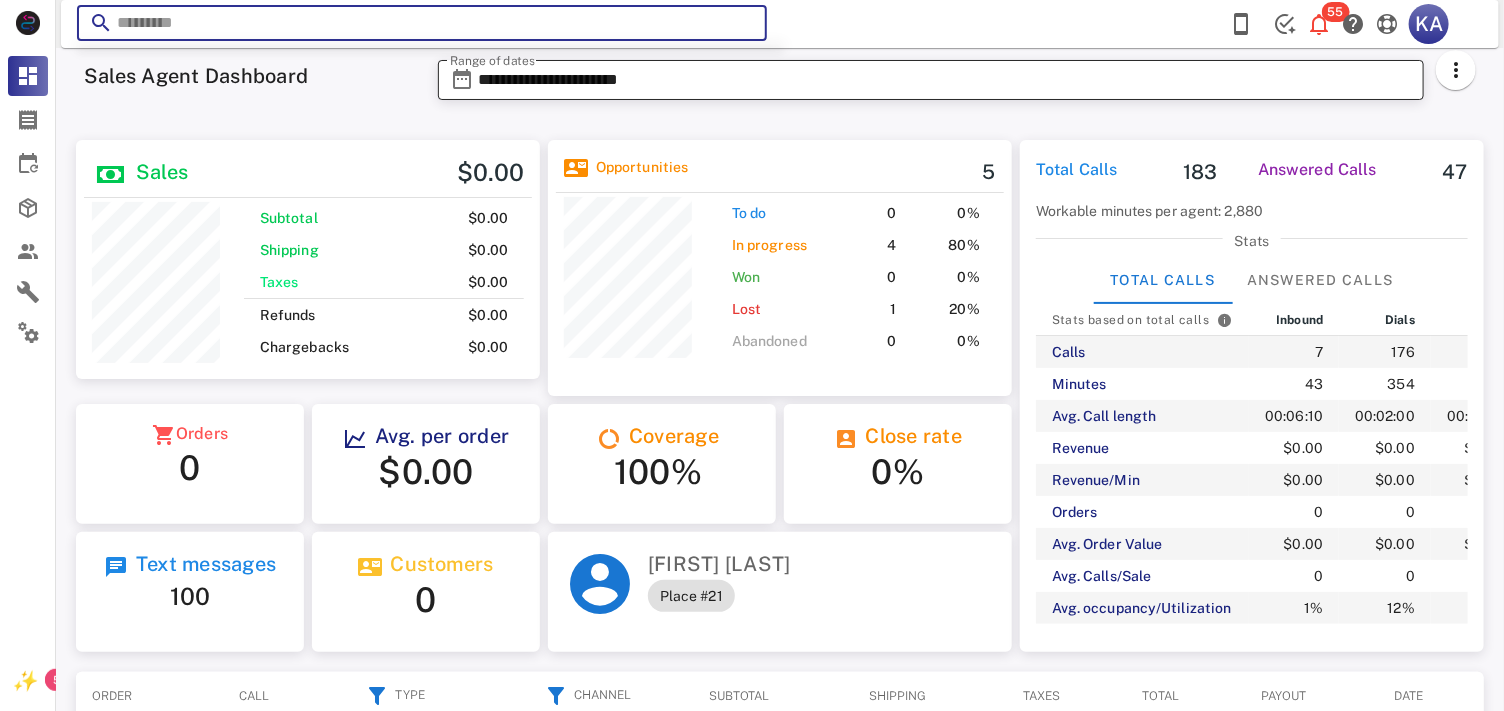 paste on "**********" 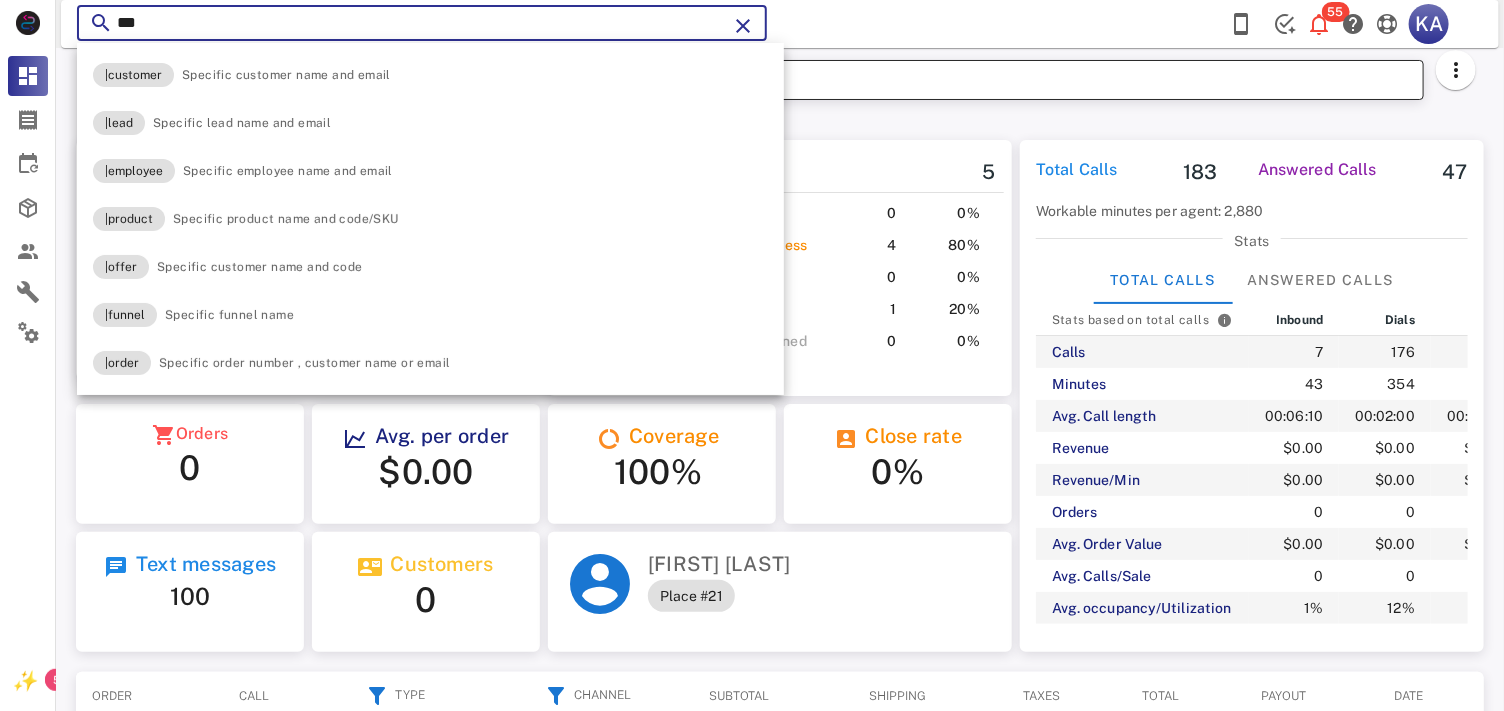 type on "*" 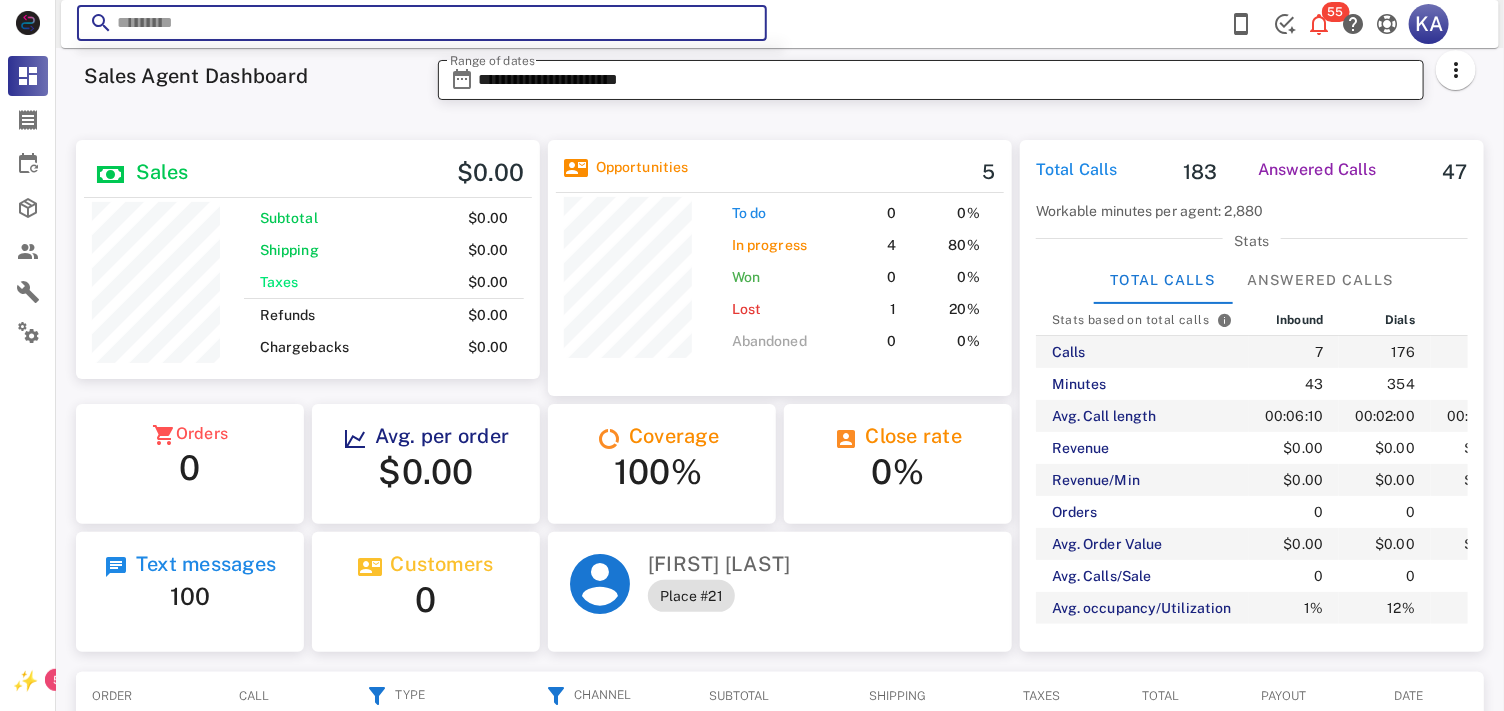 paste on "**********" 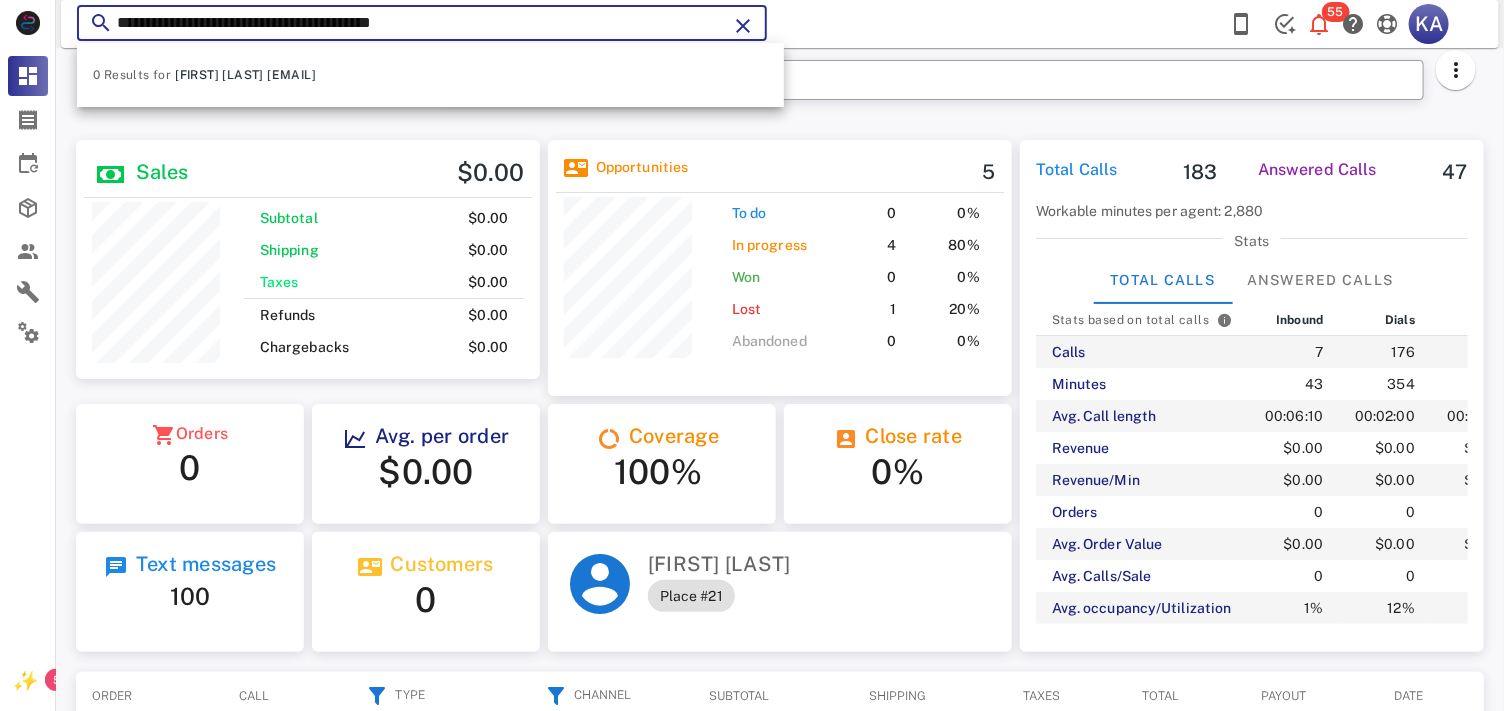 click on "**********" at bounding box center (422, 23) 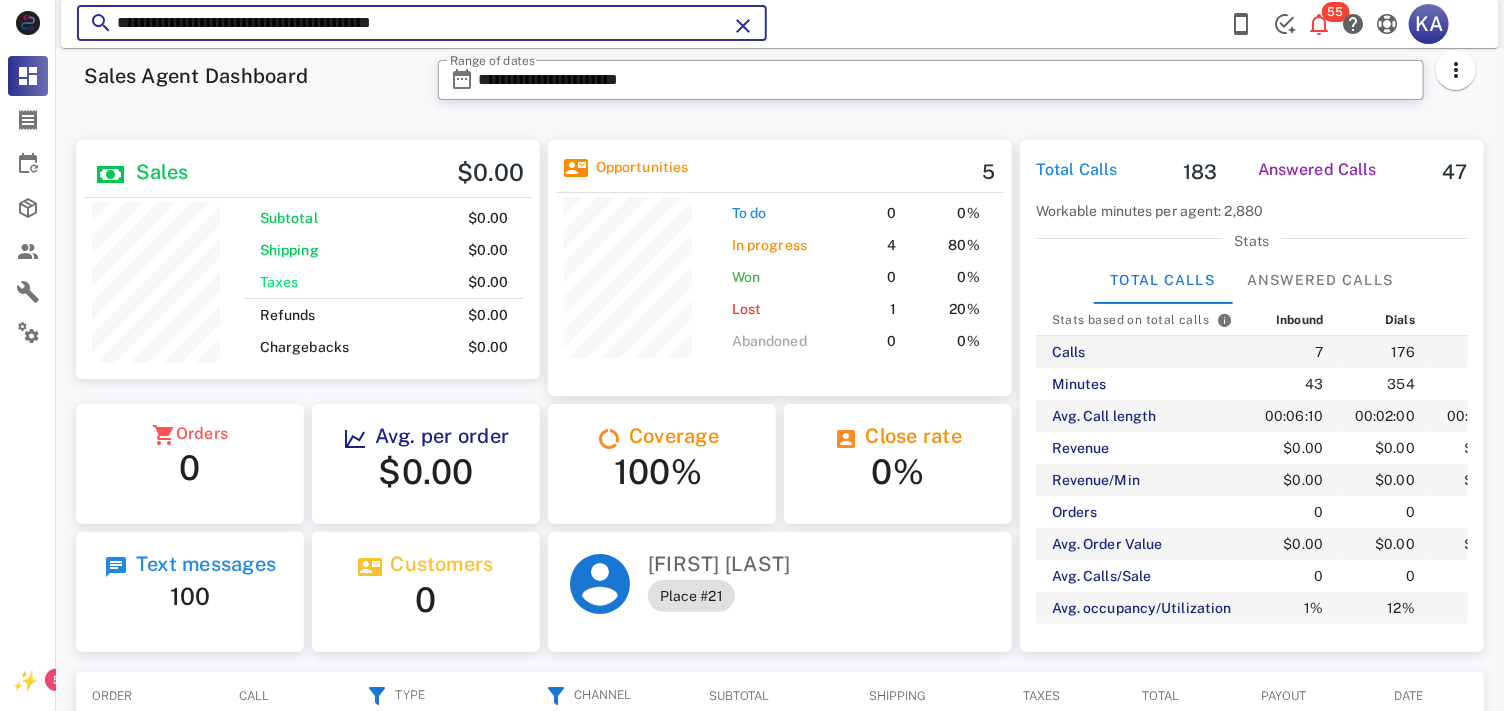 drag, startPoint x: 242, startPoint y: 26, endPoint x: 140, endPoint y: 24, distance: 102.01961 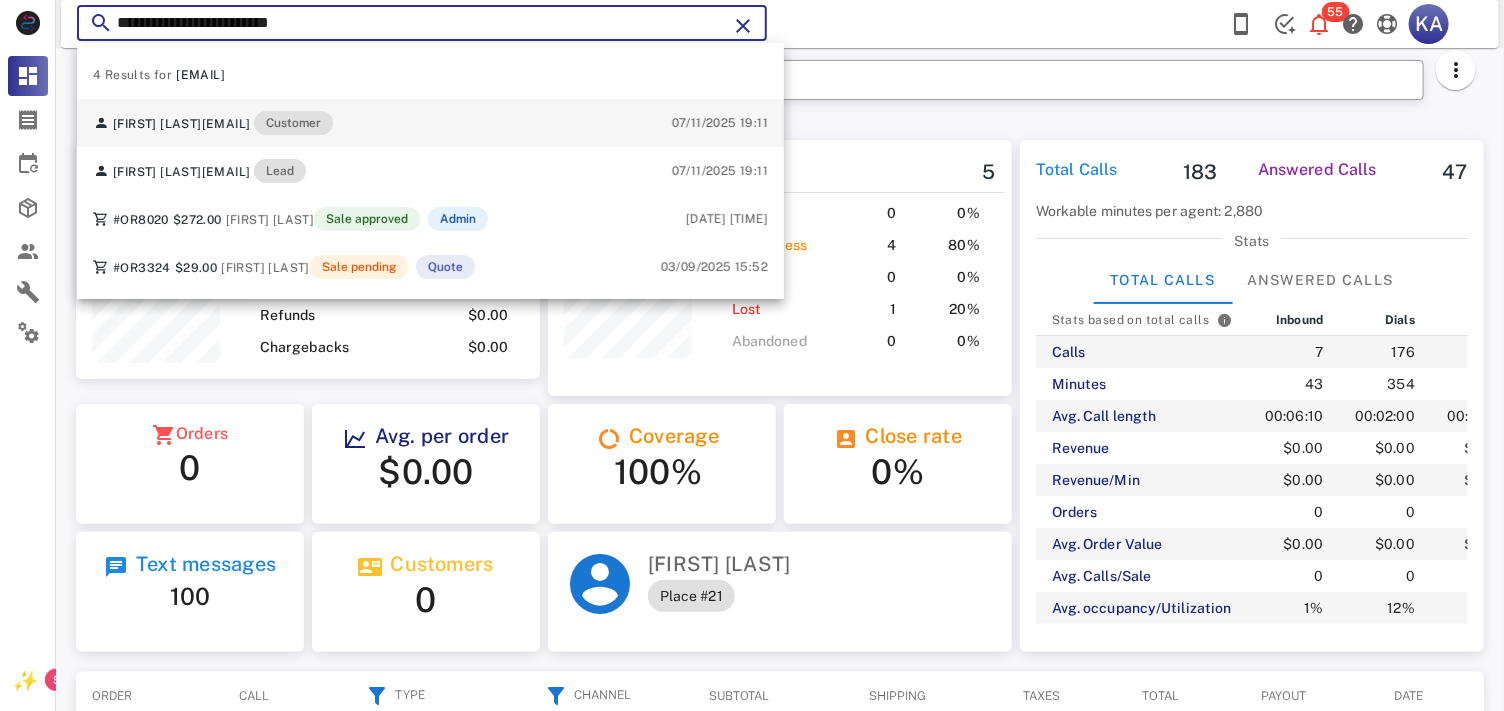 type on "**********" 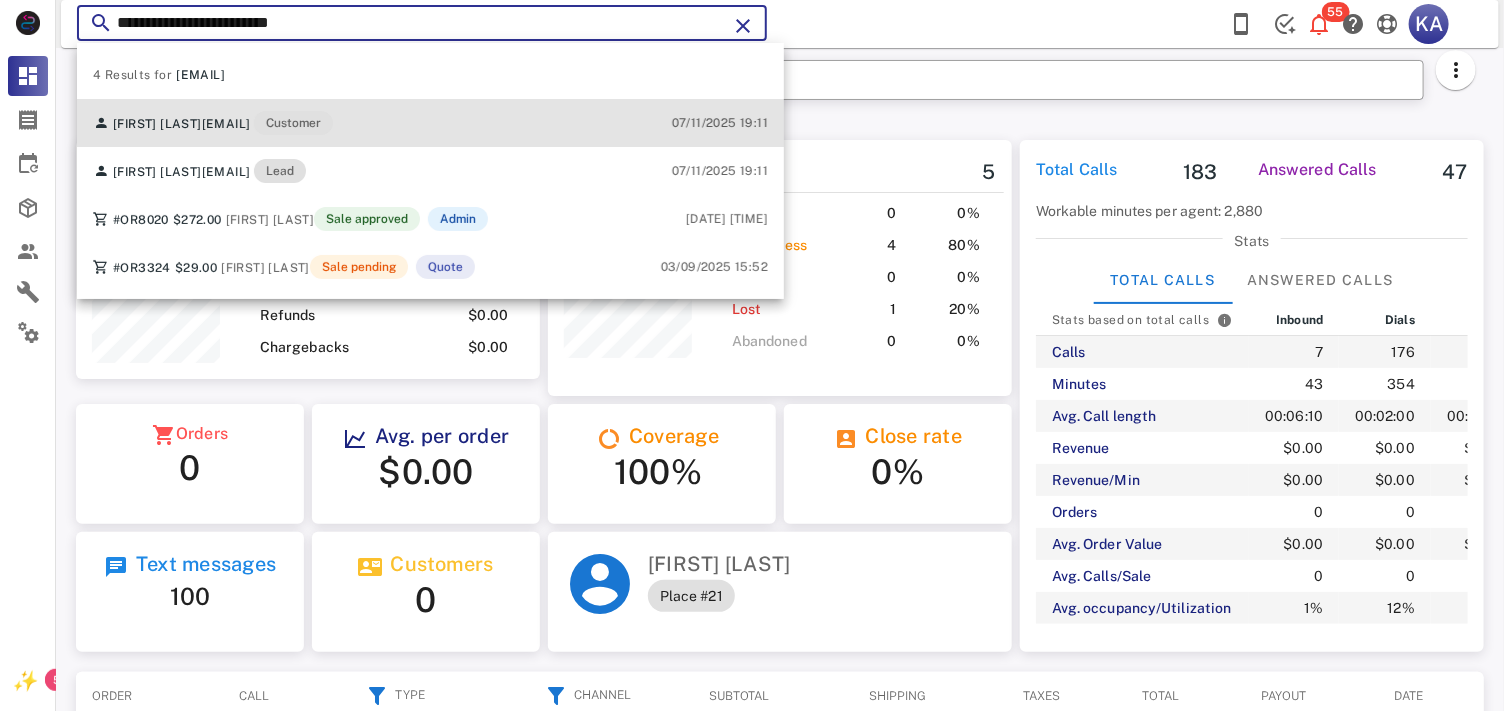 click on "[EMAIL]" at bounding box center [226, 124] 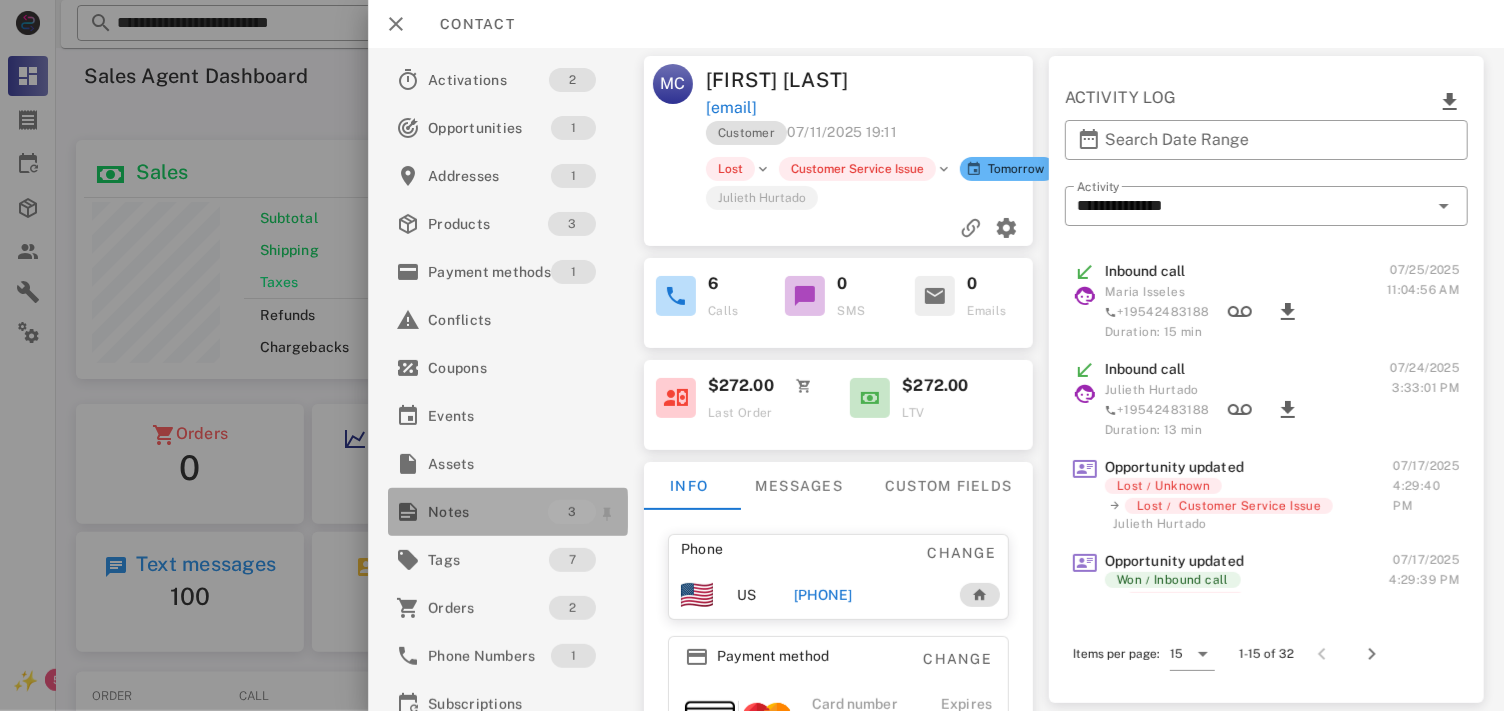 click on "Notes" at bounding box center [488, 512] 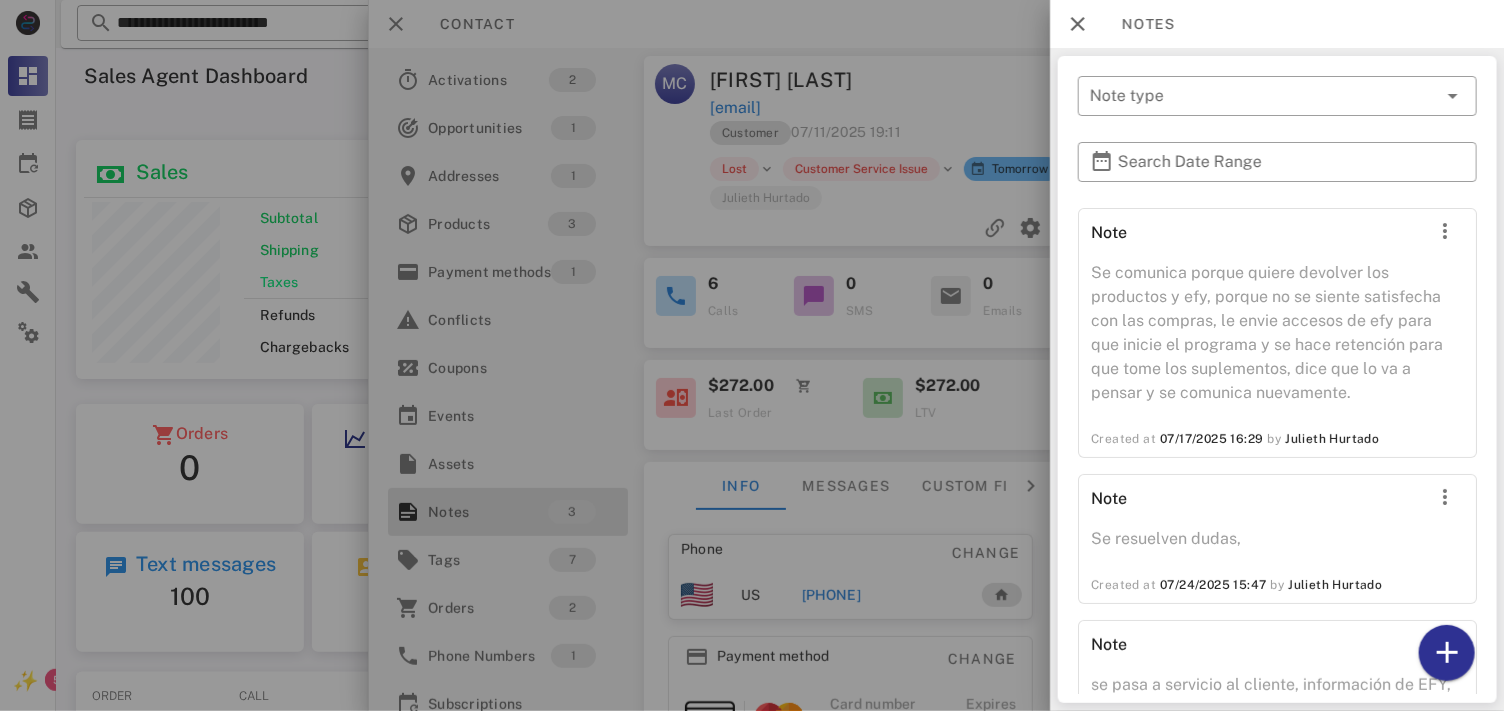 scroll, scrollTop: 132, scrollLeft: 0, axis: vertical 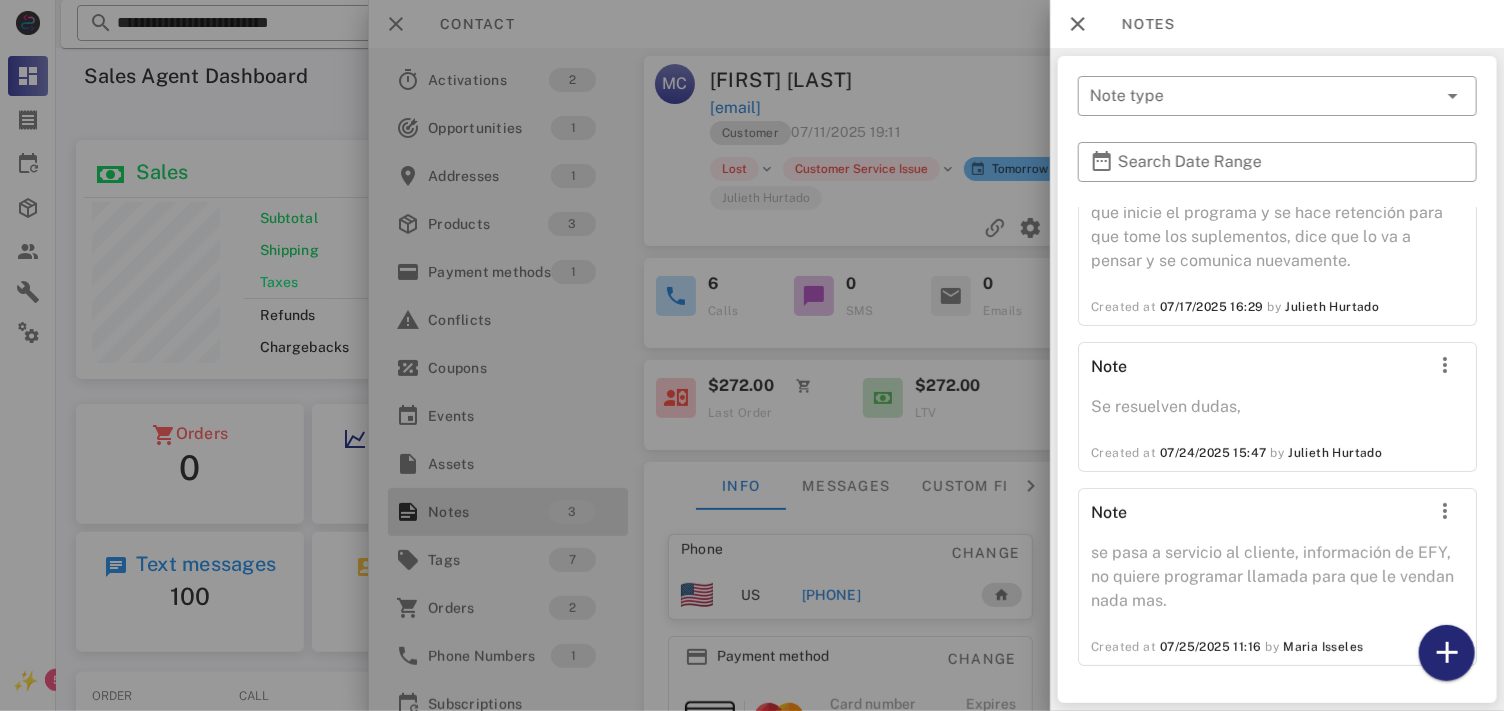 click at bounding box center [1446, 653] 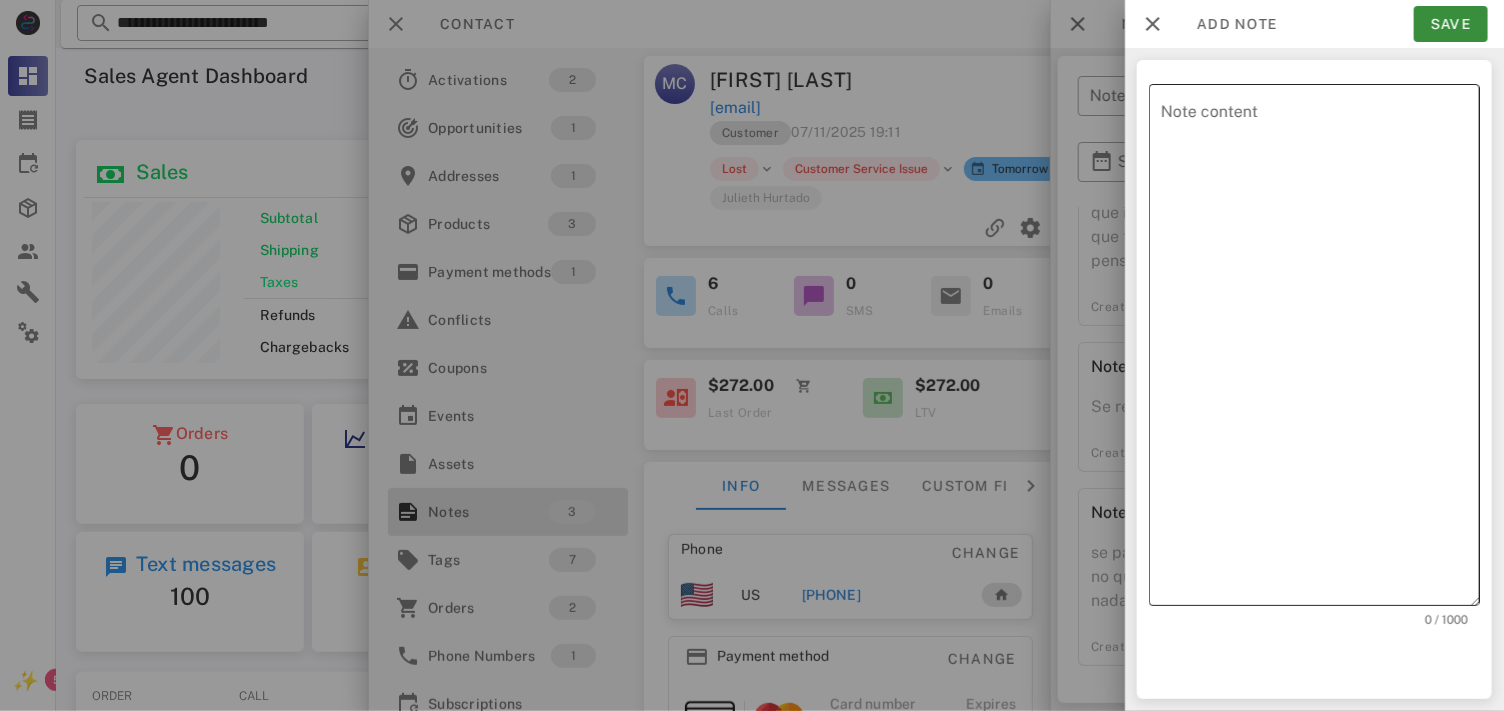 click on "Note content" at bounding box center [1320, 350] 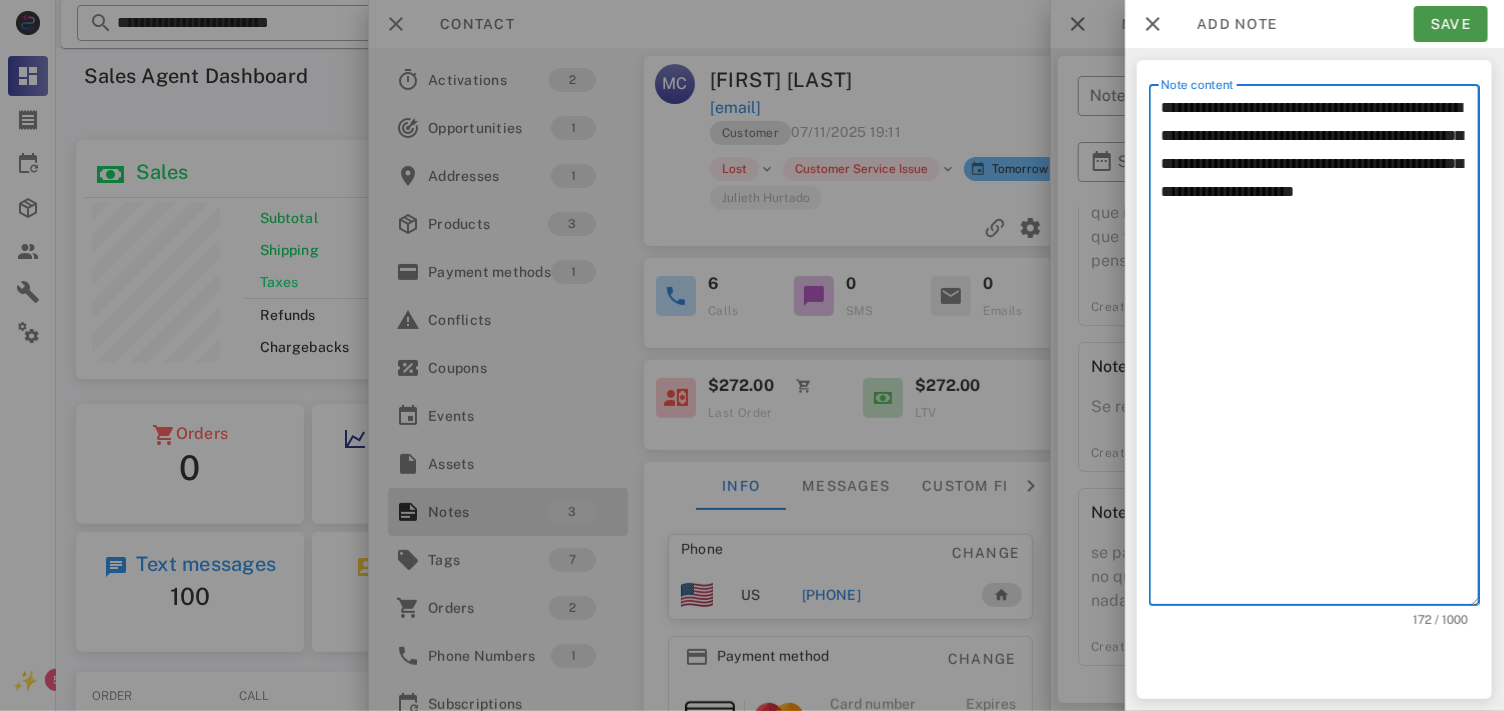 type on "**********" 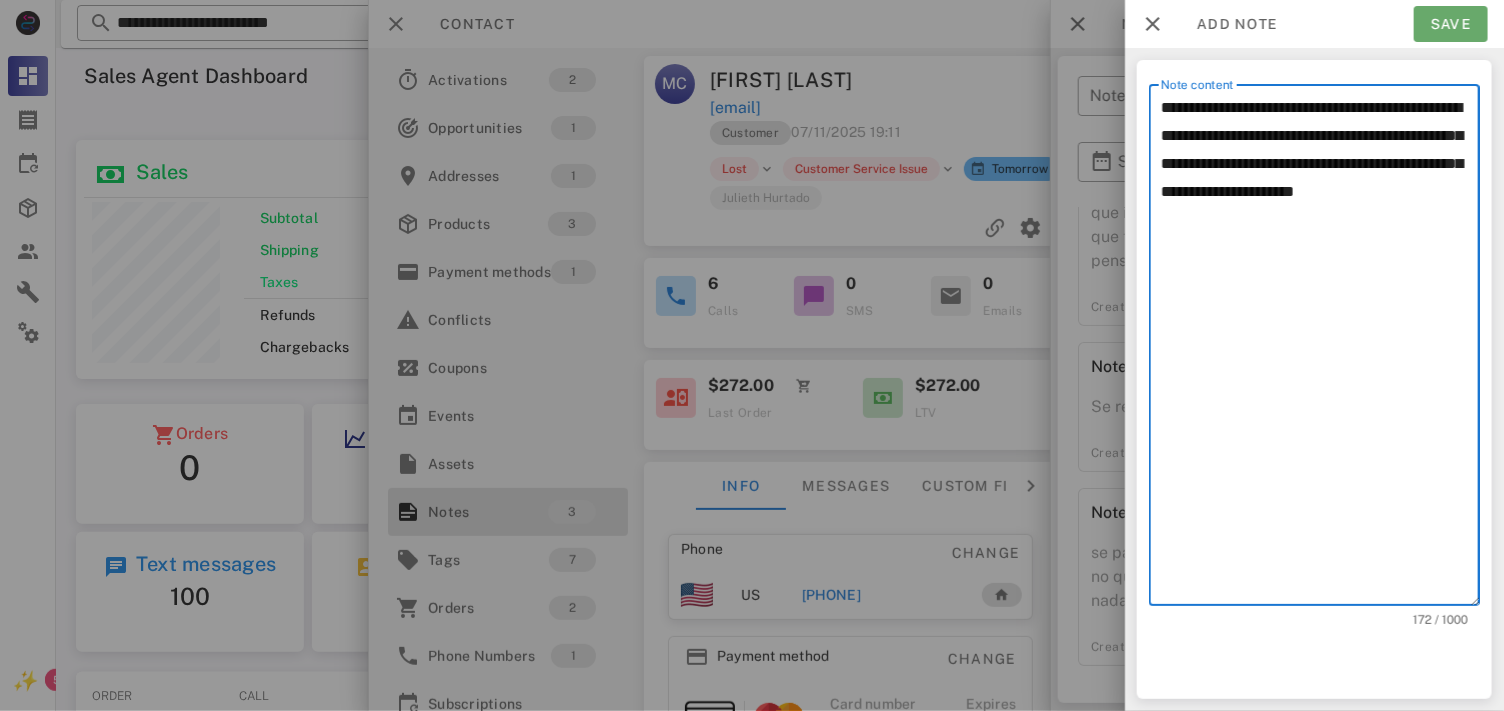 click on "Save" at bounding box center (1451, 24) 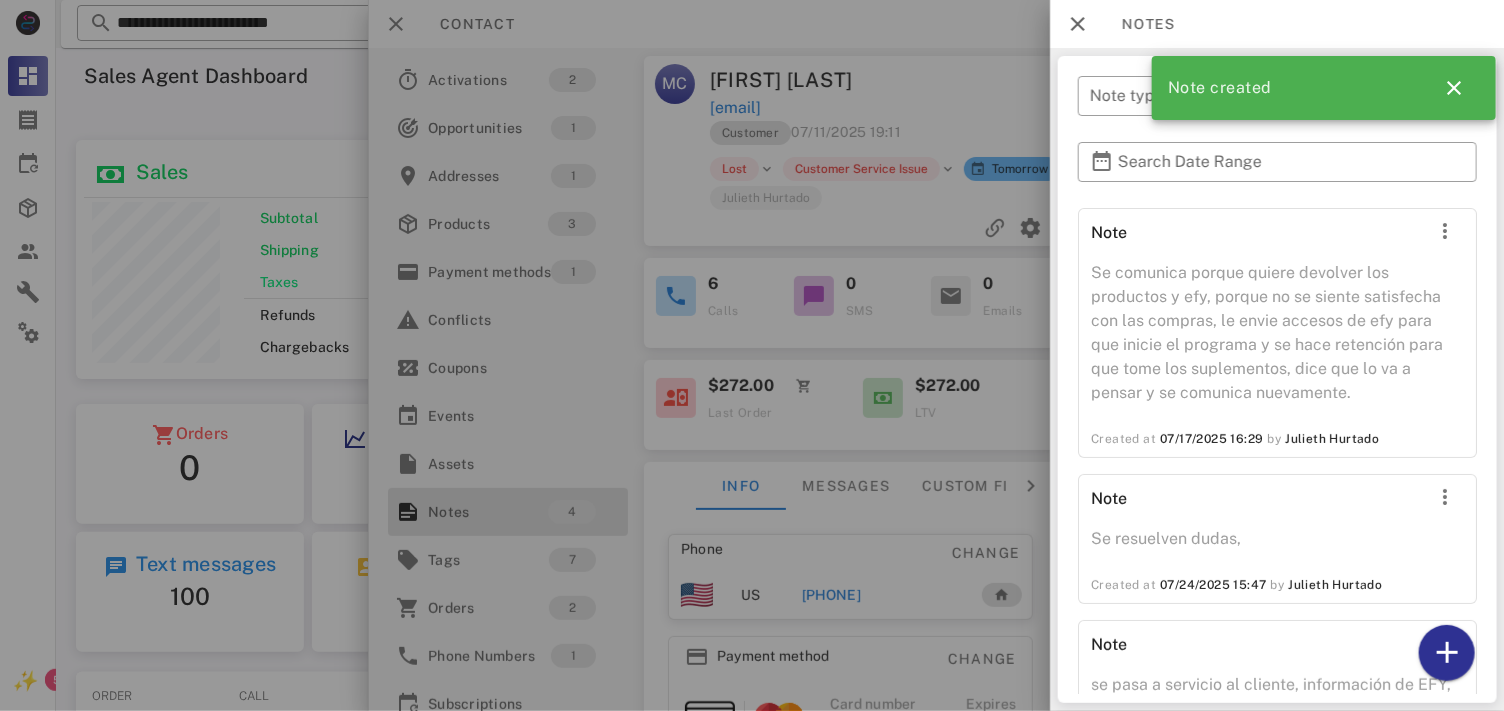 click at bounding box center (752, 355) 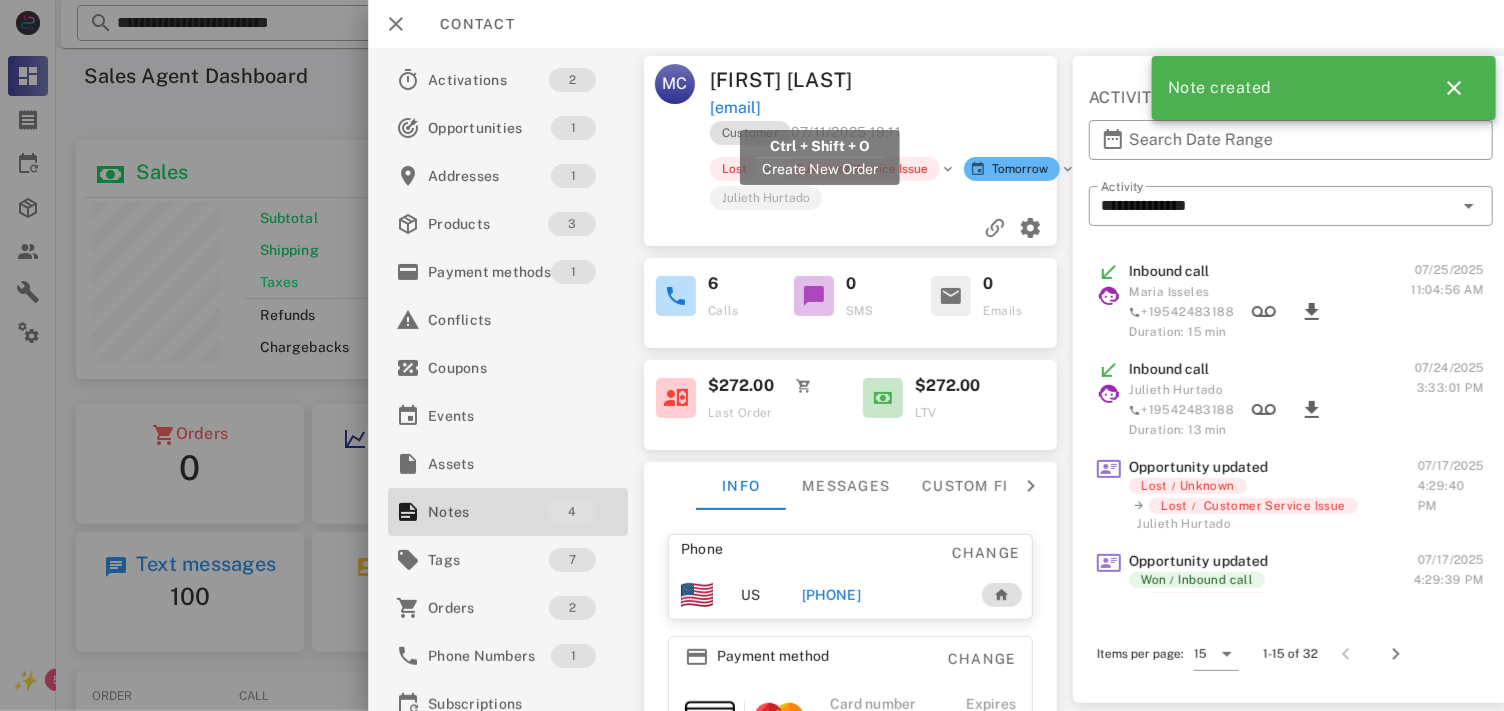 drag, startPoint x: 940, startPoint y: 117, endPoint x: 711, endPoint y: 117, distance: 229 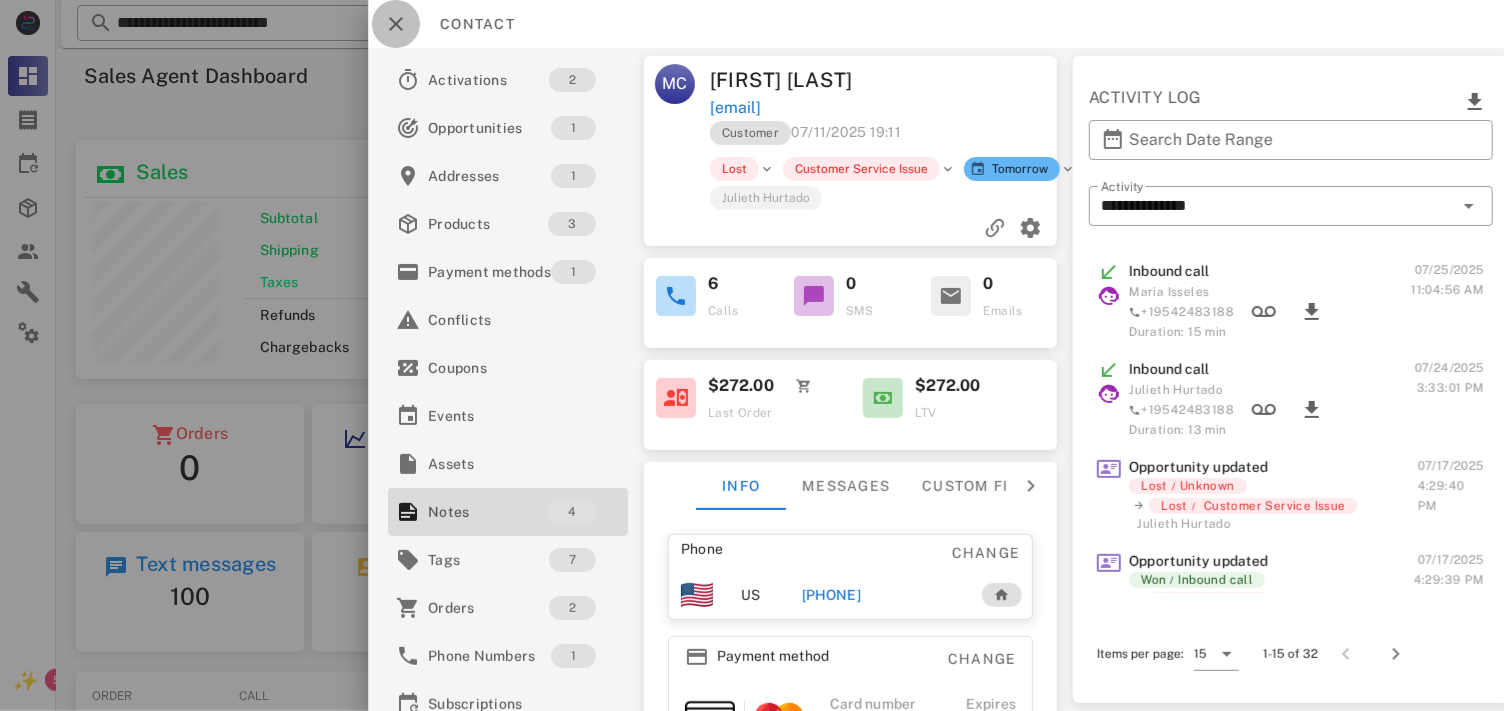 click at bounding box center (396, 24) 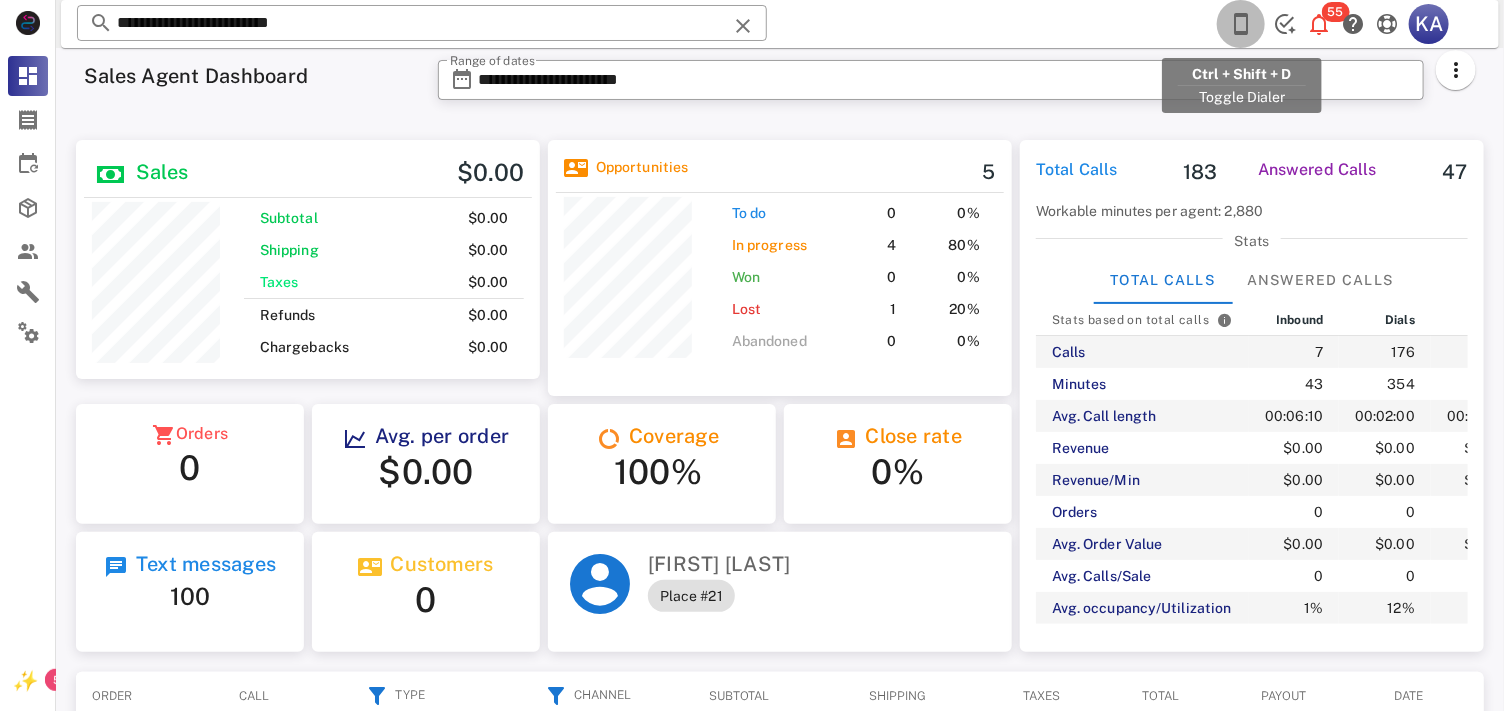 click at bounding box center (1241, 24) 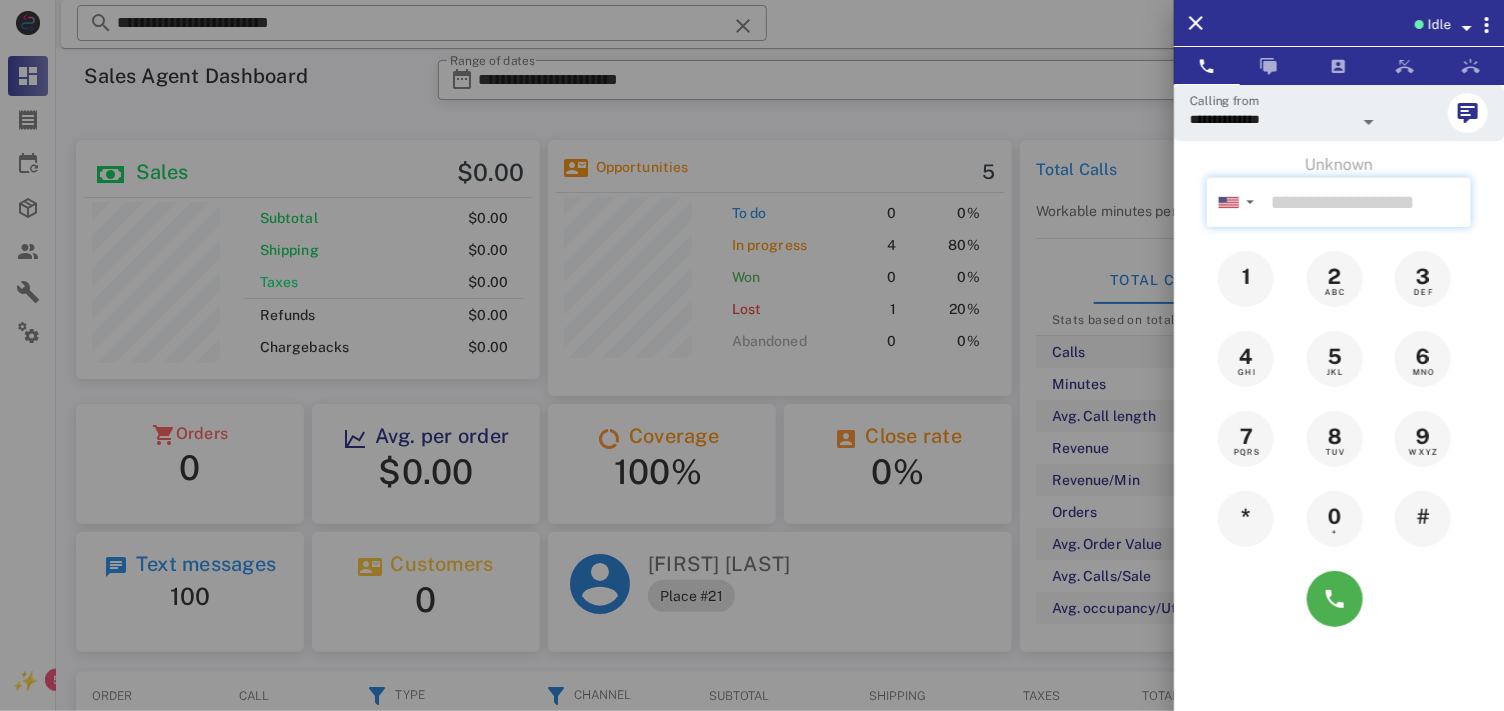 click at bounding box center (1367, 202) 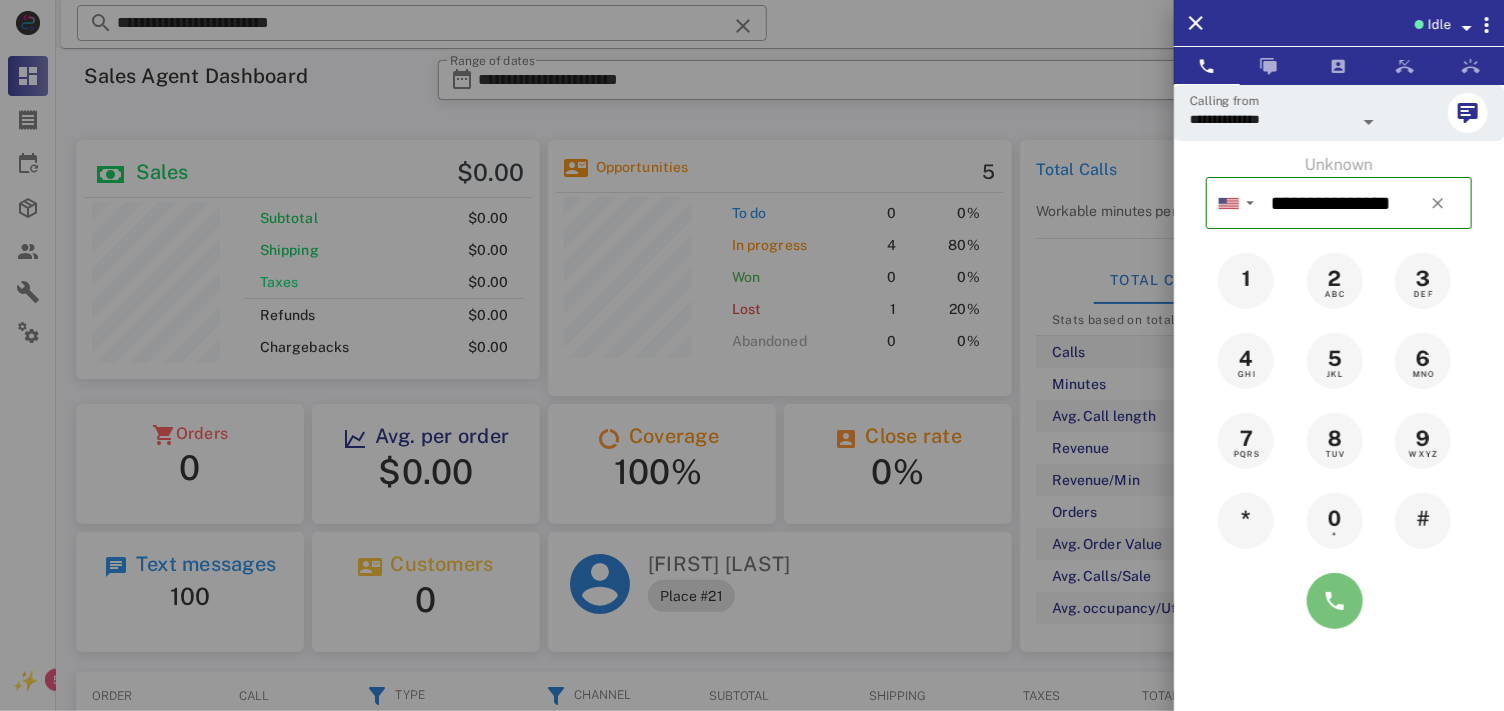 click at bounding box center (1335, 601) 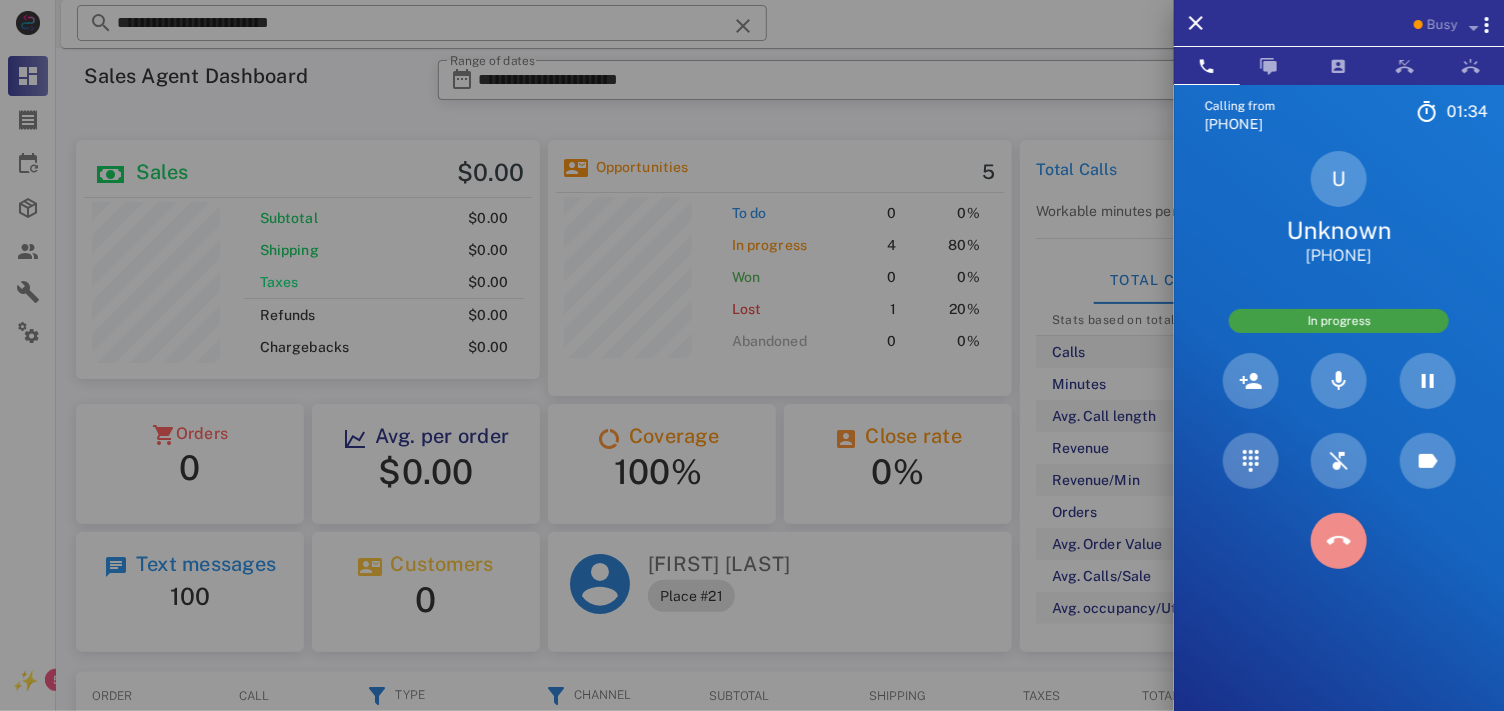 click at bounding box center [1339, 541] 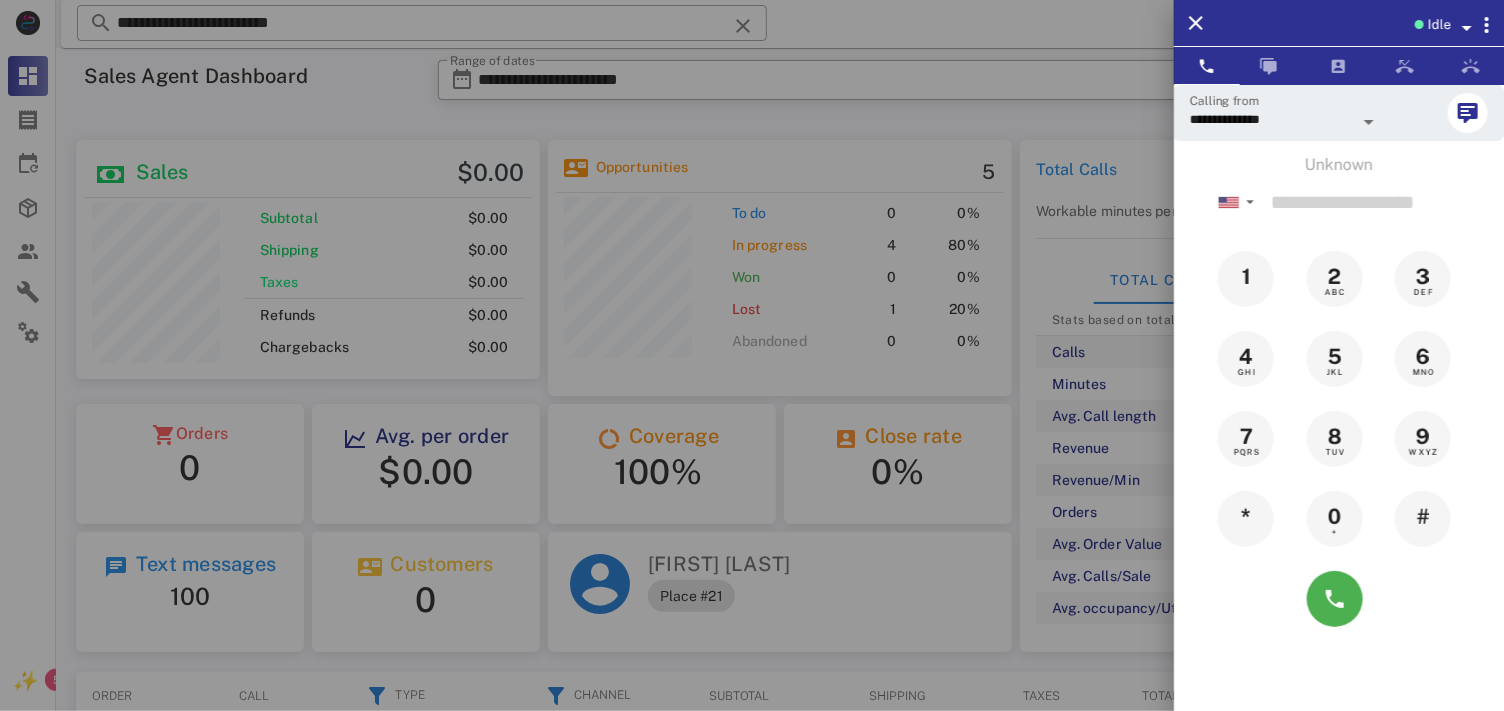 click at bounding box center [752, 355] 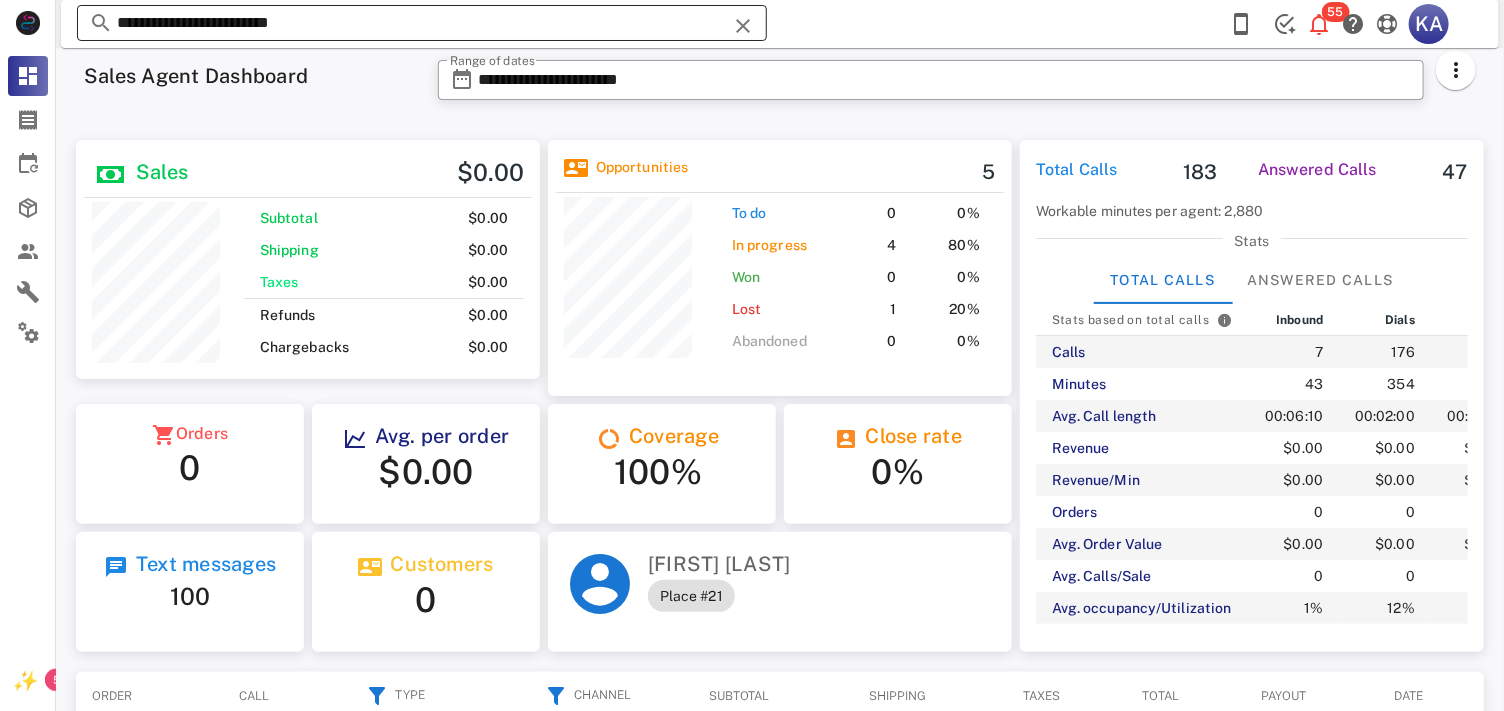 click at bounding box center [743, 26] 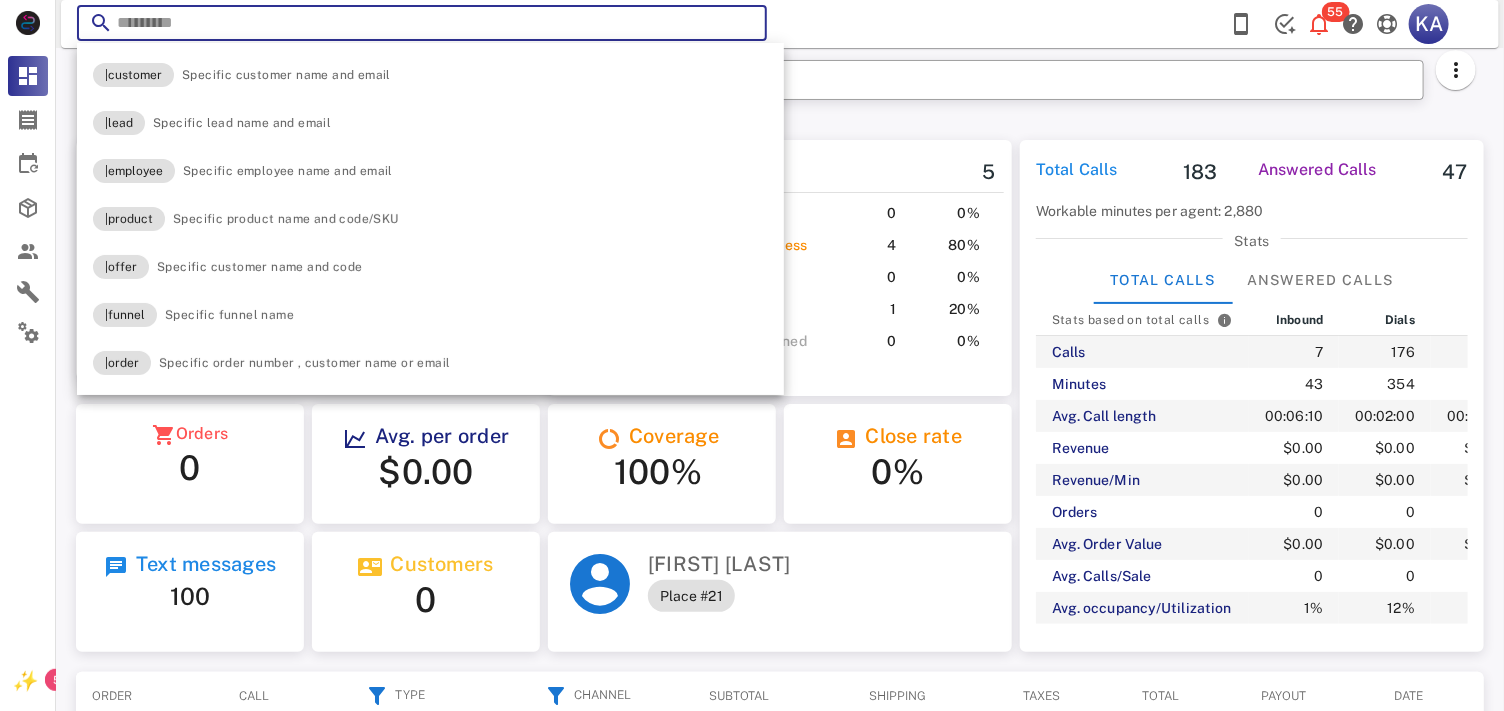 paste on "**********" 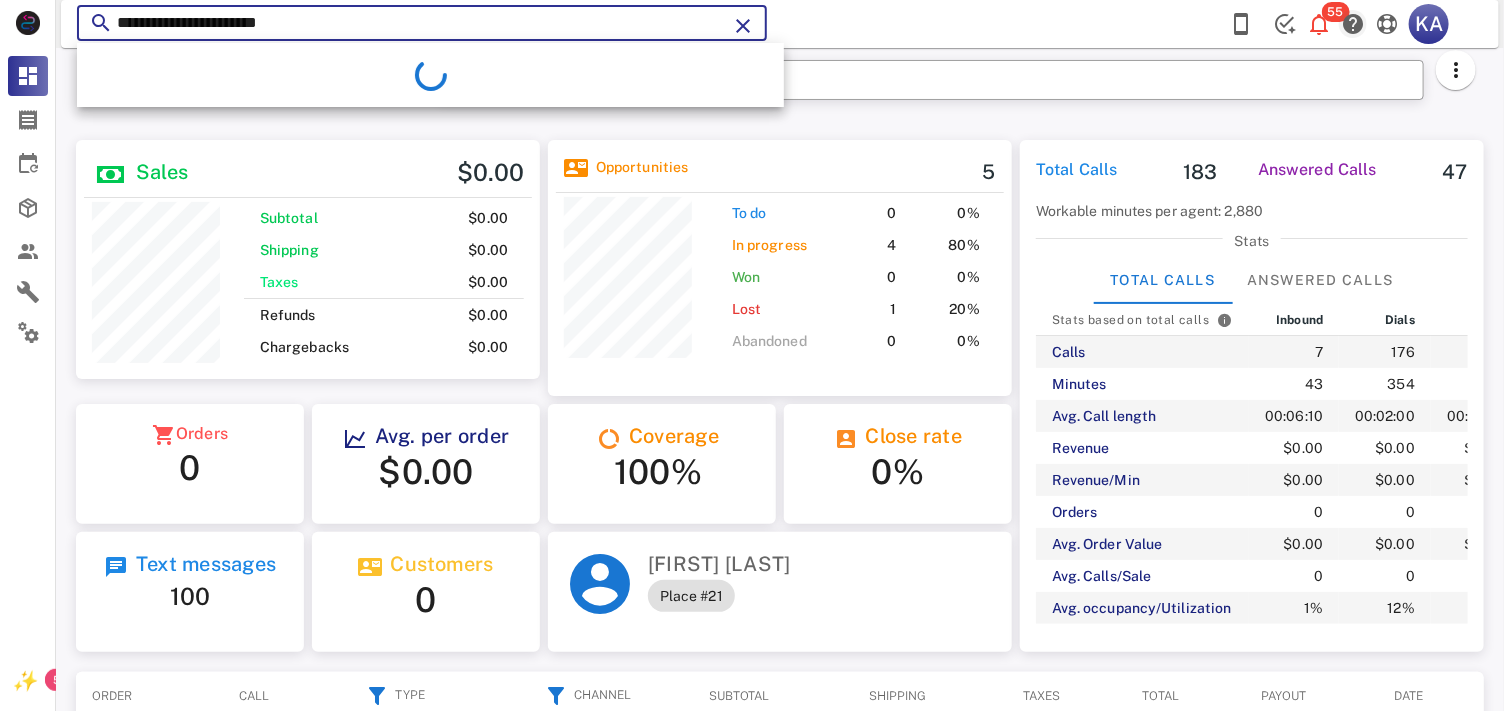 type on "**********" 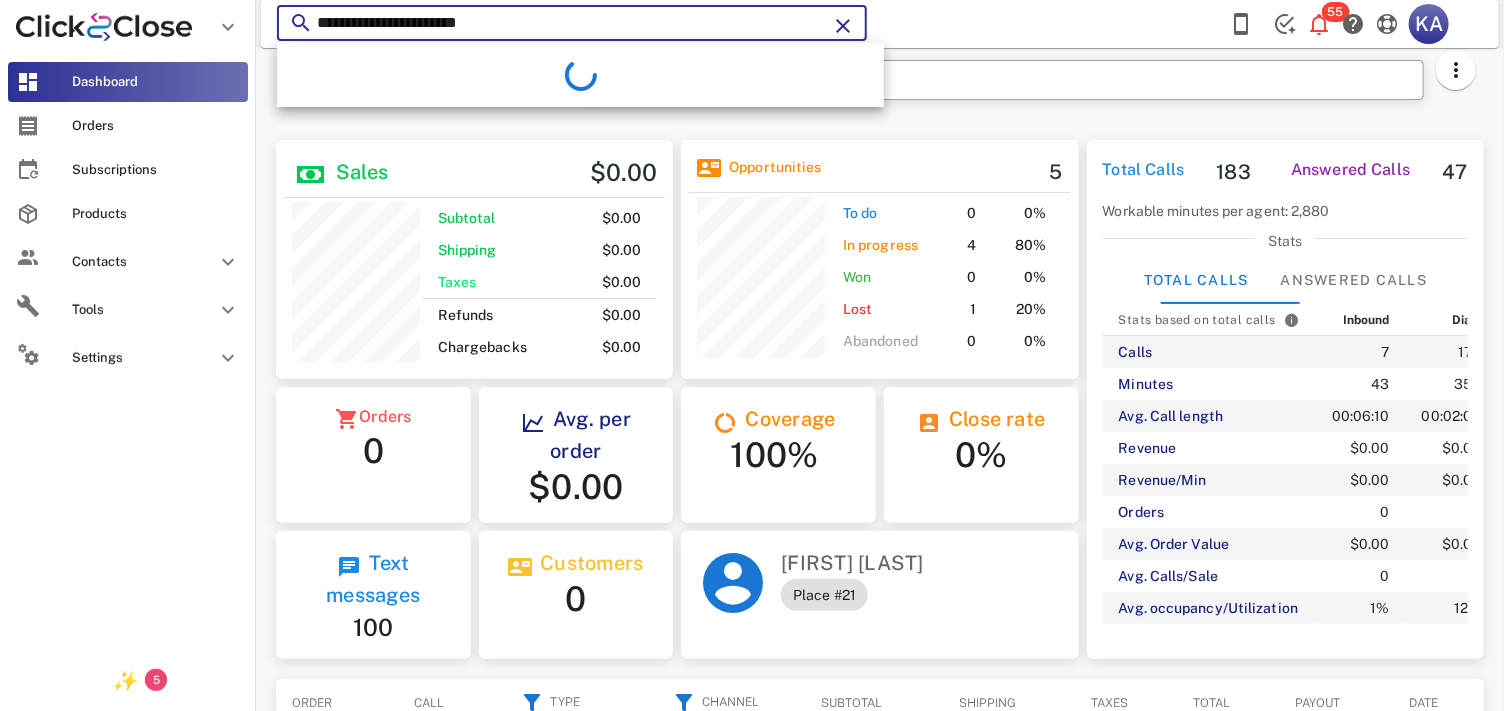 scroll, scrollTop: 238, scrollLeft: 397, axis: both 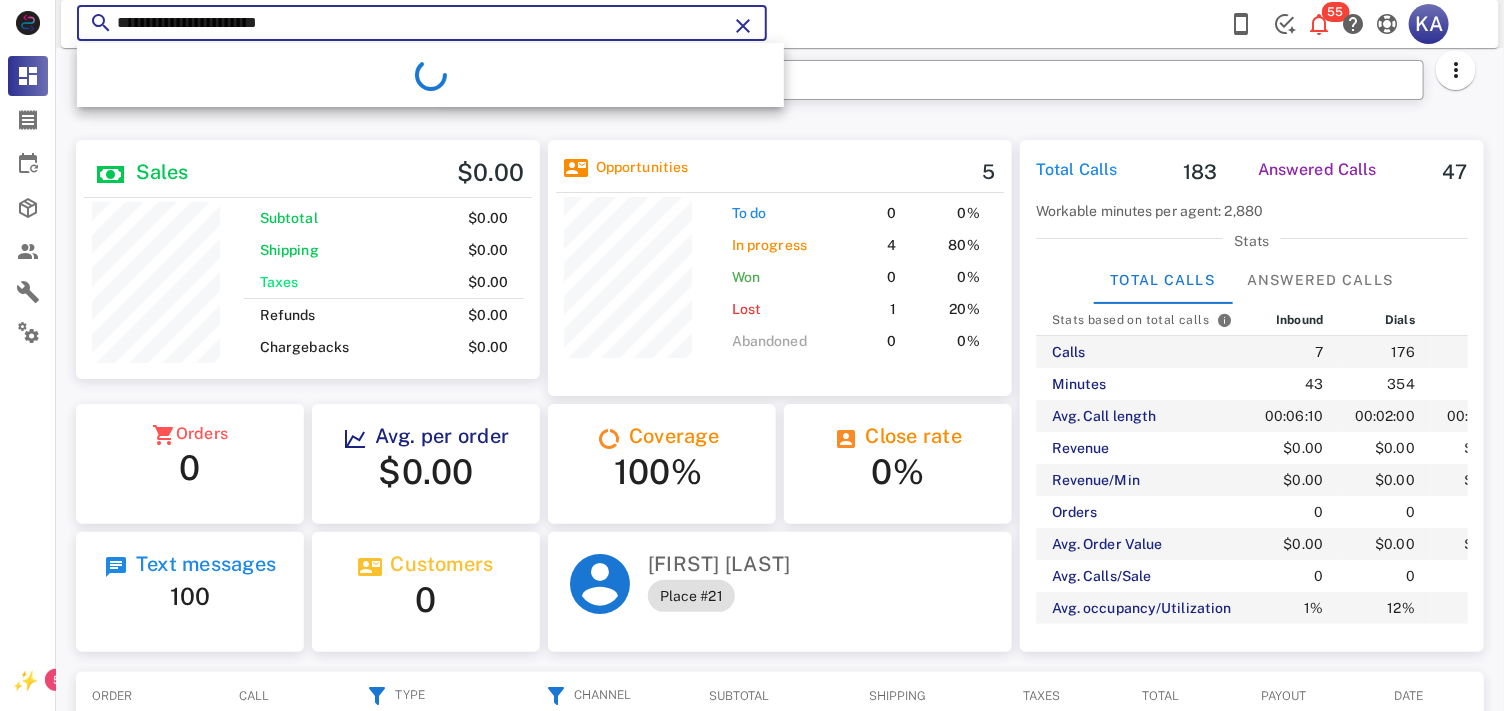 click at bounding box center [743, 26] 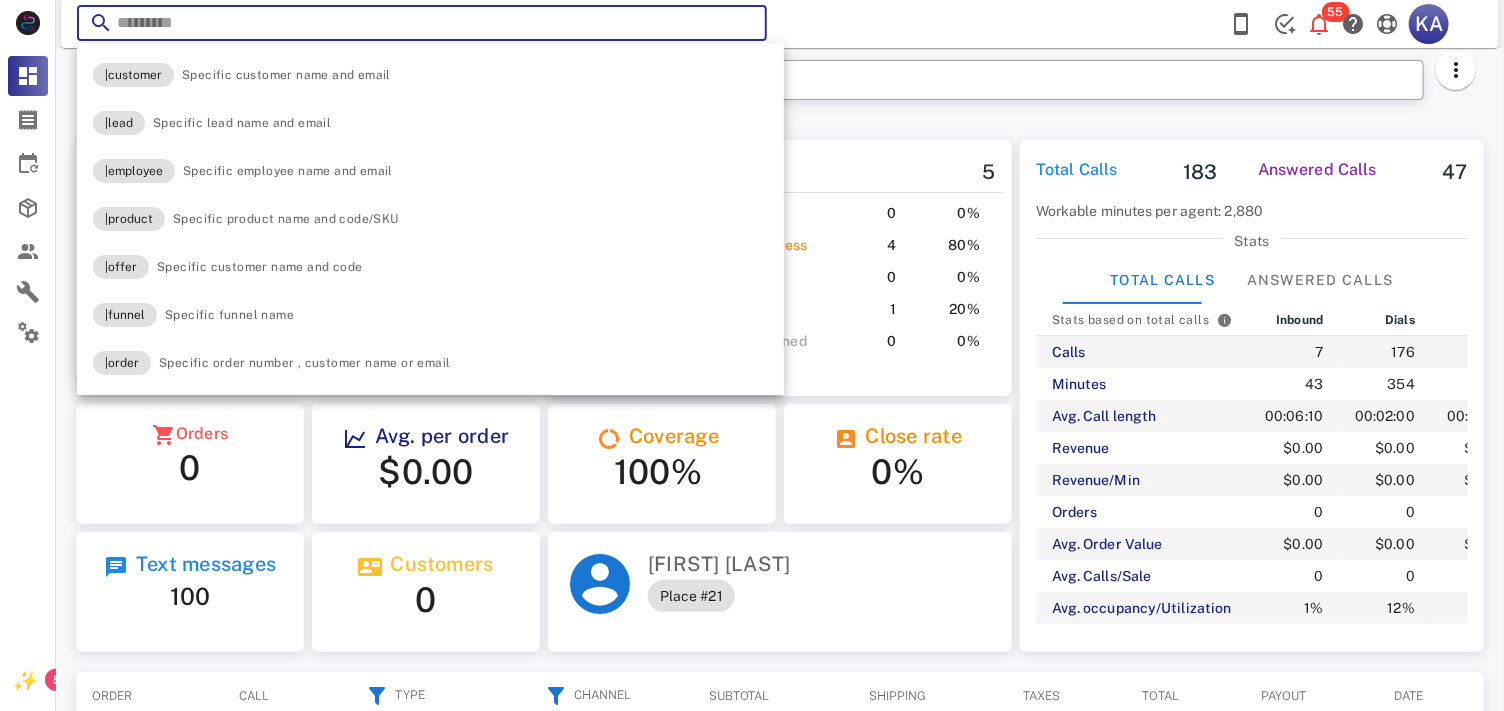 scroll, scrollTop: 238, scrollLeft: 461, axis: both 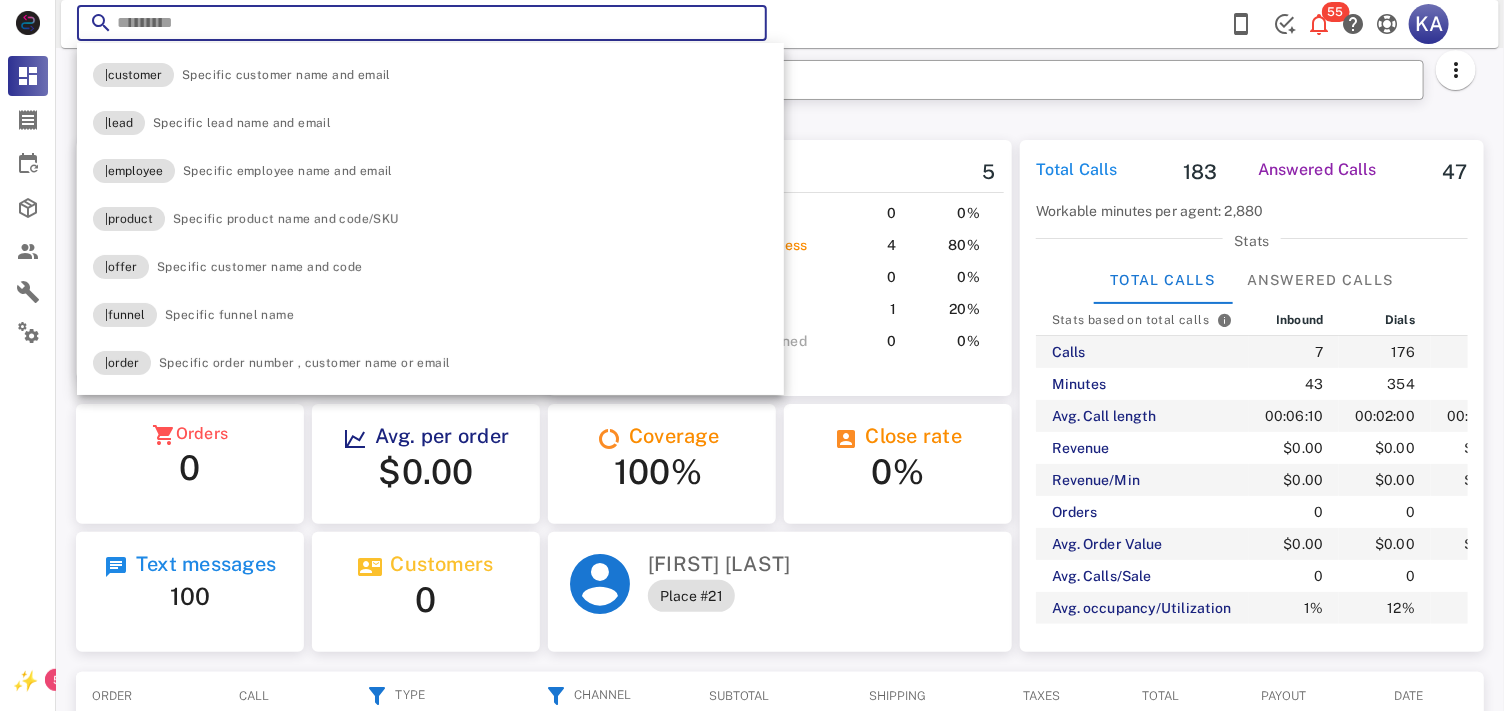 click at bounding box center (422, 23) 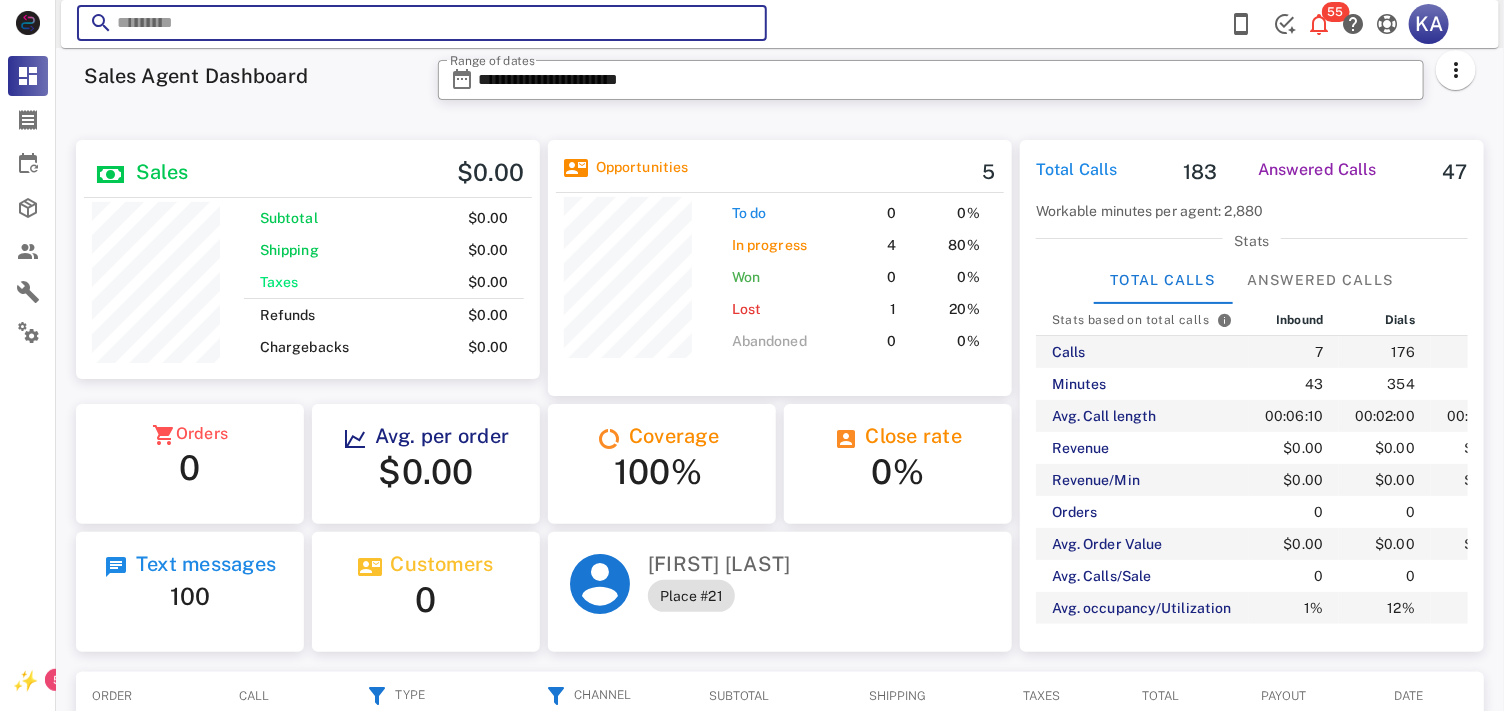 paste on "**********" 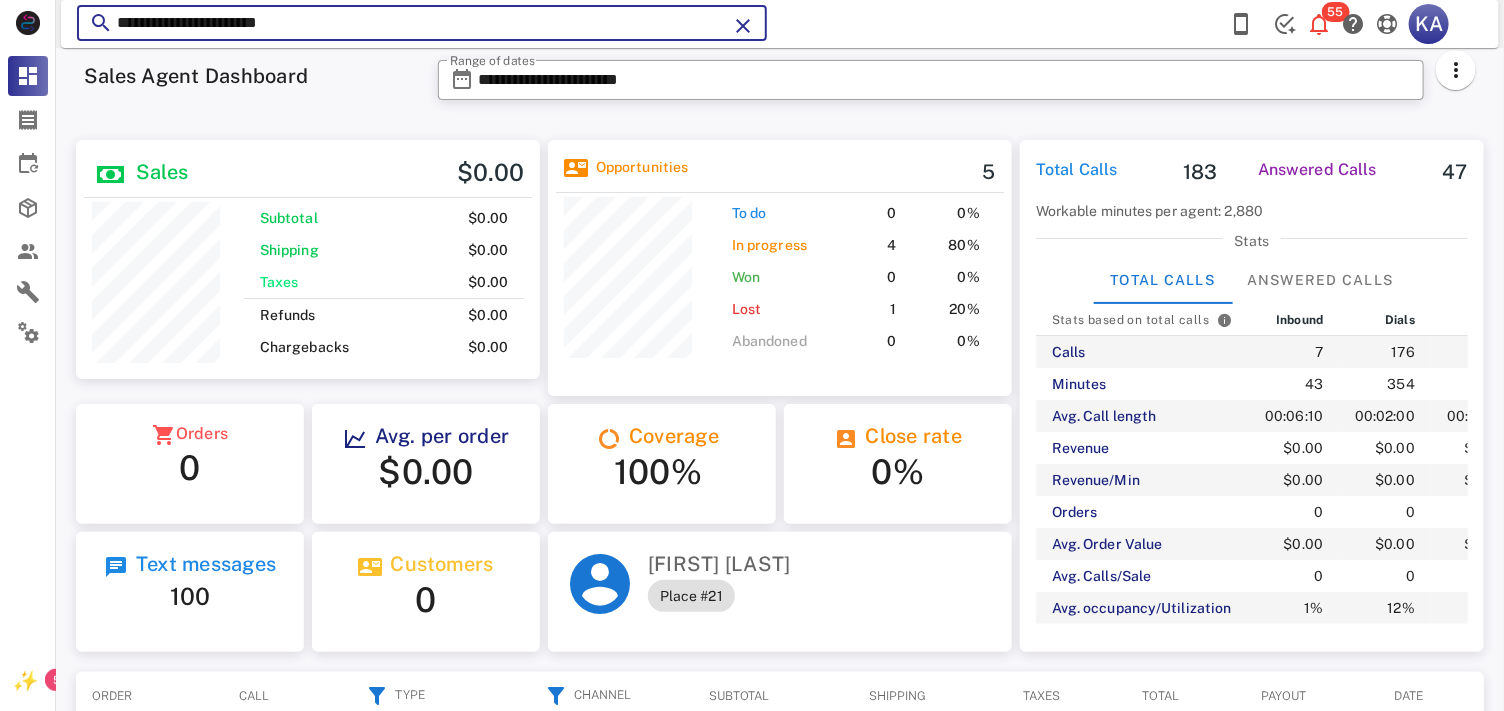 type on "**********" 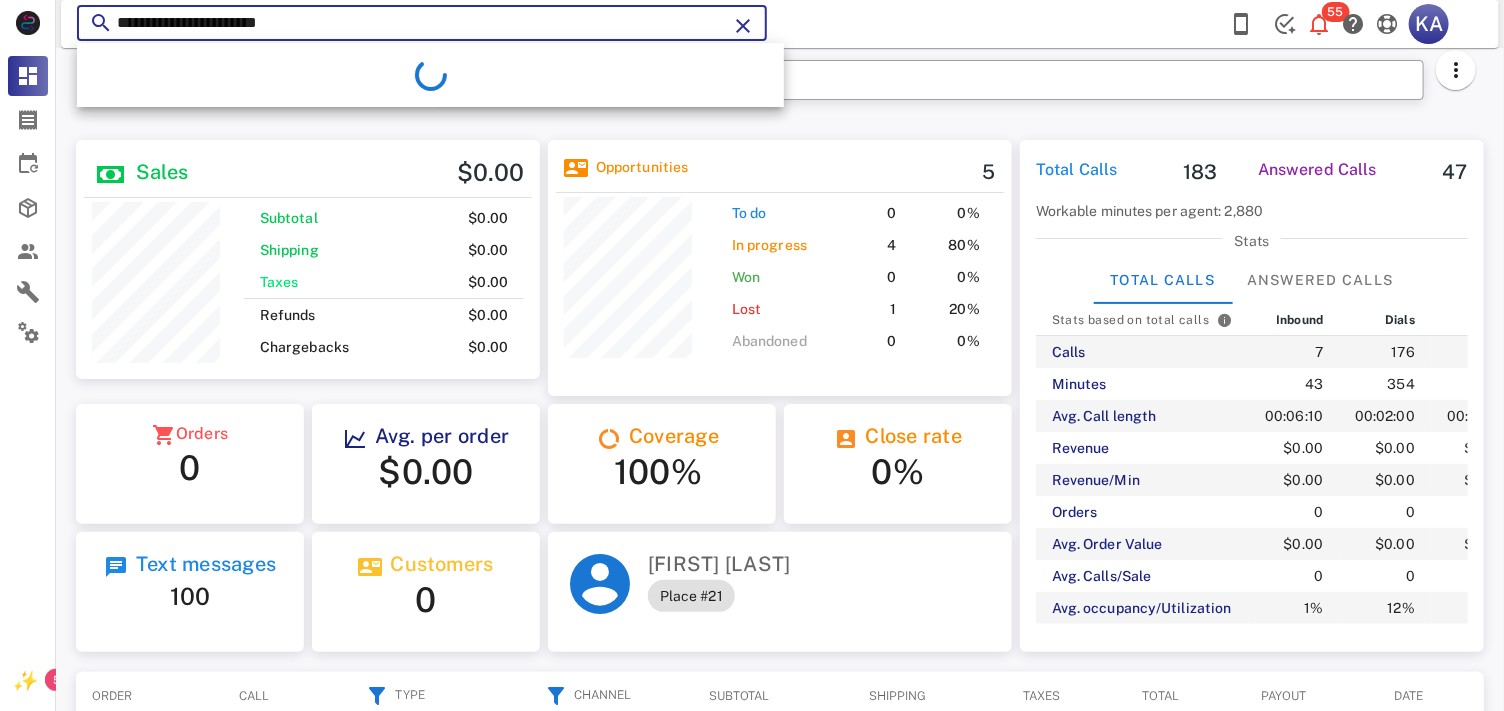 click at bounding box center (743, 26) 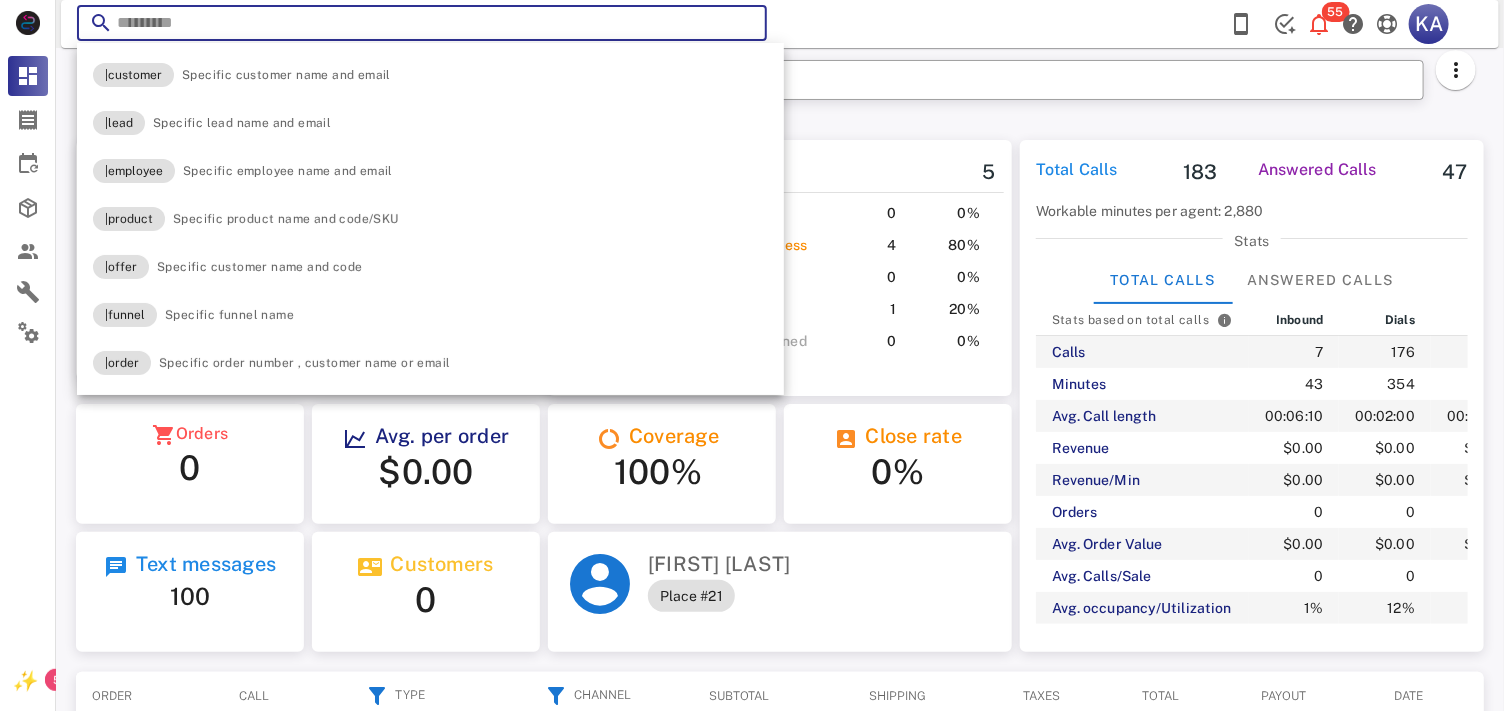 type on "**********" 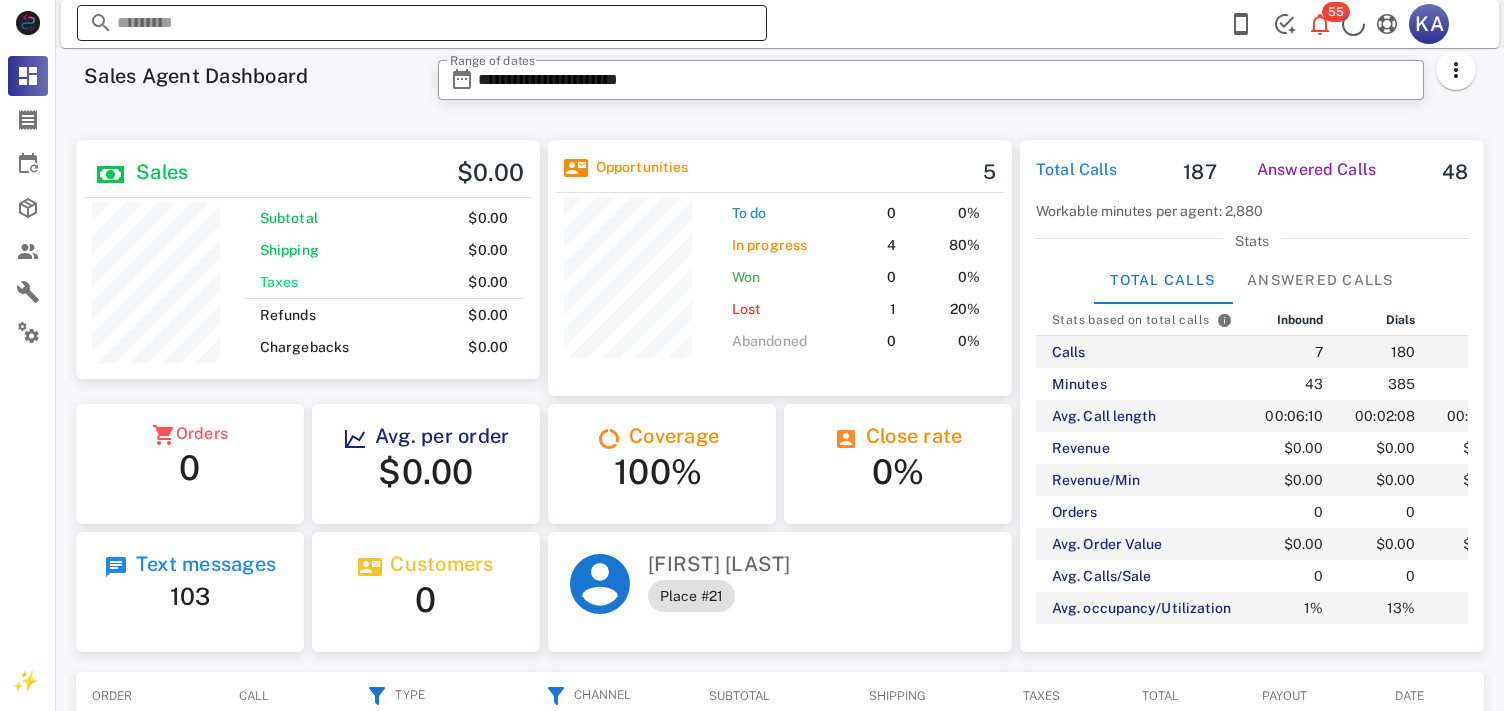scroll, scrollTop: 0, scrollLeft: 0, axis: both 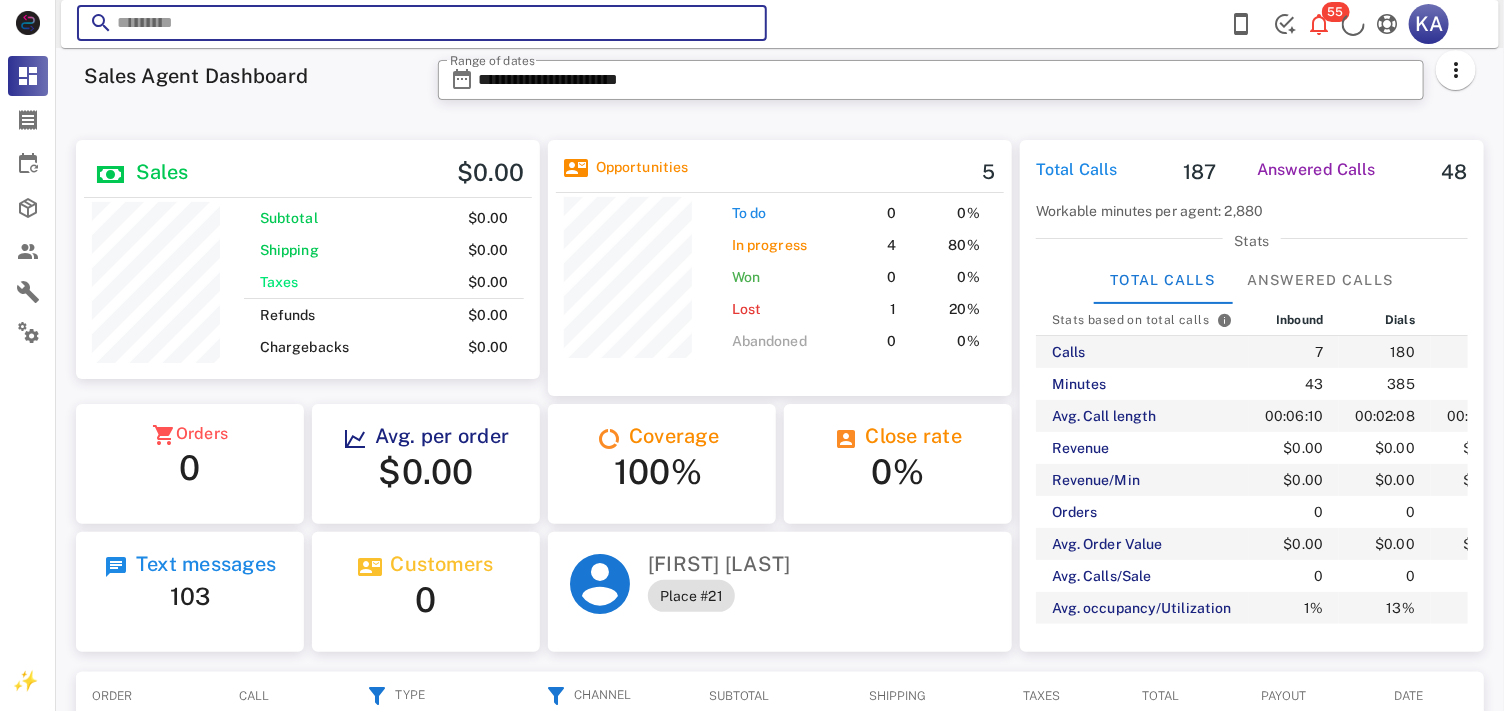 click at bounding box center (422, 23) 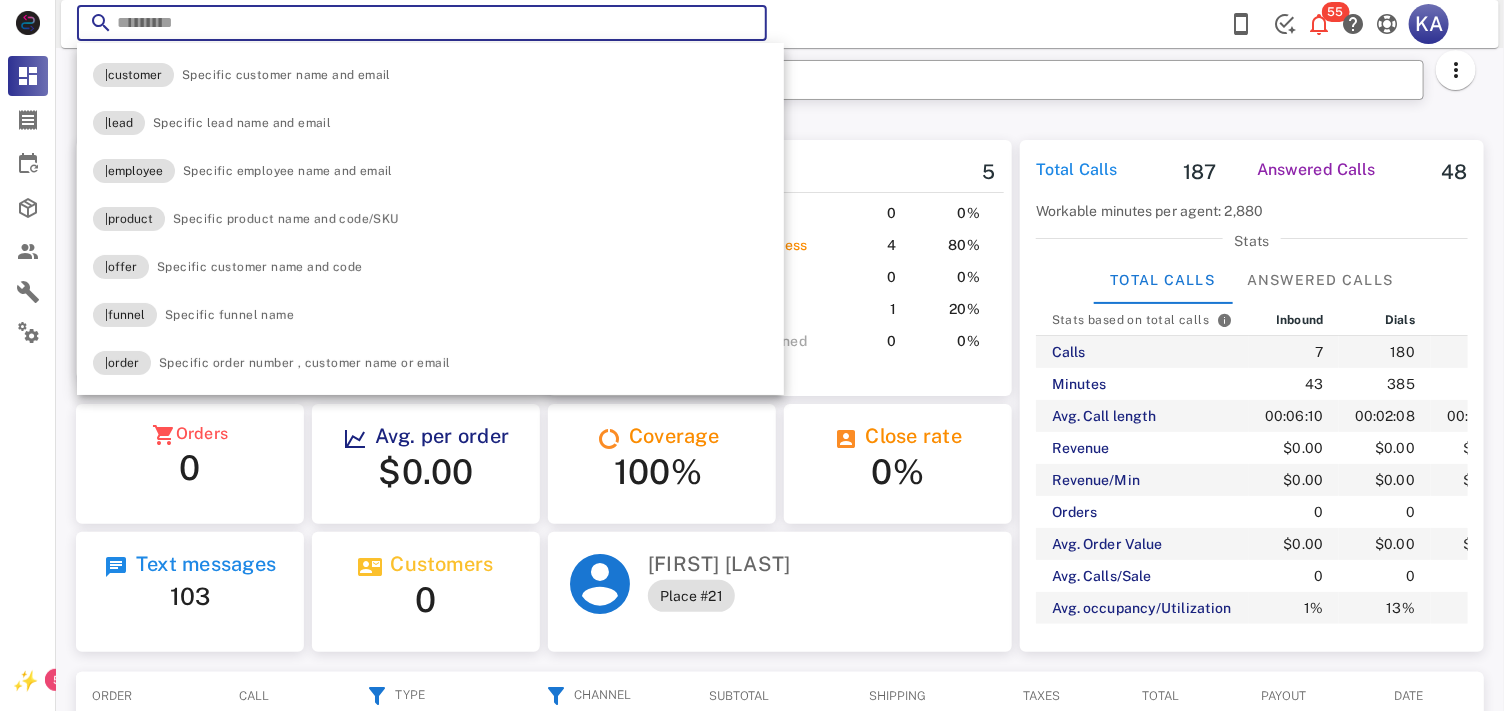 paste on "**********" 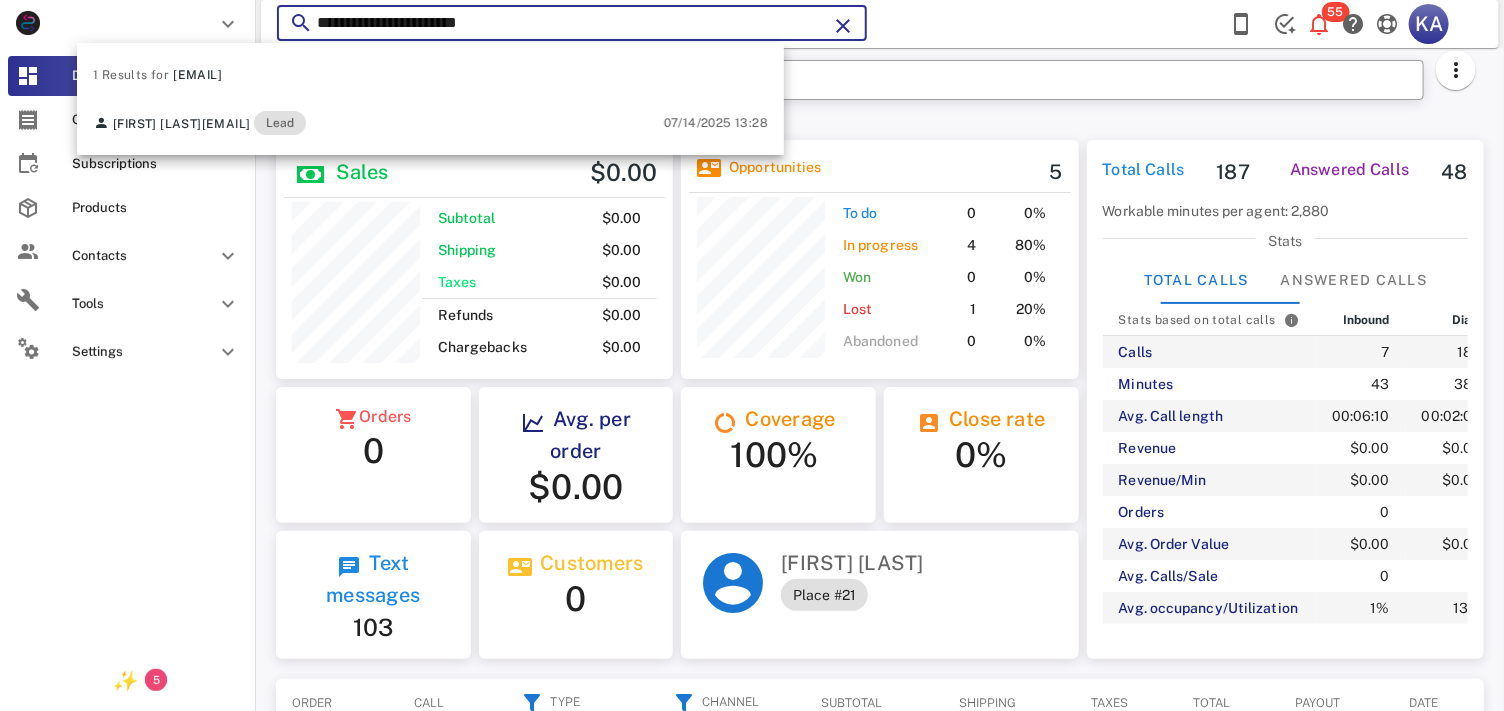 scroll, scrollTop: 238, scrollLeft: 463, axis: both 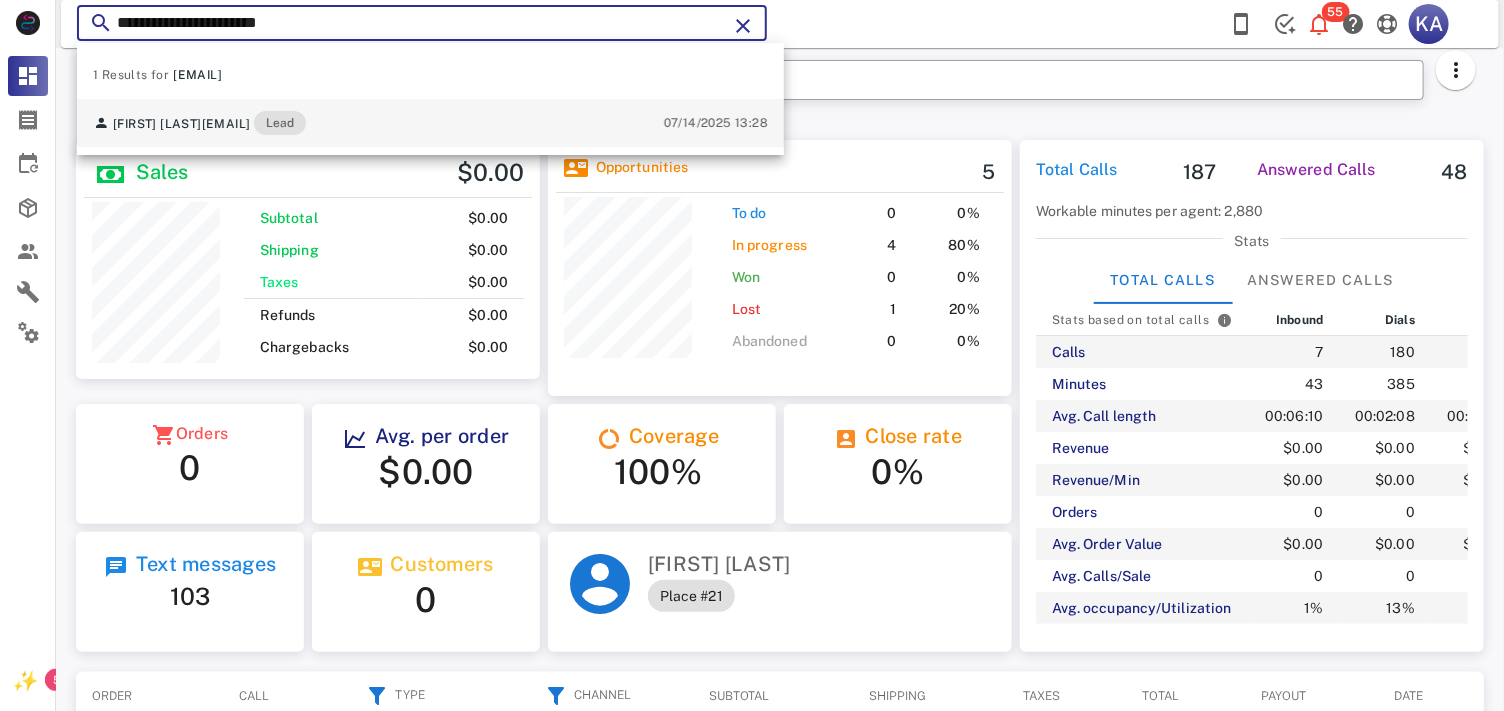 type on "**********" 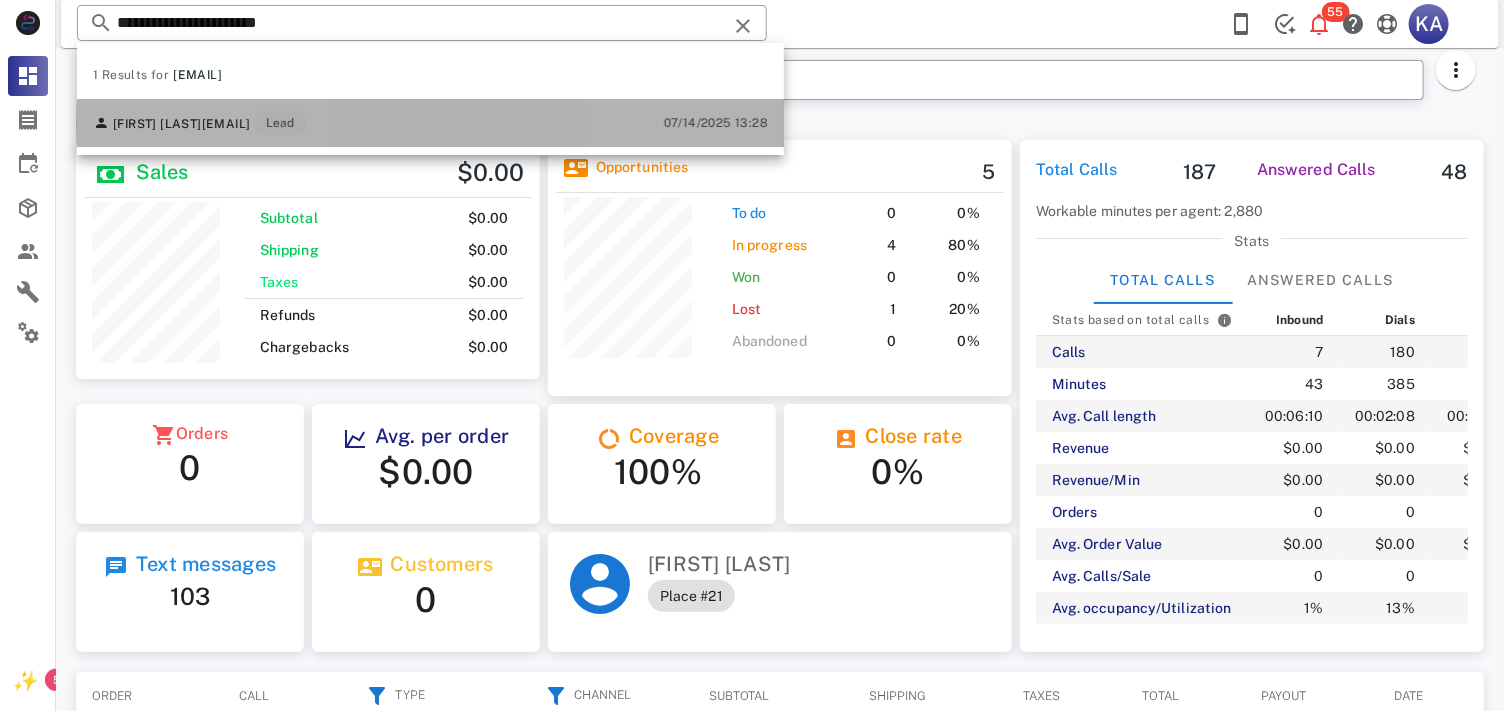 click on "Araceli Curiel   chelycuriel69@gmail.com   Lead" at bounding box center (199, 123) 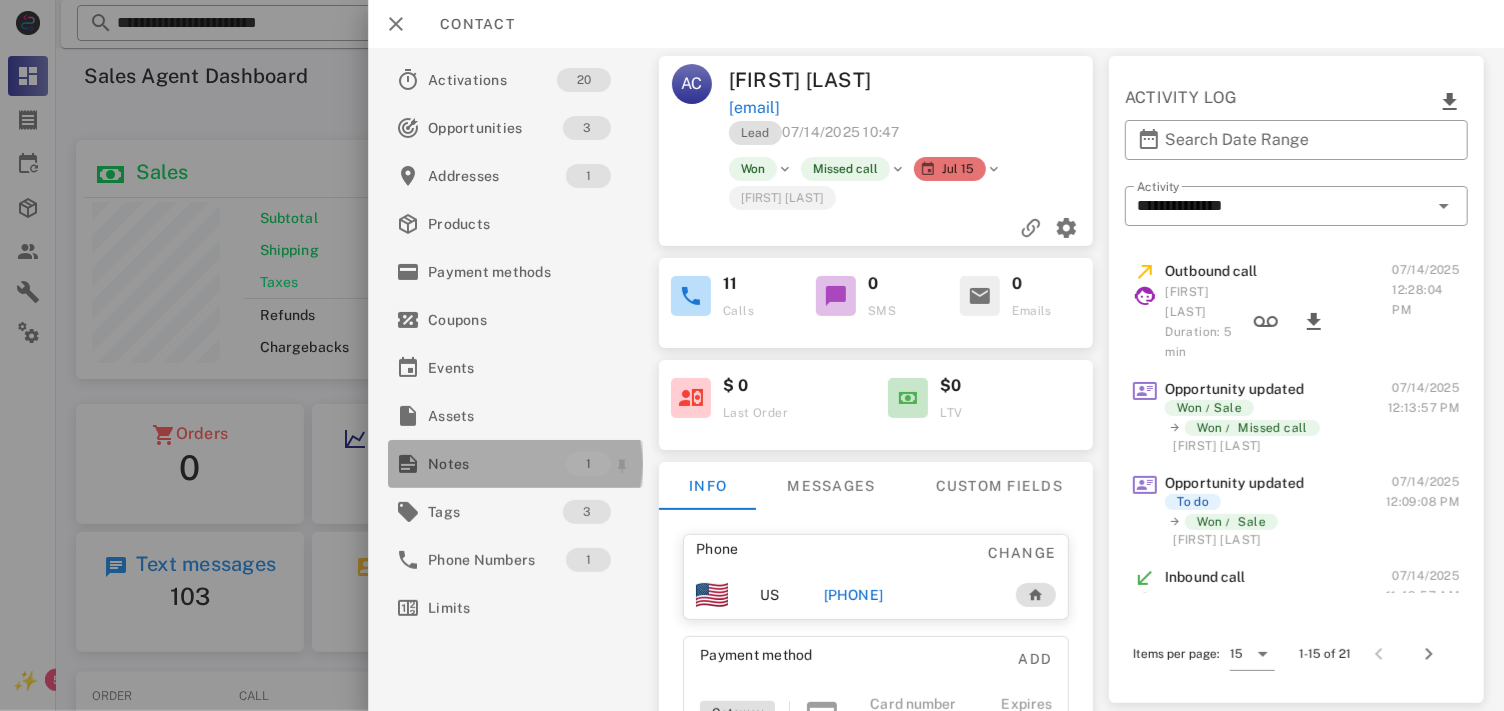 click on "Notes" at bounding box center (497, 464) 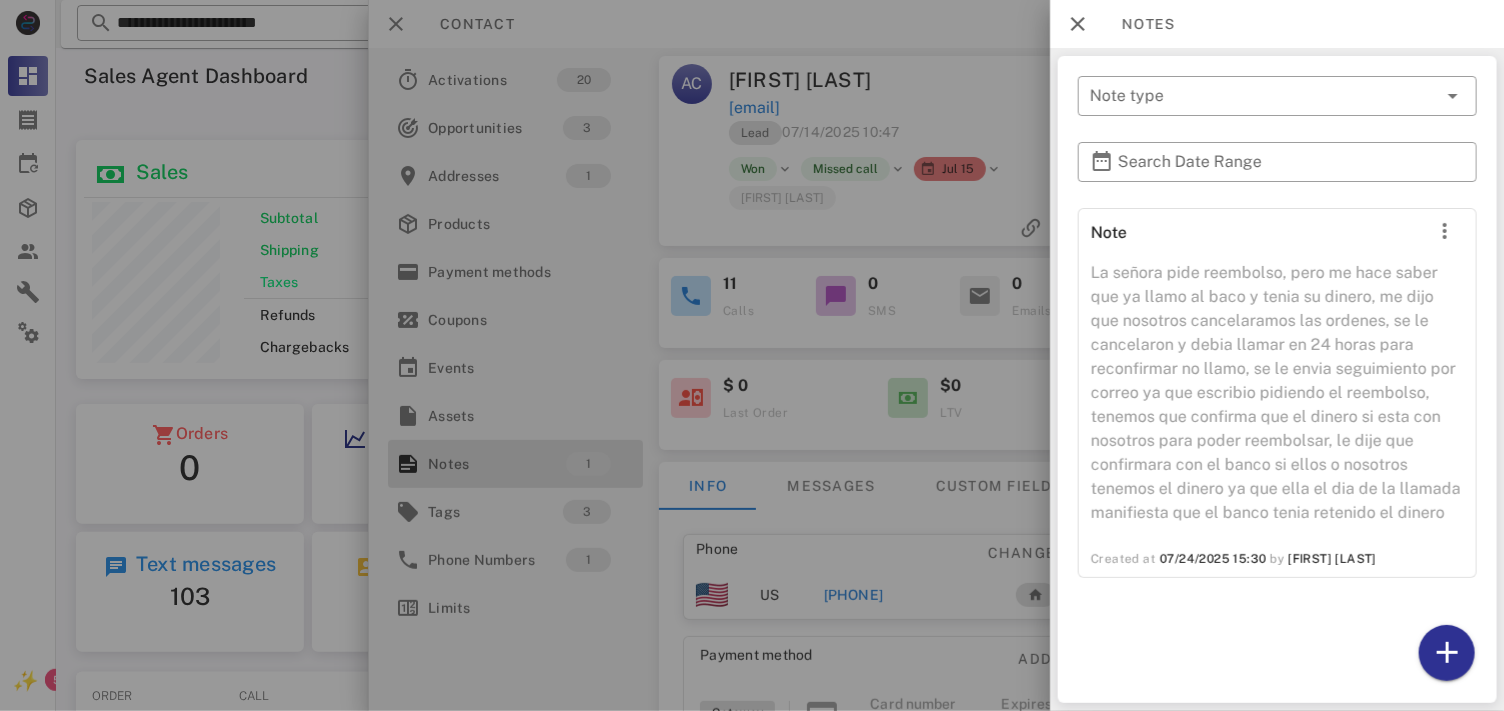 click at bounding box center [752, 355] 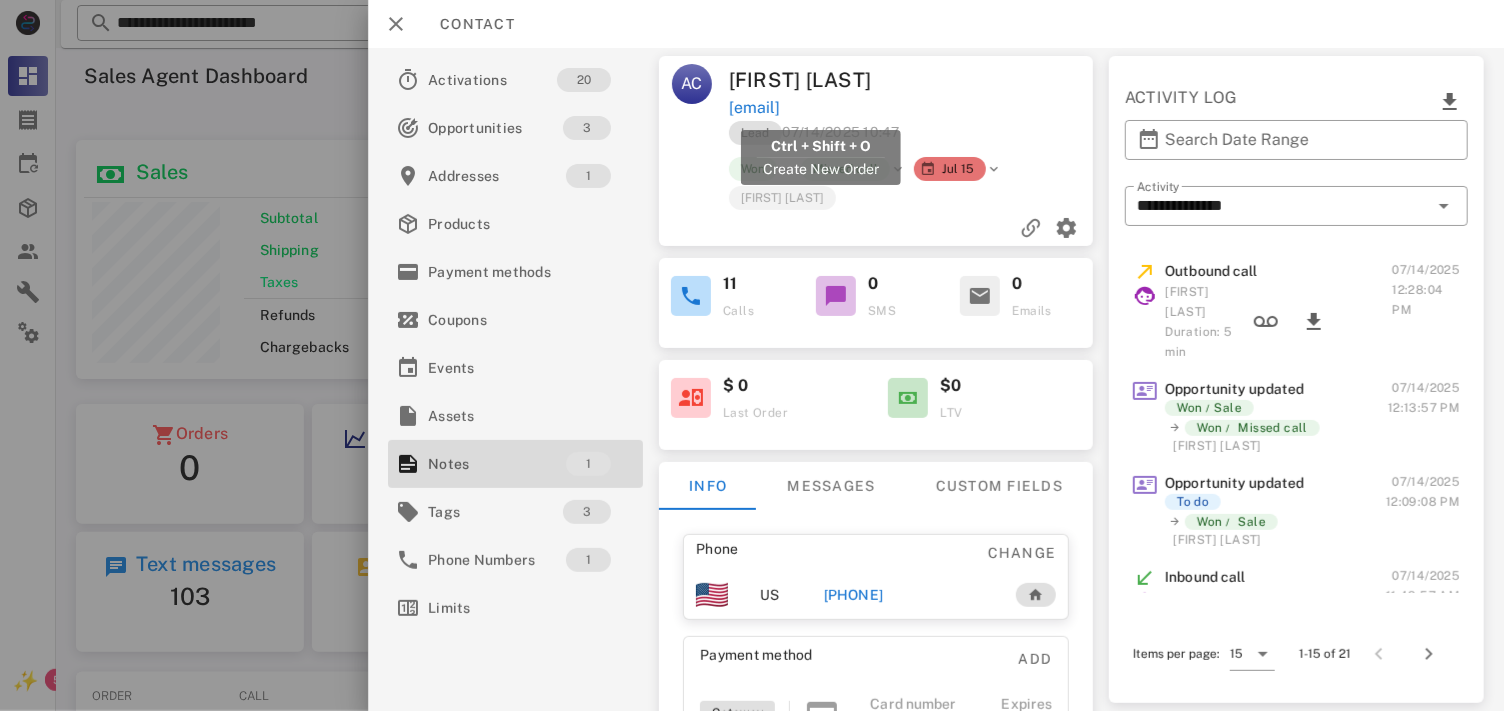 drag, startPoint x: 933, startPoint y: 103, endPoint x: 724, endPoint y: 107, distance: 209.03827 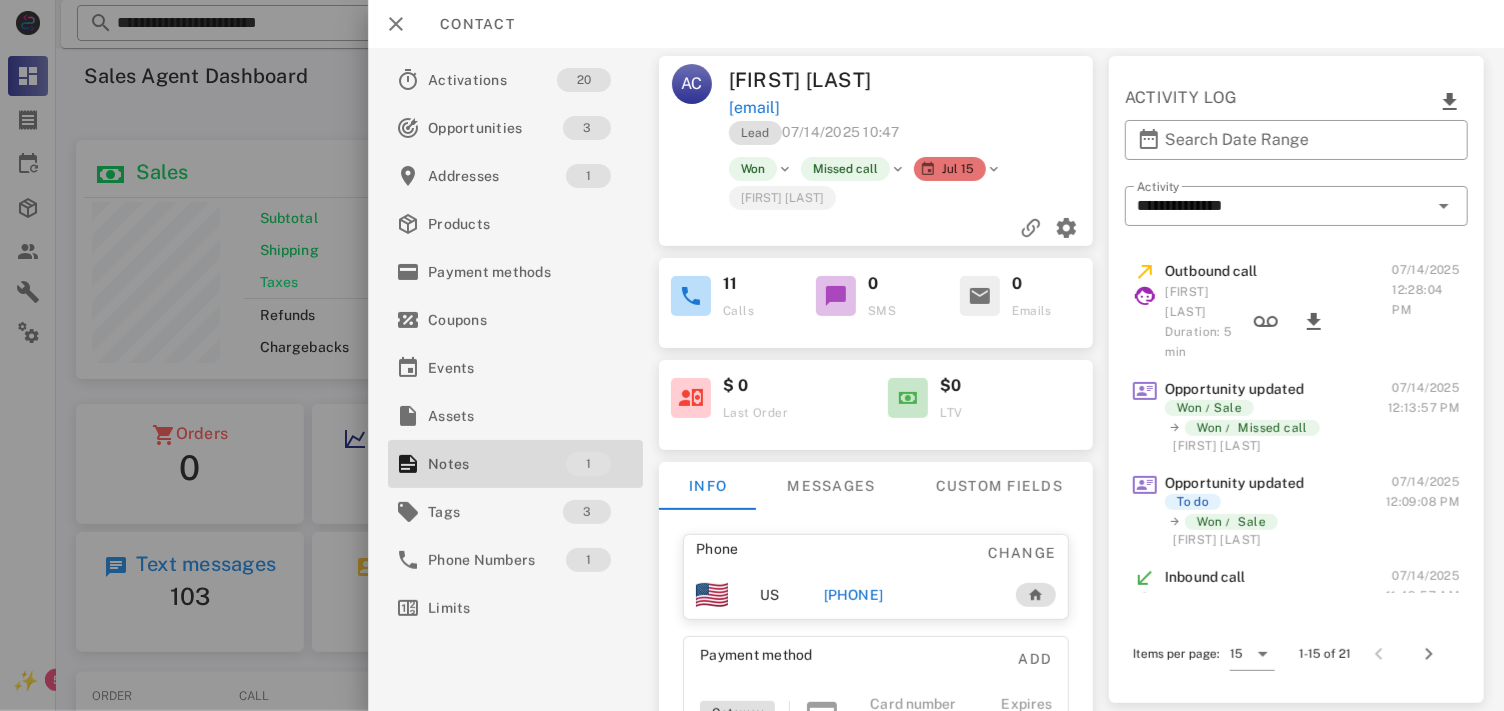 copy on "chelycuriel69@gmail.com" 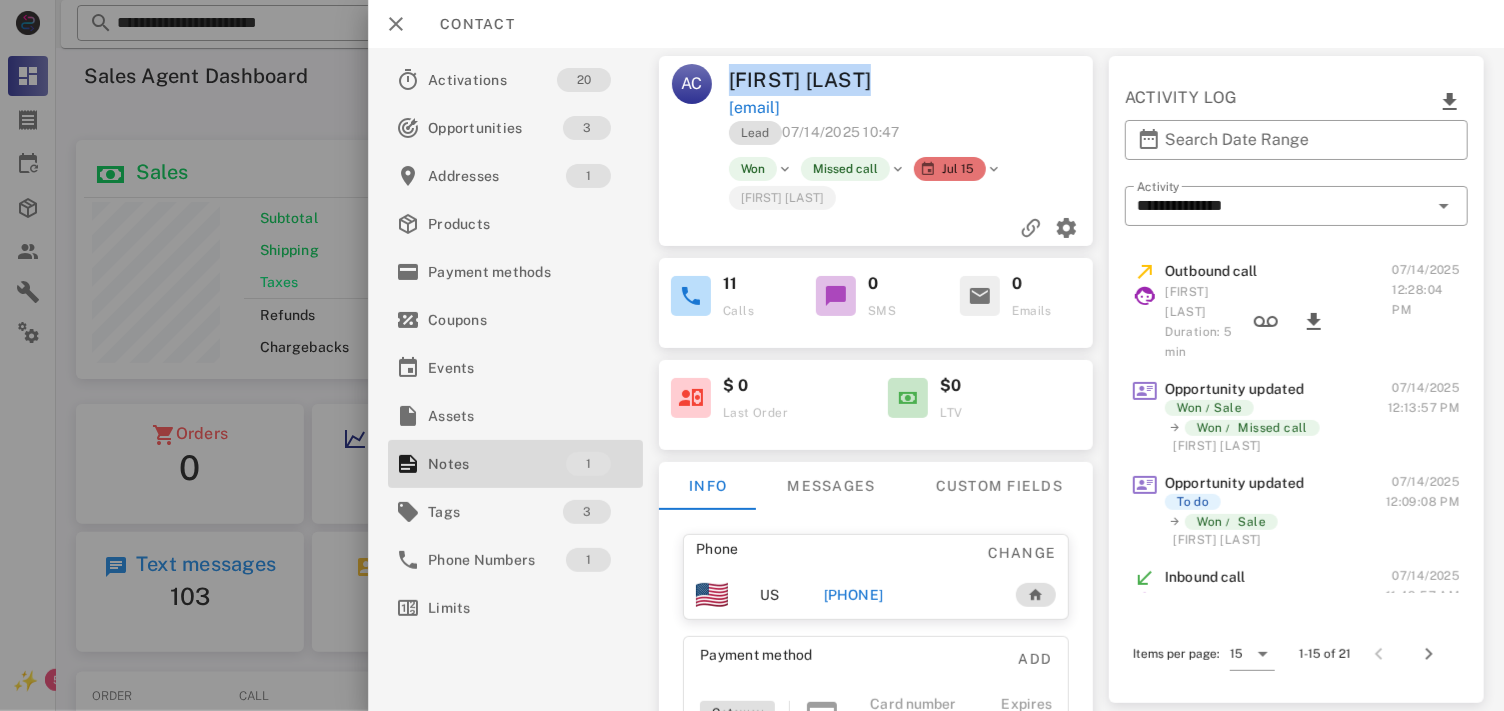 drag, startPoint x: 871, startPoint y: 81, endPoint x: 717, endPoint y: 83, distance: 154.01299 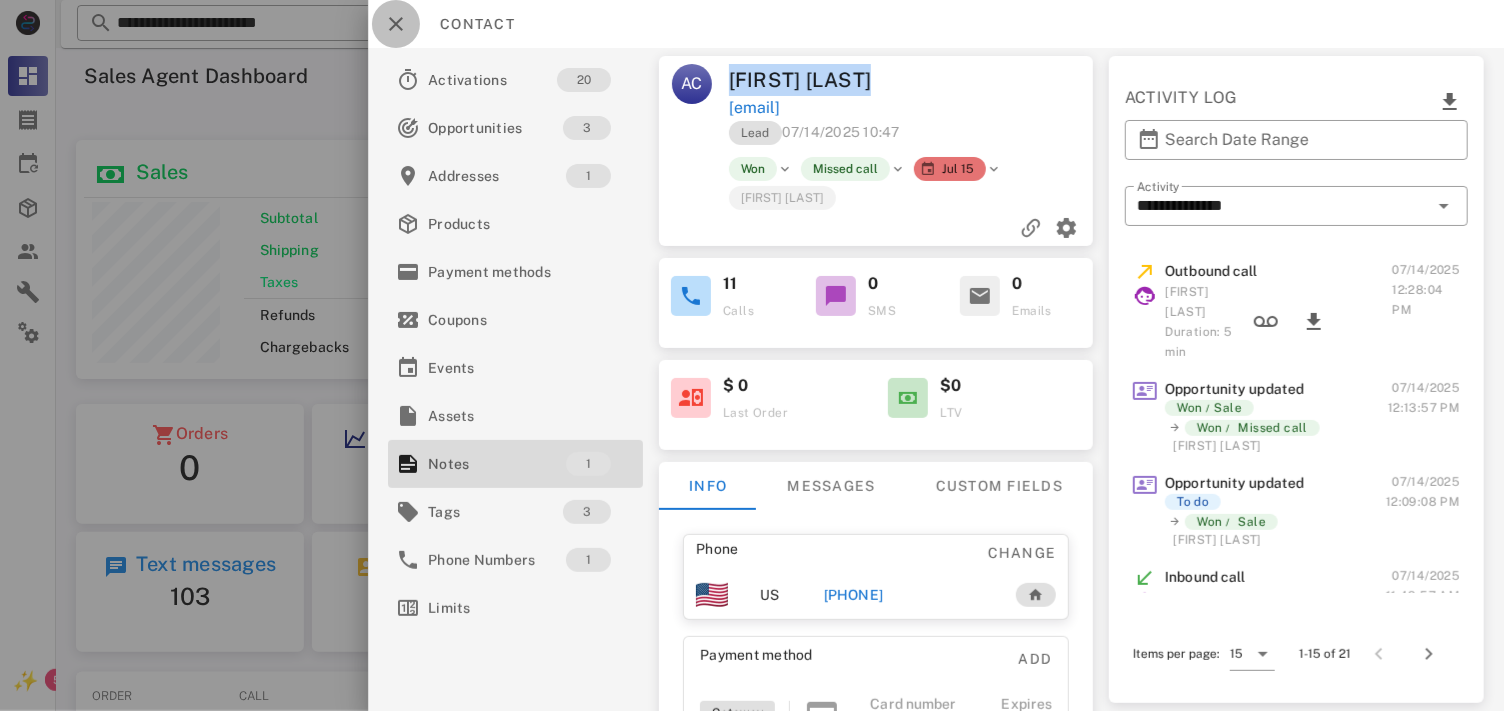 click at bounding box center [396, 24] 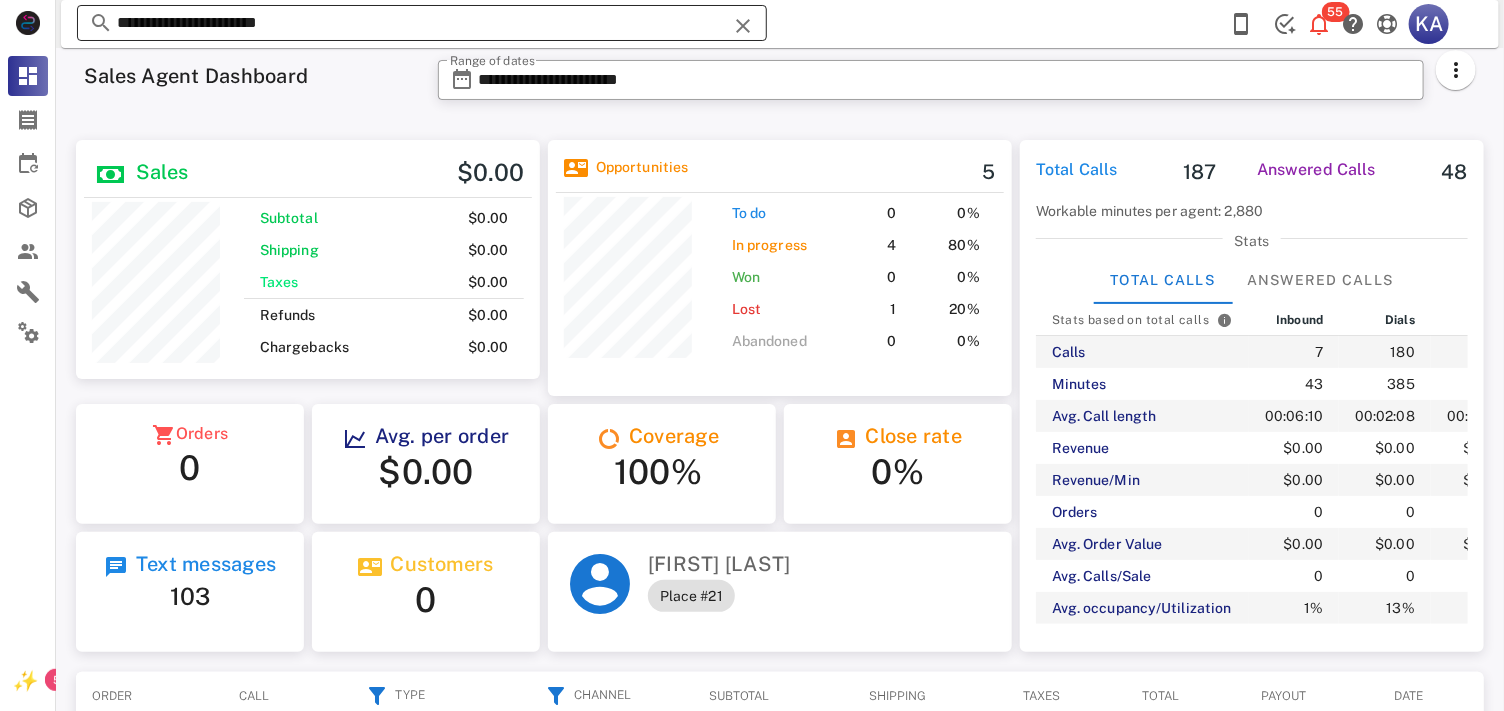 click on "**********" at bounding box center (422, 23) 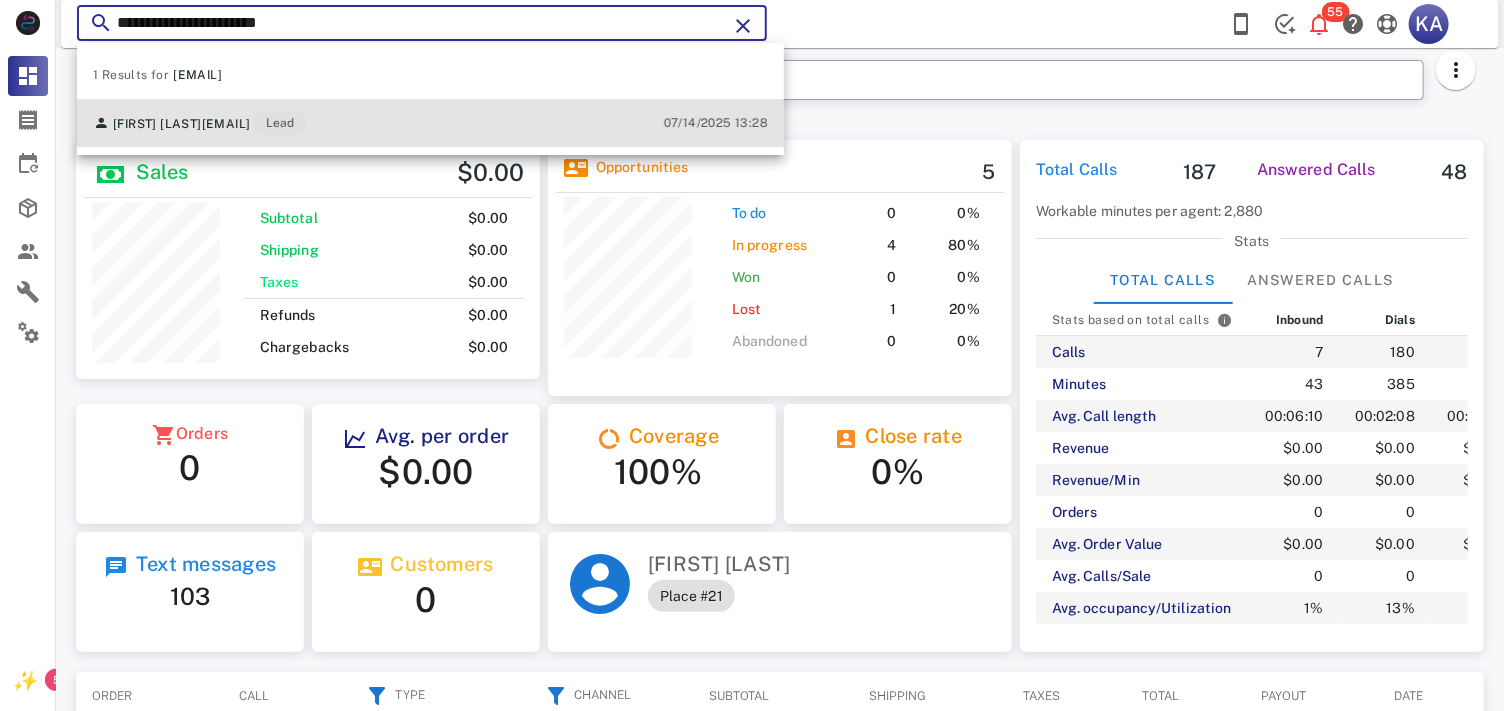 click on "Araceli Curiel   chelycuriel69@gmail.com   Lead   07/14/2025 13:28" at bounding box center (430, 123) 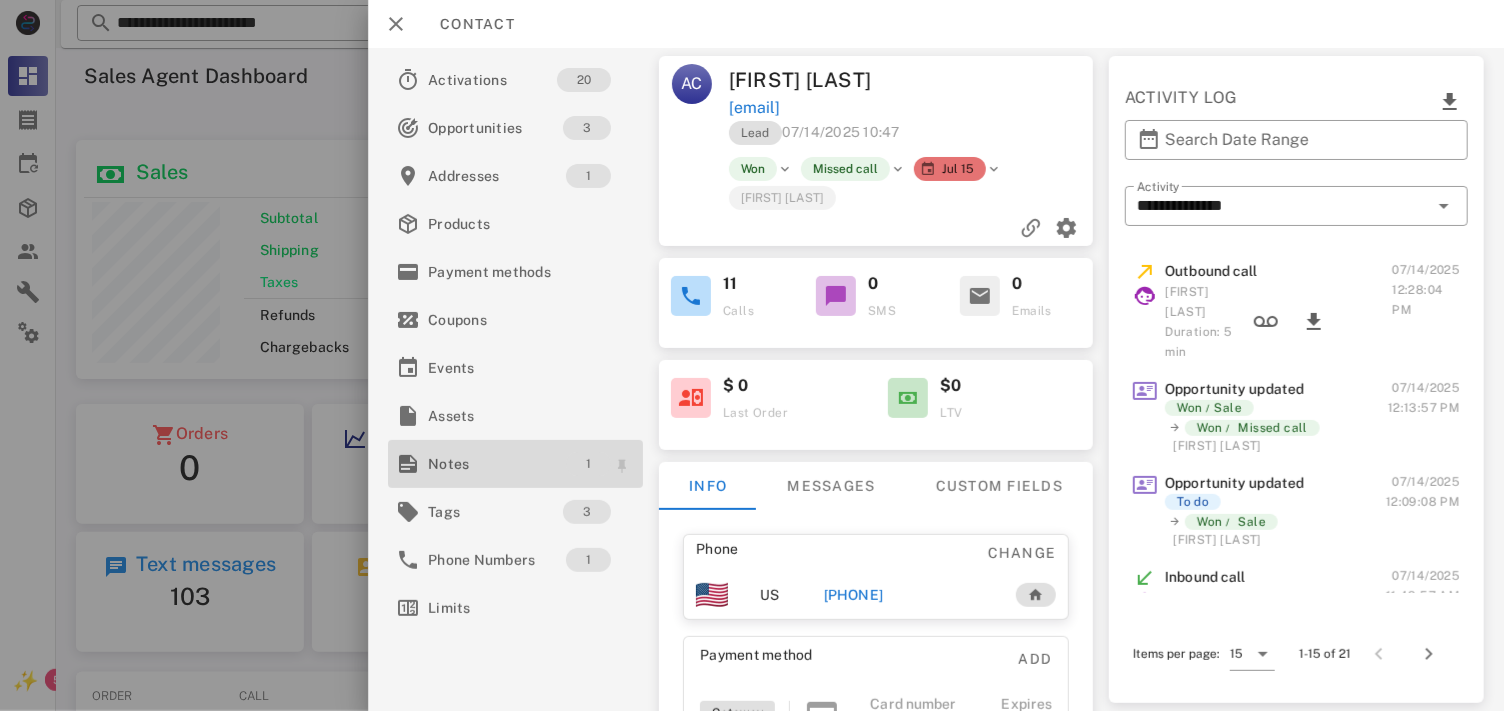 click on "1" at bounding box center (588, 464) 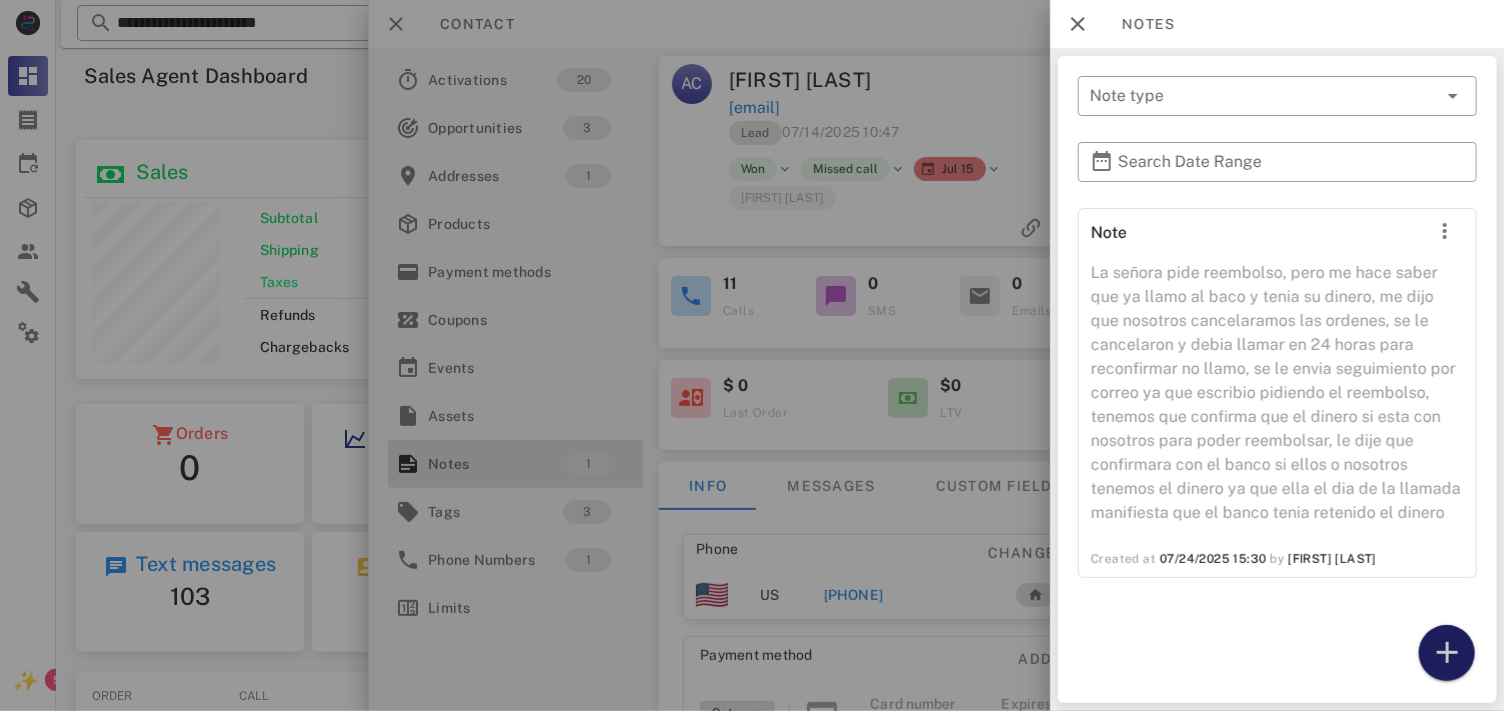 click at bounding box center (1446, 653) 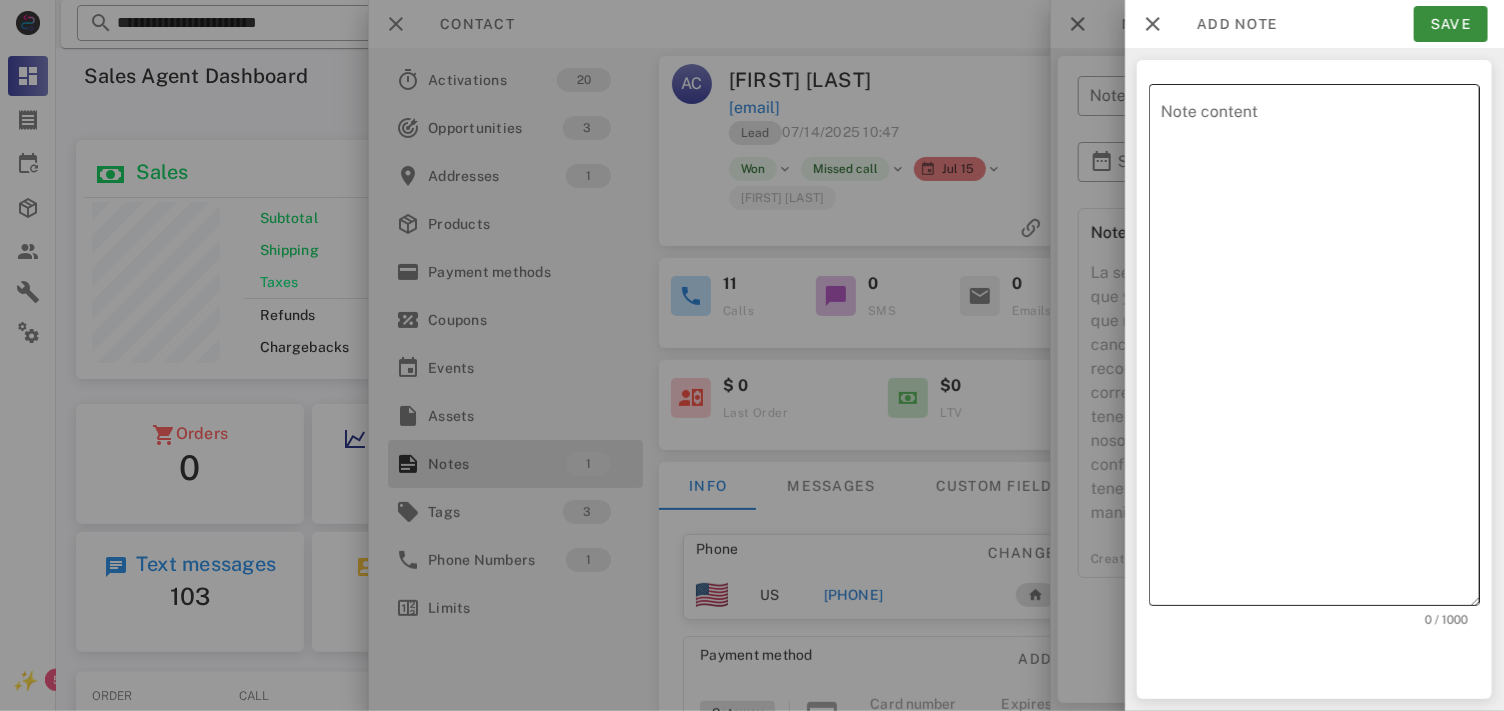 click on "Note content" at bounding box center [1320, 350] 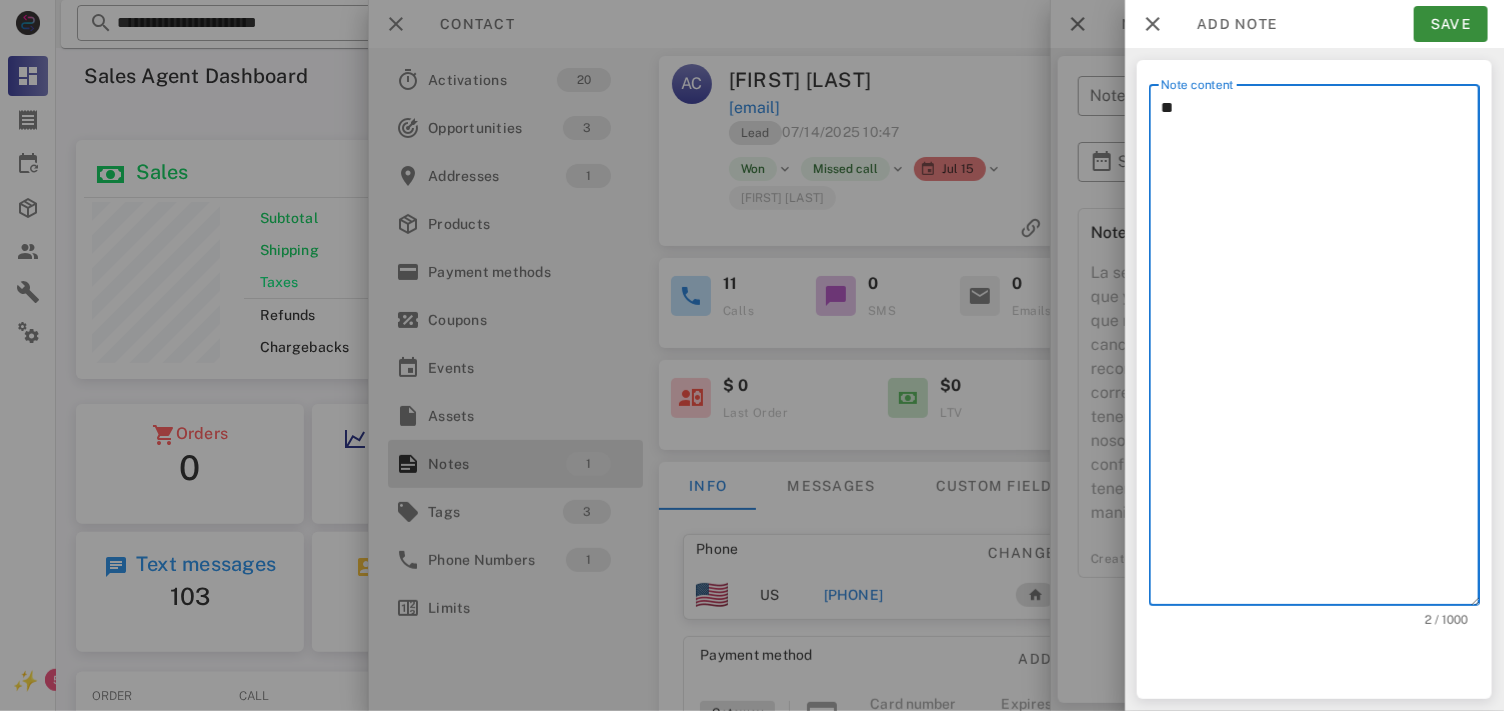 type on "*" 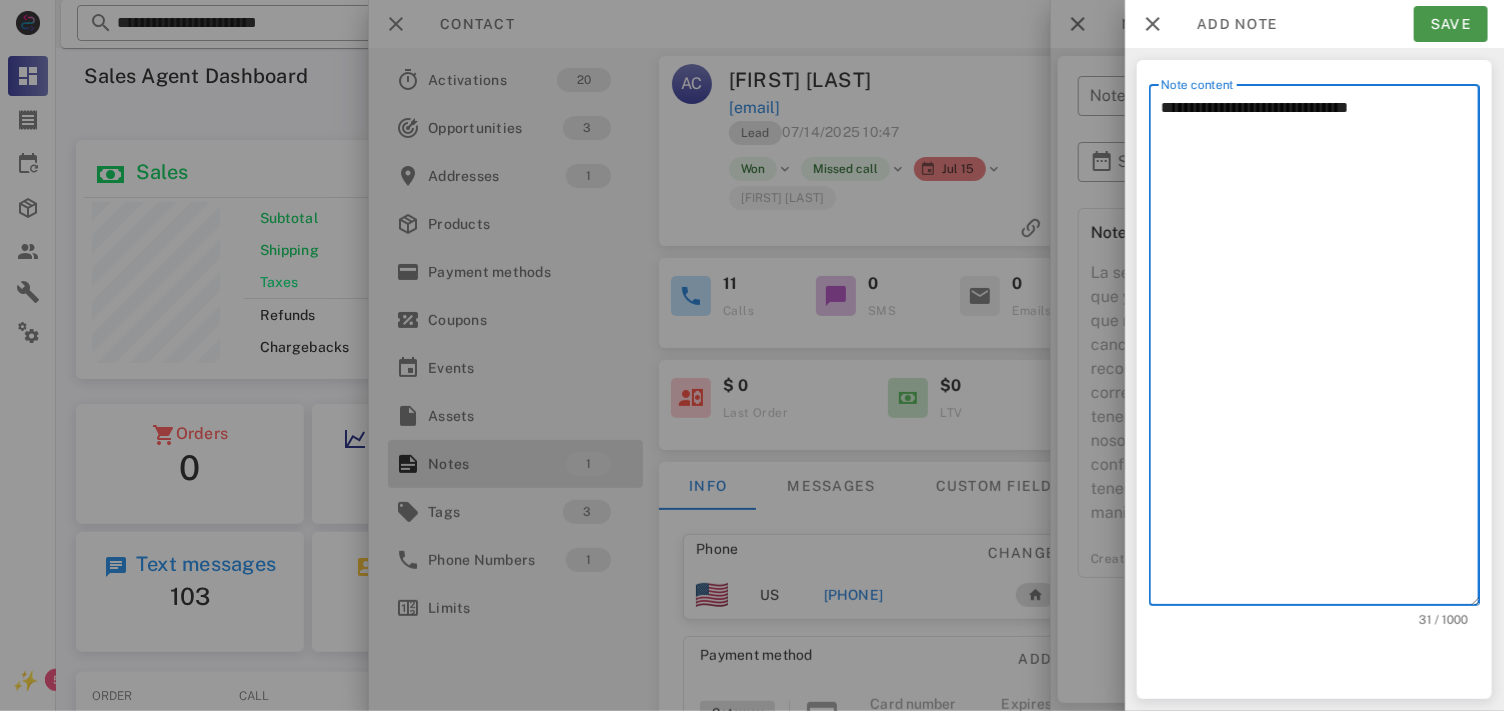 type on "**********" 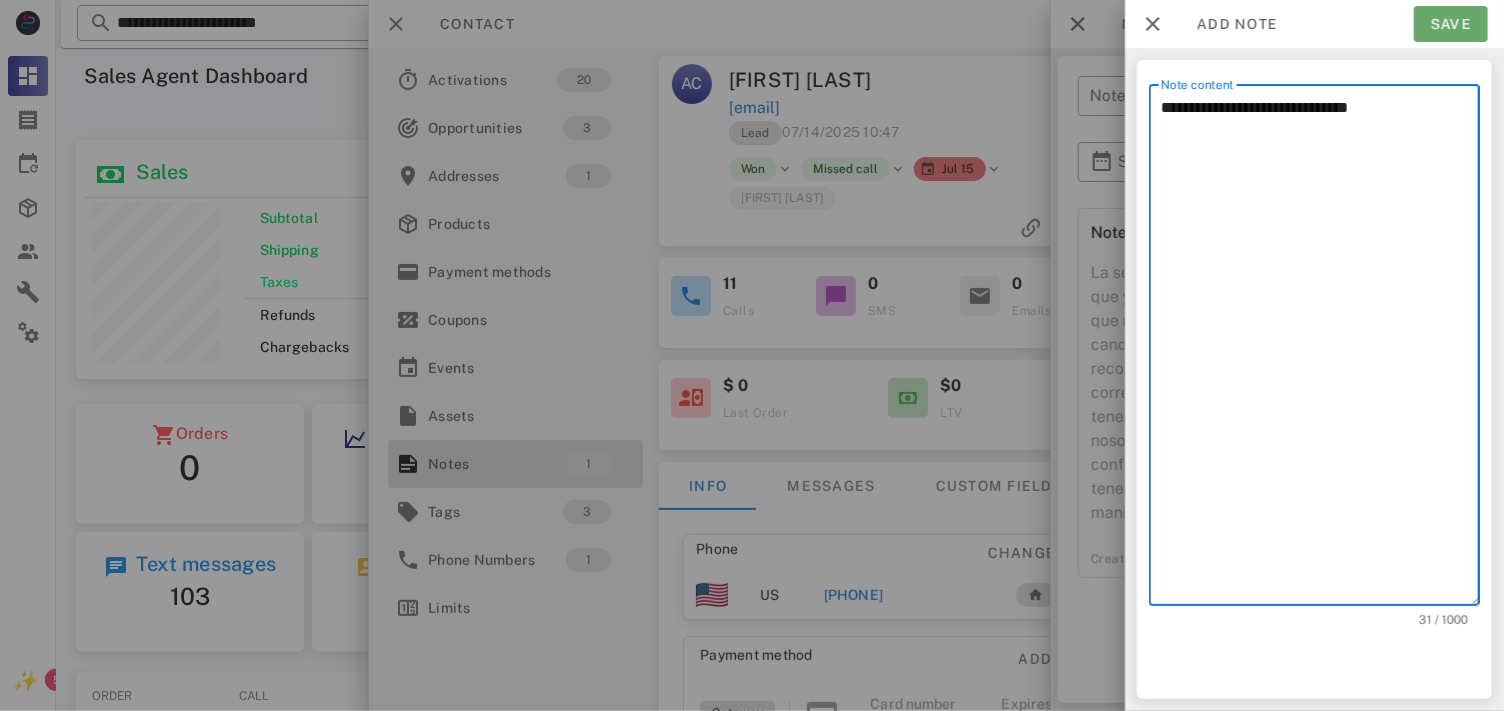 click on "Save" at bounding box center (1451, 24) 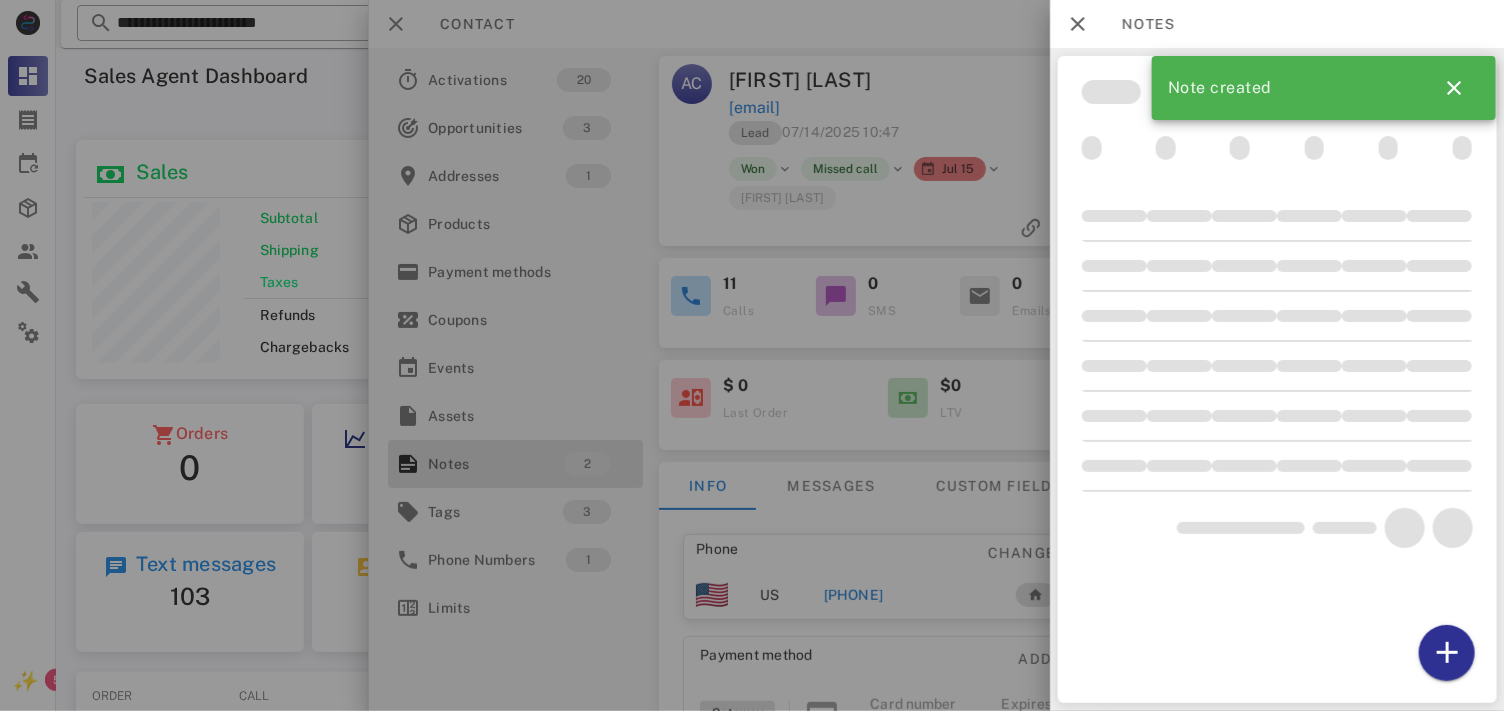 click at bounding box center [752, 355] 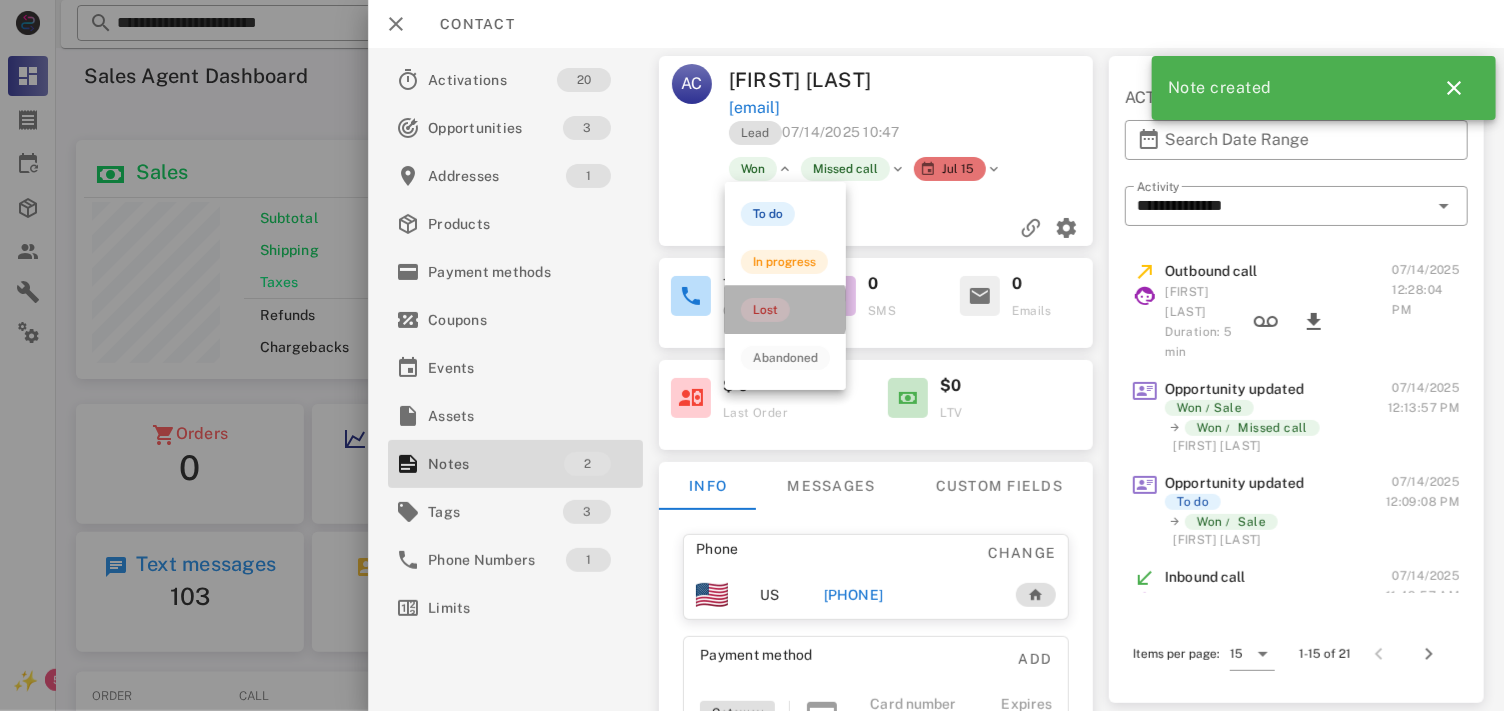 click on "Lost" at bounding box center [785, 310] 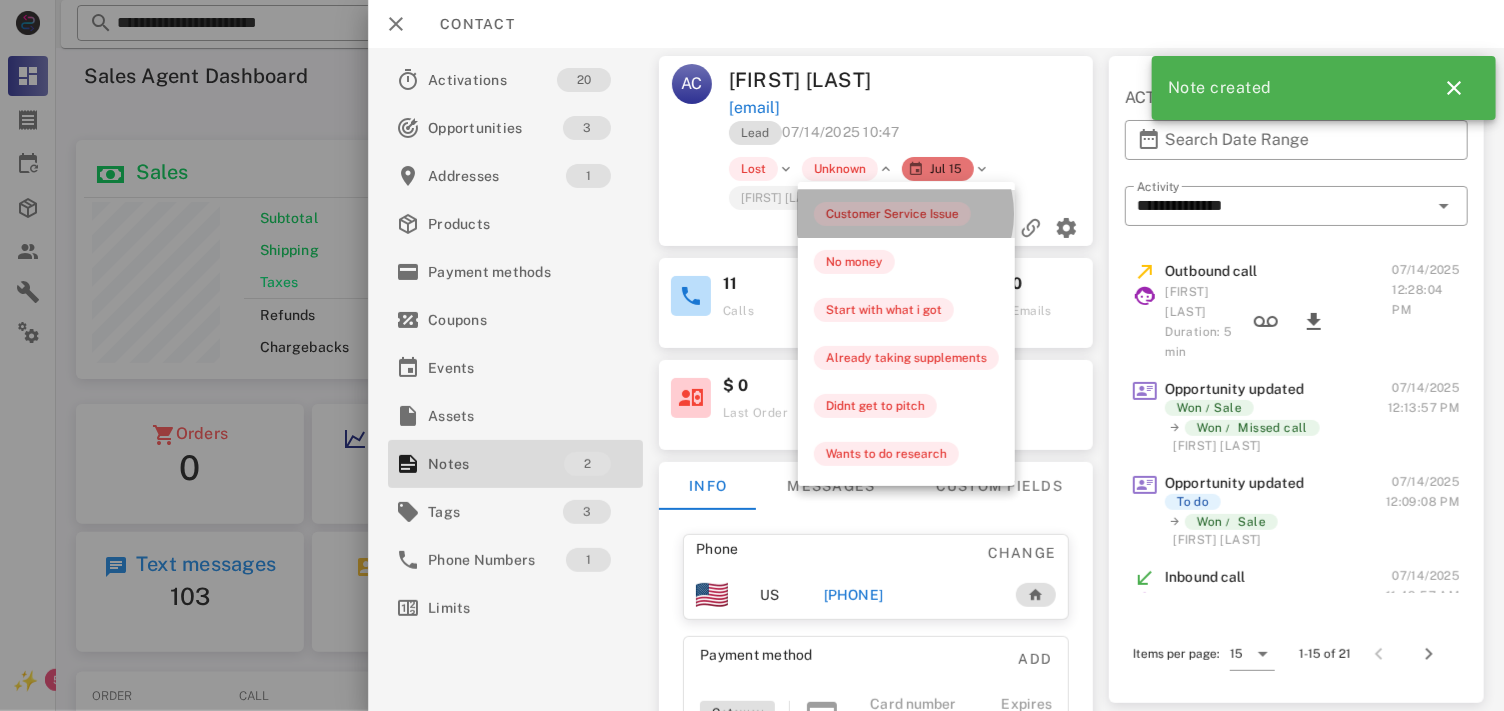 click on "Customer Service Issue" at bounding box center (892, 214) 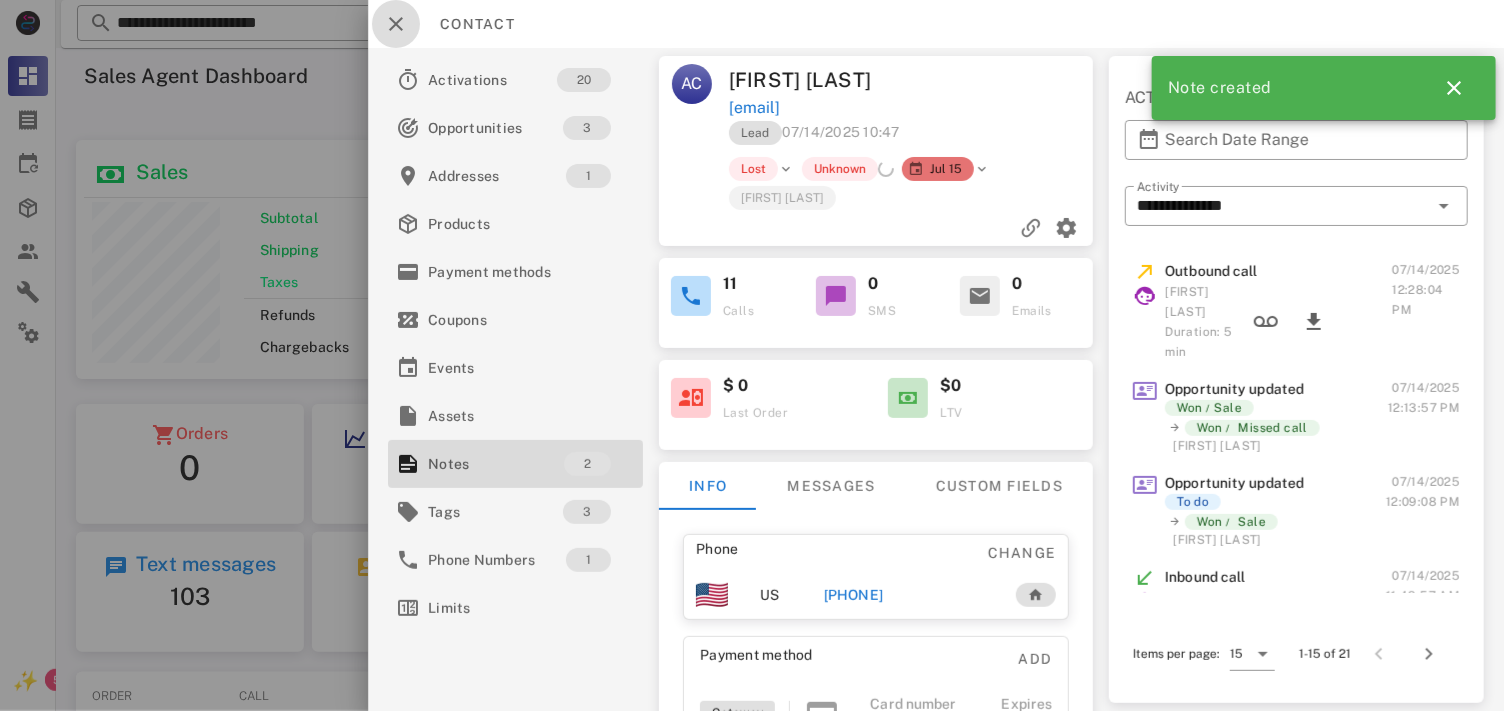 click at bounding box center [396, 24] 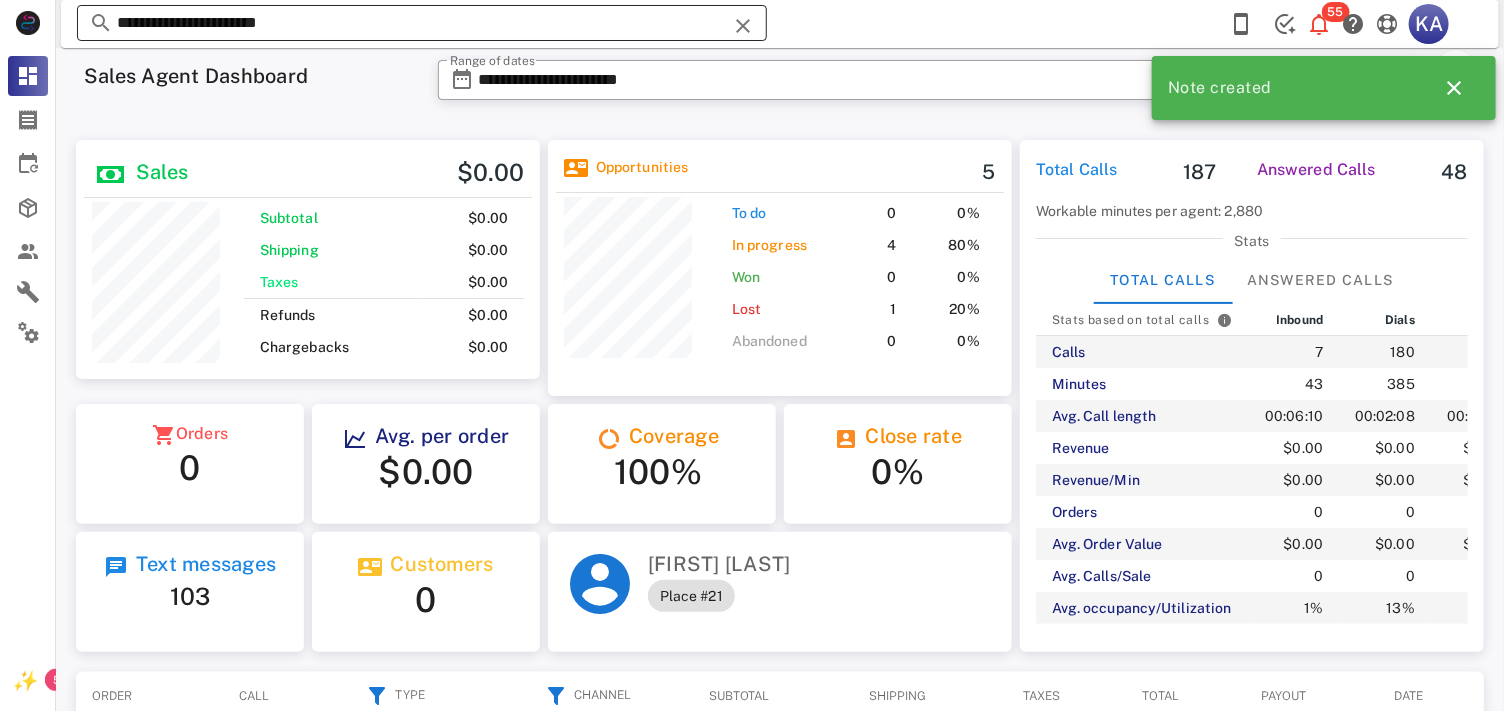 click at bounding box center (743, 26) 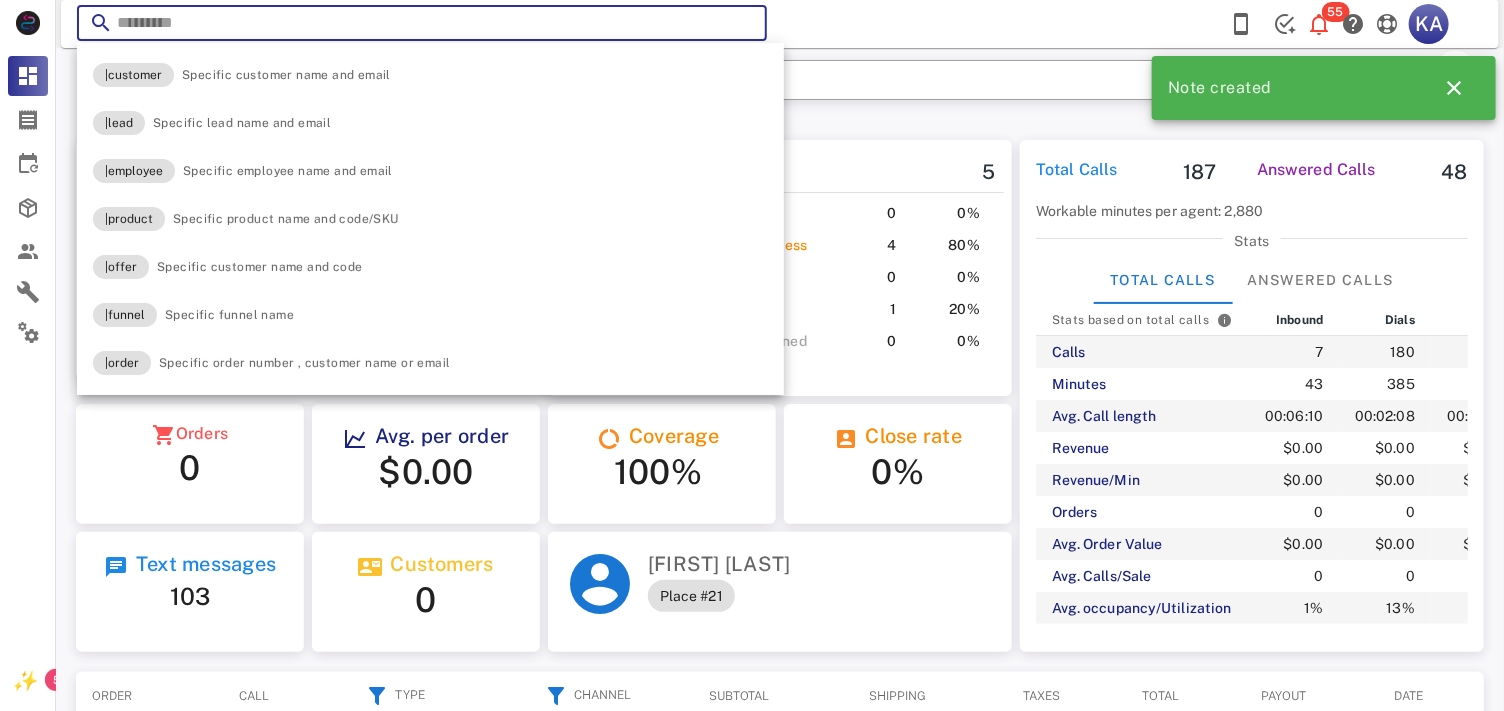 paste on "**********" 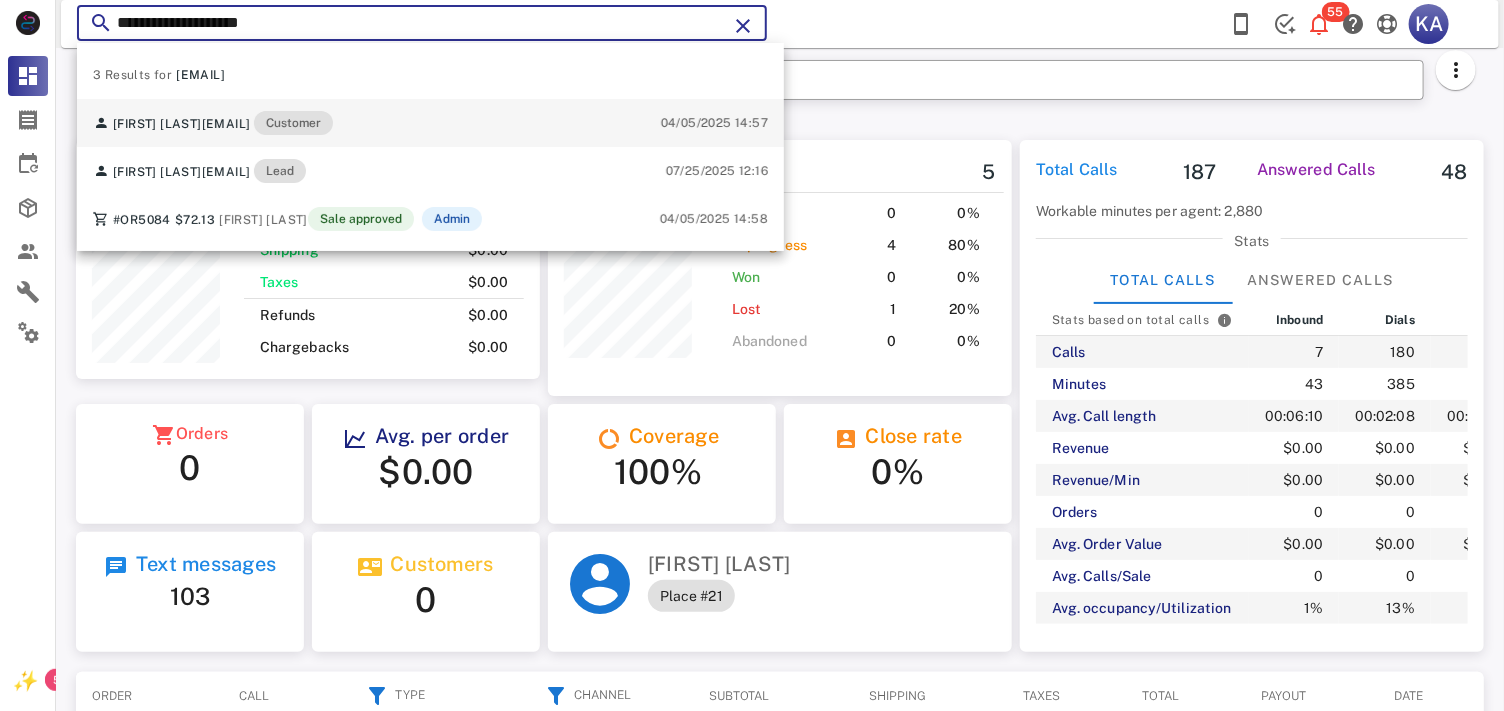 type on "**********" 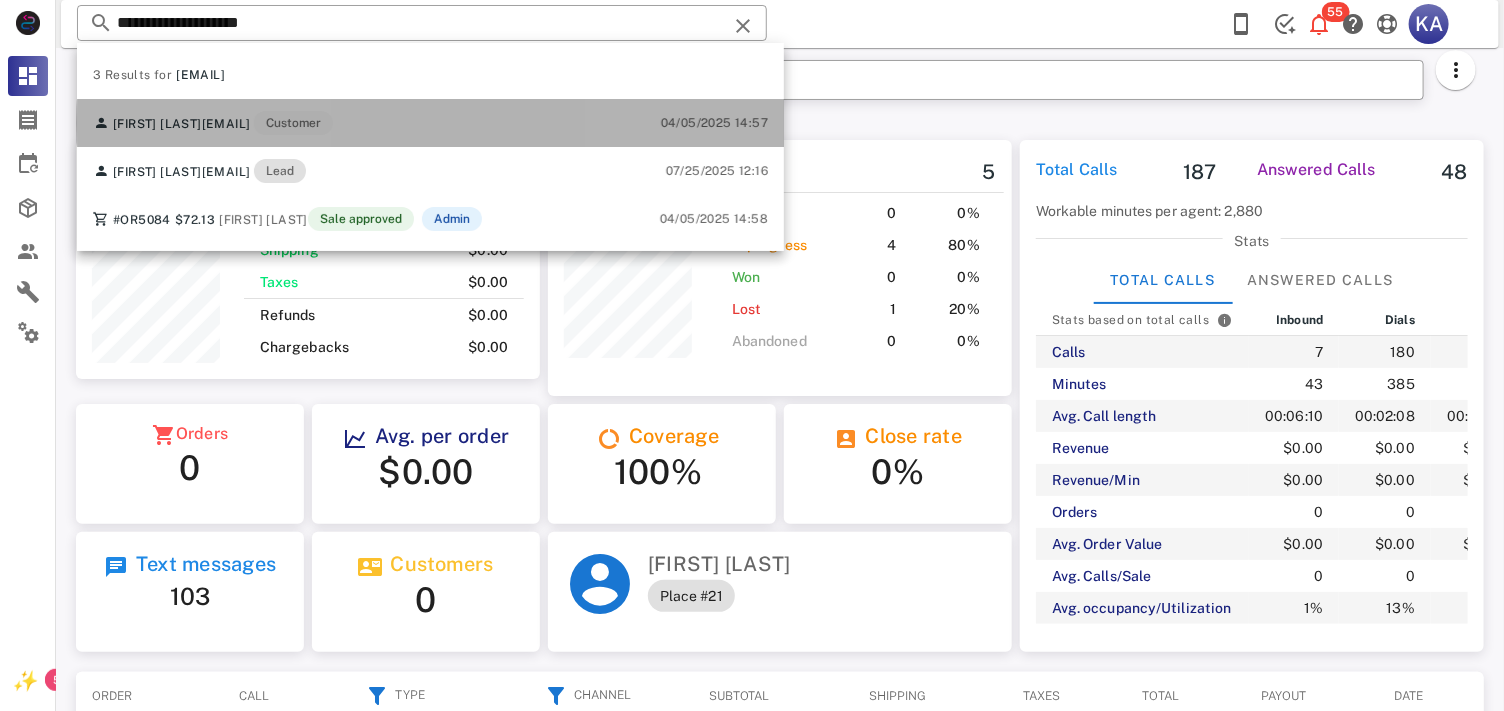 click on "04/05/2025 14:57" at bounding box center (714, 123) 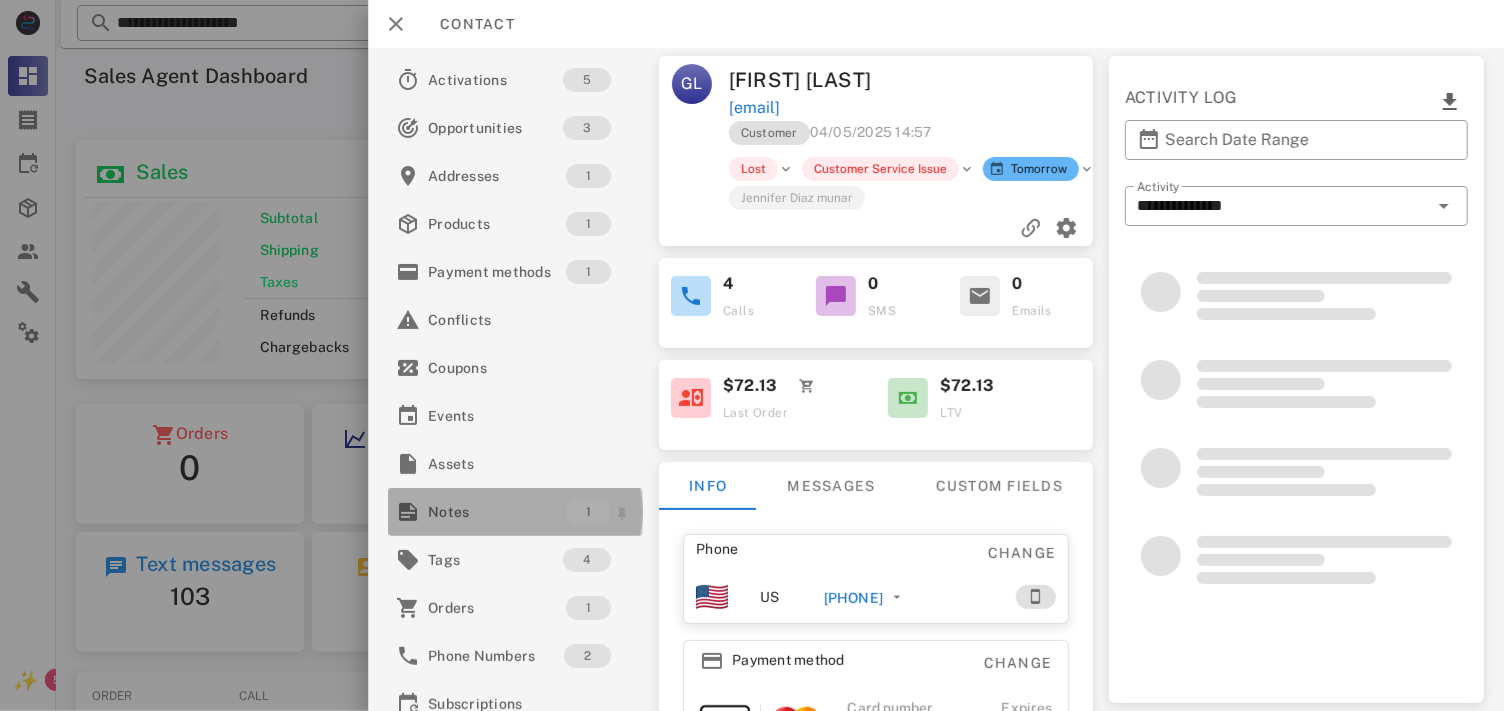 click on "Notes" at bounding box center [497, 512] 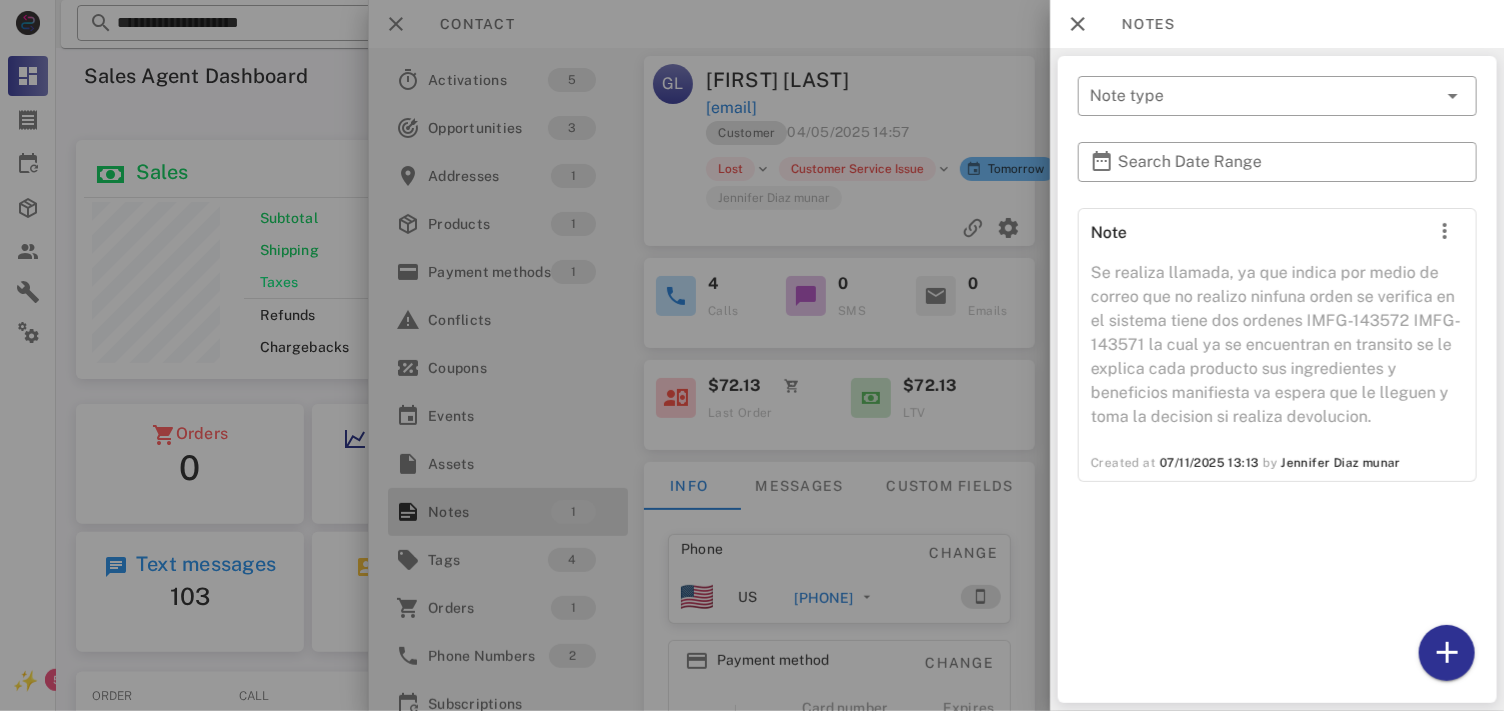 click at bounding box center (752, 355) 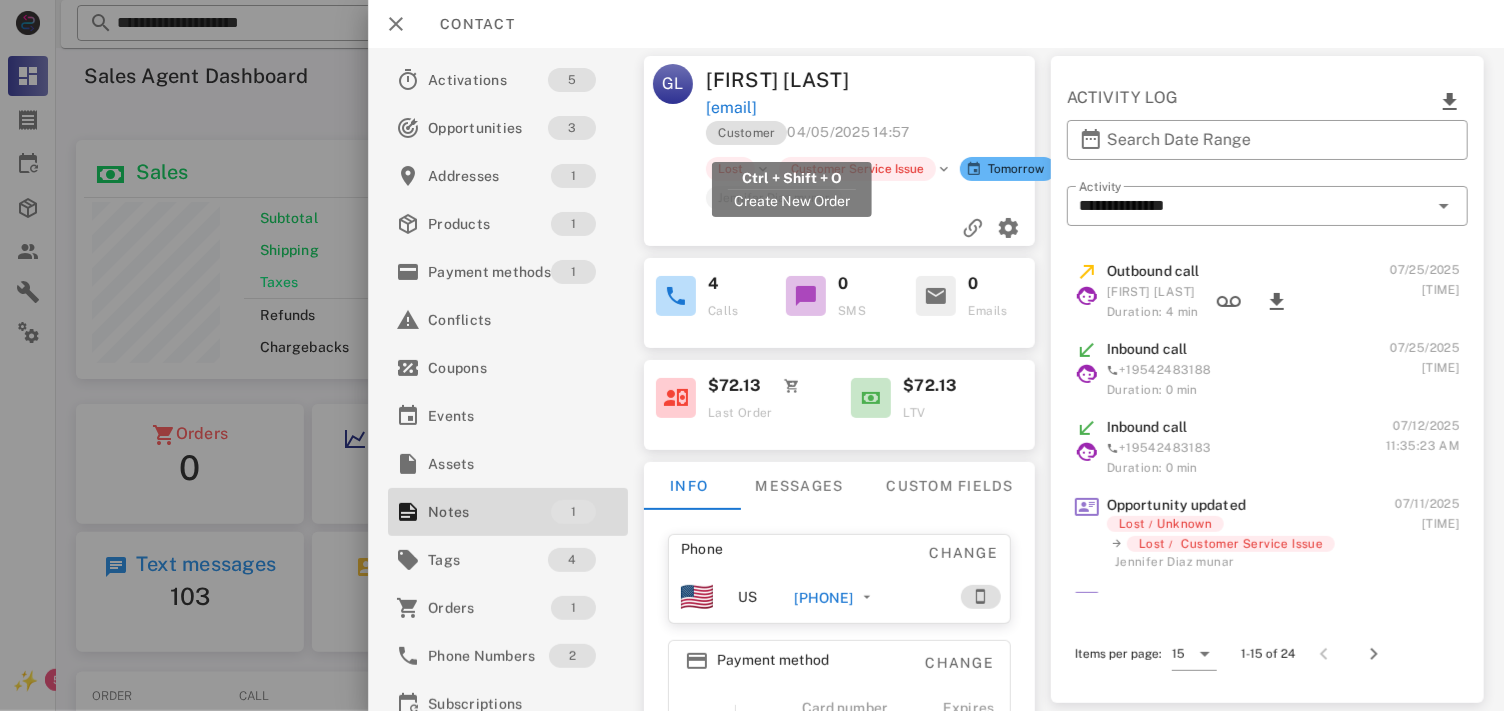 drag, startPoint x: 932, startPoint y: 131, endPoint x: 702, endPoint y: 145, distance: 230.42569 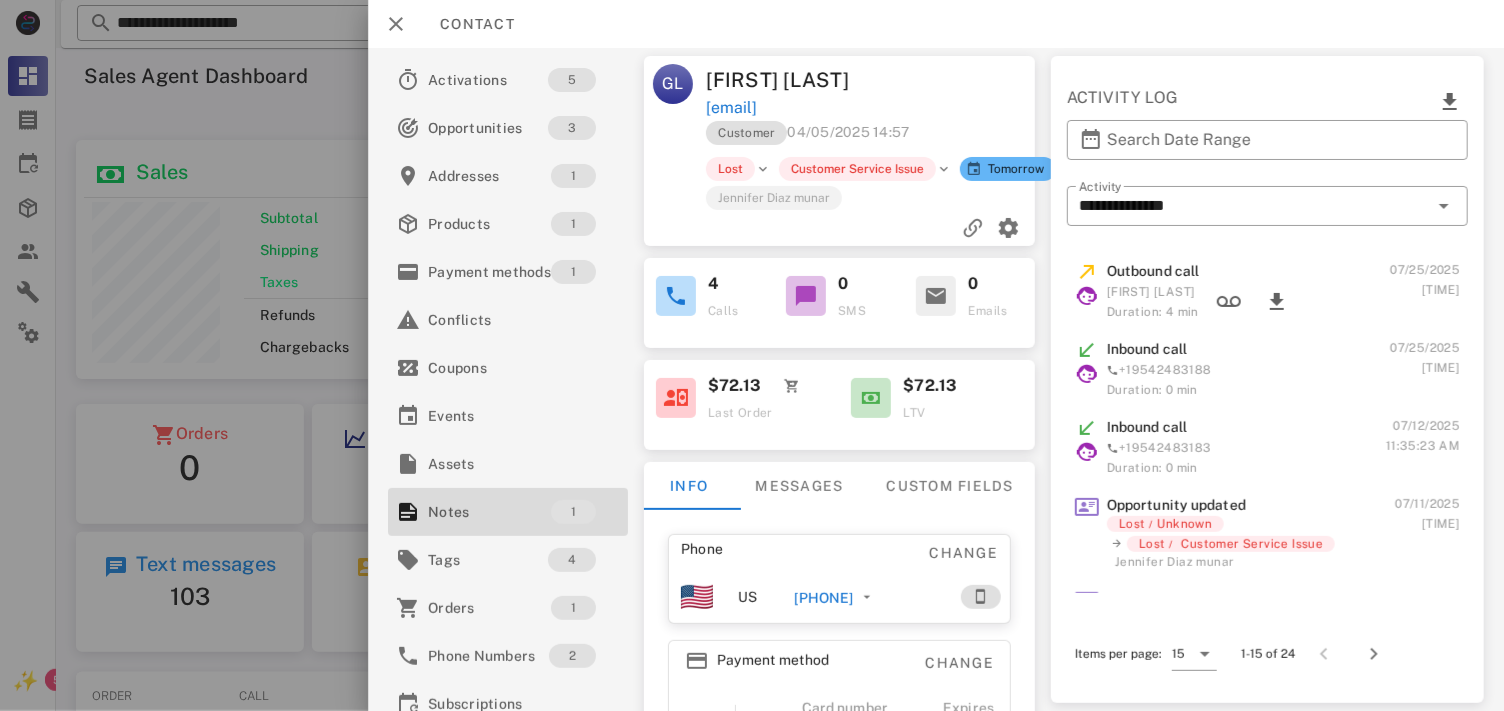 copy on "geenneth13@yahoo.com" 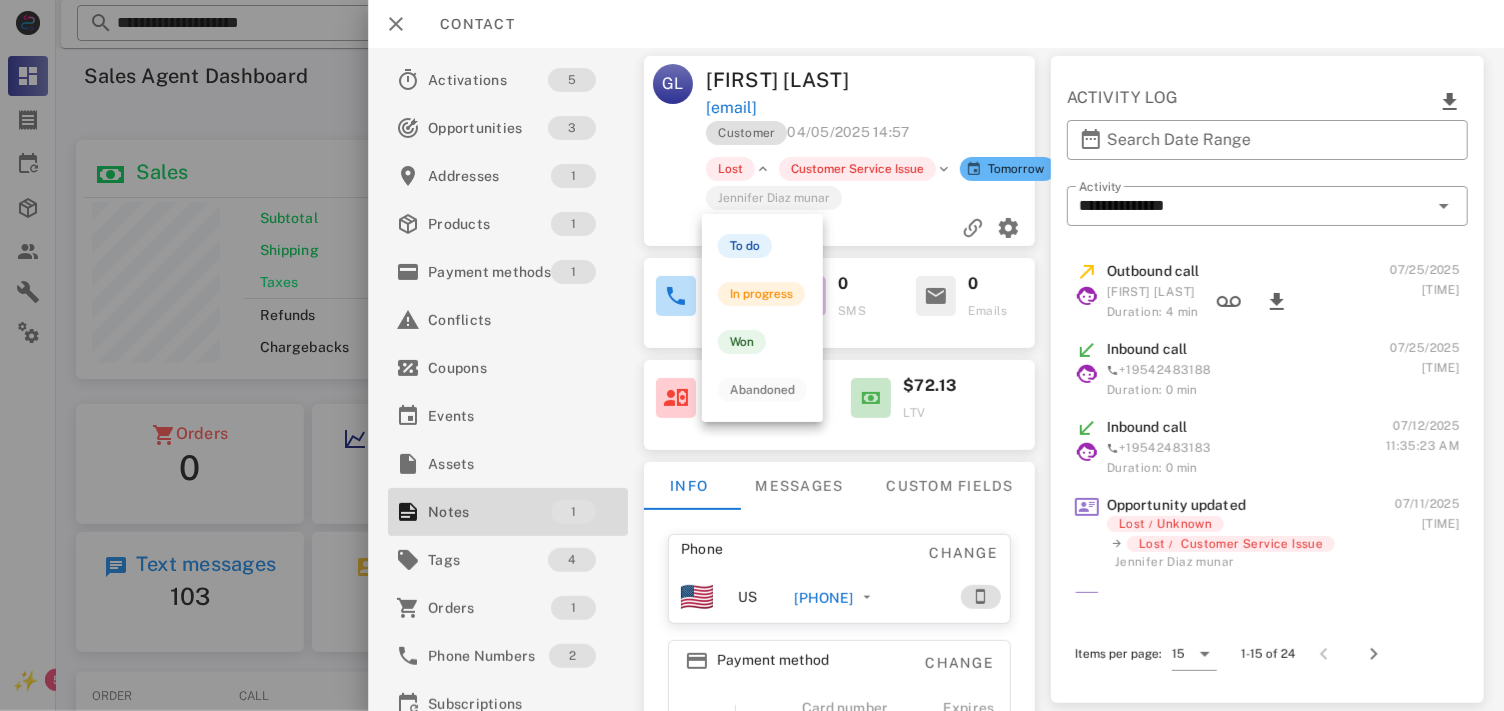 copy on "geenneth13@yahoo.com" 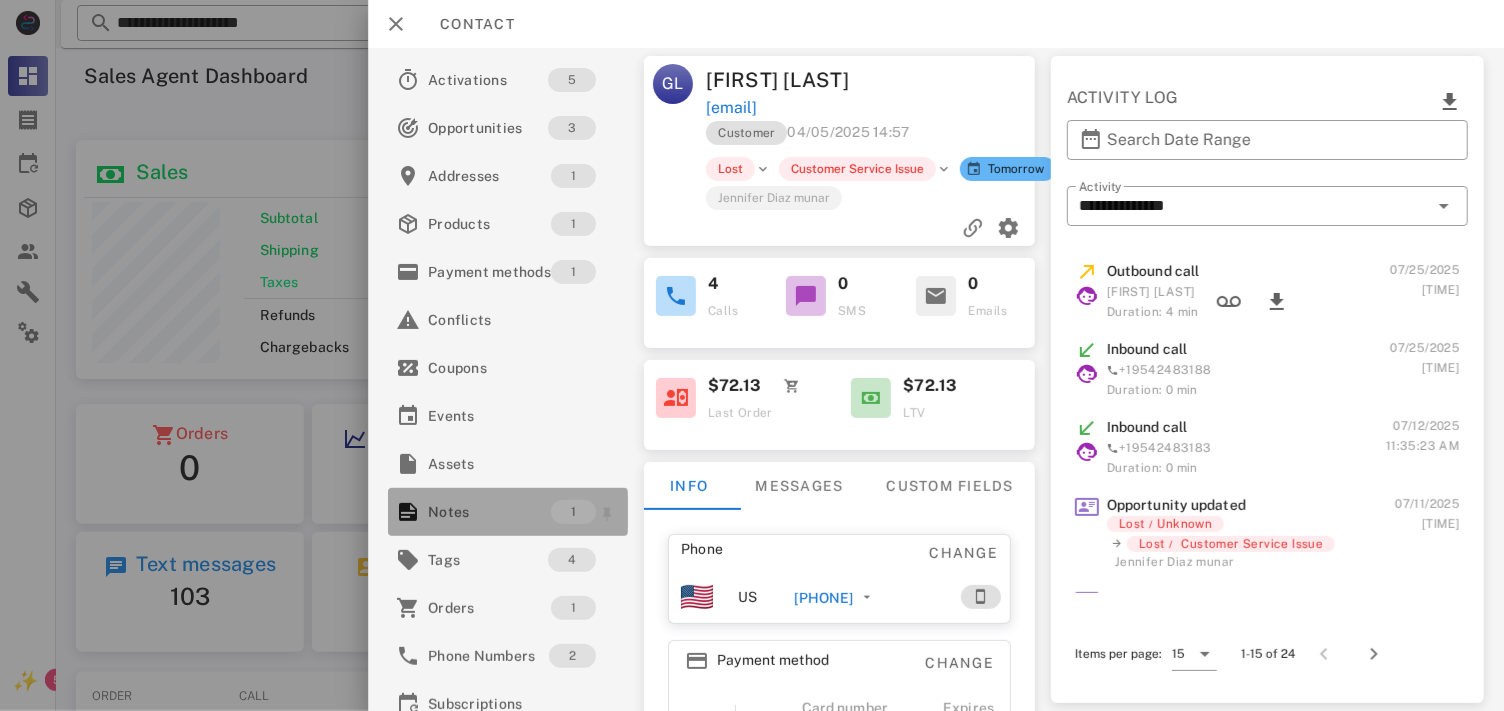 click on "Notes" at bounding box center (489, 512) 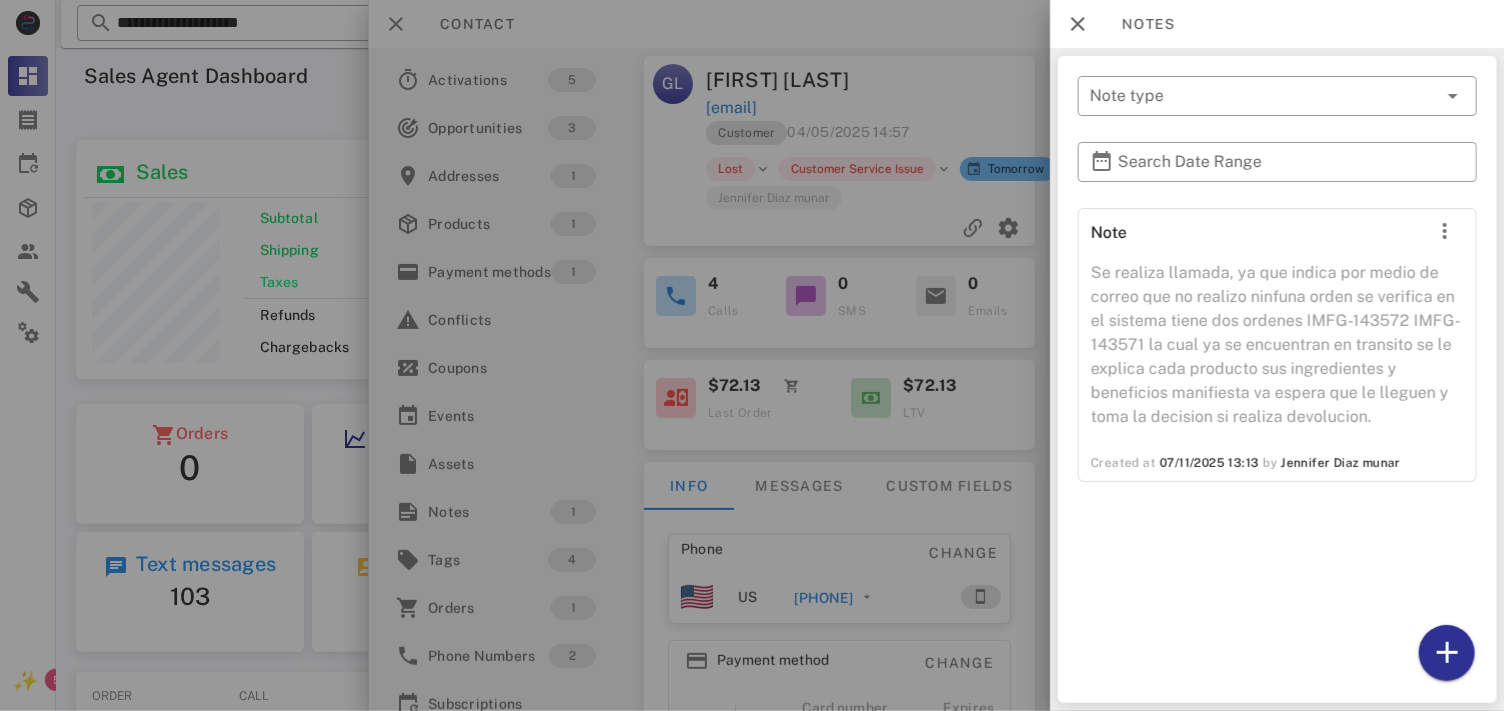 click at bounding box center [752, 355] 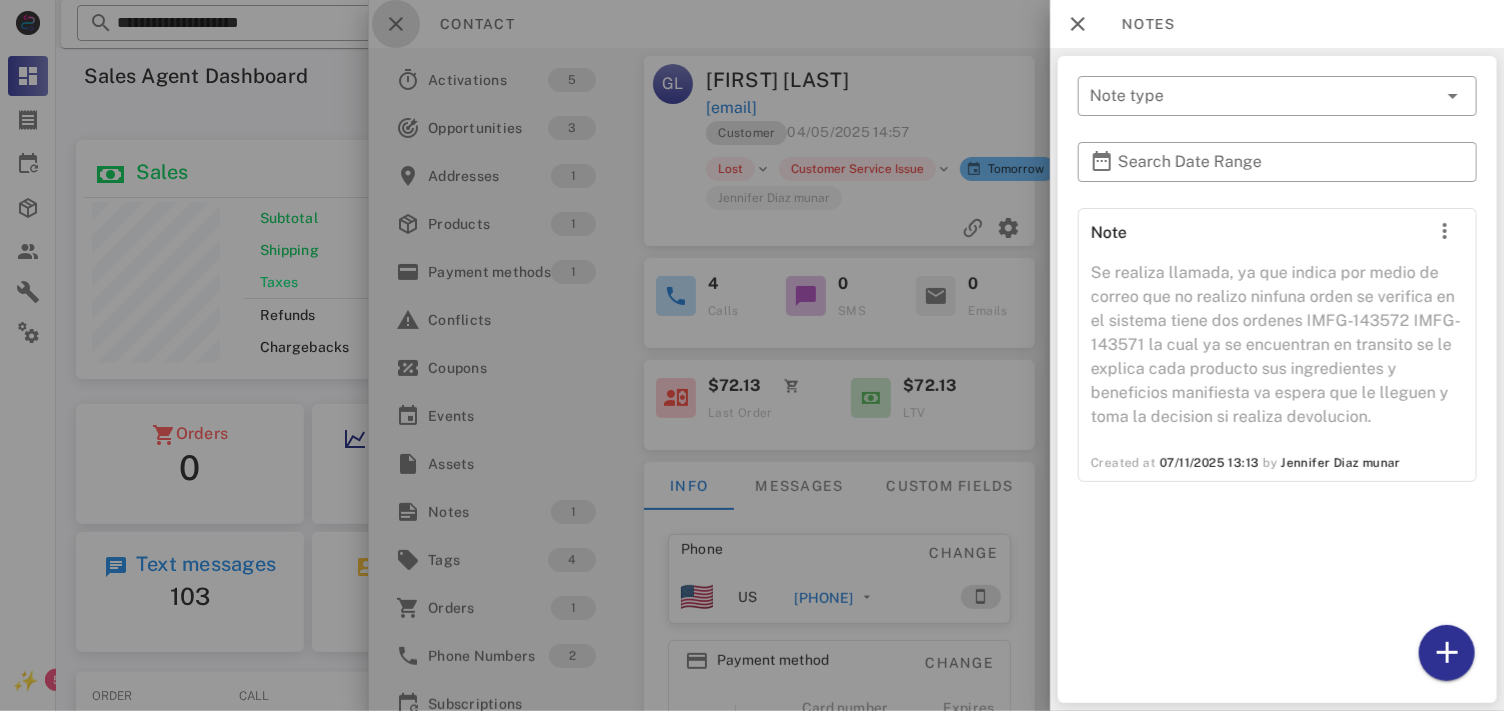 click at bounding box center (396, 24) 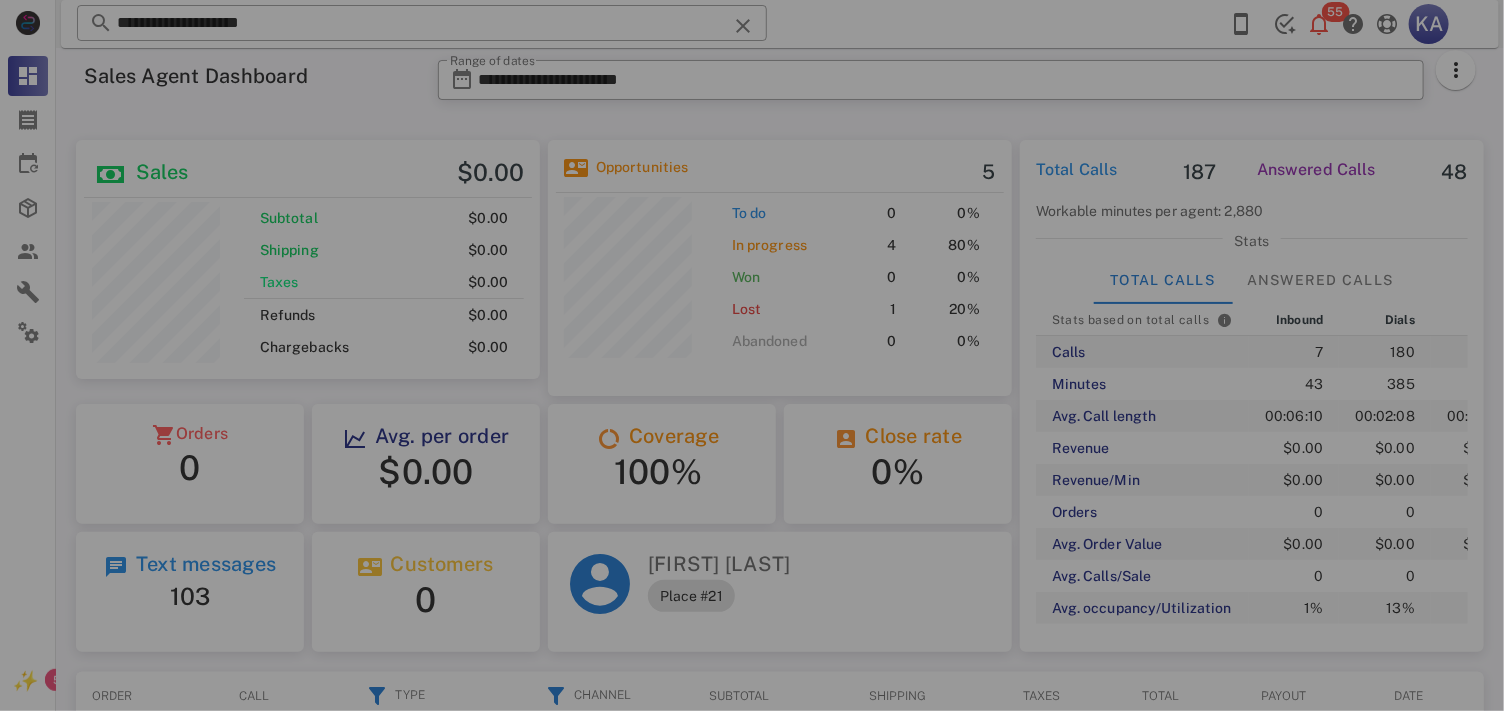 click on "**********" at bounding box center (422, 23) 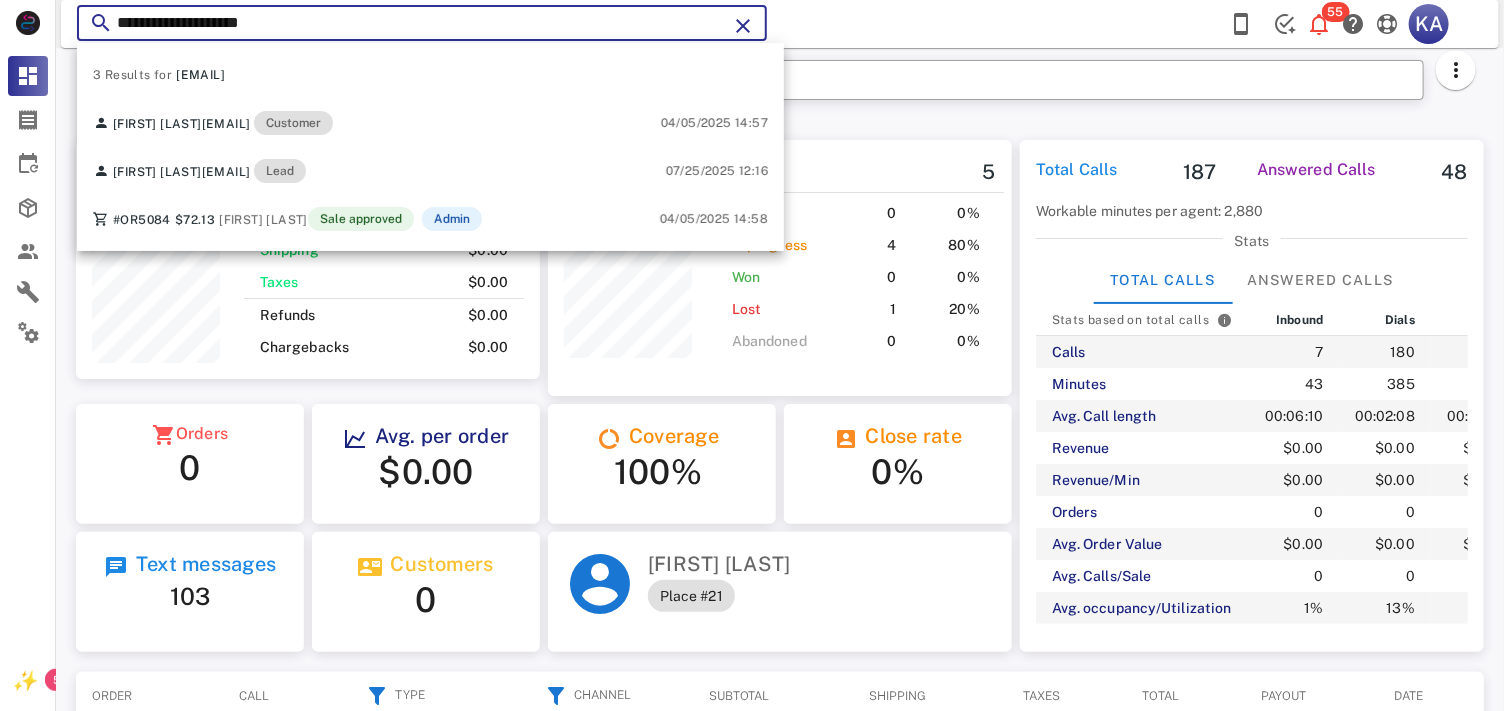 click at bounding box center [743, 26] 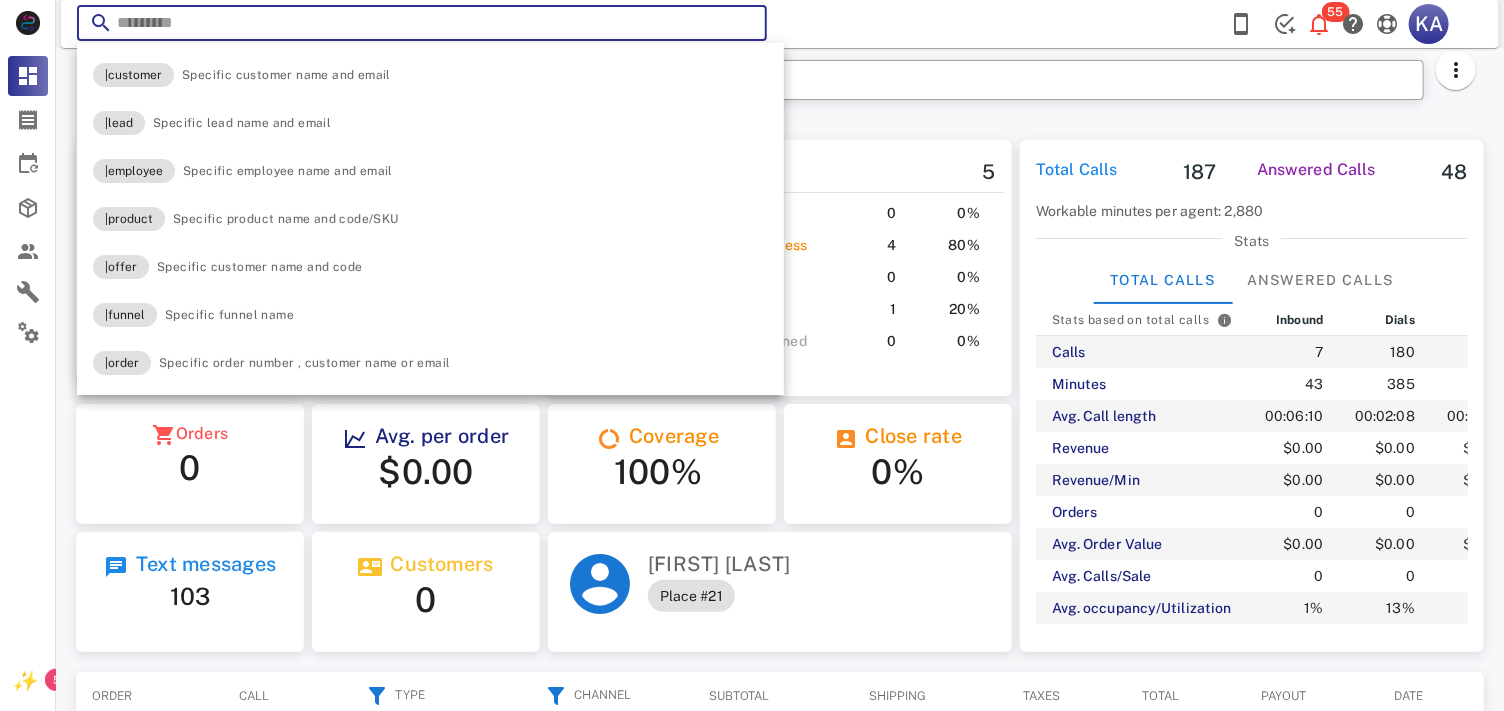 paste on "**********" 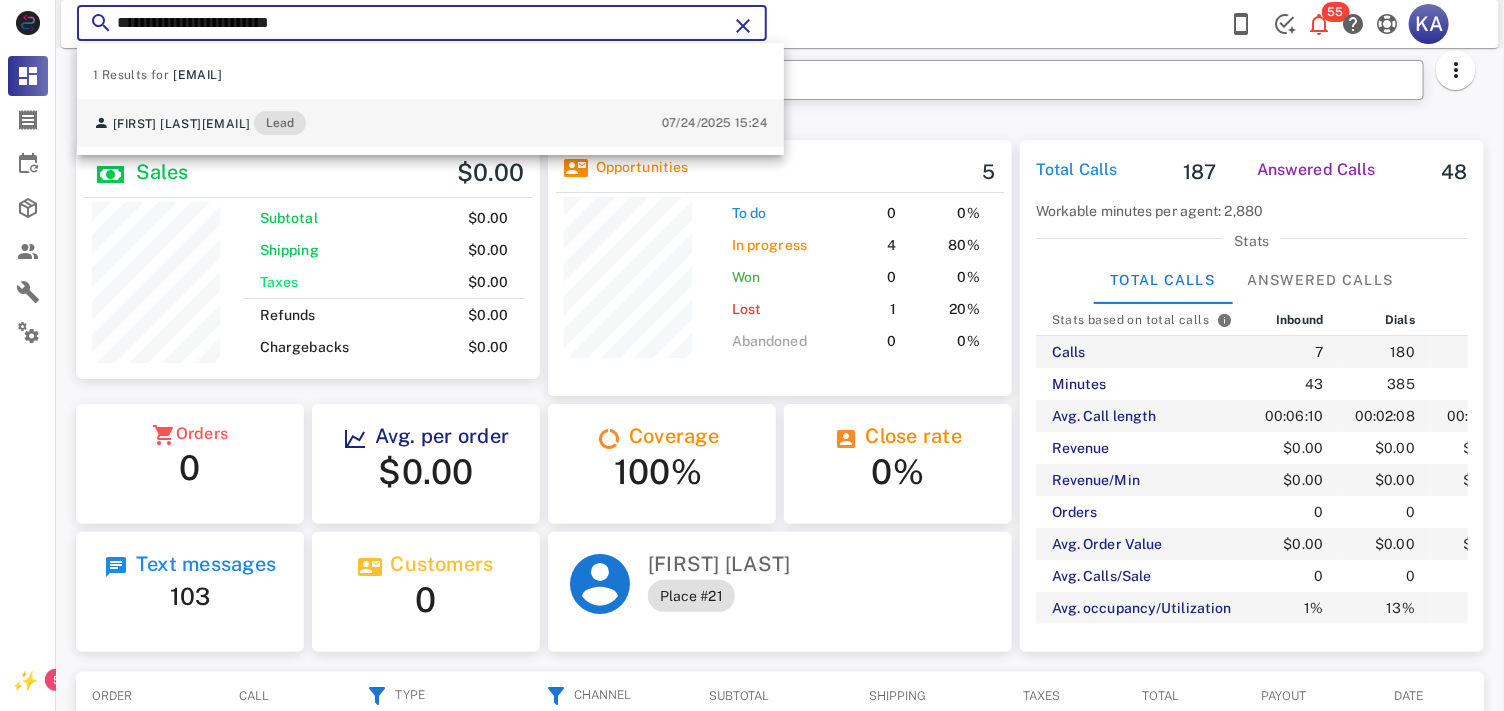 type on "**********" 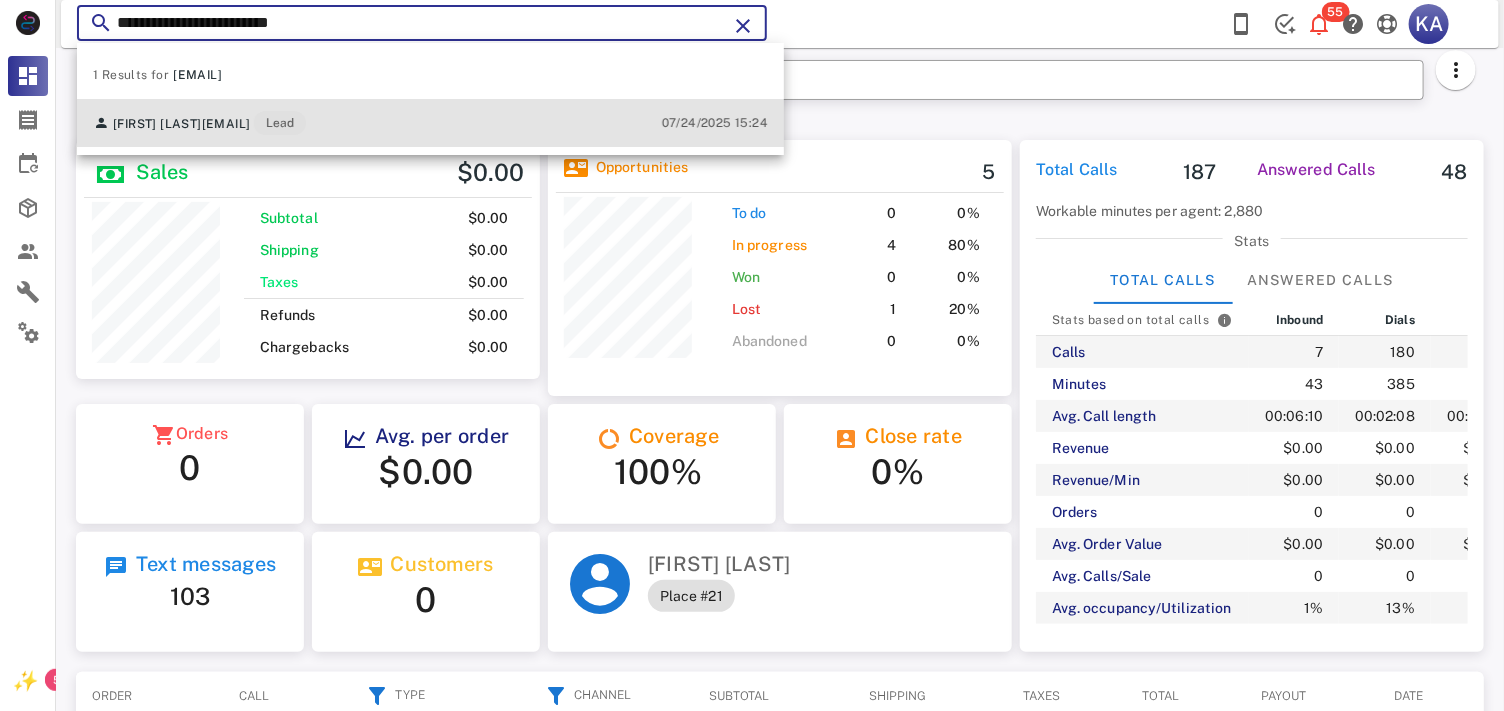 click on "Marina Grullon   marinaagrullon@gmail.com   Lead   07/24/2025 15:24" at bounding box center [430, 123] 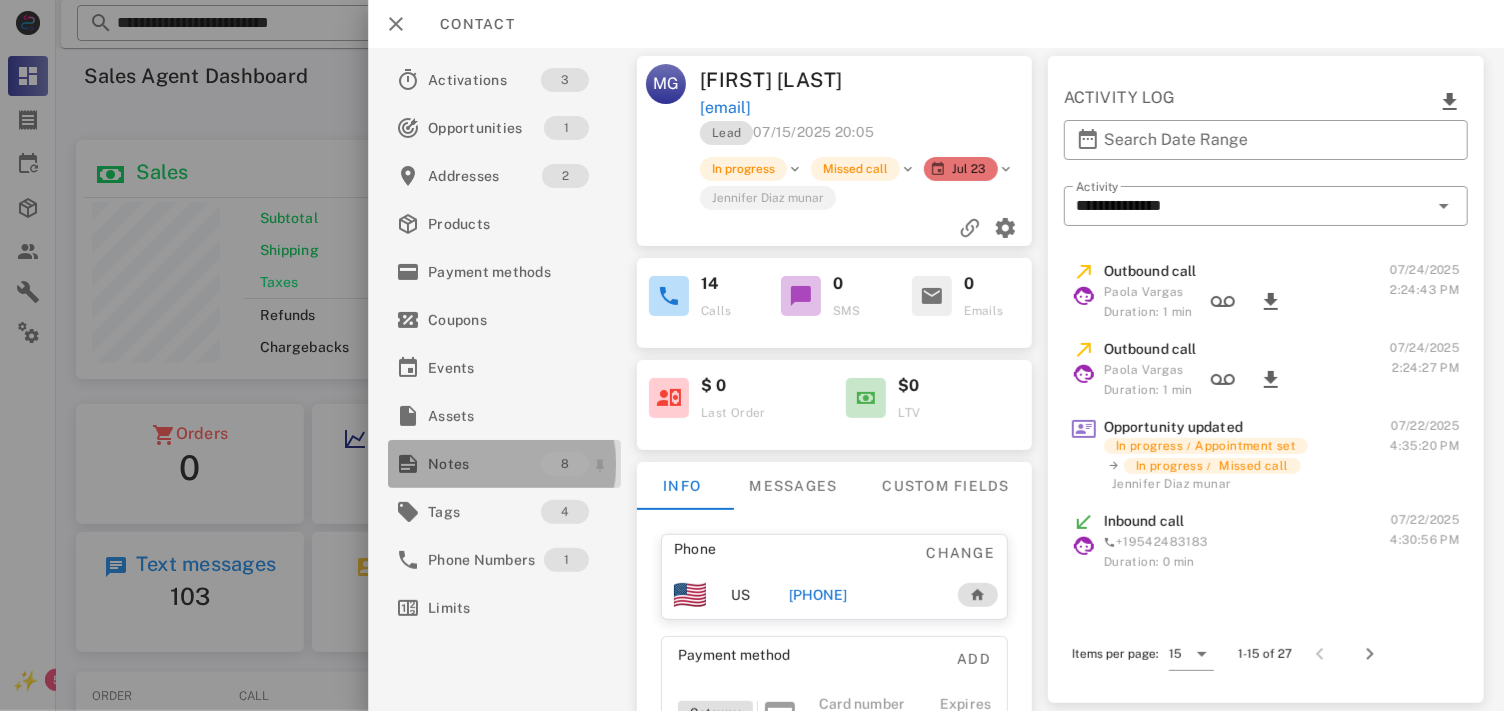 click on "Notes" at bounding box center [484, 464] 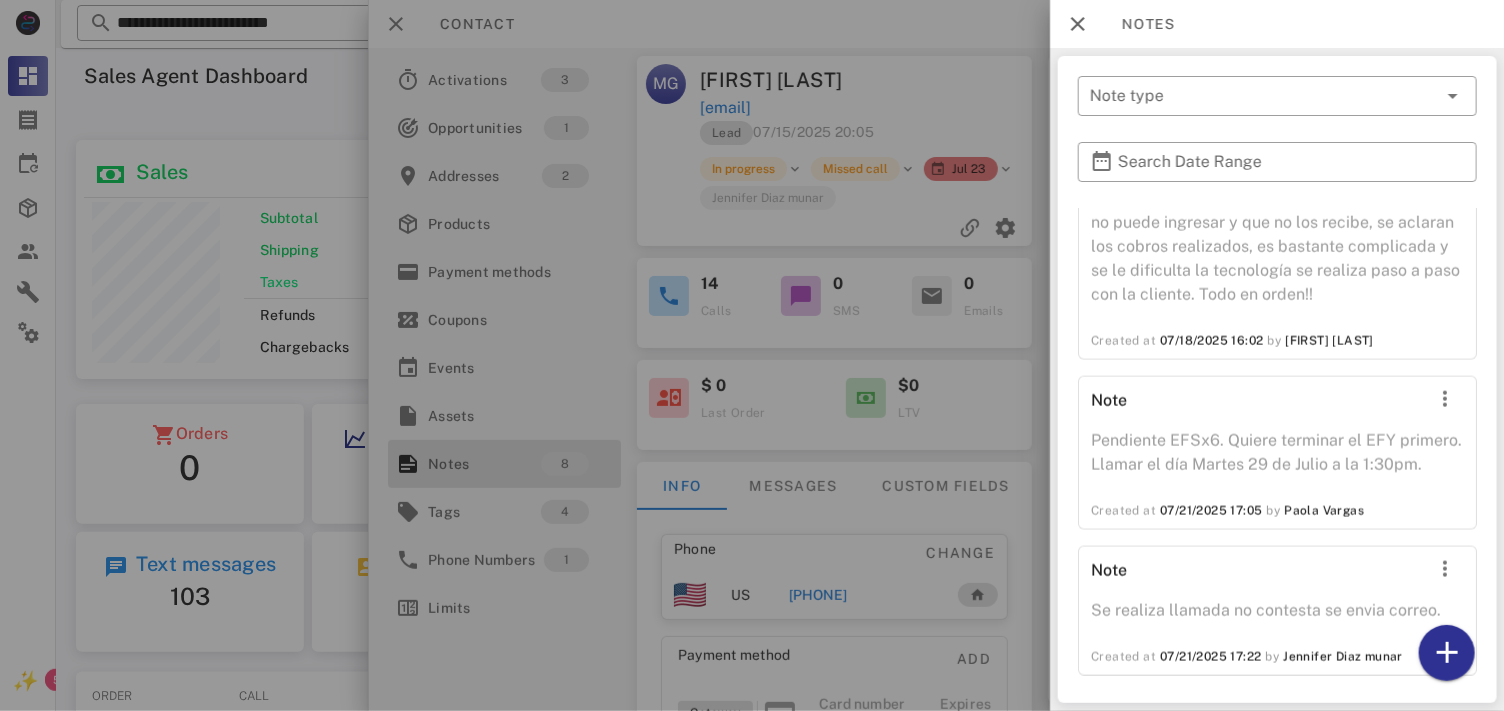 scroll, scrollTop: 1224, scrollLeft: 0, axis: vertical 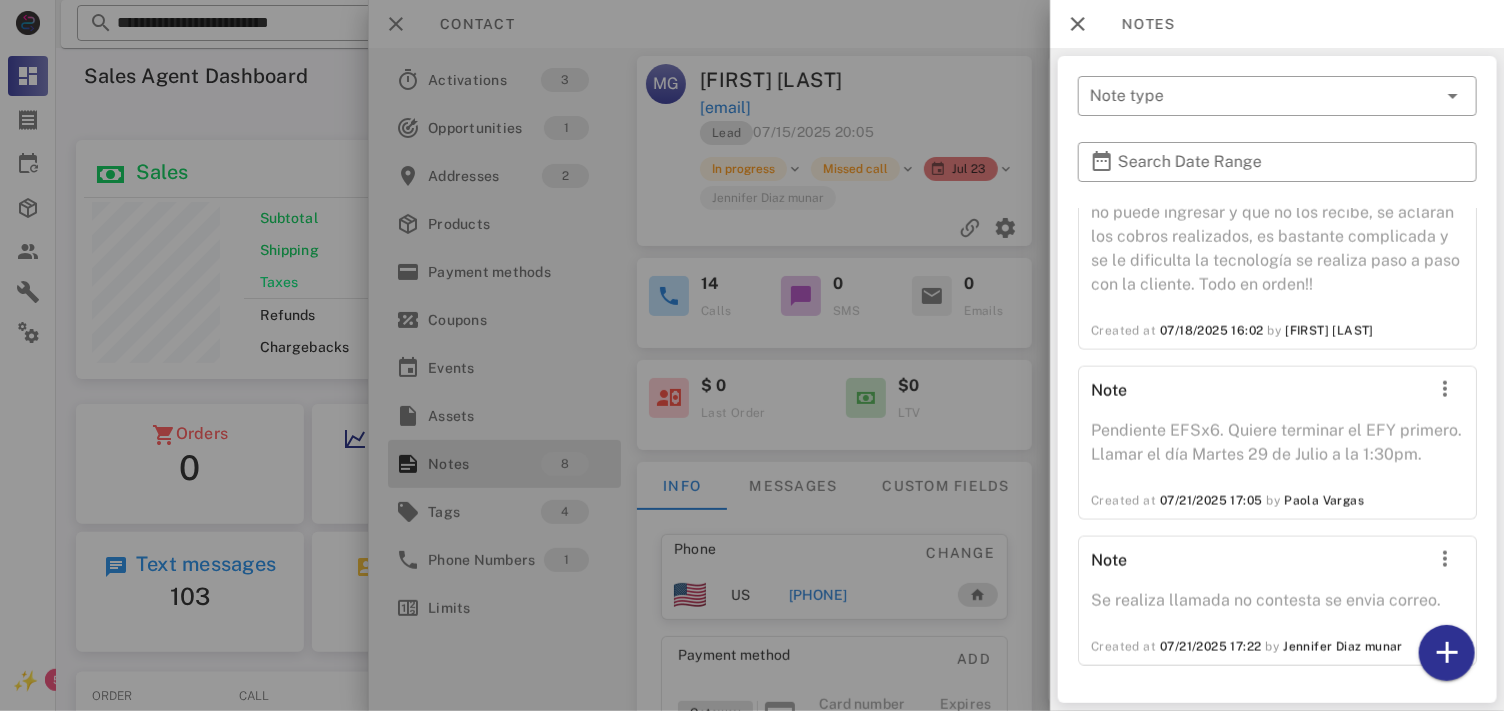 click at bounding box center [752, 355] 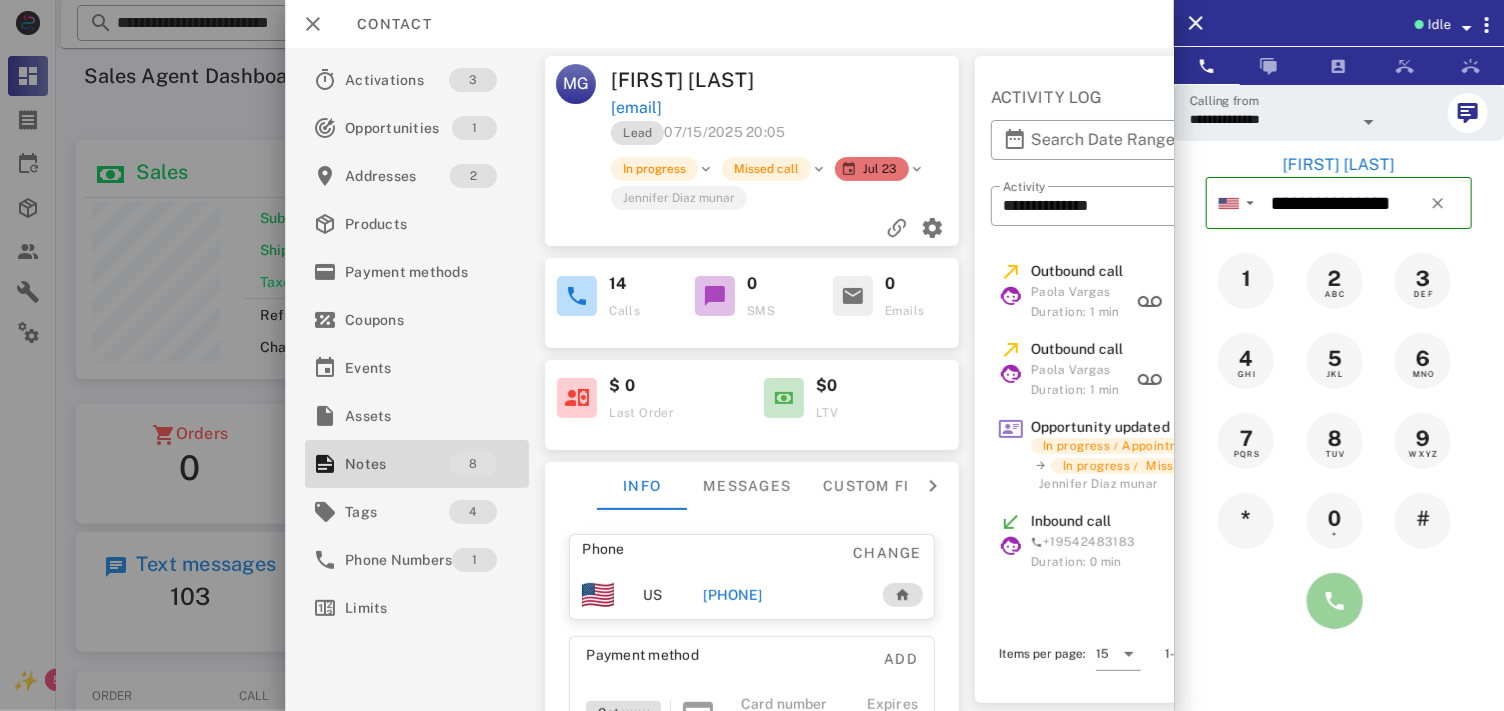 click at bounding box center [1335, 601] 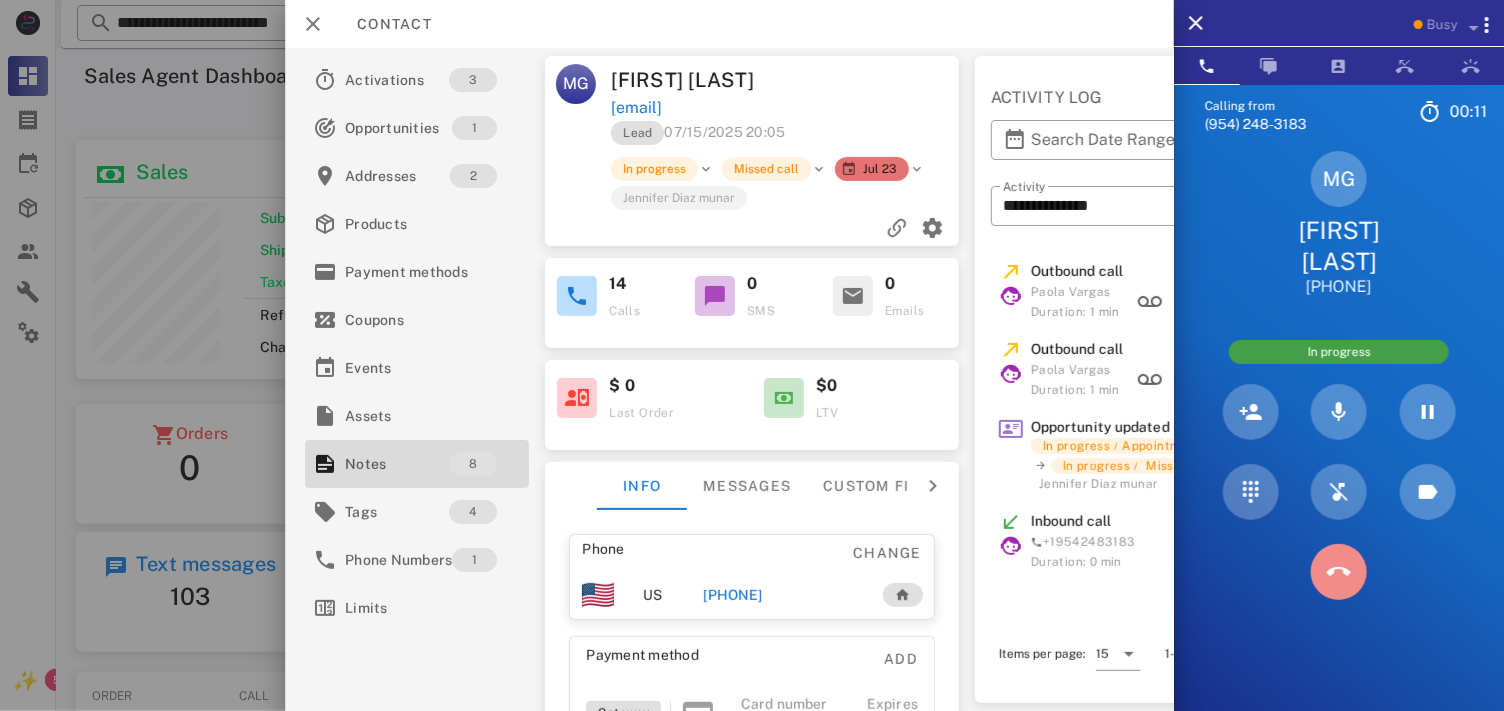 click at bounding box center (1339, 572) 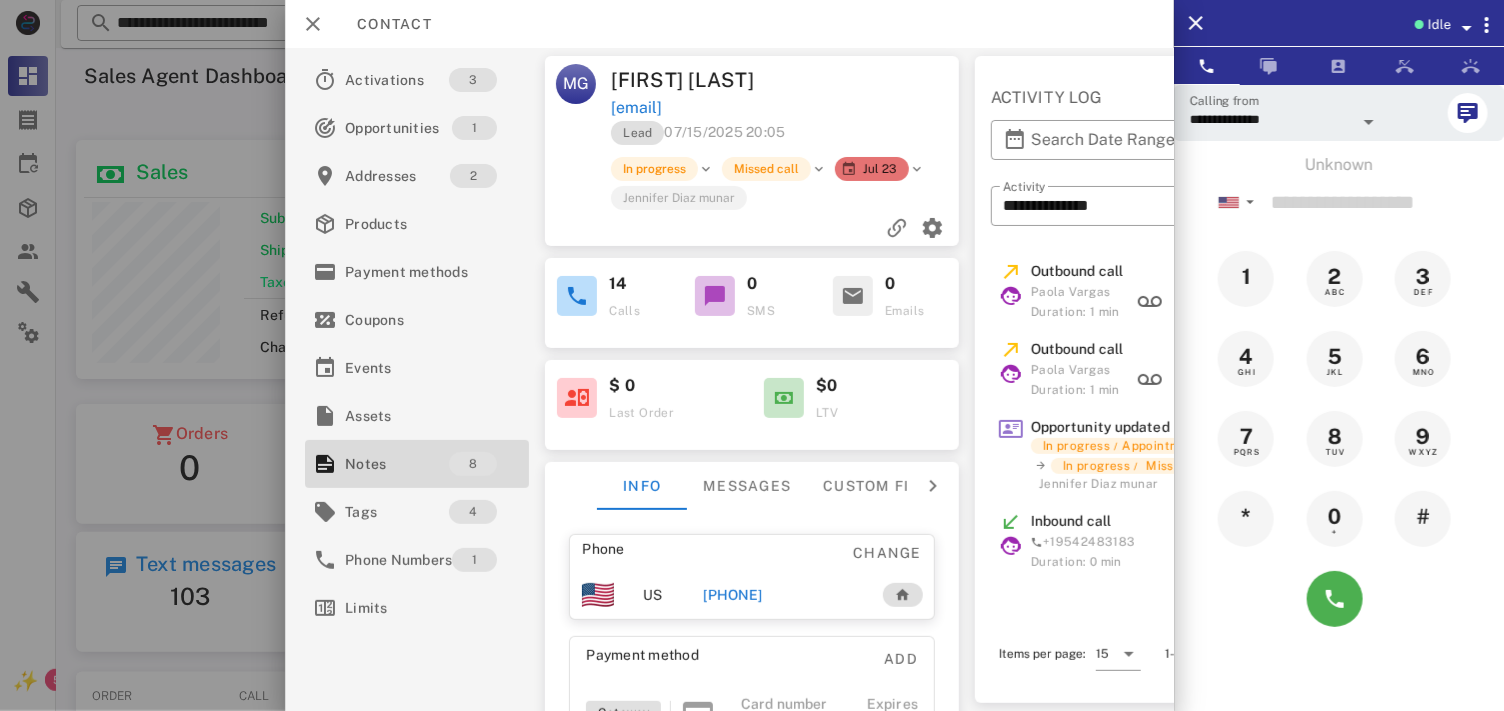 click on "+17722673415" at bounding box center [733, 595] 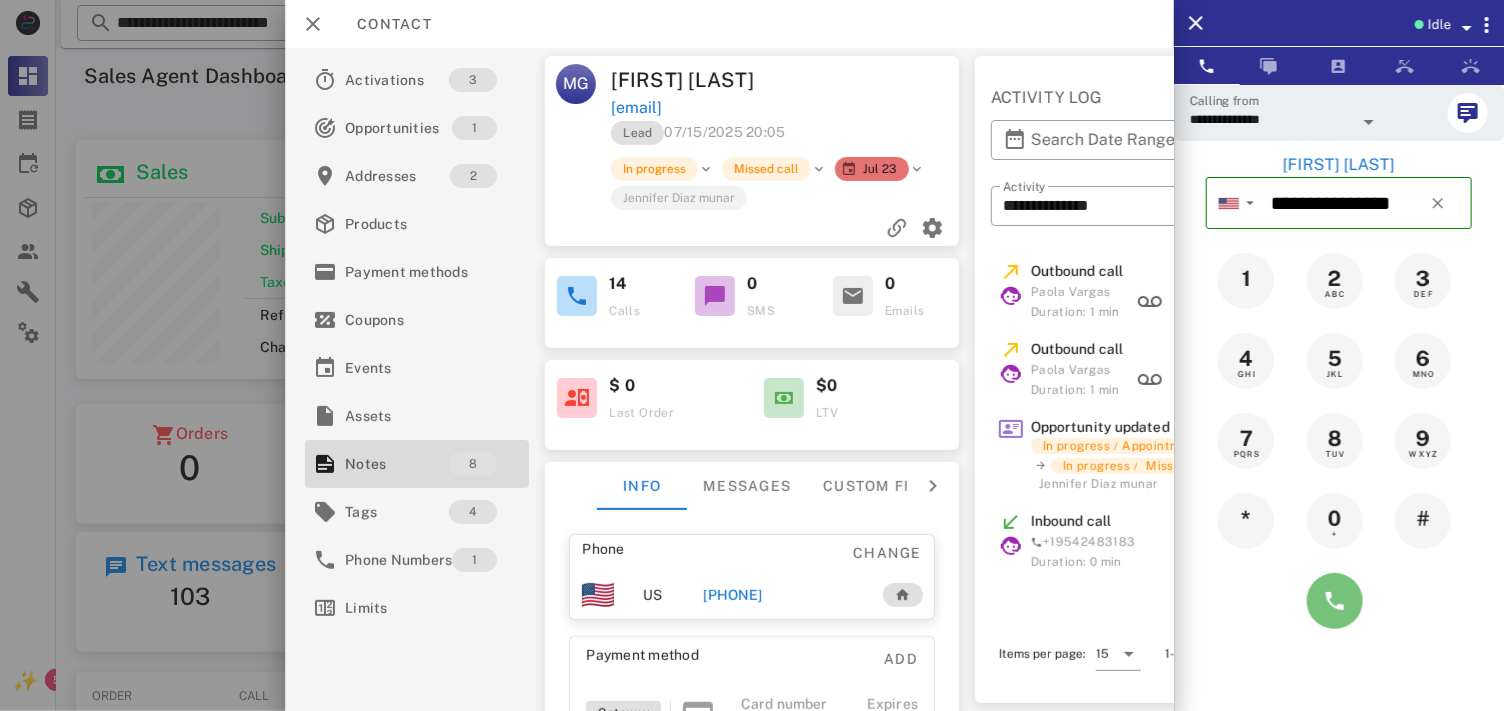 click at bounding box center (1335, 601) 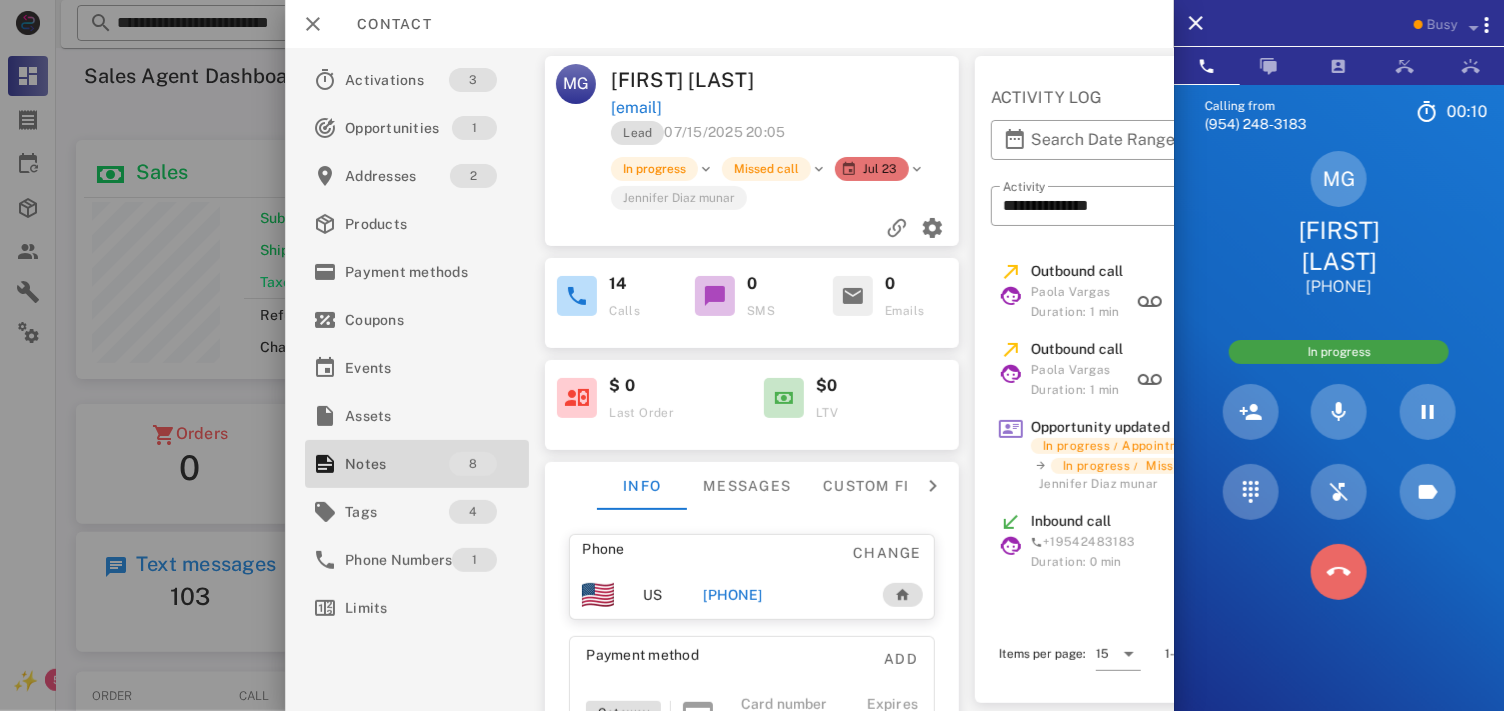 click at bounding box center [1339, 572] 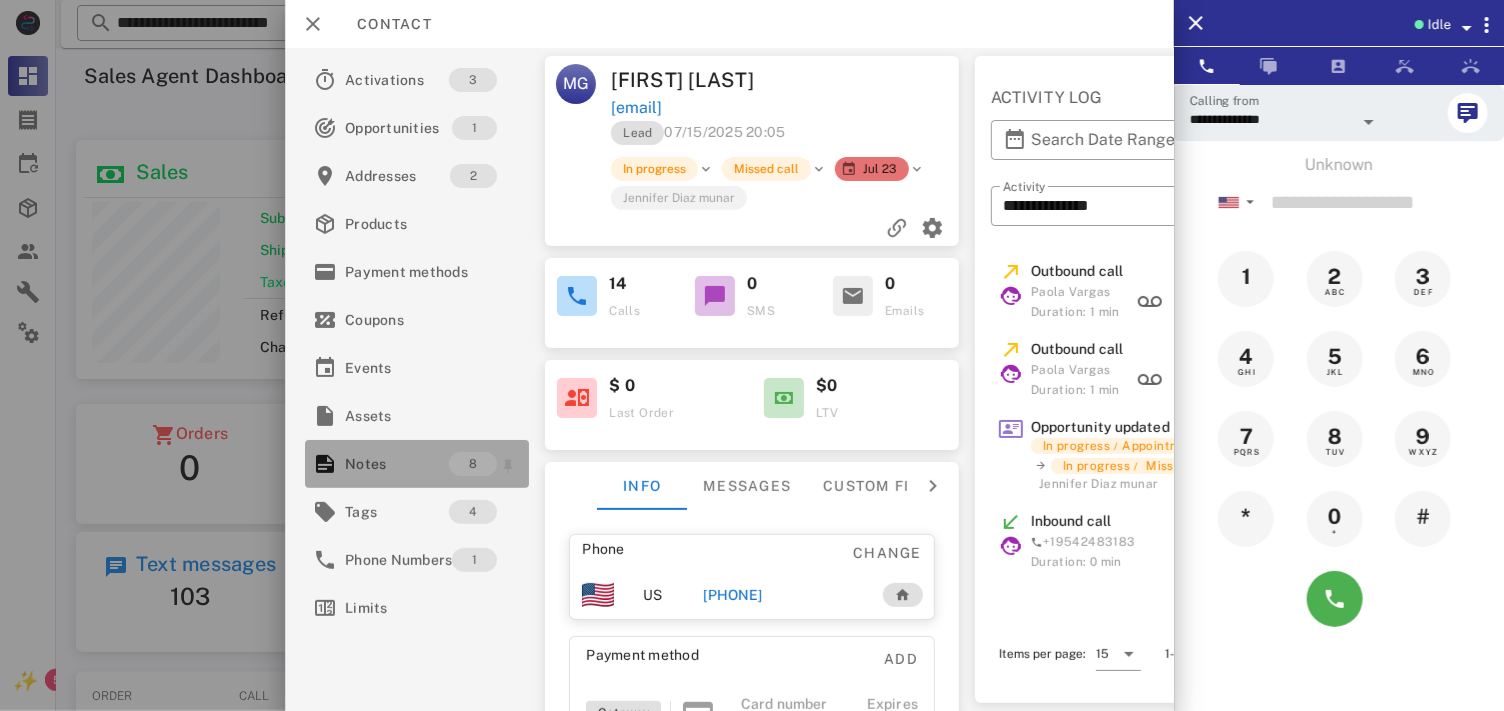 click on "Notes" at bounding box center [397, 464] 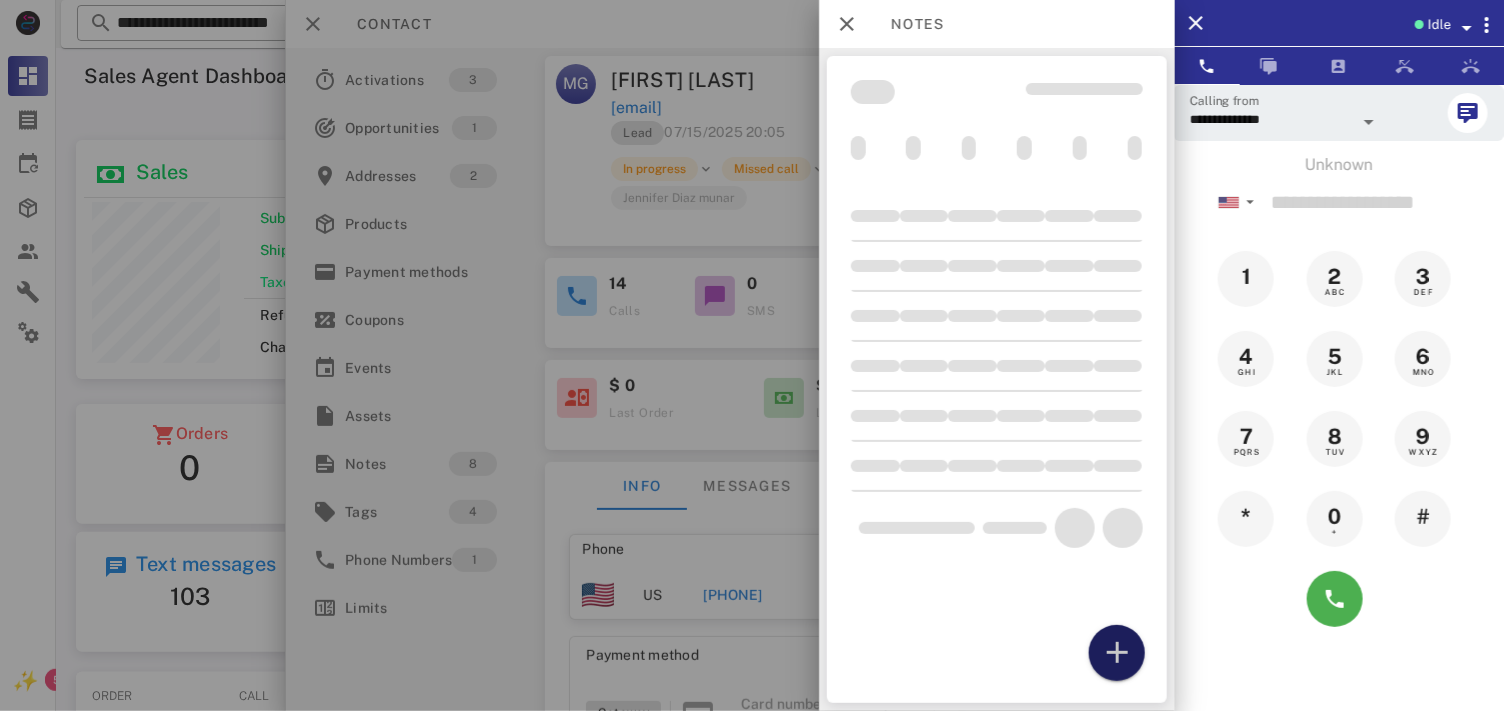 click at bounding box center [1116, 653] 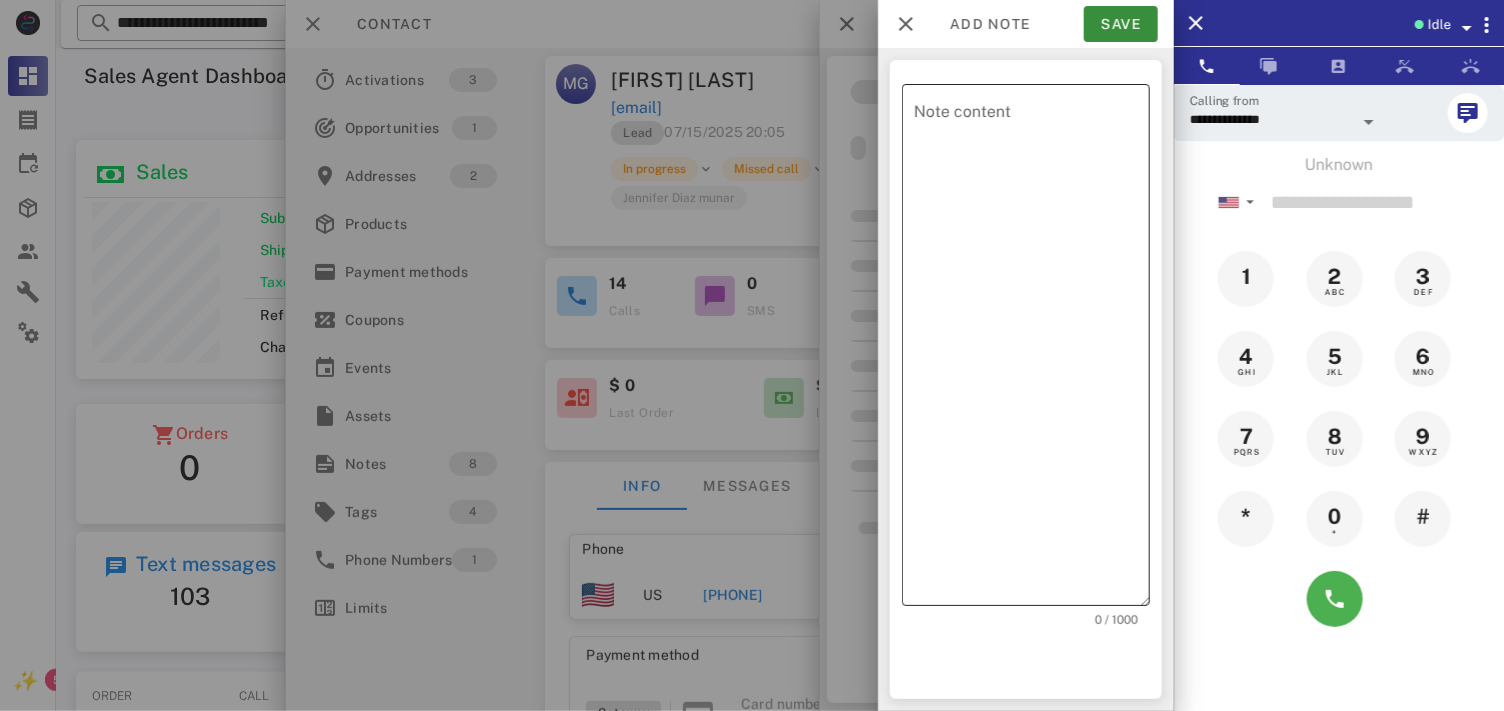 click on "Note content" at bounding box center [1032, 350] 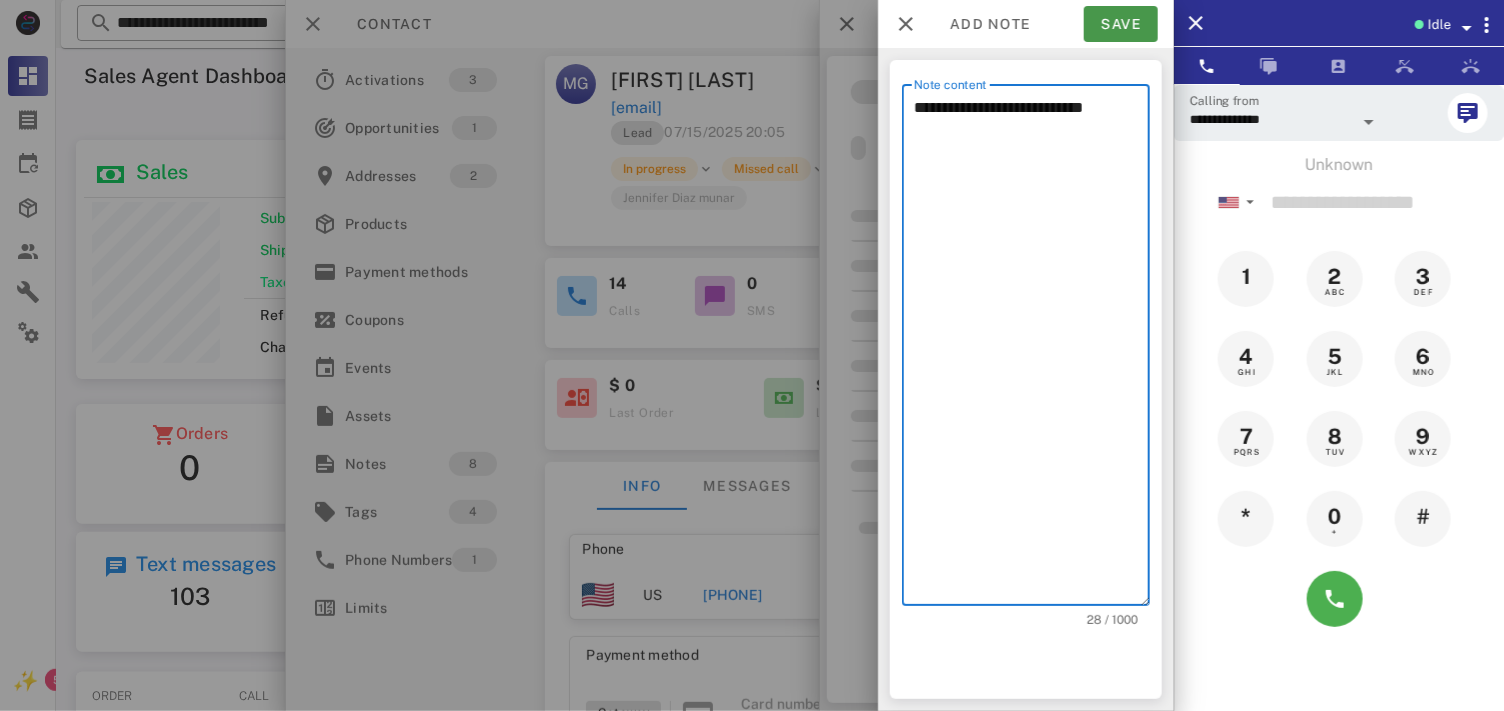 type on "**********" 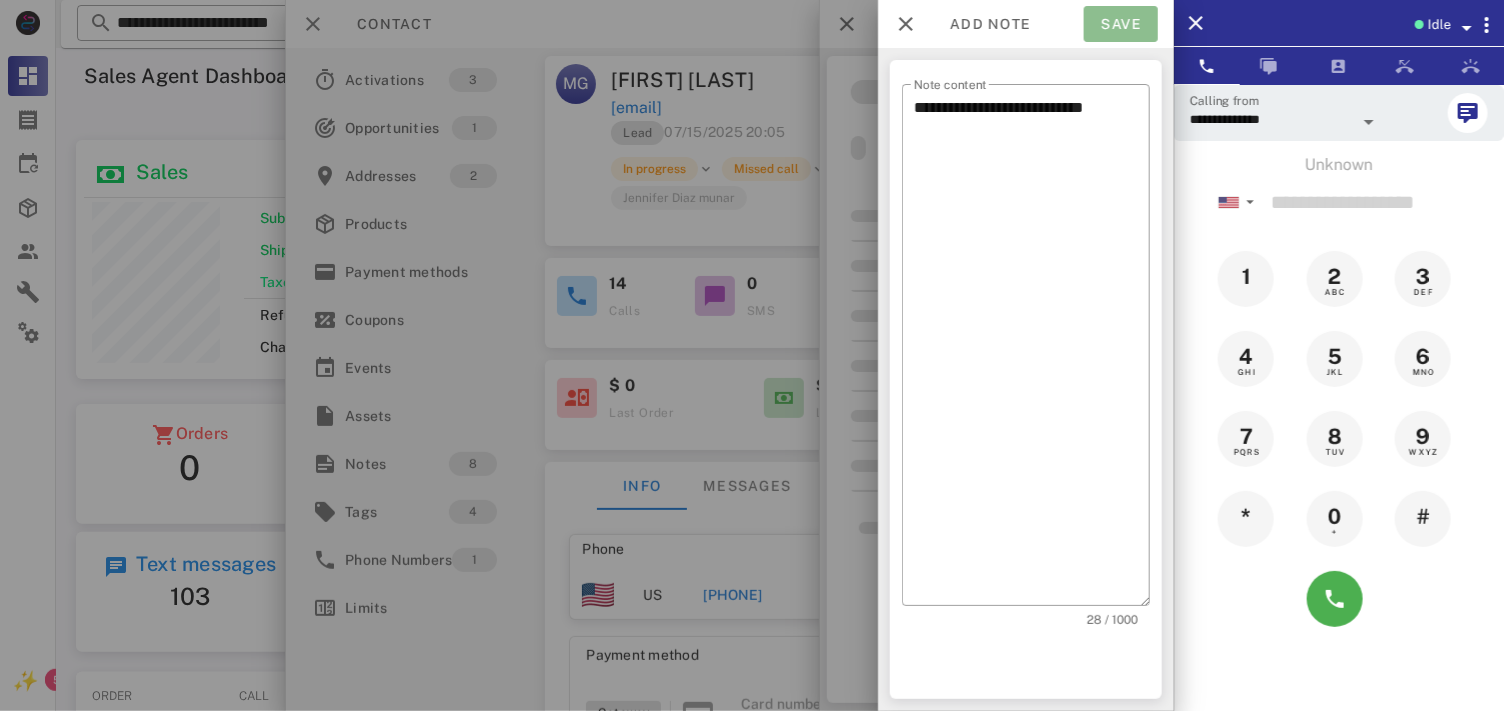 click on "Save" at bounding box center (1121, 24) 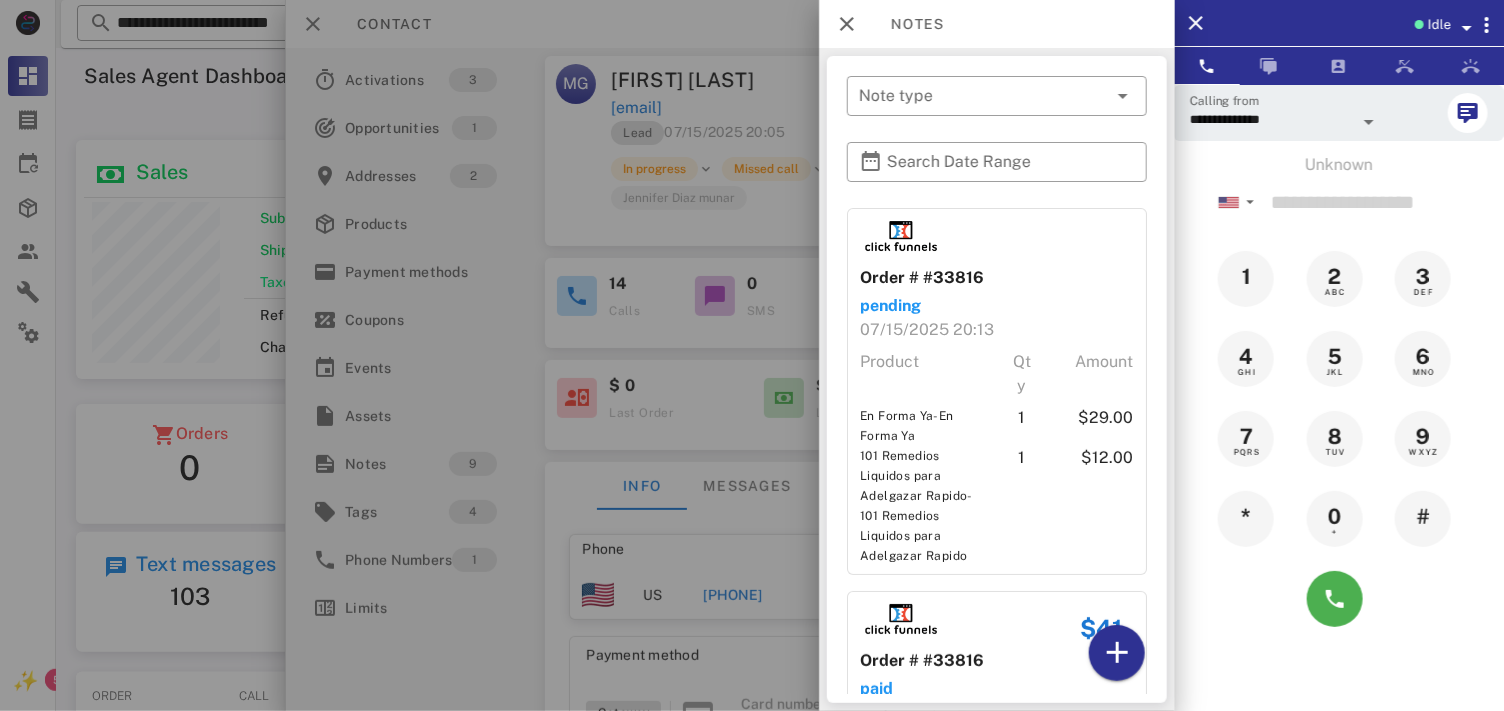 click on "Idle" at bounding box center (1439, 25) 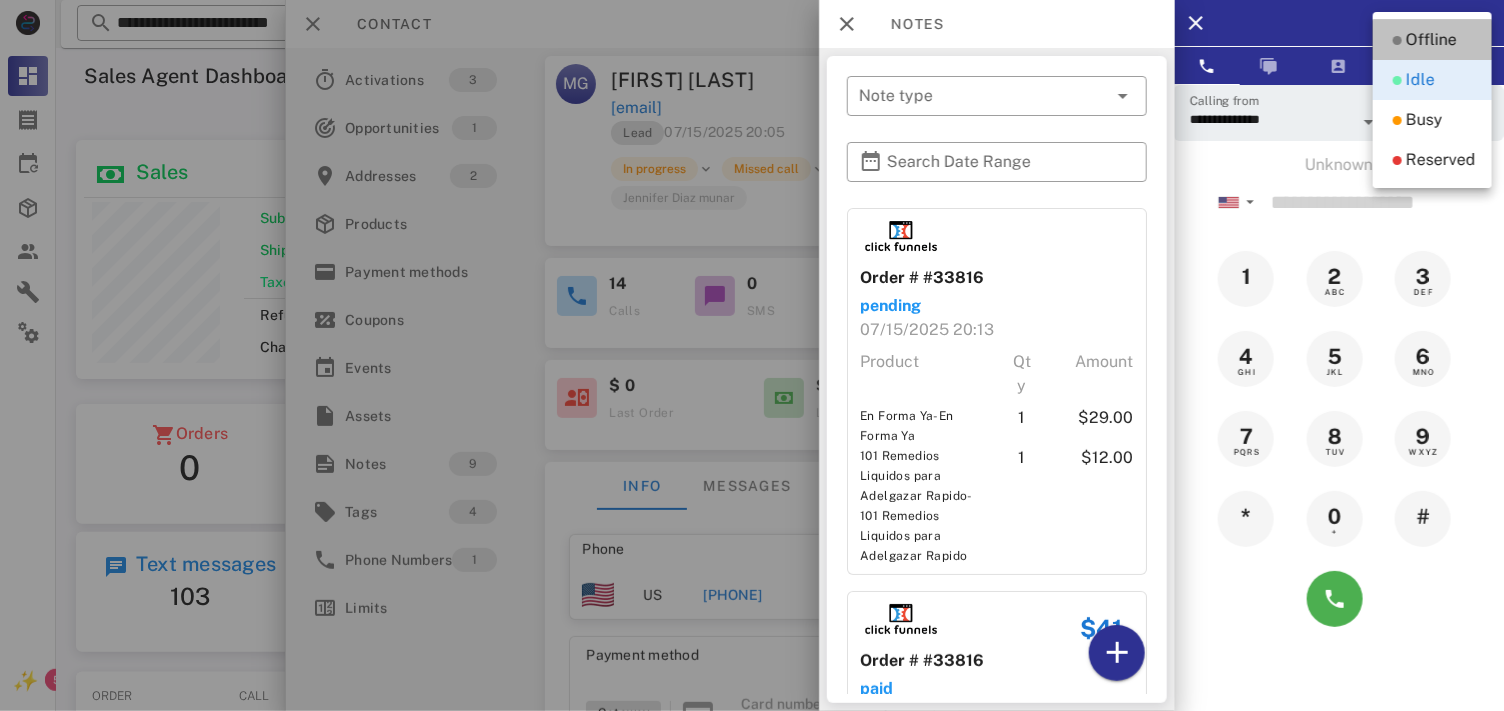 click on "Offline" at bounding box center (1431, 40) 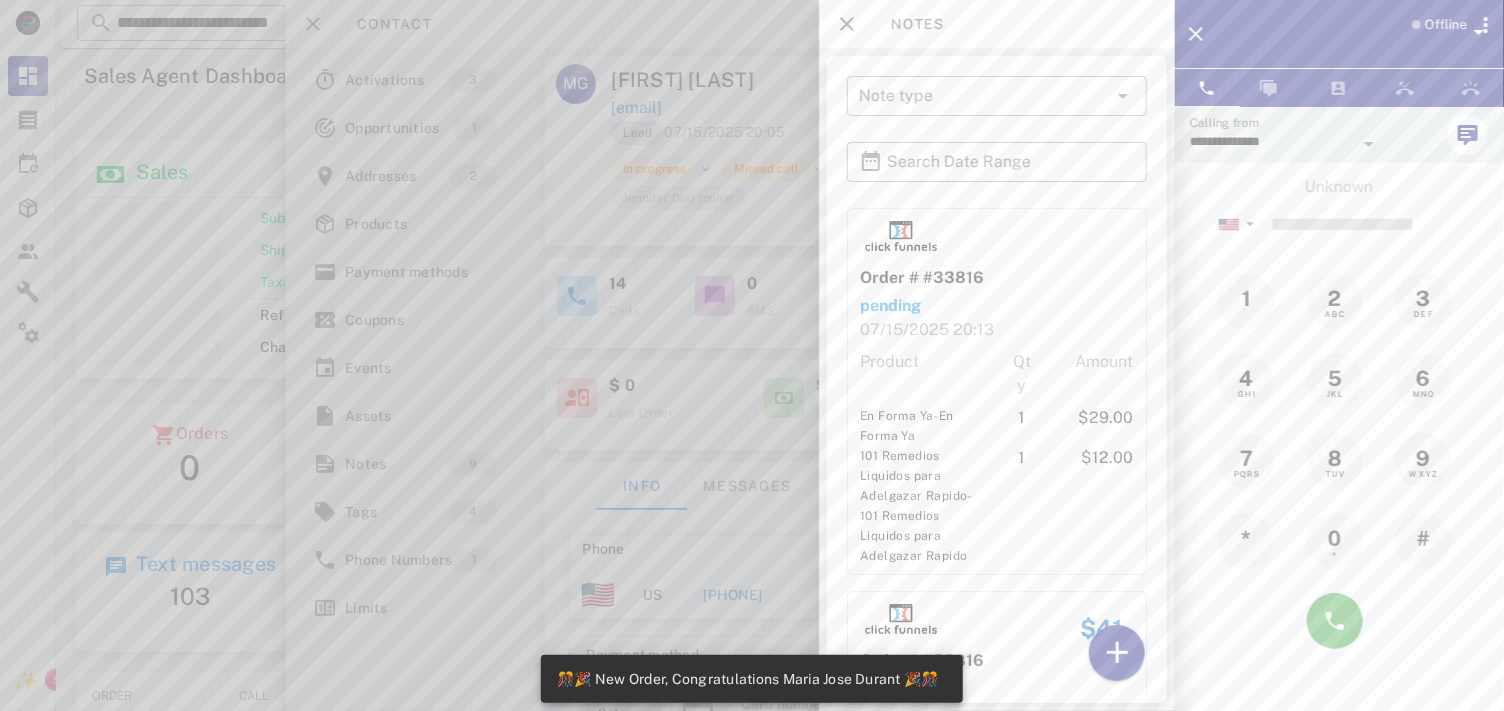 scroll, scrollTop: 999761, scrollLeft: 999535, axis: both 